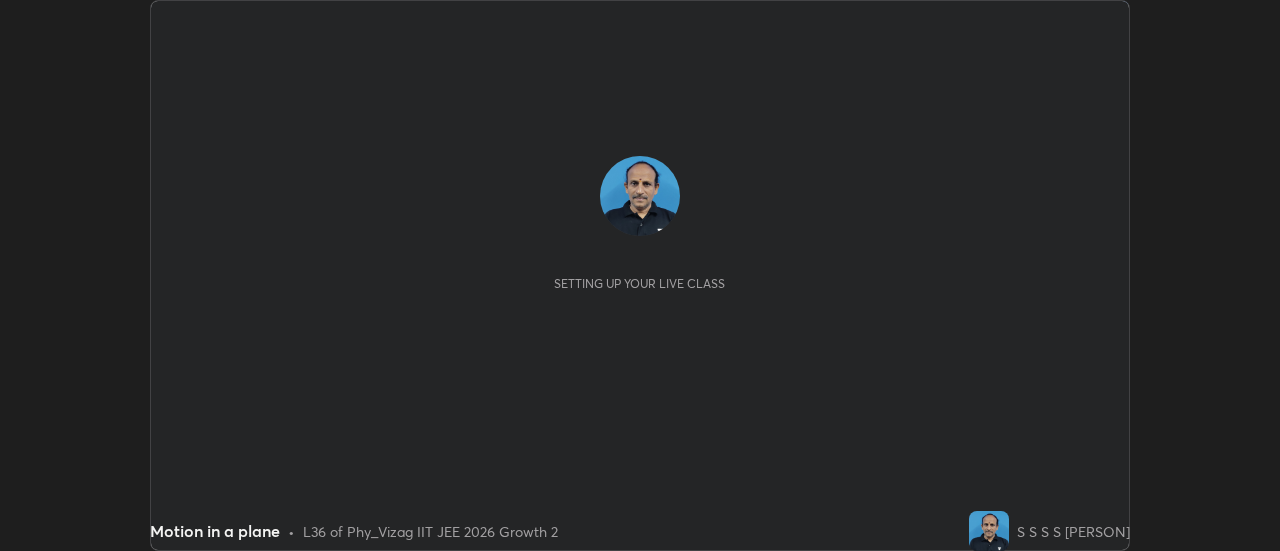 scroll, scrollTop: 0, scrollLeft: 0, axis: both 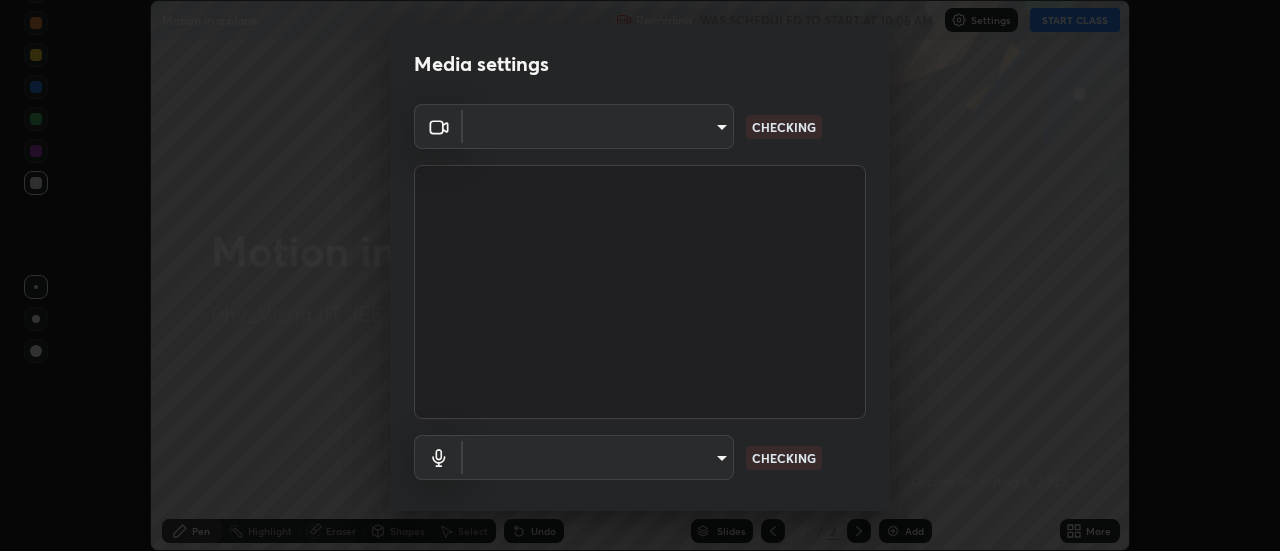 type on "c8d4d34ac1f352bb95d5f05a967dc34c6676a64432e358c7d9874fe1d0247c02" 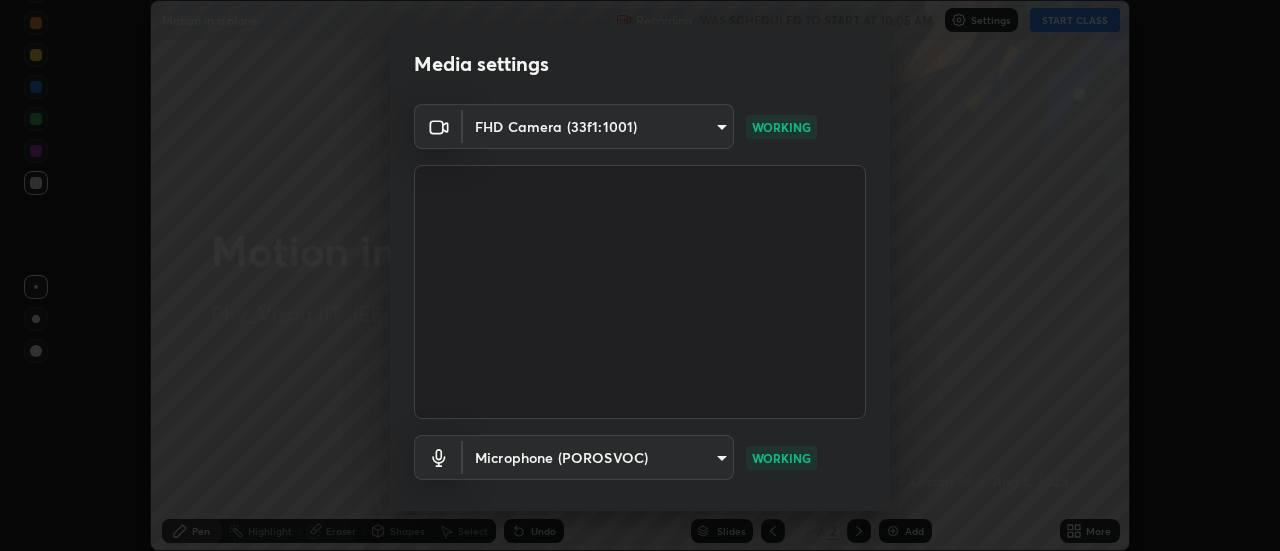 scroll, scrollTop: 105, scrollLeft: 0, axis: vertical 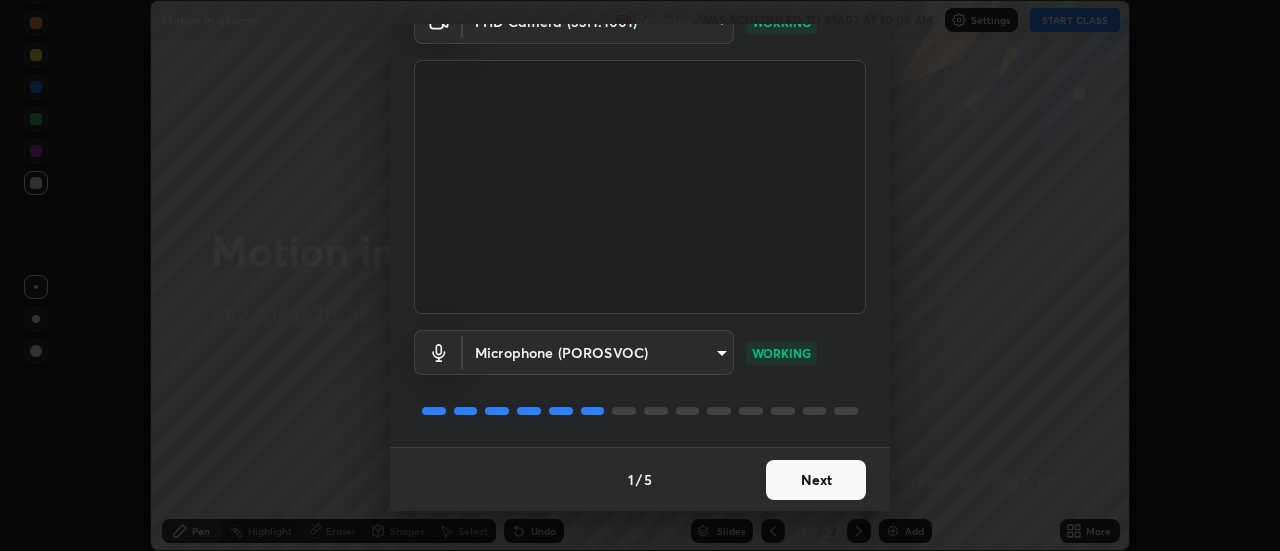 click on "Next" at bounding box center (816, 480) 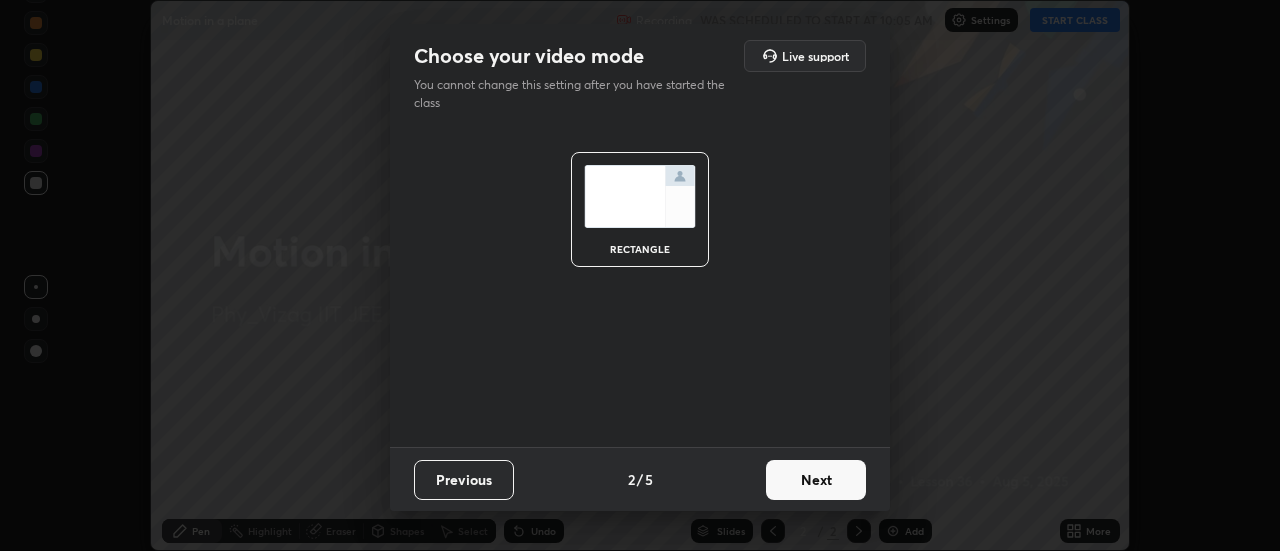 scroll, scrollTop: 0, scrollLeft: 0, axis: both 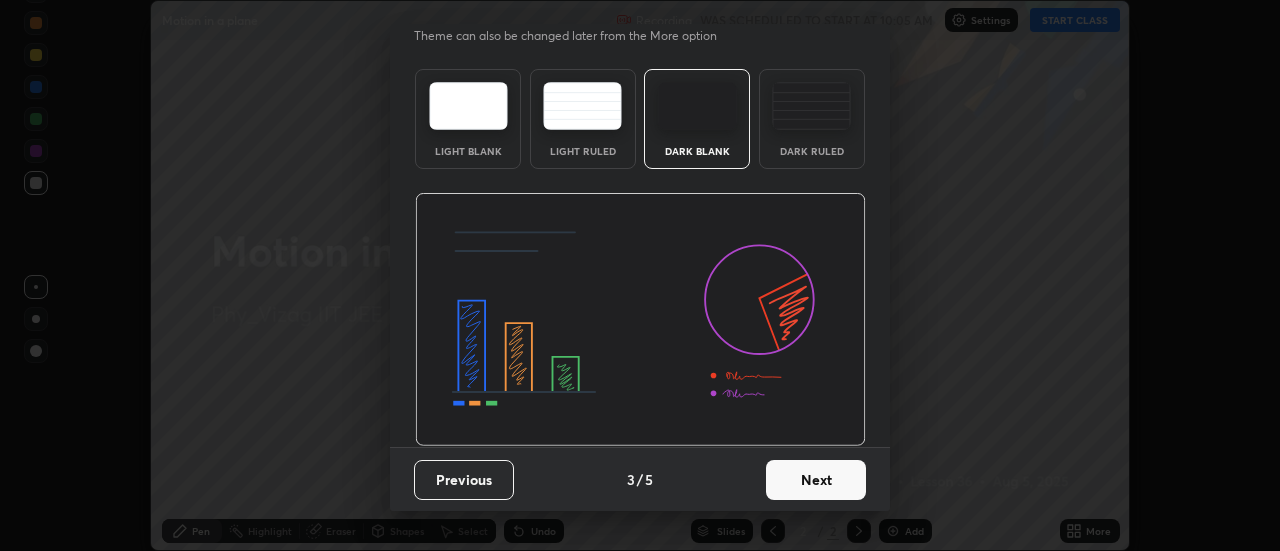 click on "Next" at bounding box center [816, 480] 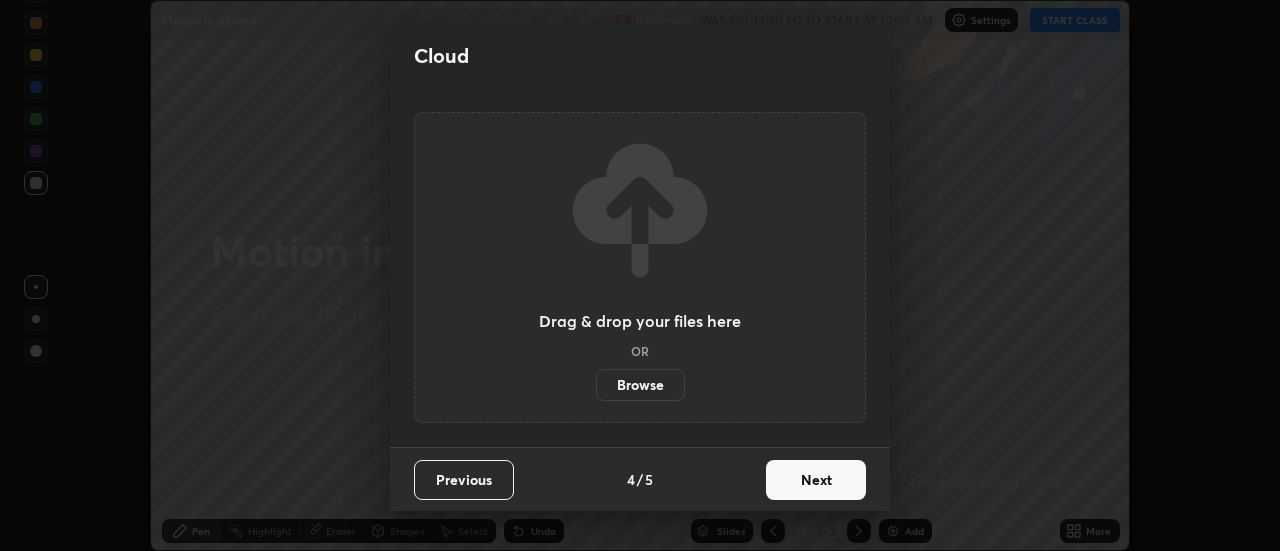 click on "Next" at bounding box center [816, 480] 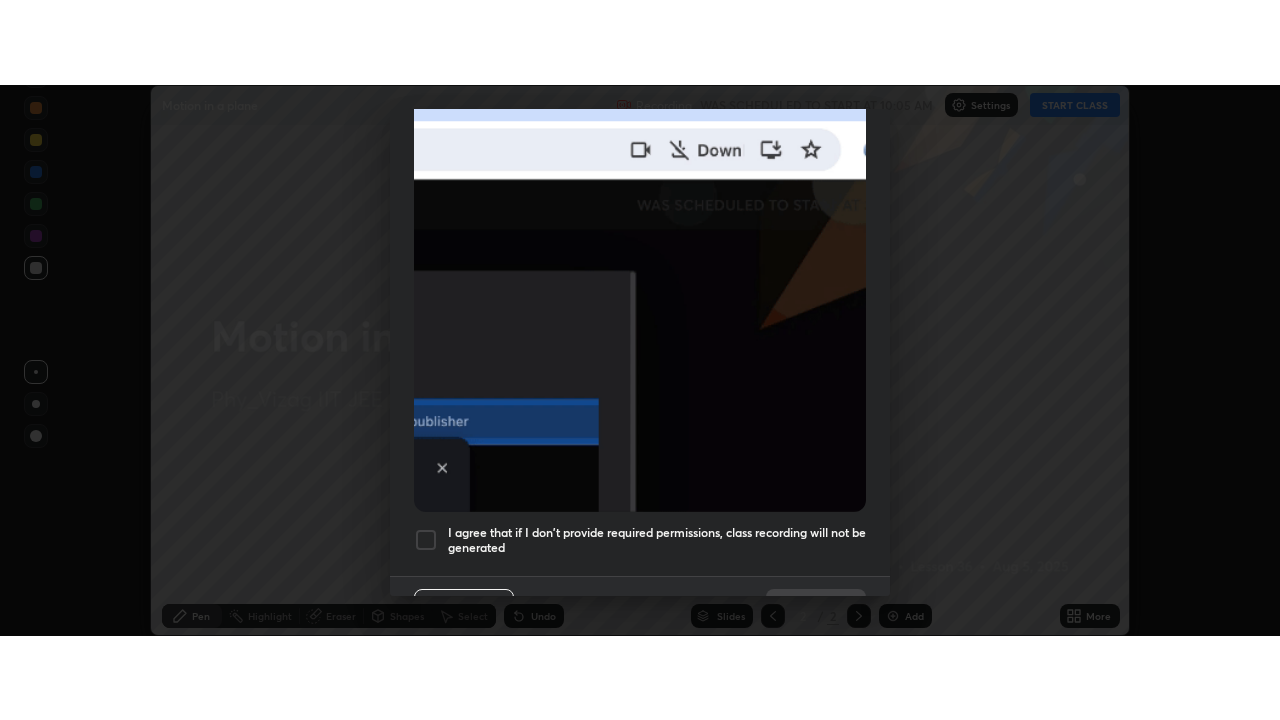 scroll, scrollTop: 513, scrollLeft: 0, axis: vertical 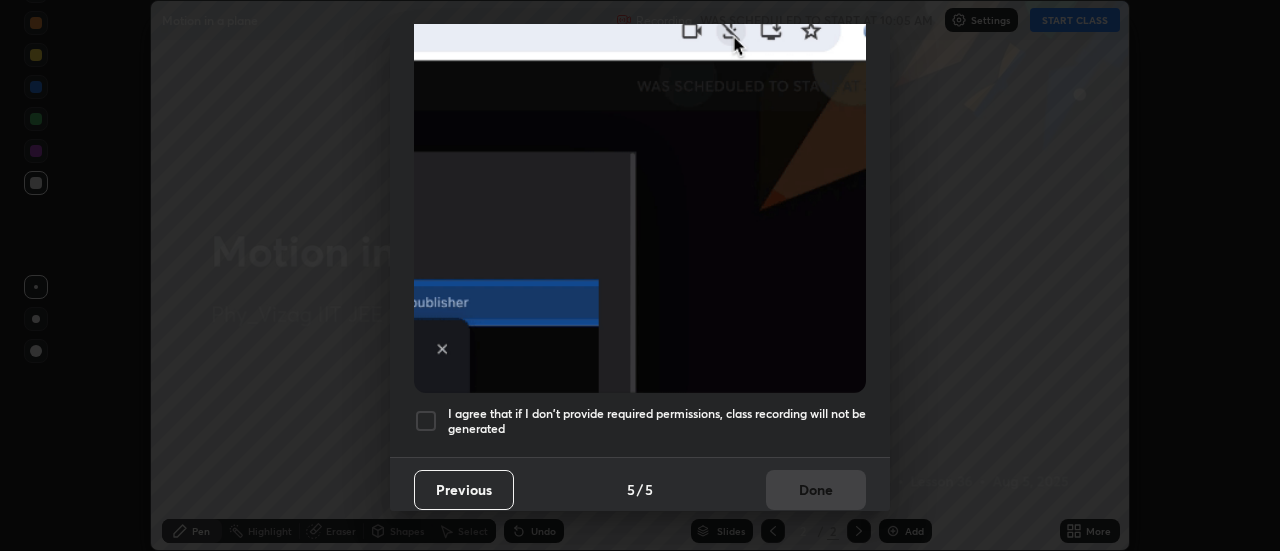click at bounding box center (426, 421) 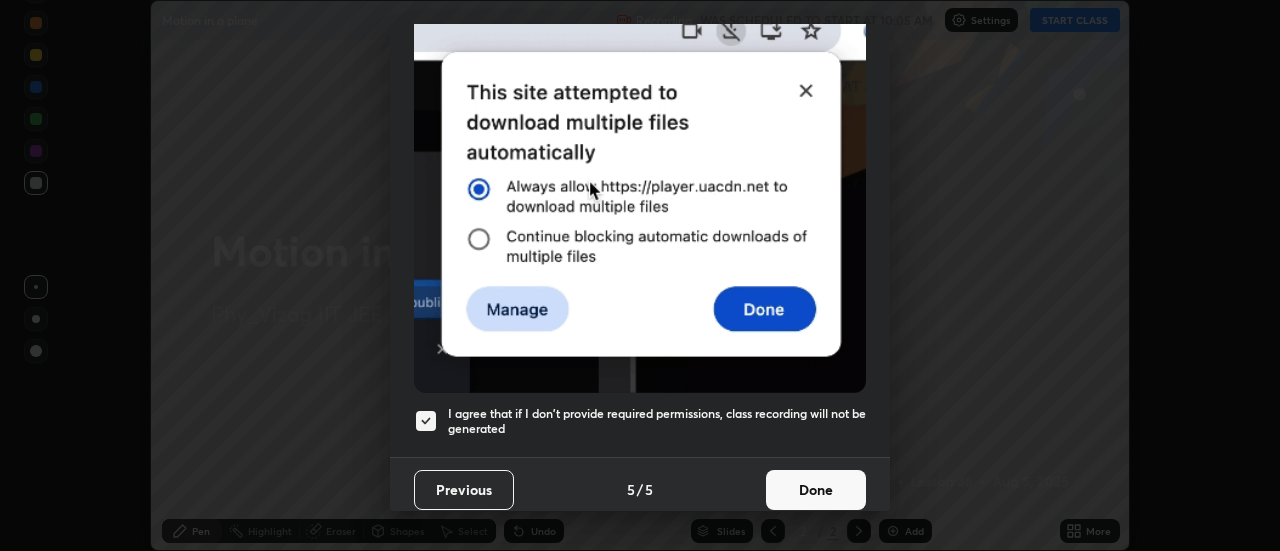 click on "Done" at bounding box center (816, 490) 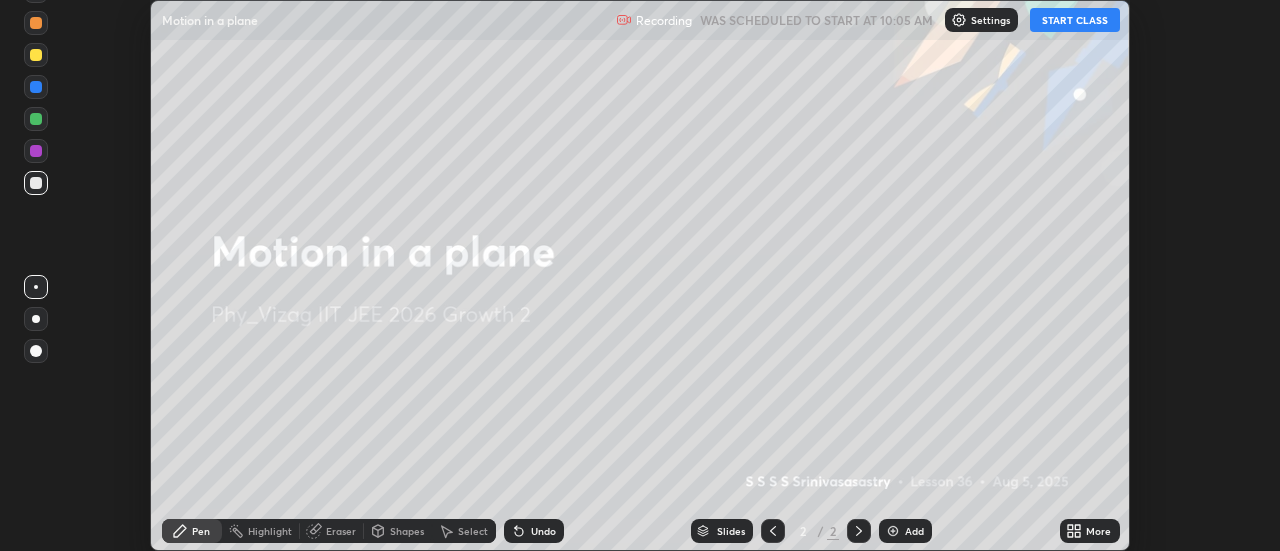 click on "START CLASS" at bounding box center (1075, 20) 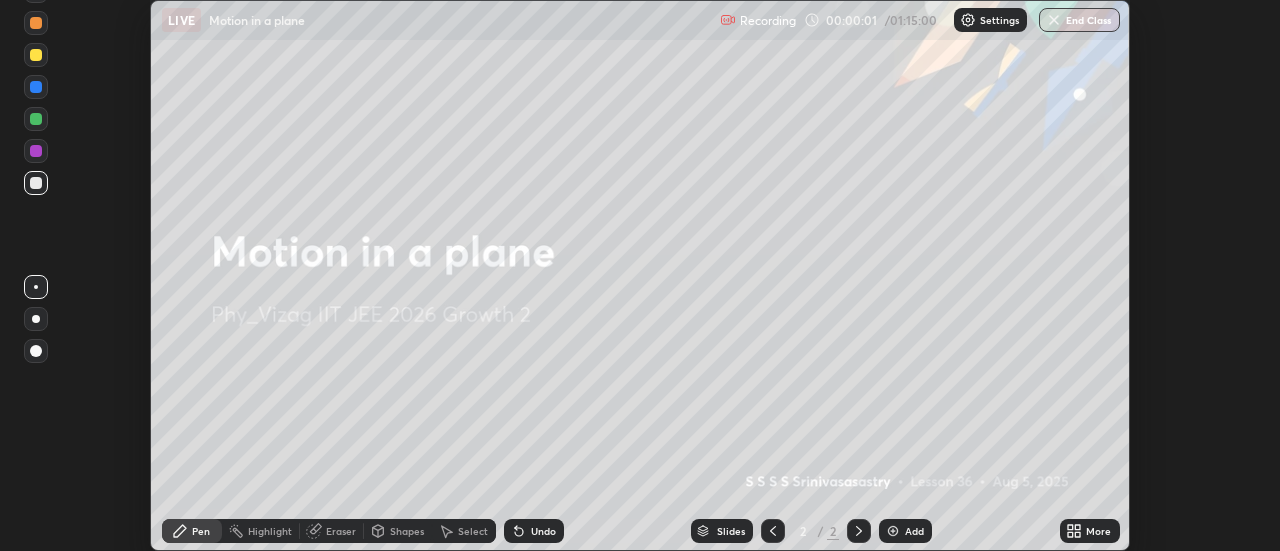 click 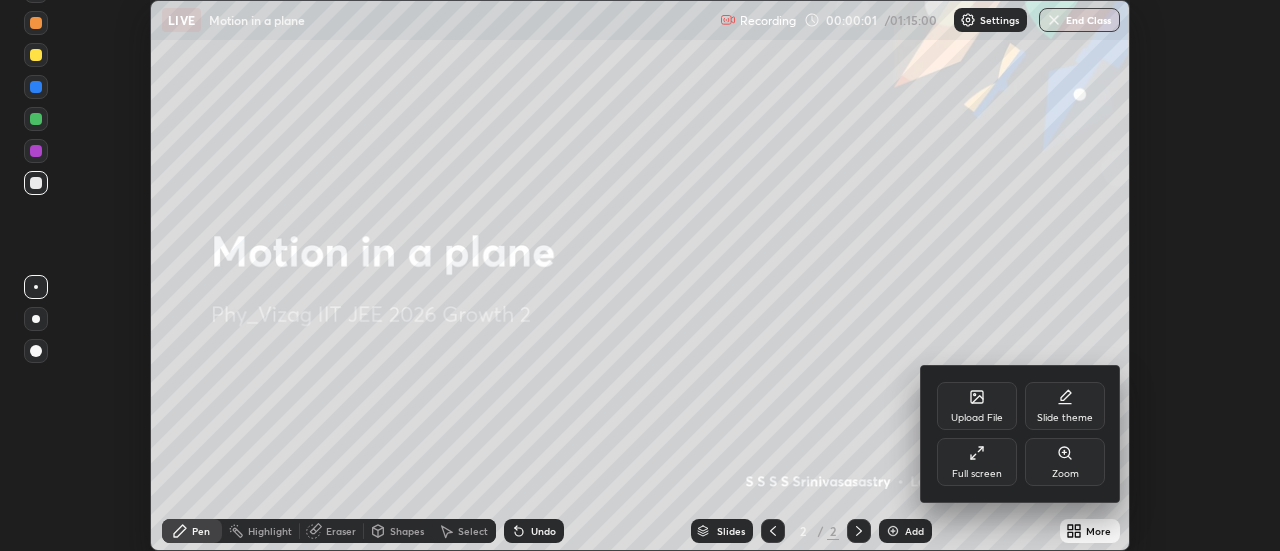 click on "Full screen" at bounding box center [977, 474] 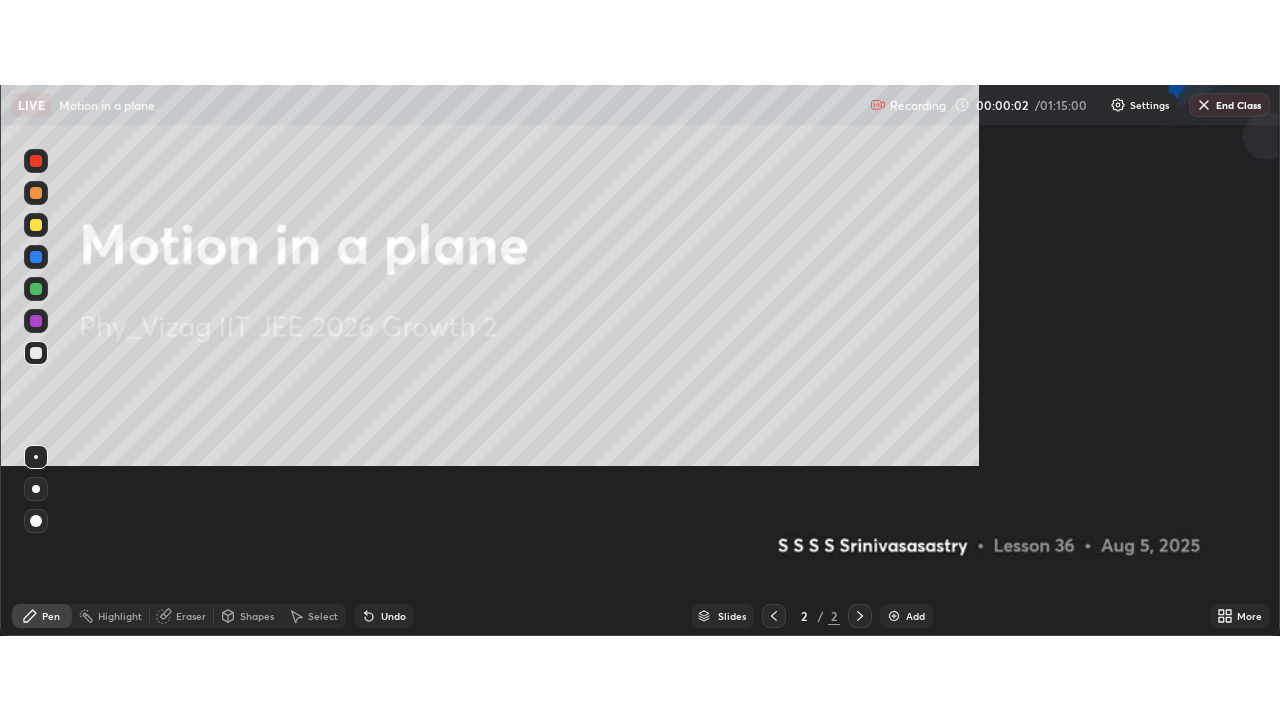 scroll, scrollTop: 99280, scrollLeft: 98720, axis: both 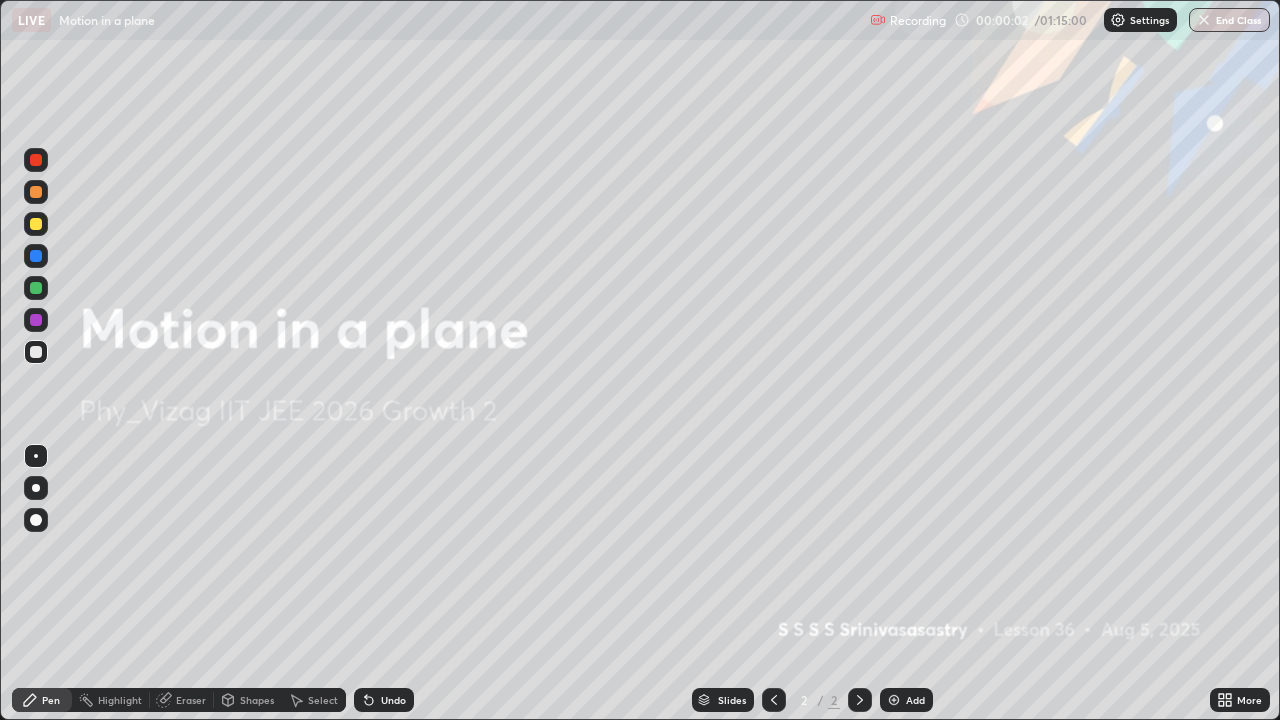 click 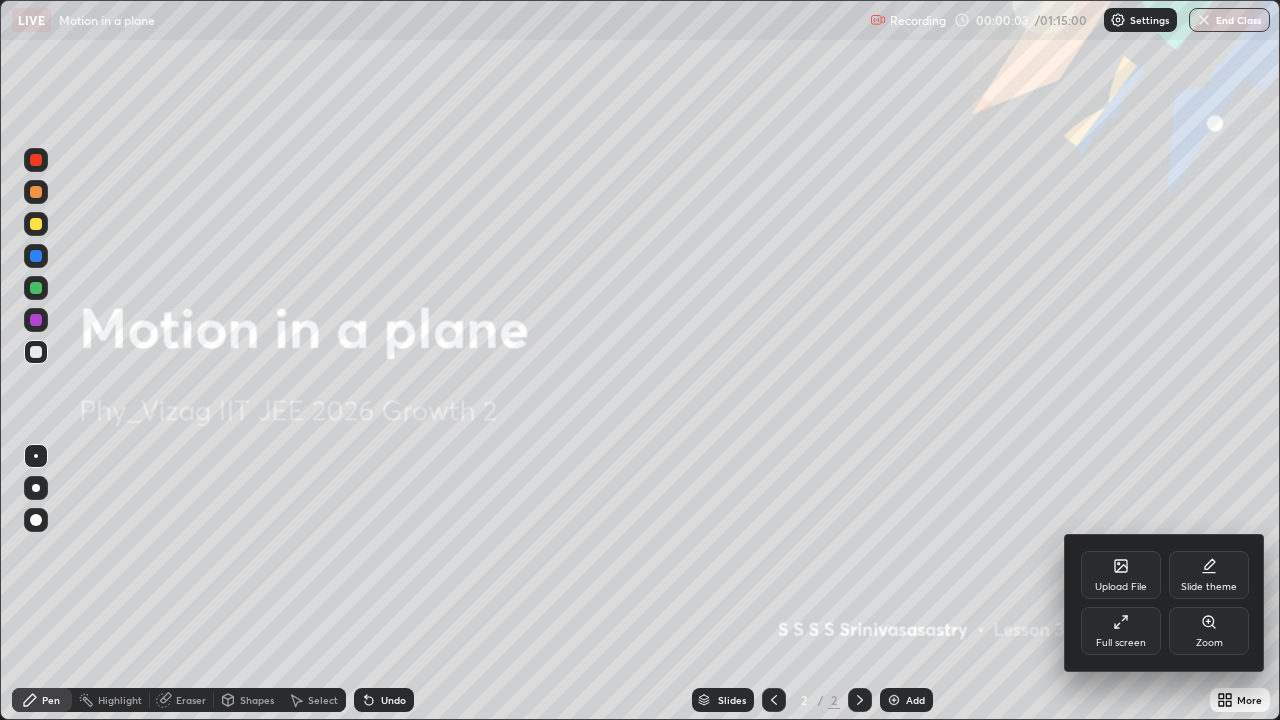 click on "Slide theme" at bounding box center (1209, 587) 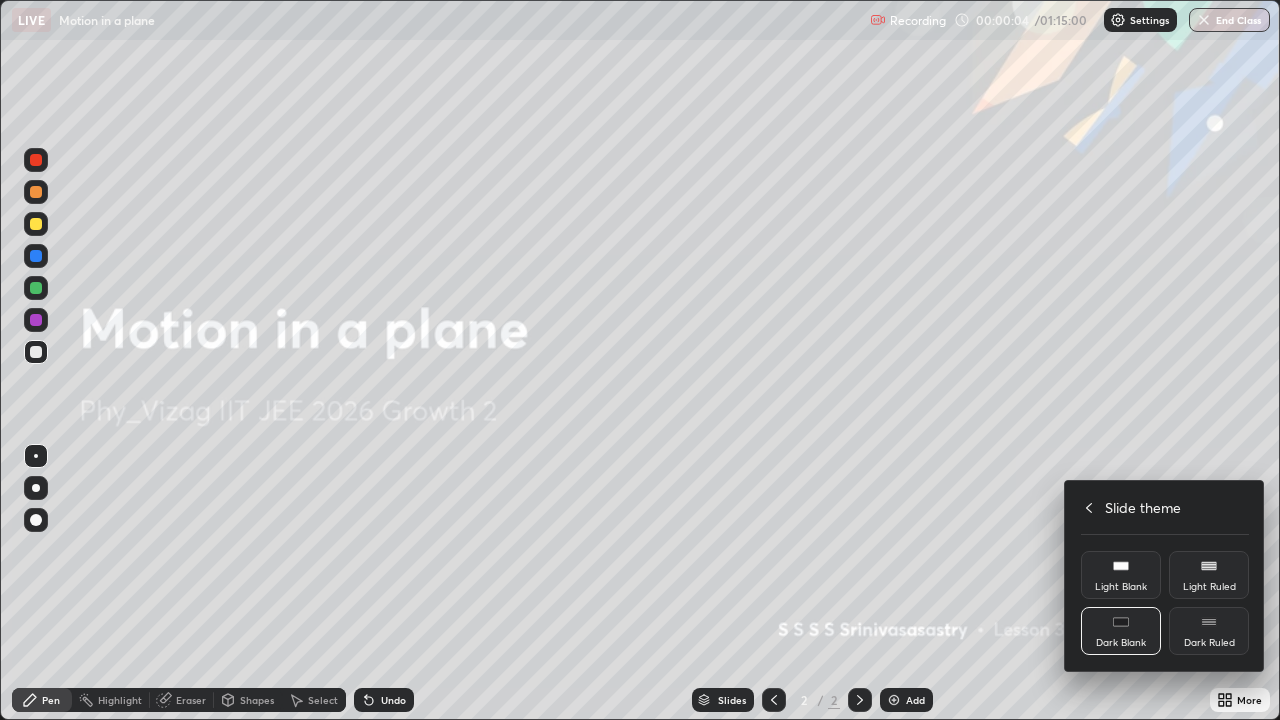 click on "Dark Ruled" at bounding box center [1209, 631] 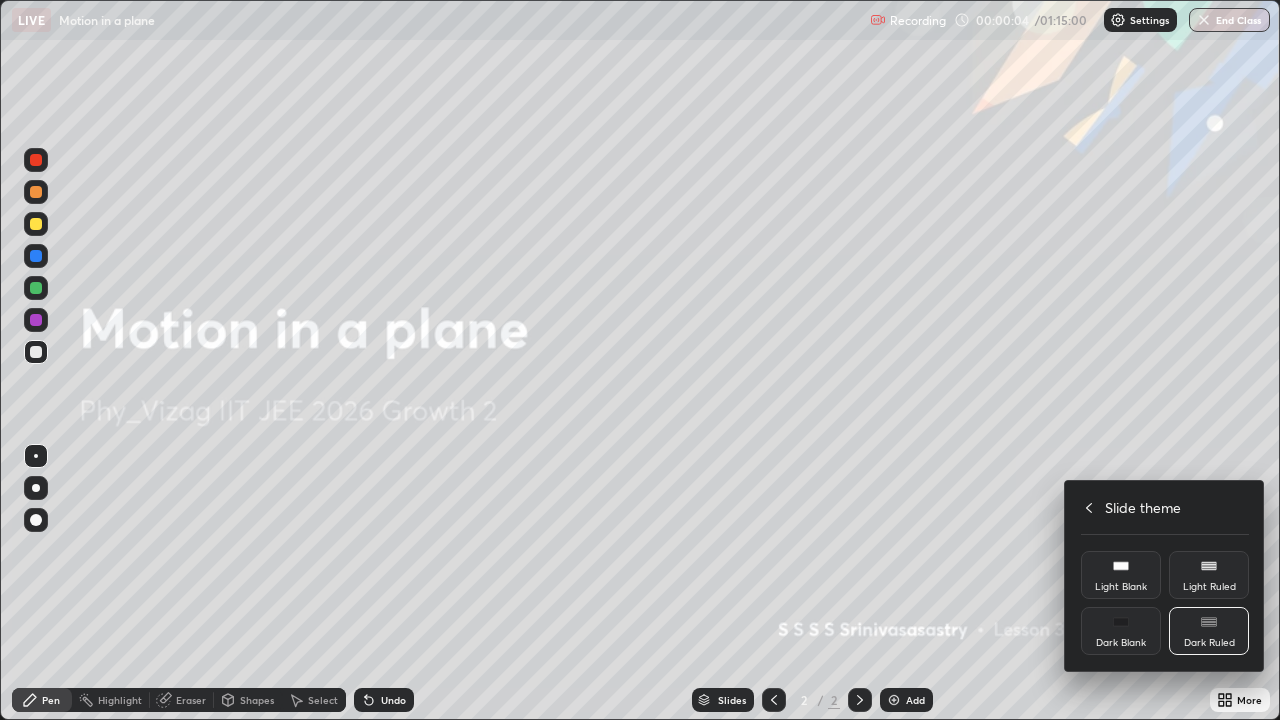 click at bounding box center [640, 360] 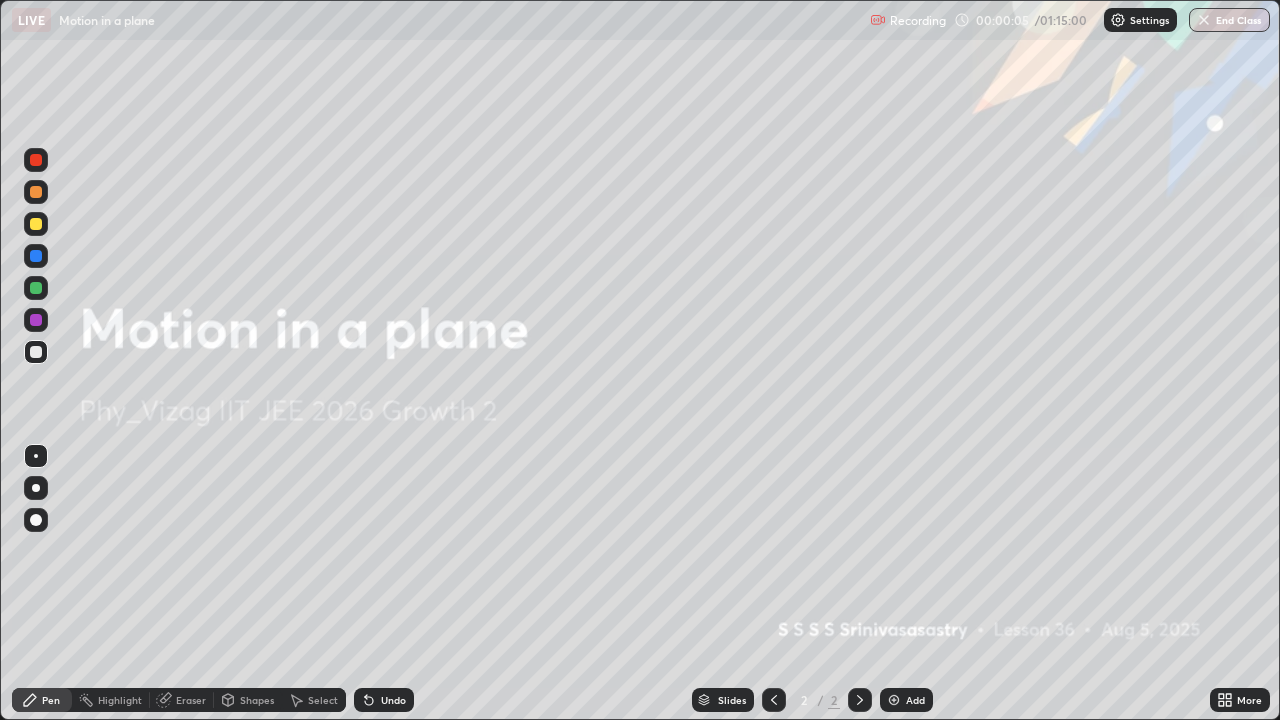 click on "Add" at bounding box center (915, 700) 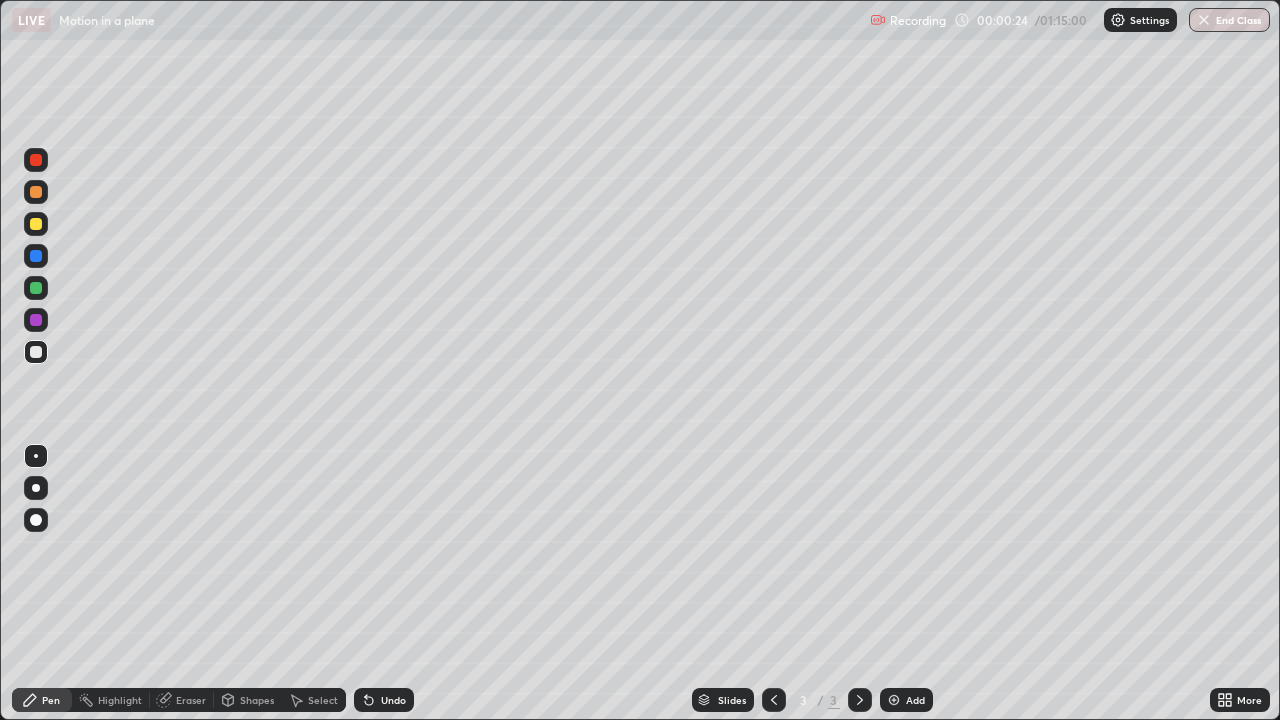 click at bounding box center [36, 520] 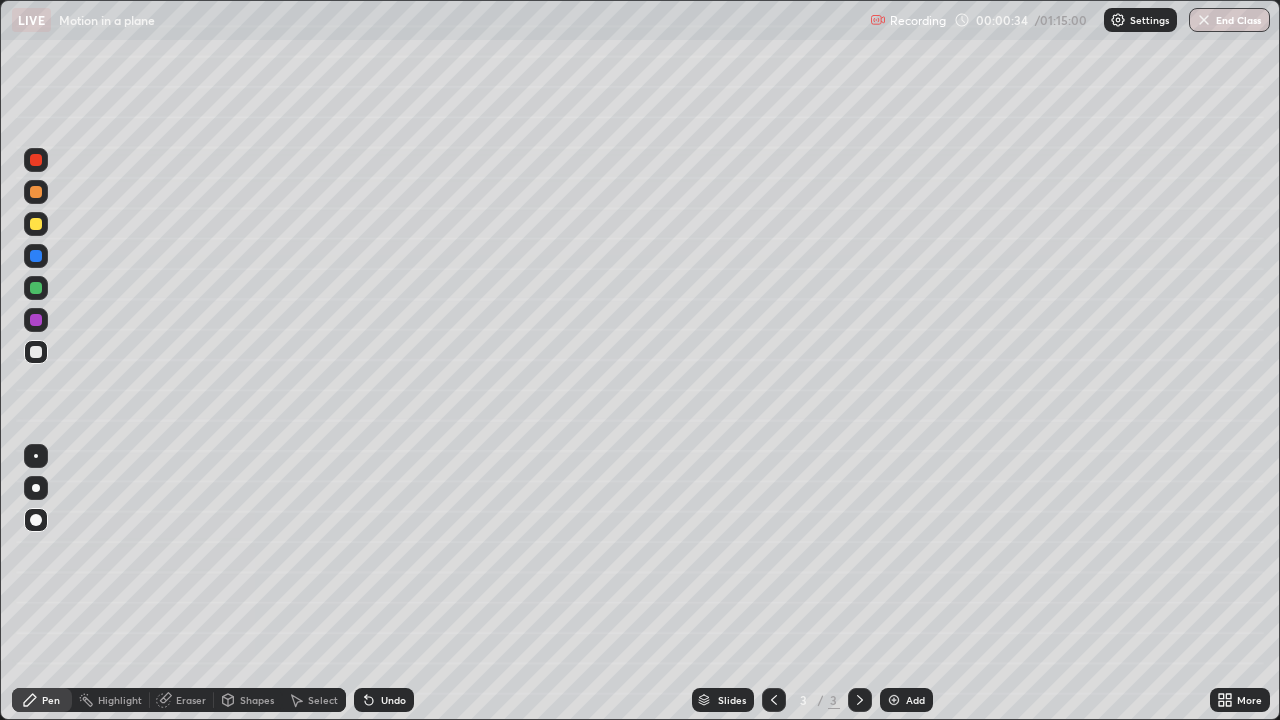 click on "Shapes" at bounding box center [248, 700] 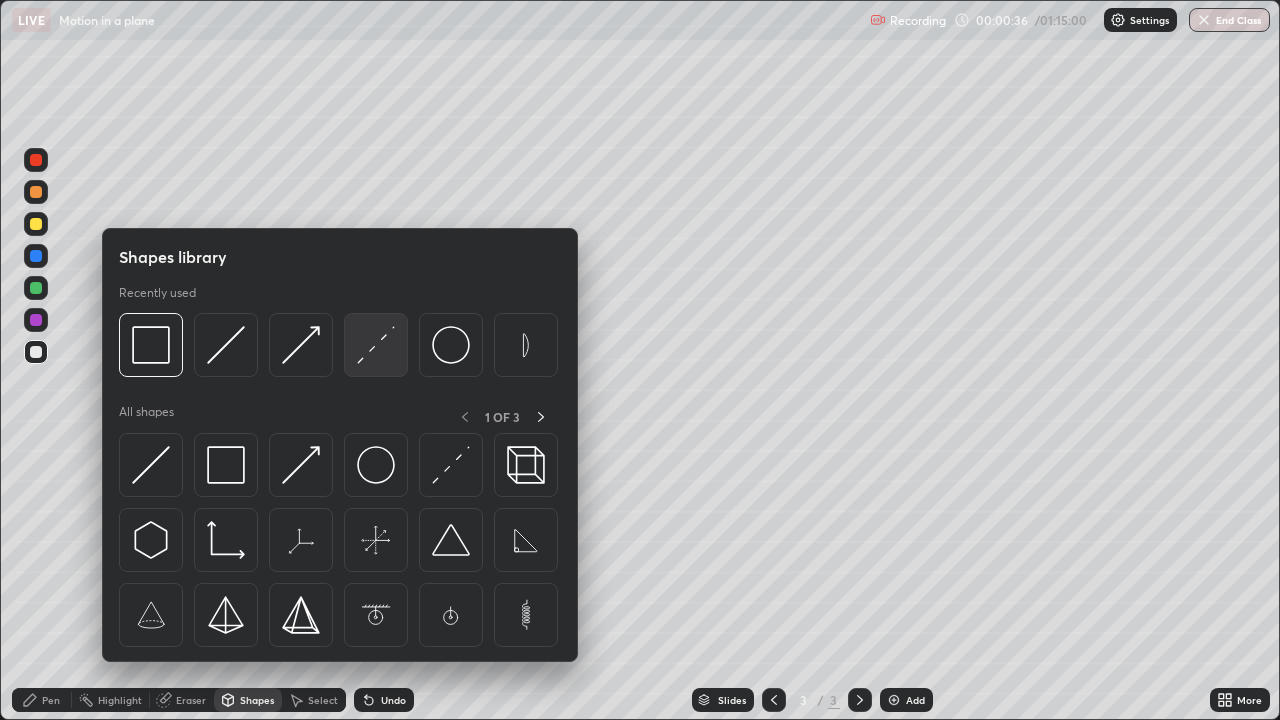 click at bounding box center [376, 345] 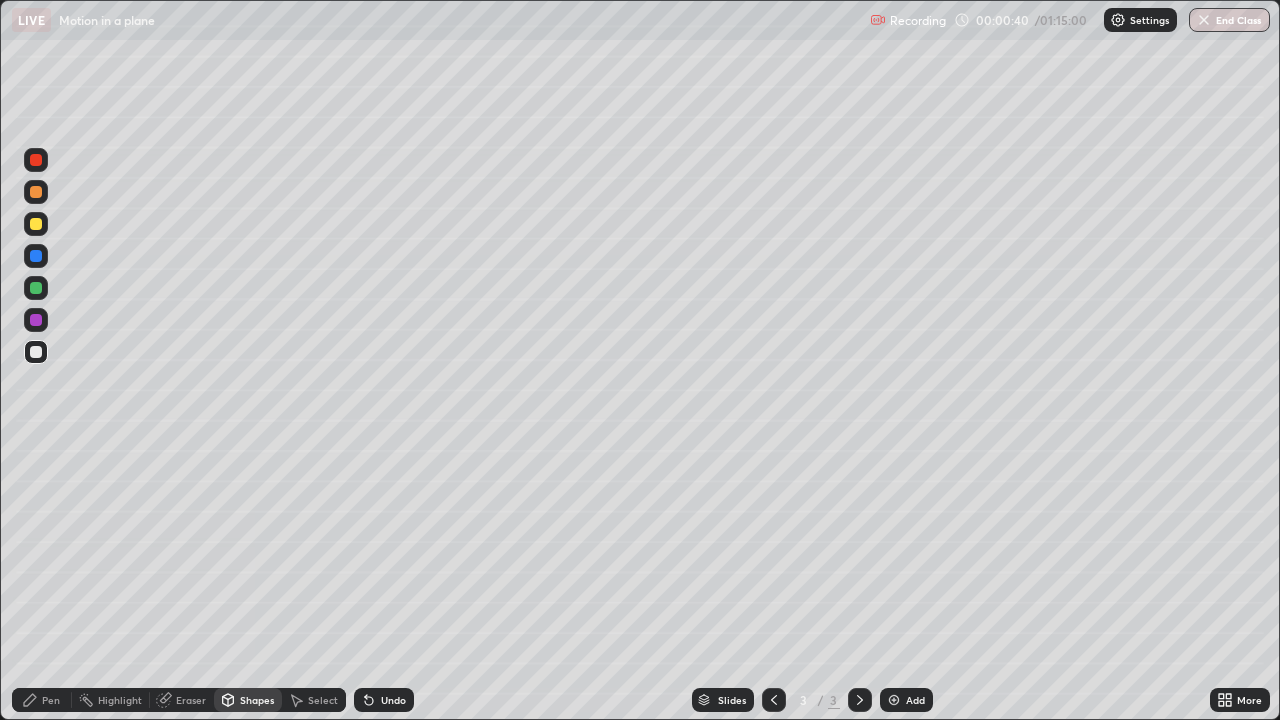 click on "Pen" at bounding box center (51, 700) 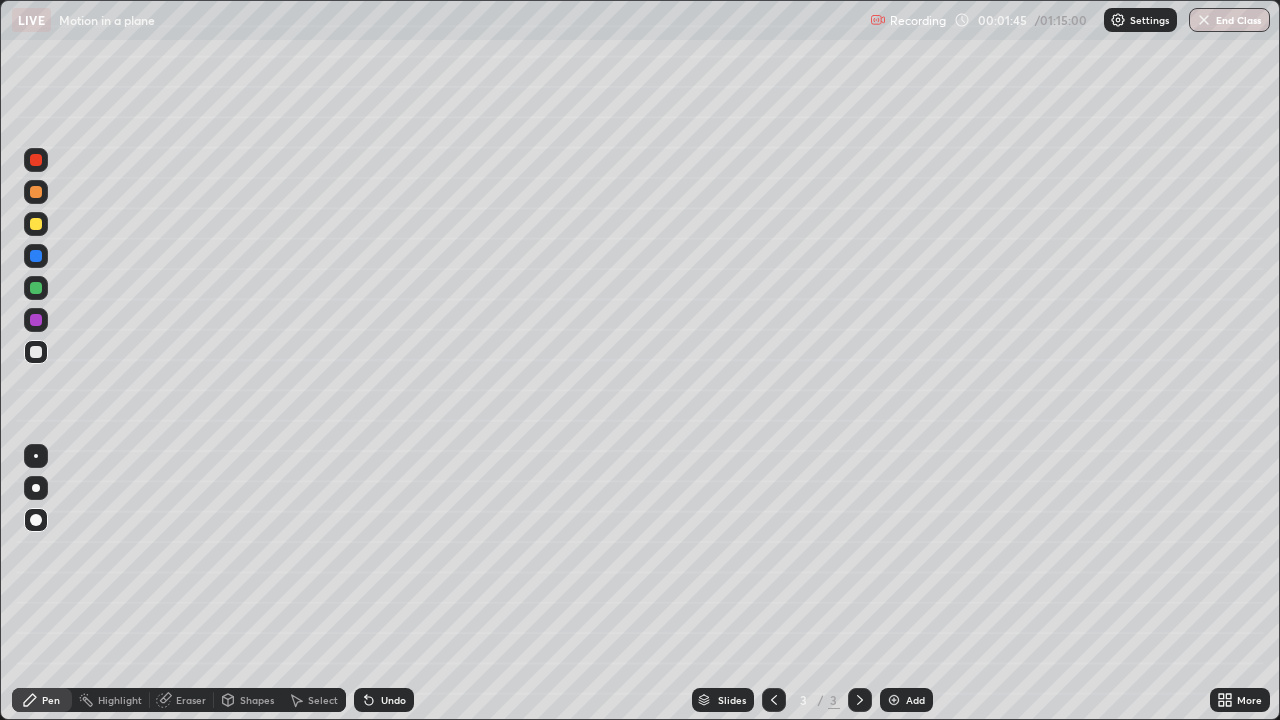 click on "Shapes" at bounding box center (257, 700) 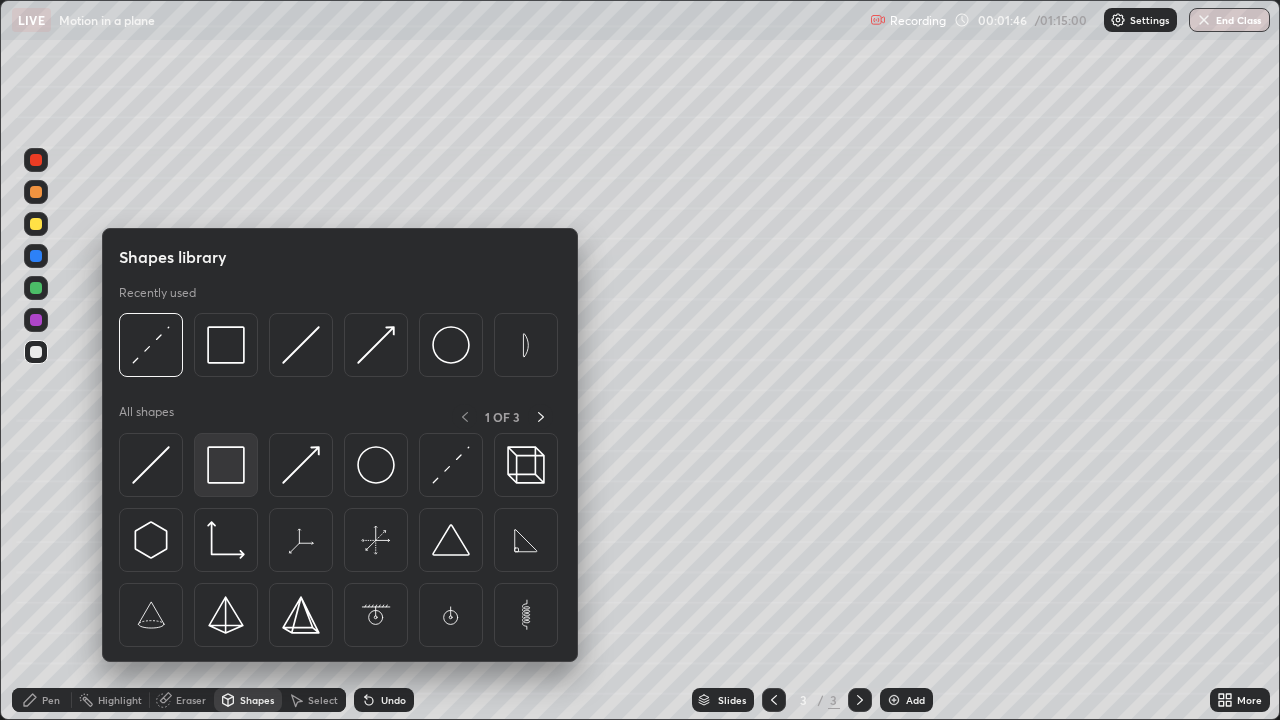 click at bounding box center (226, 465) 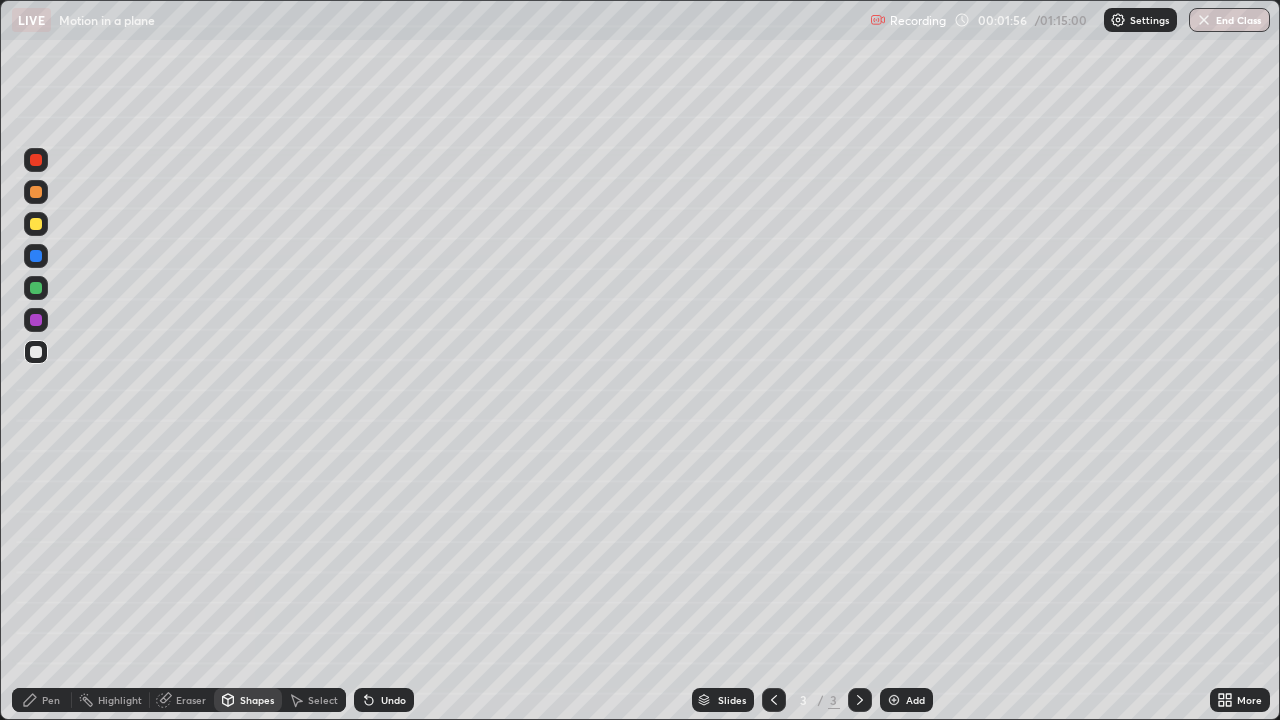 click on "Shapes" at bounding box center (257, 700) 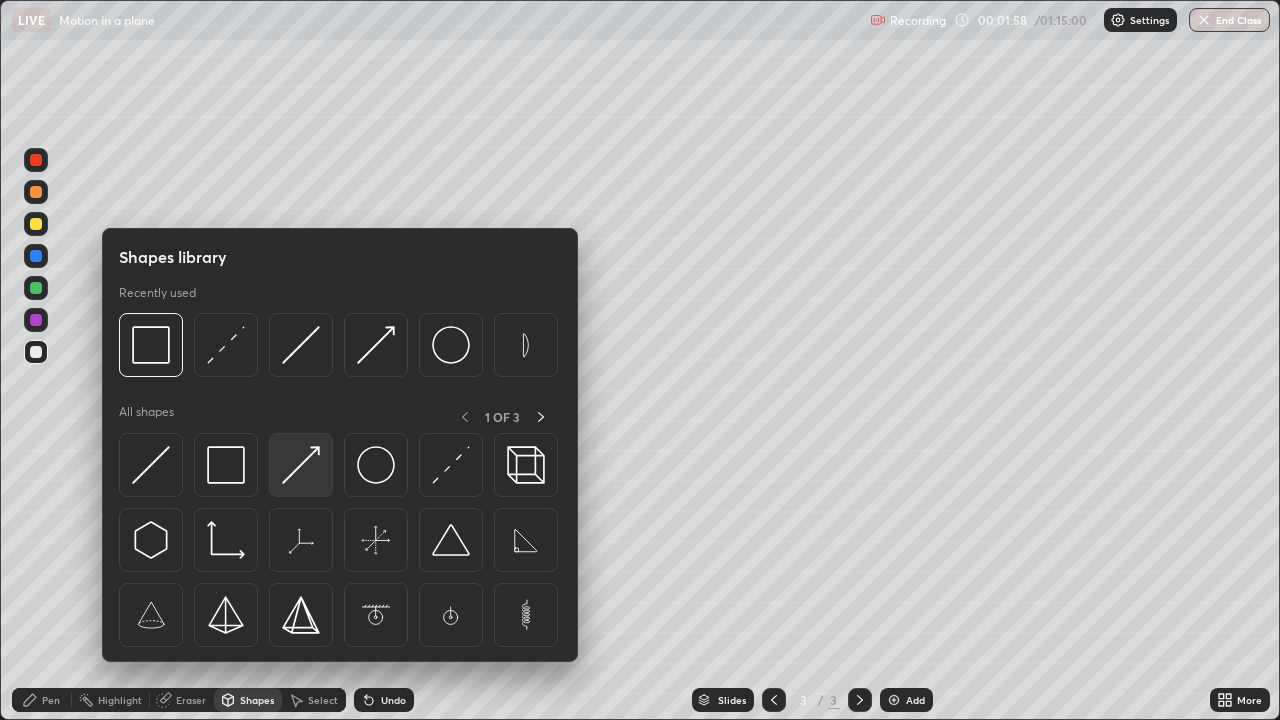 click at bounding box center [301, 465] 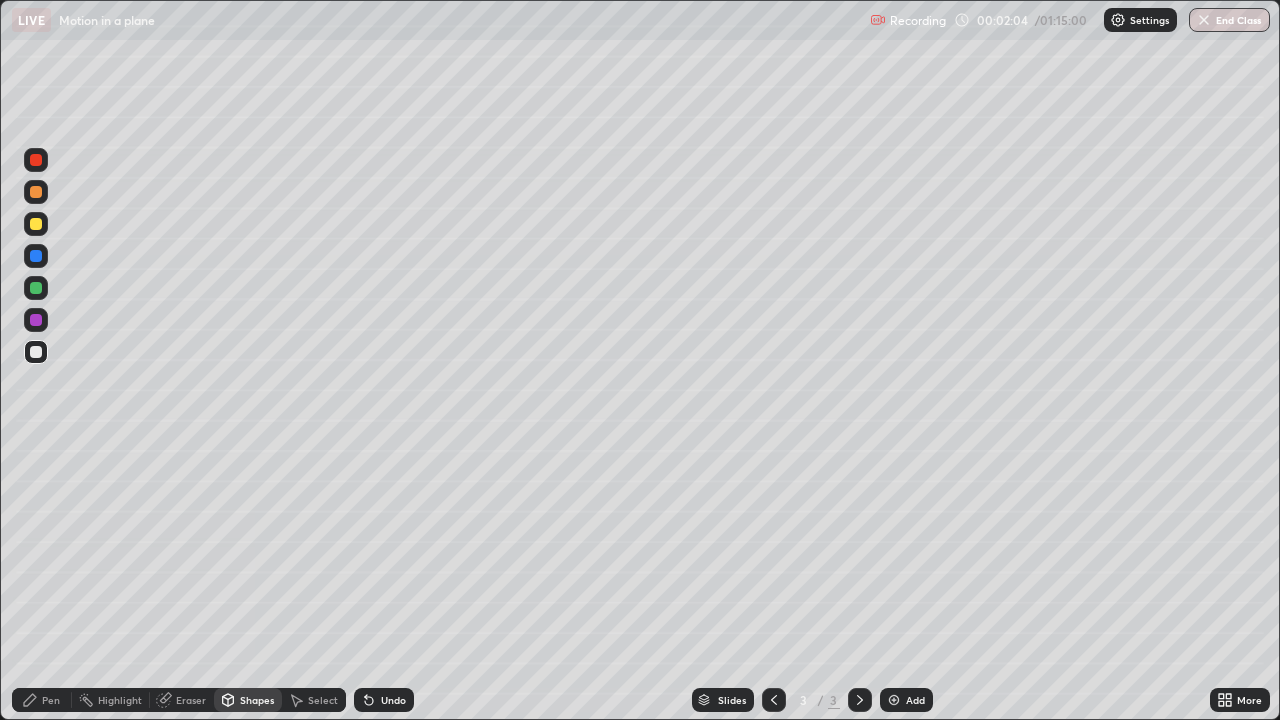 click on "Pen" at bounding box center [51, 700] 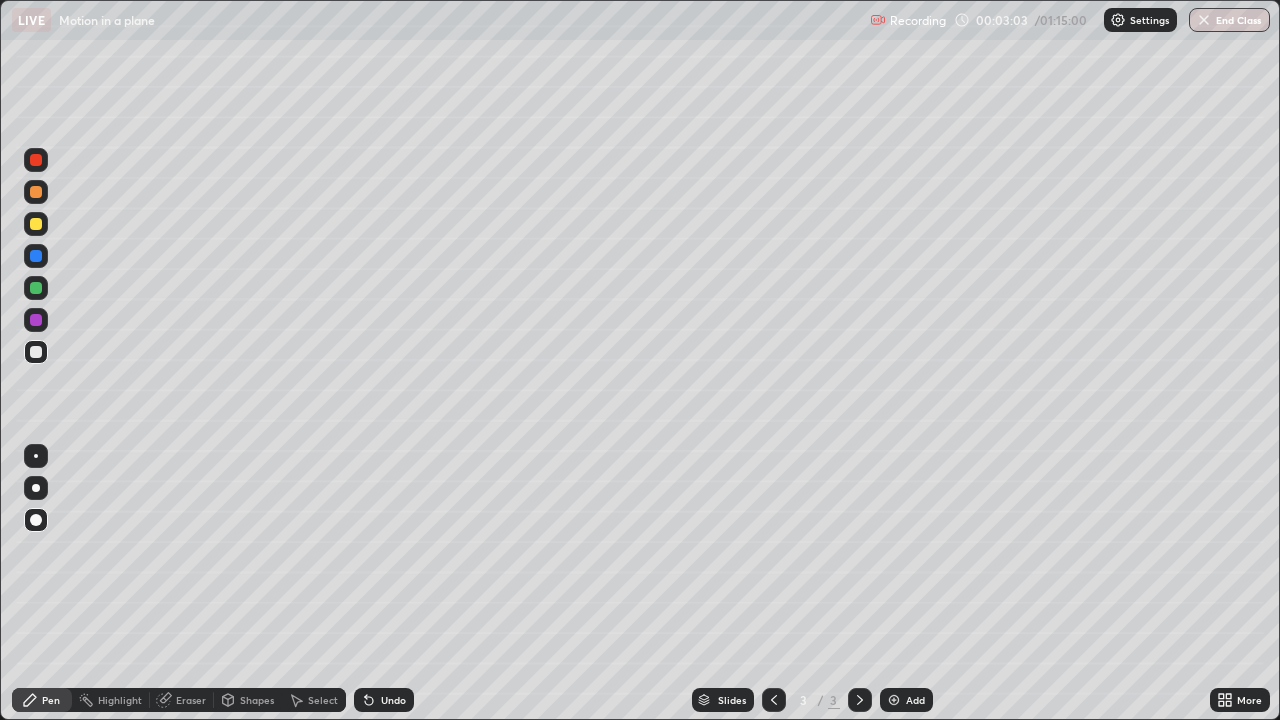 click on "Eraser" at bounding box center [191, 700] 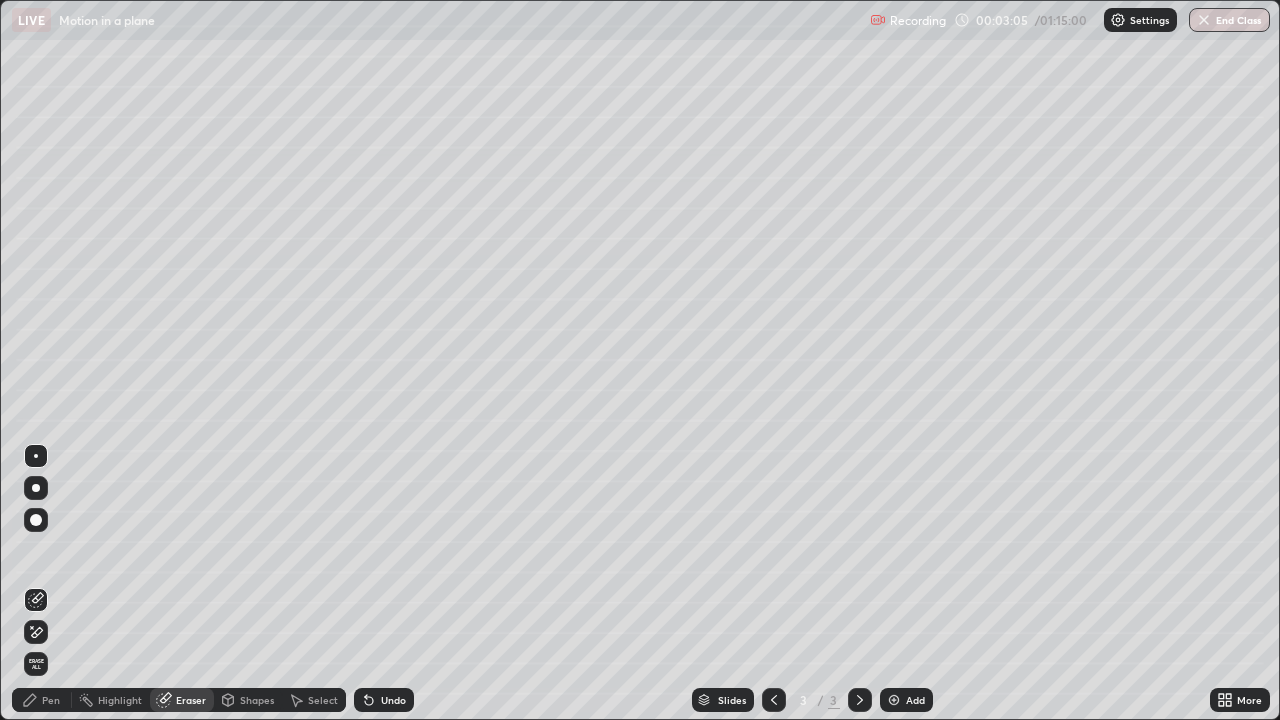 click on "Shapes" at bounding box center [257, 700] 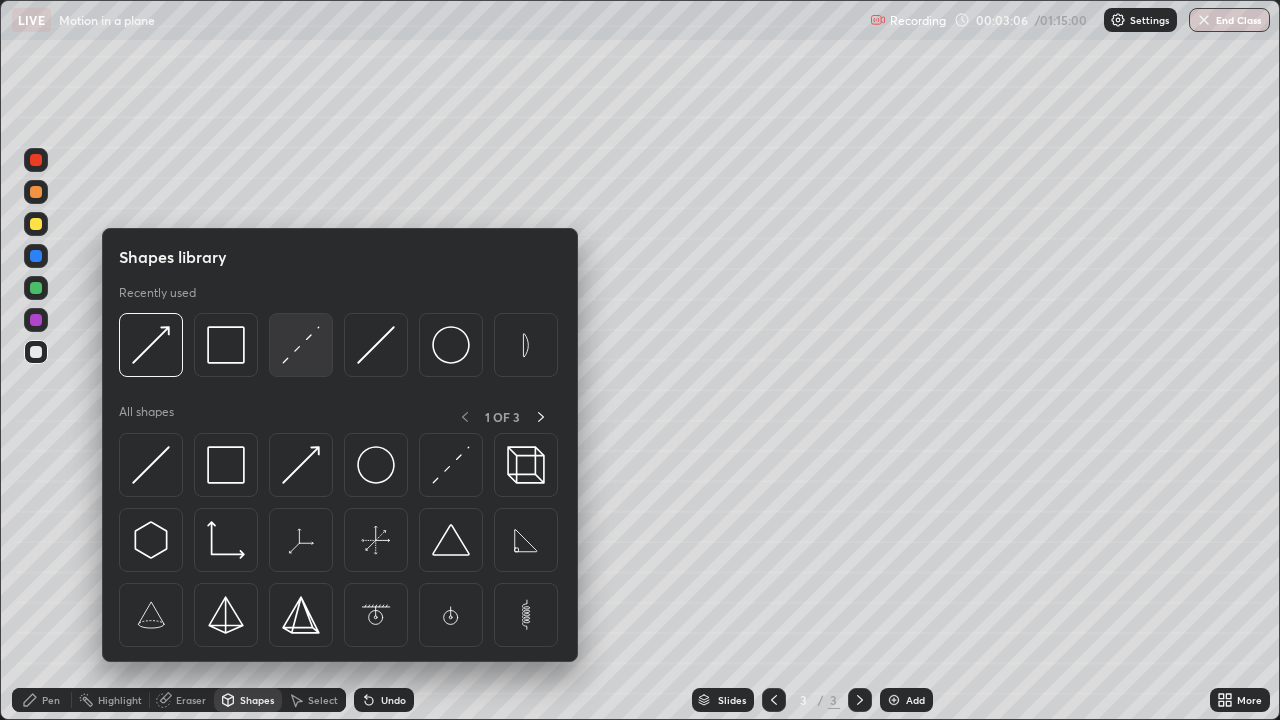click at bounding box center [301, 345] 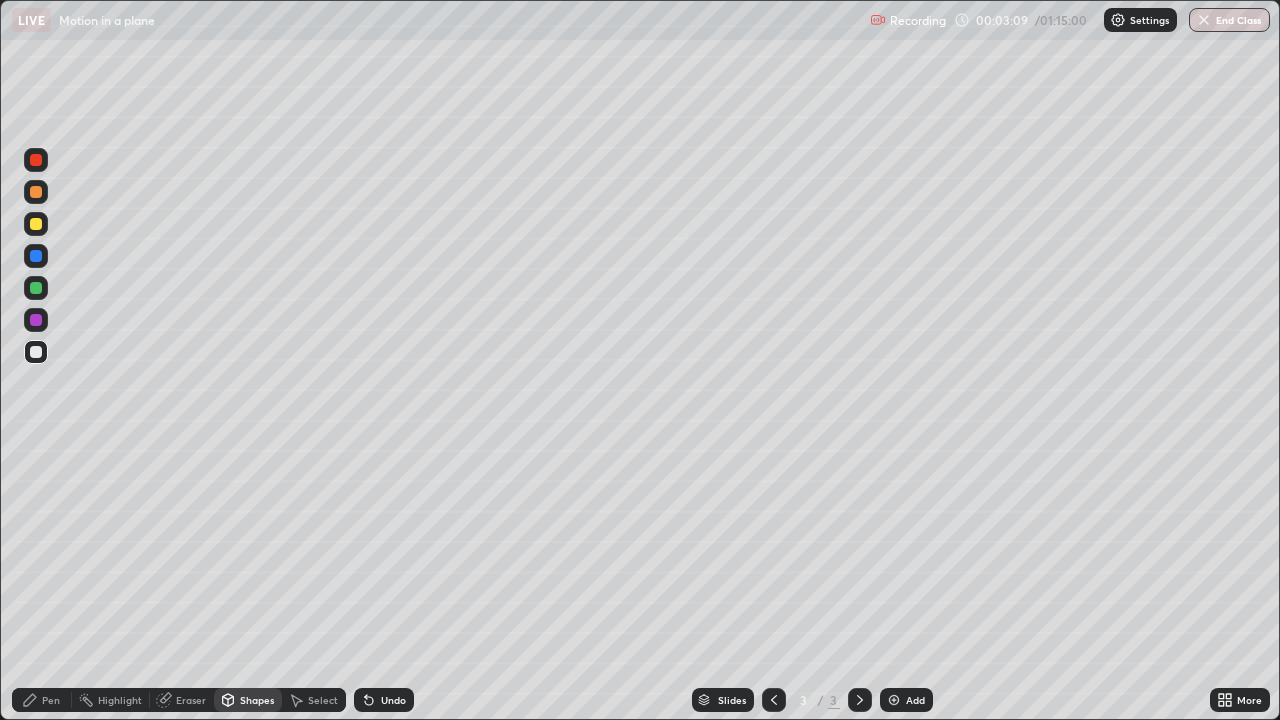 click on "Undo" at bounding box center [393, 700] 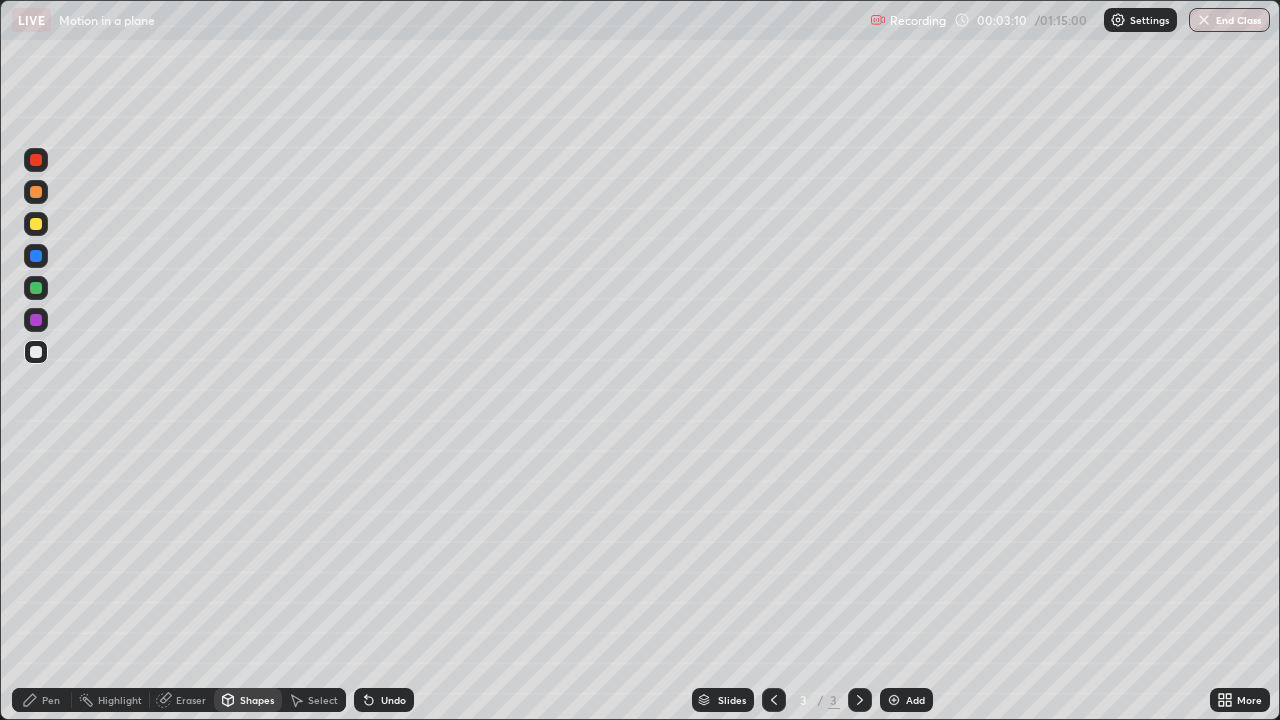 click on "Shapes" at bounding box center (257, 700) 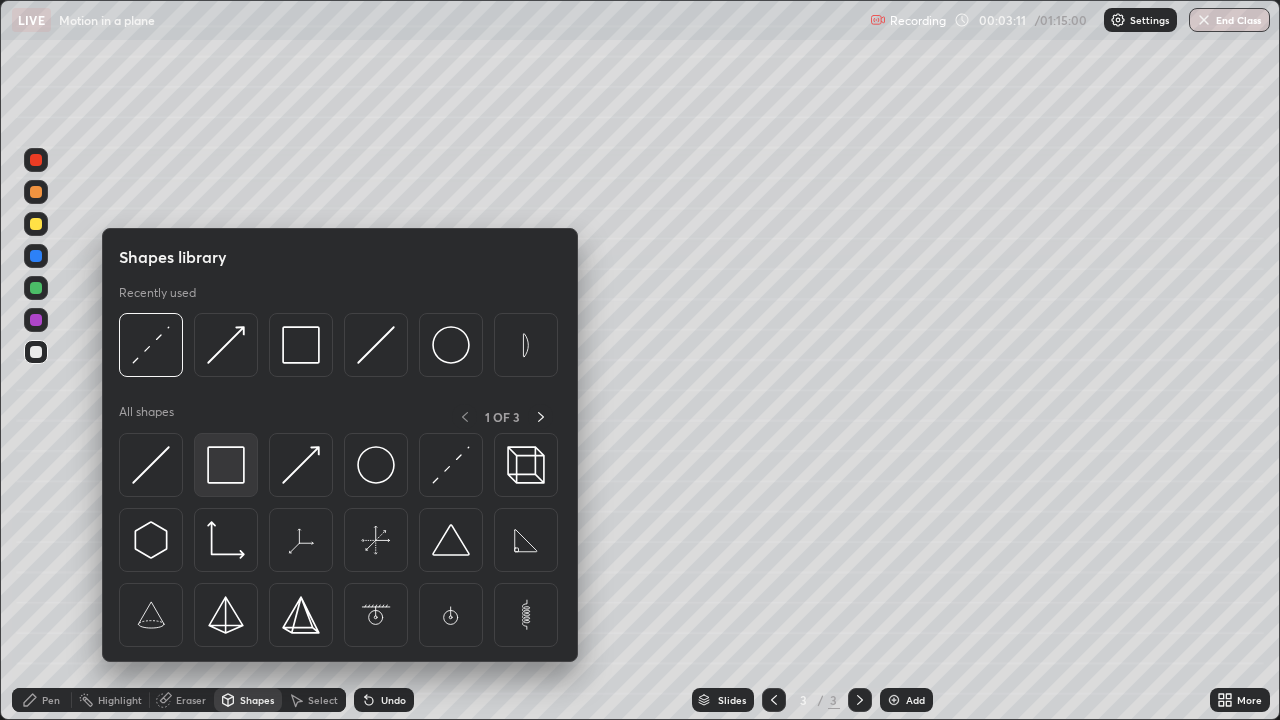 click at bounding box center (226, 465) 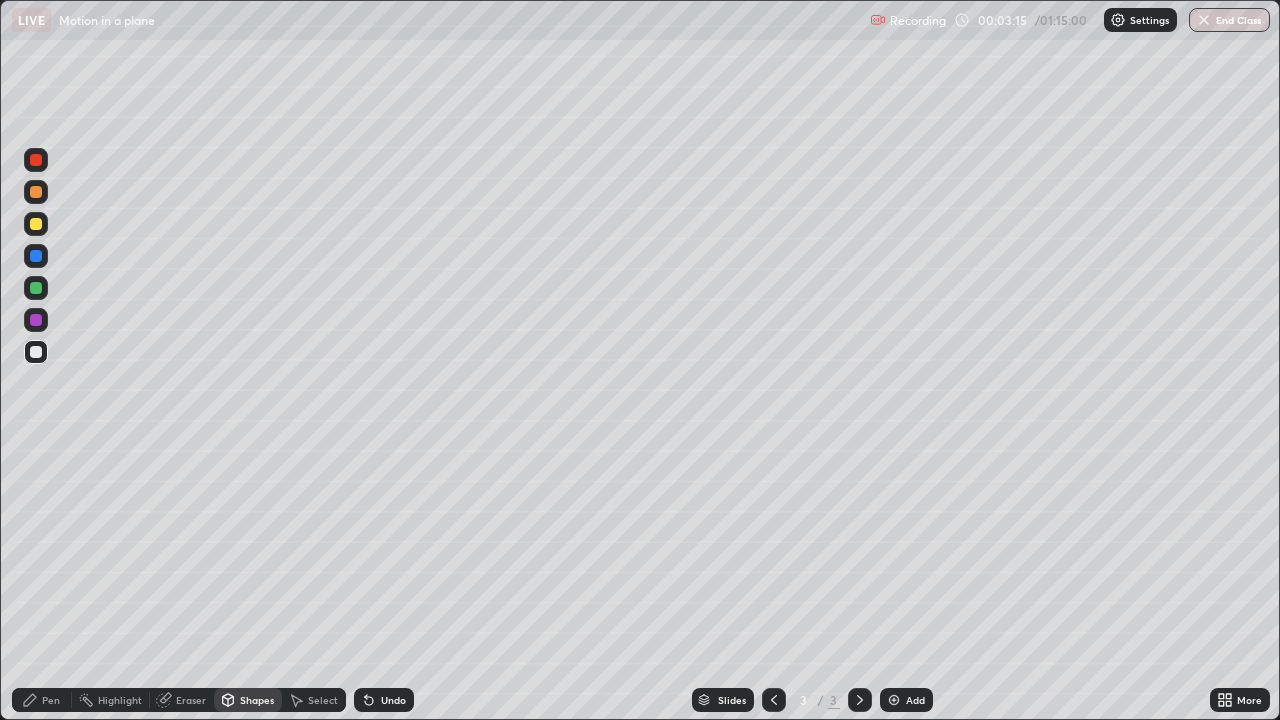 click on "Shapes" at bounding box center [257, 700] 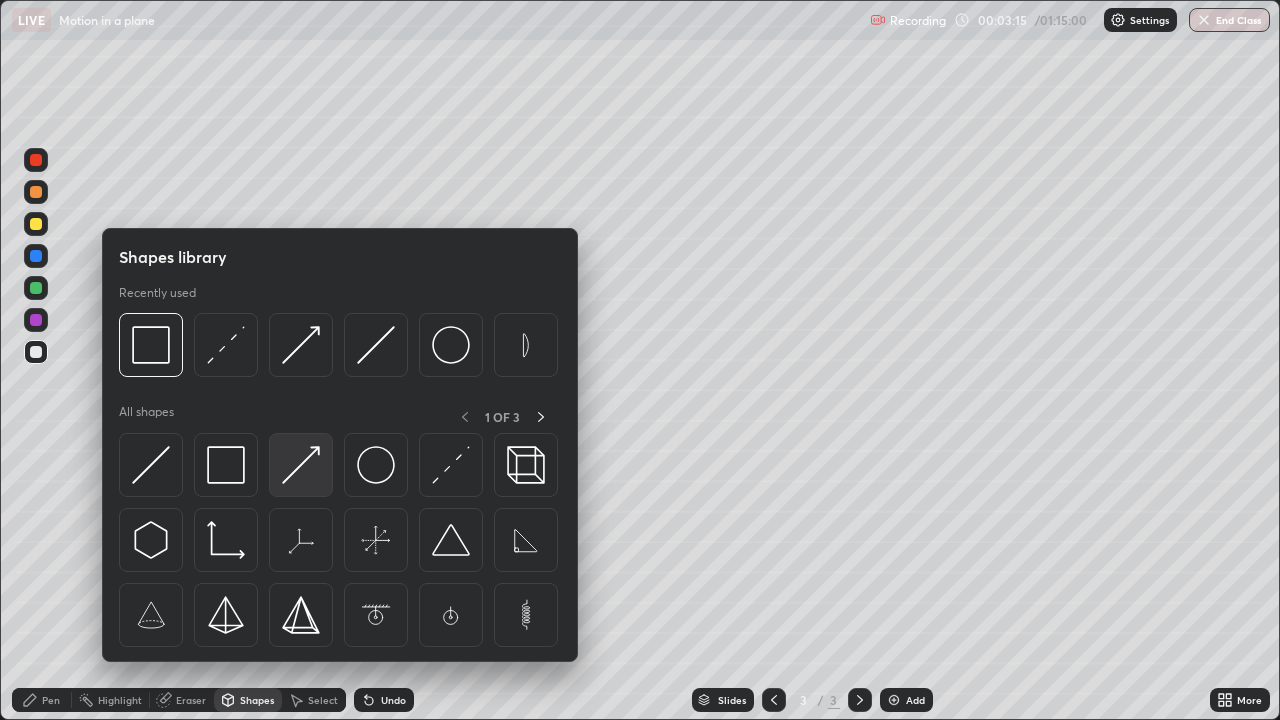 click at bounding box center [301, 465] 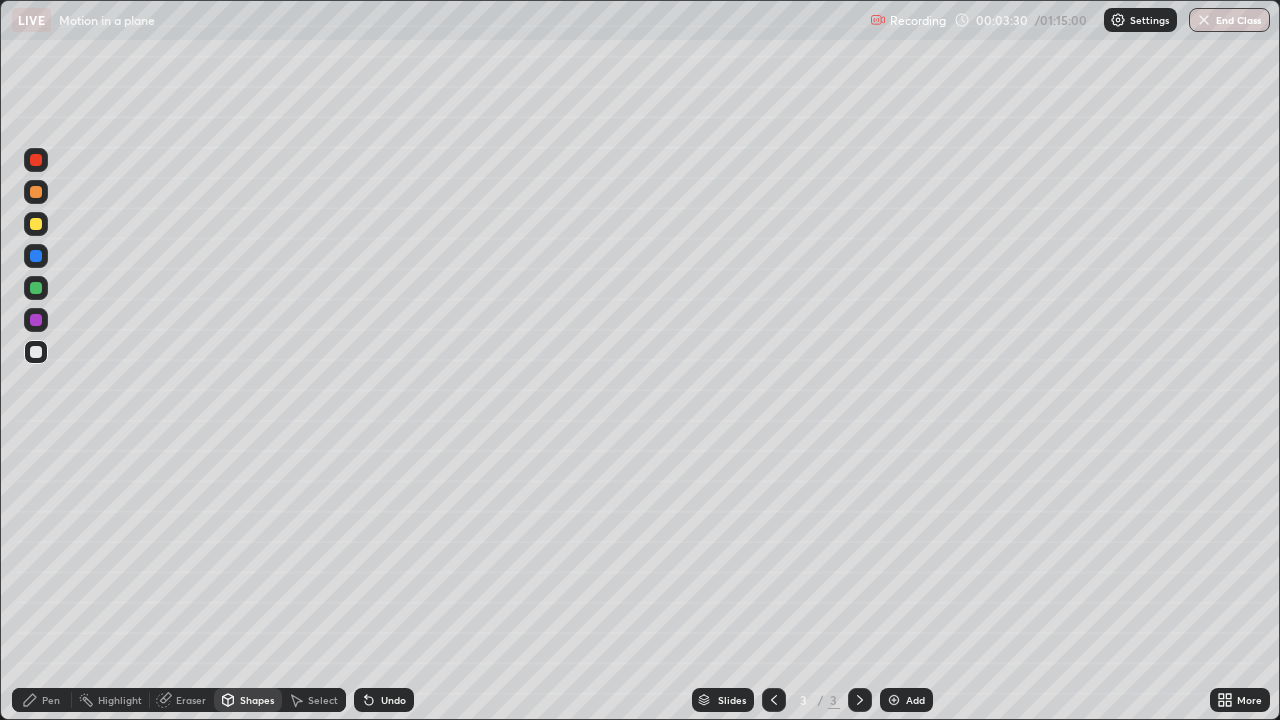 click on "Pen" at bounding box center (51, 700) 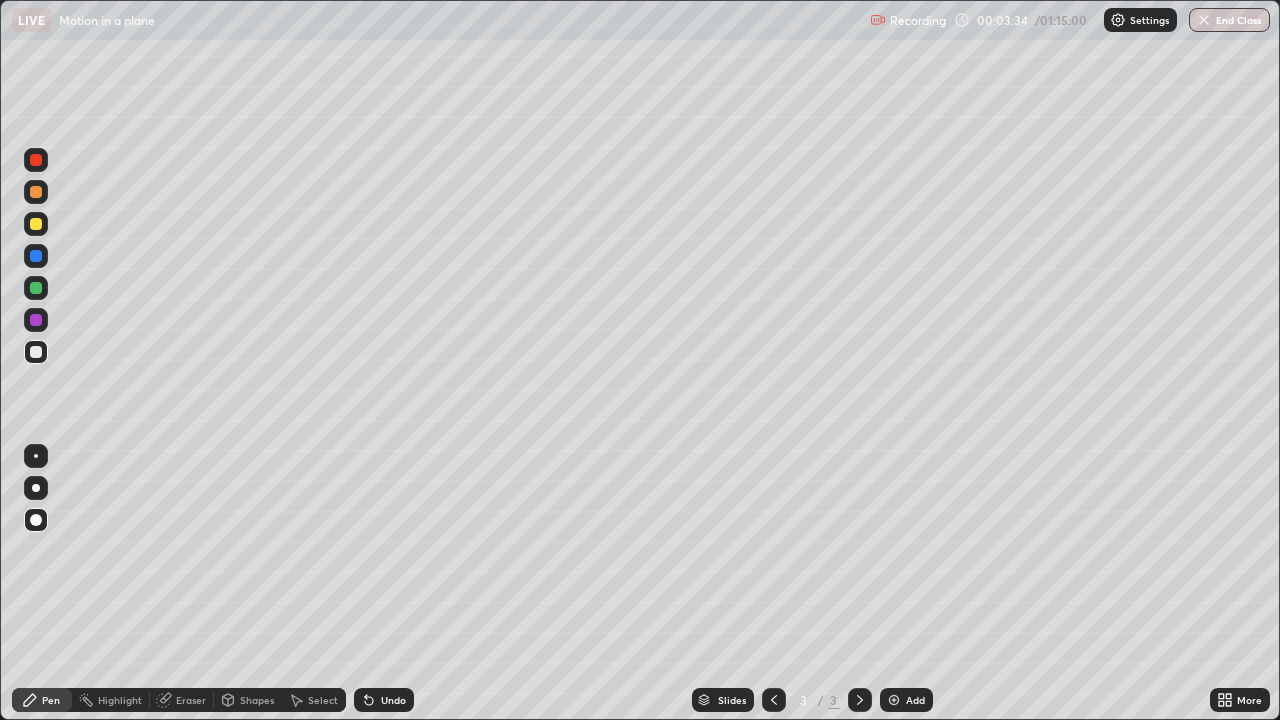 click at bounding box center [36, 288] 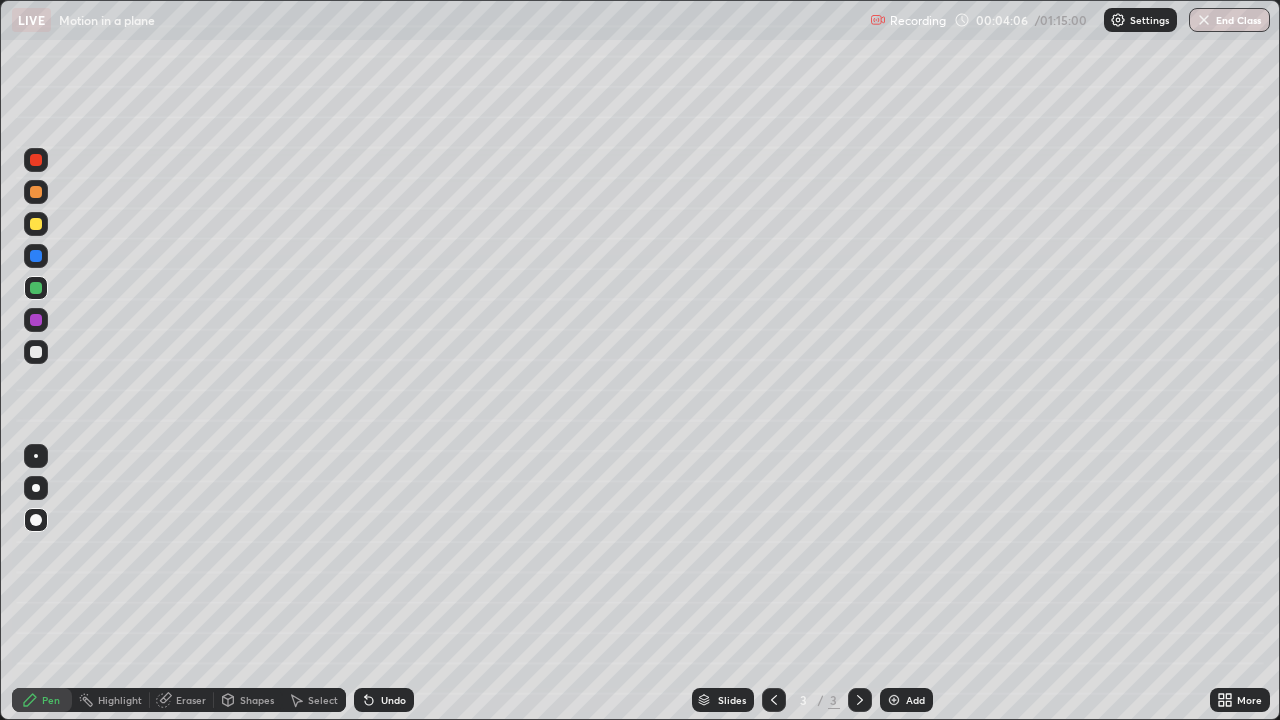 click at bounding box center [36, 320] 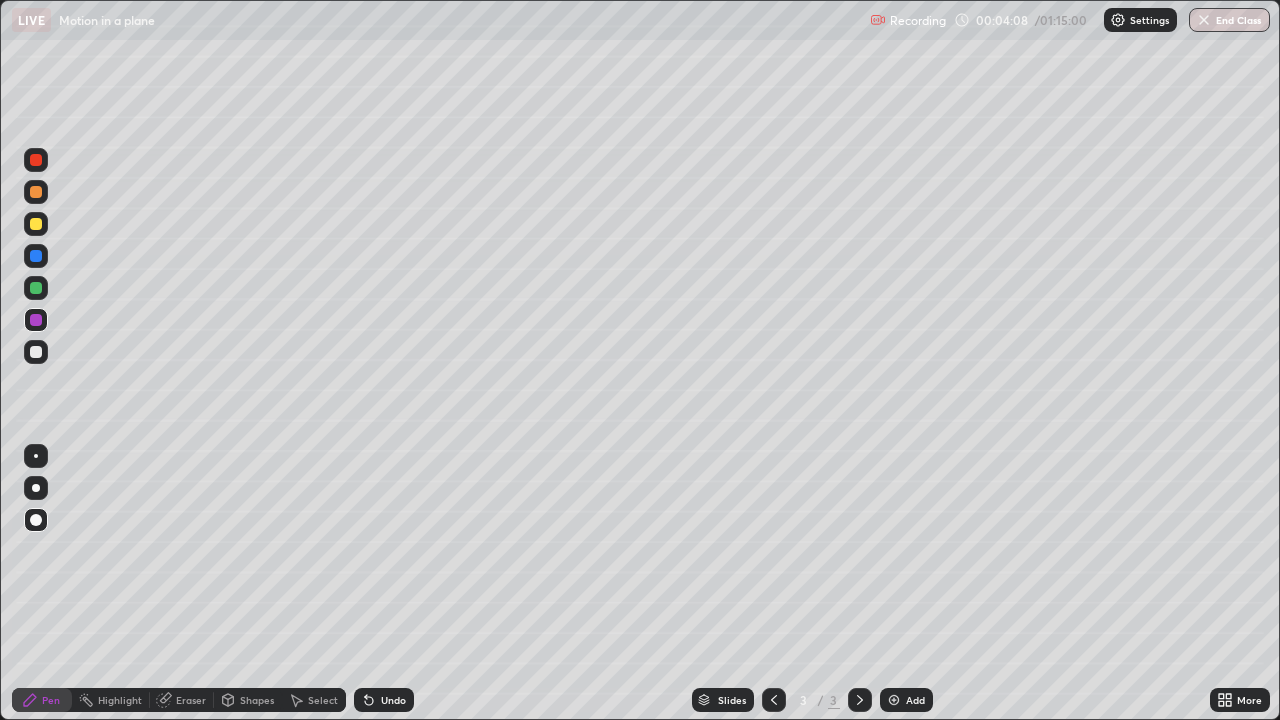 click at bounding box center (36, 224) 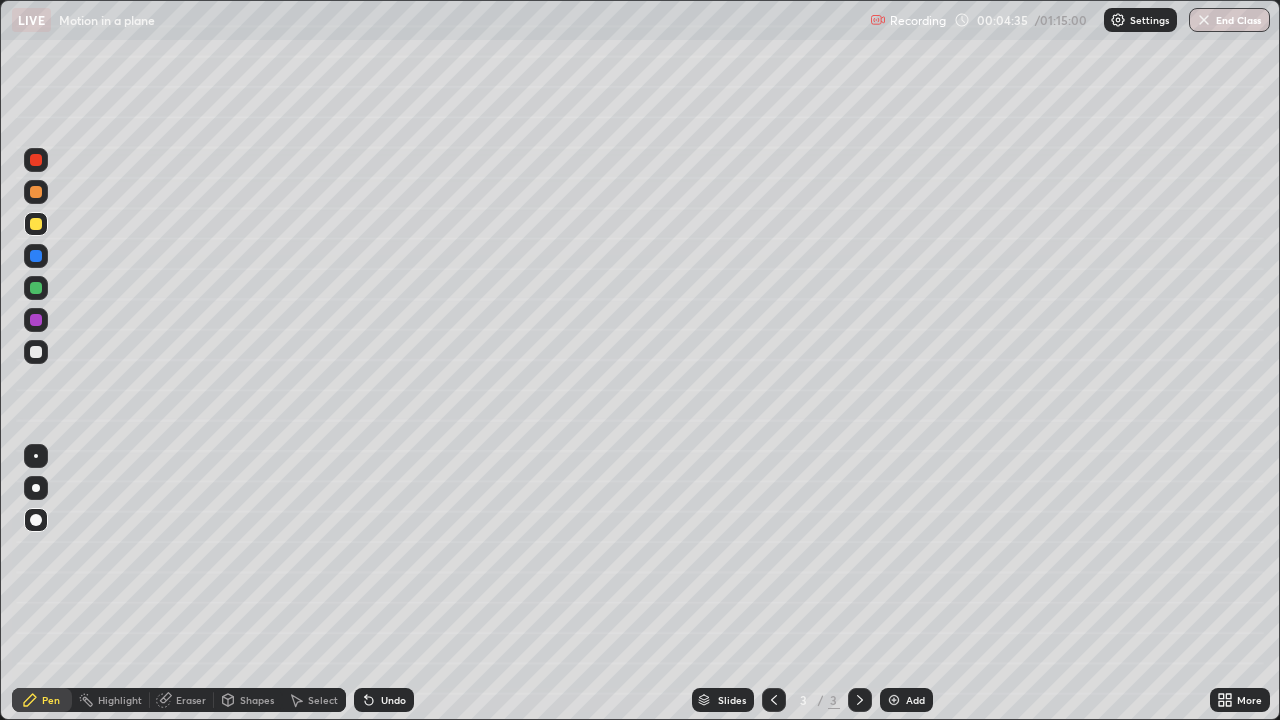 click at bounding box center [36, 320] 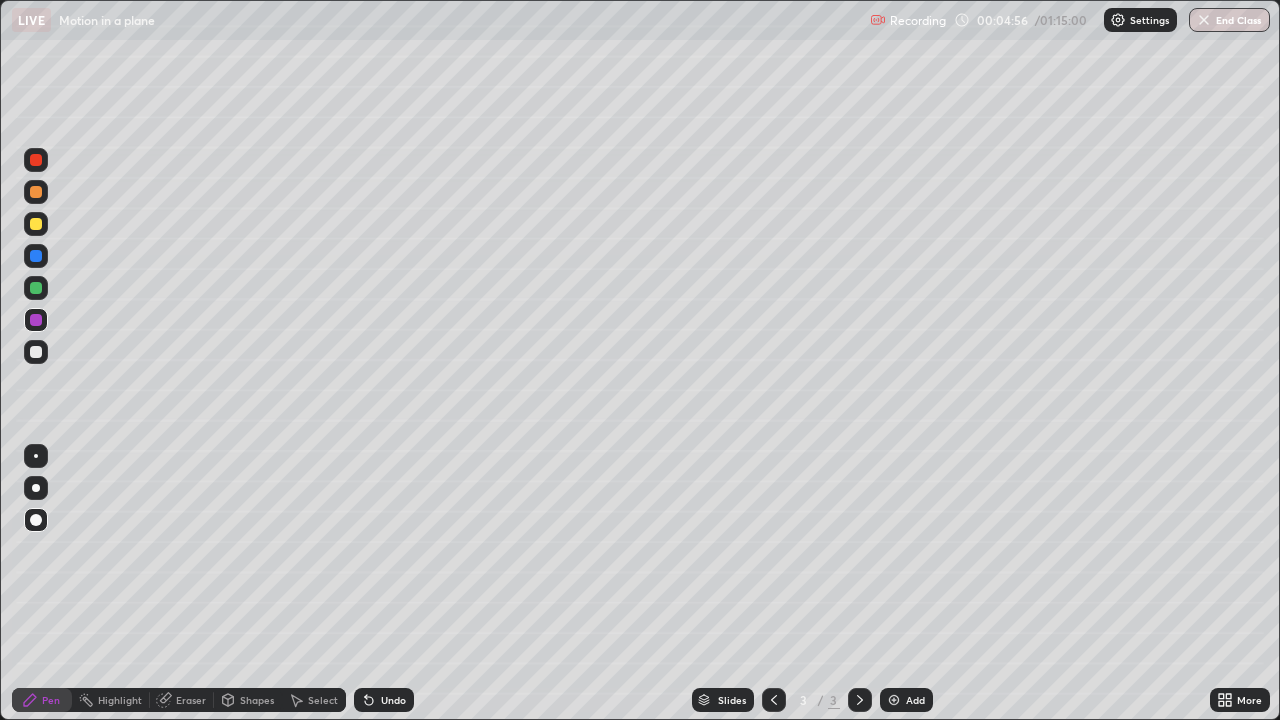 click at bounding box center (36, 192) 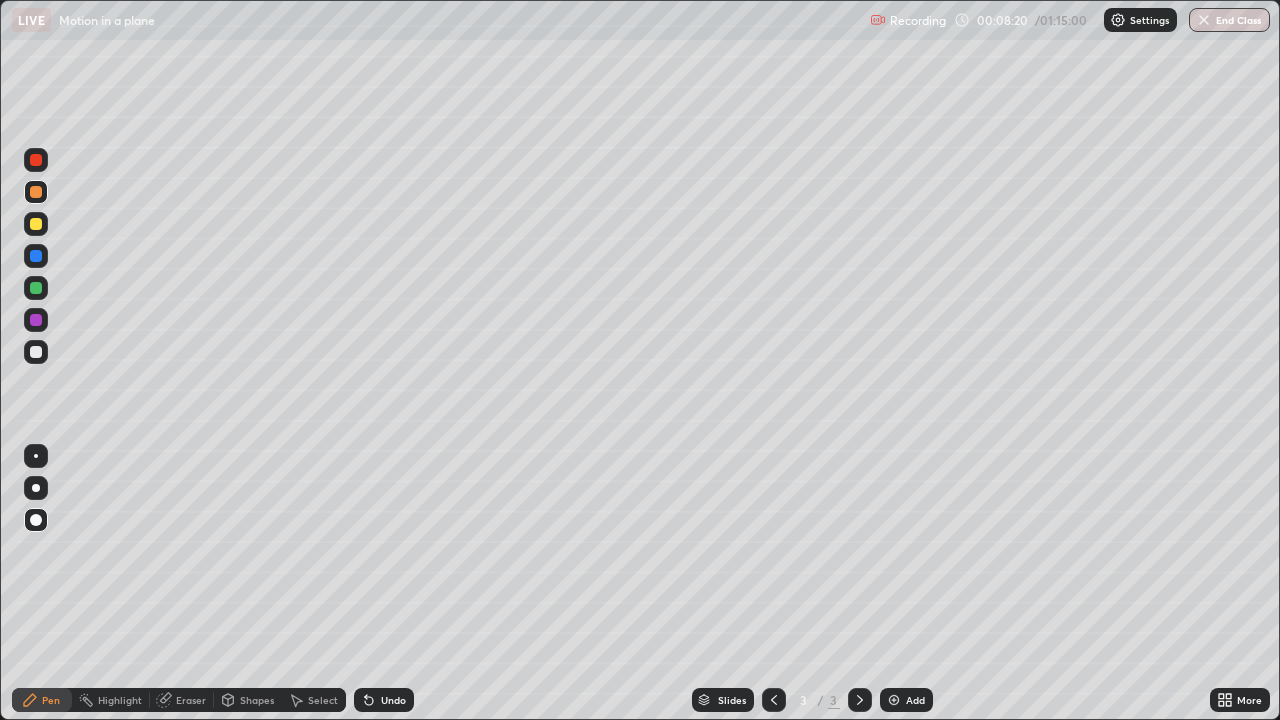 click at bounding box center [894, 700] 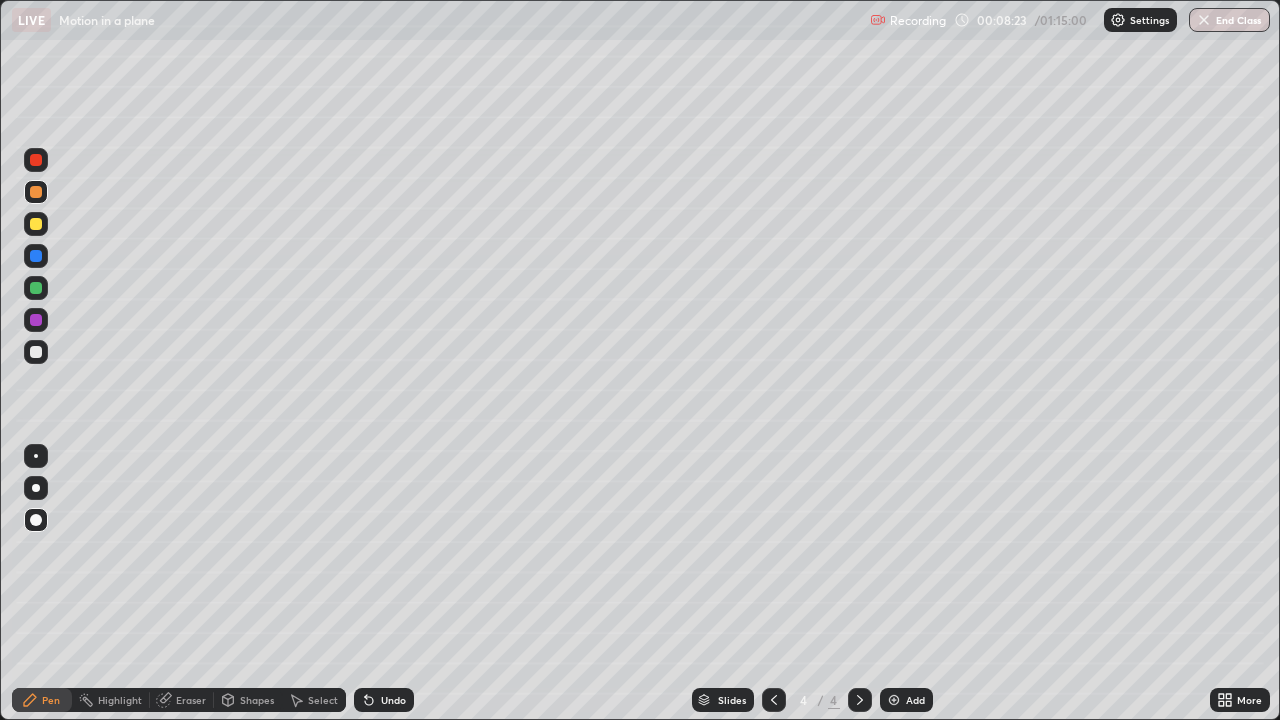 click at bounding box center (36, 352) 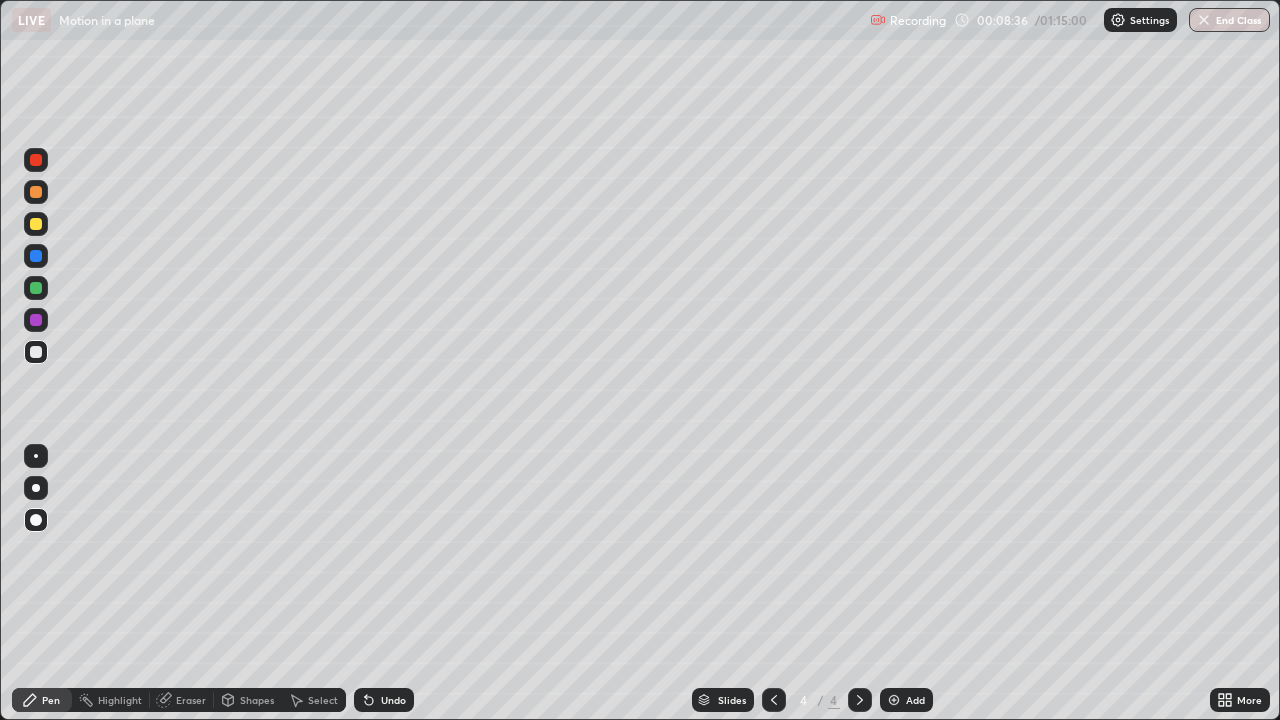 click on "Shapes" at bounding box center (257, 700) 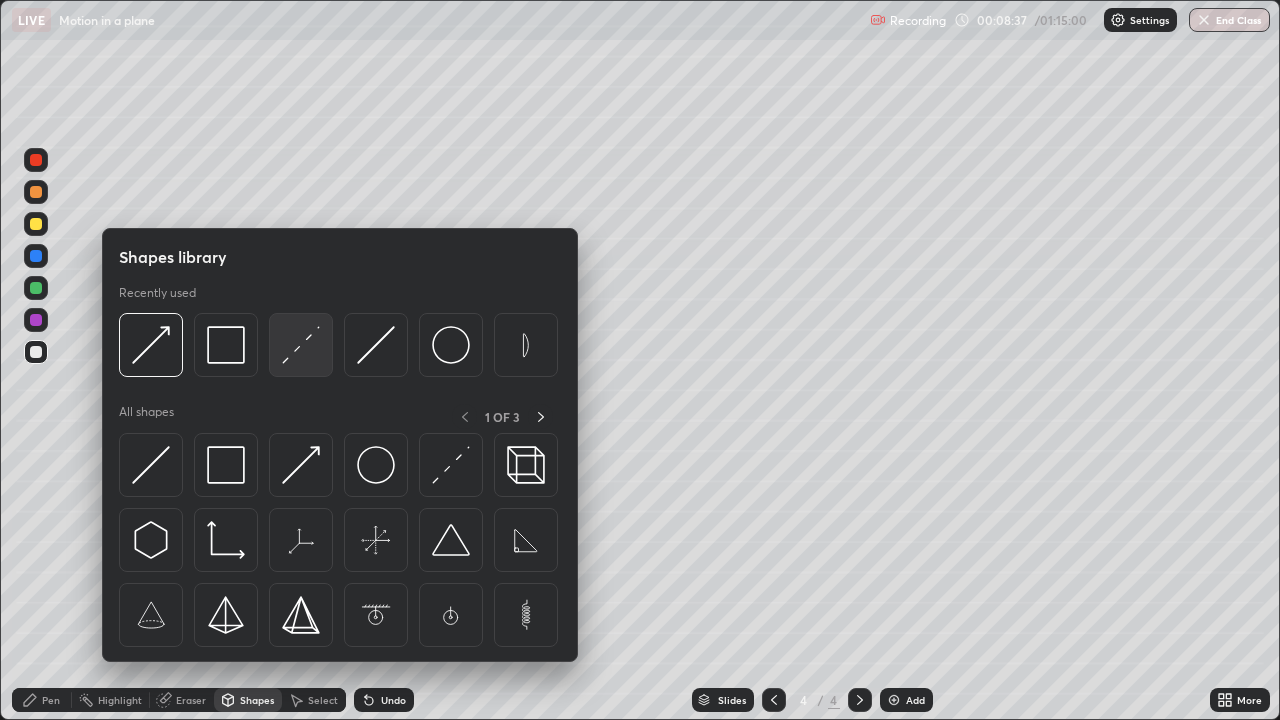 click at bounding box center (301, 345) 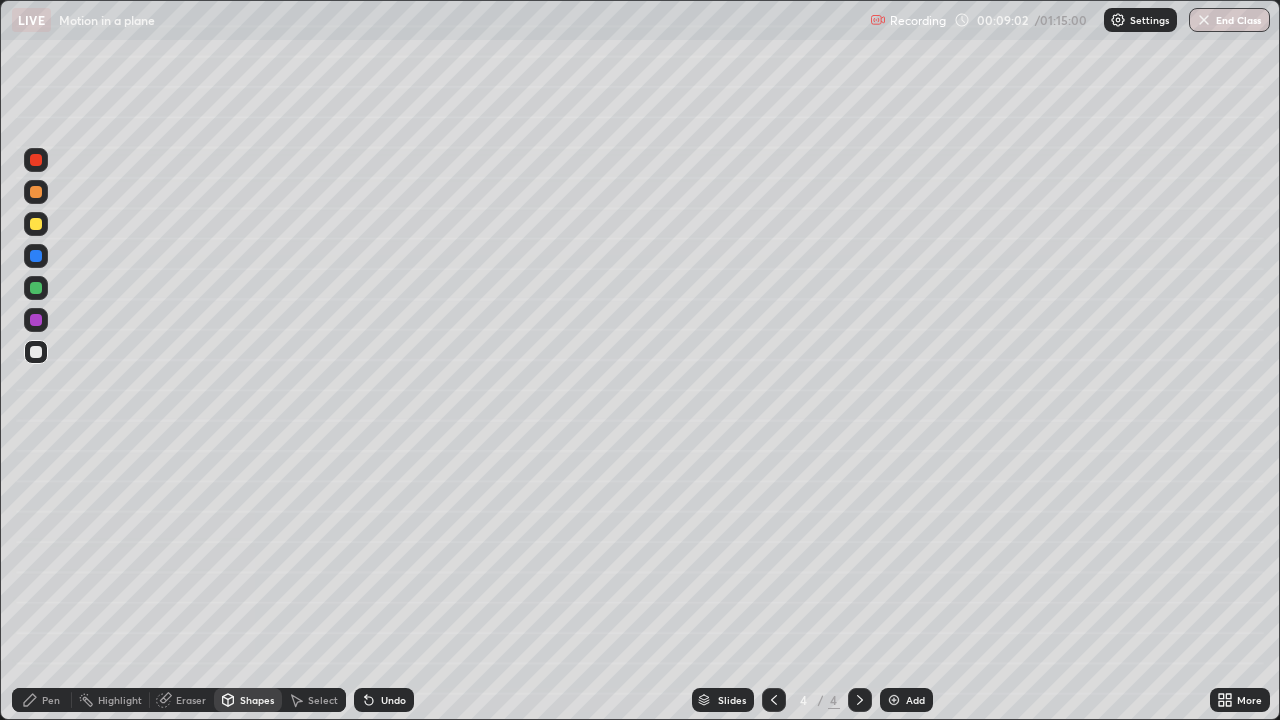 click on "Shapes" at bounding box center (257, 700) 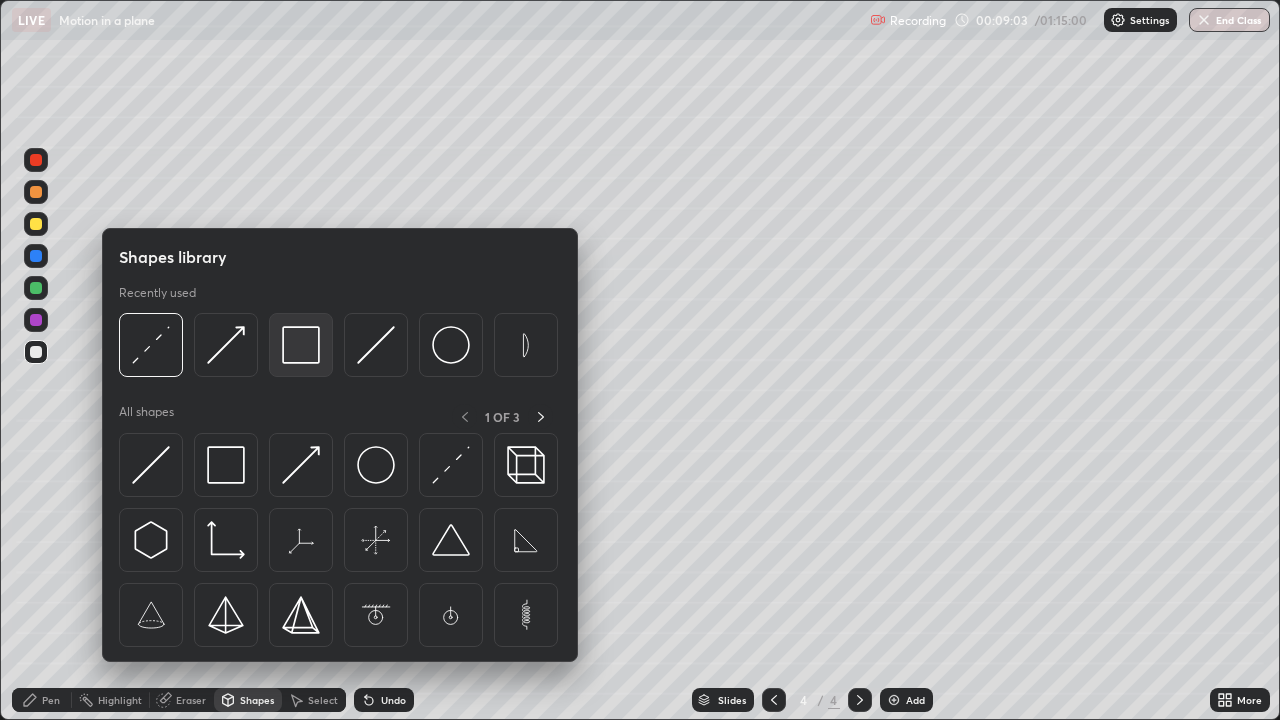 click at bounding box center (301, 345) 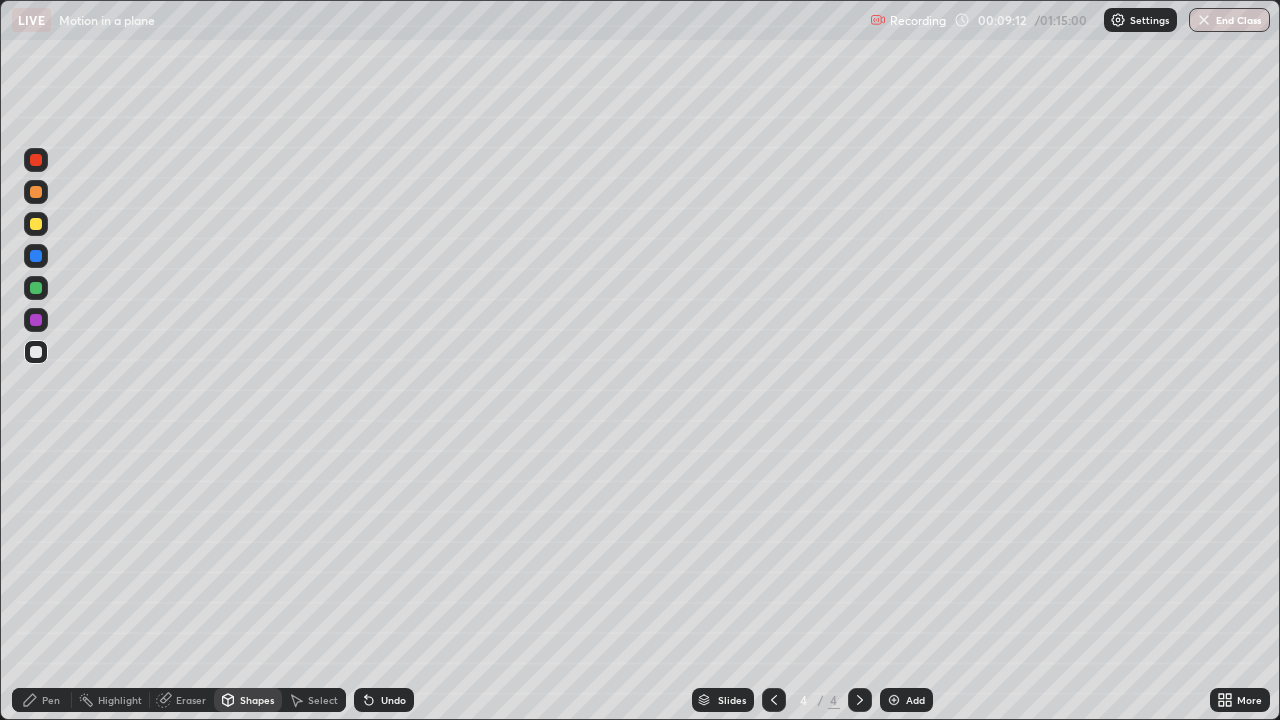 click on "Shapes" at bounding box center [257, 700] 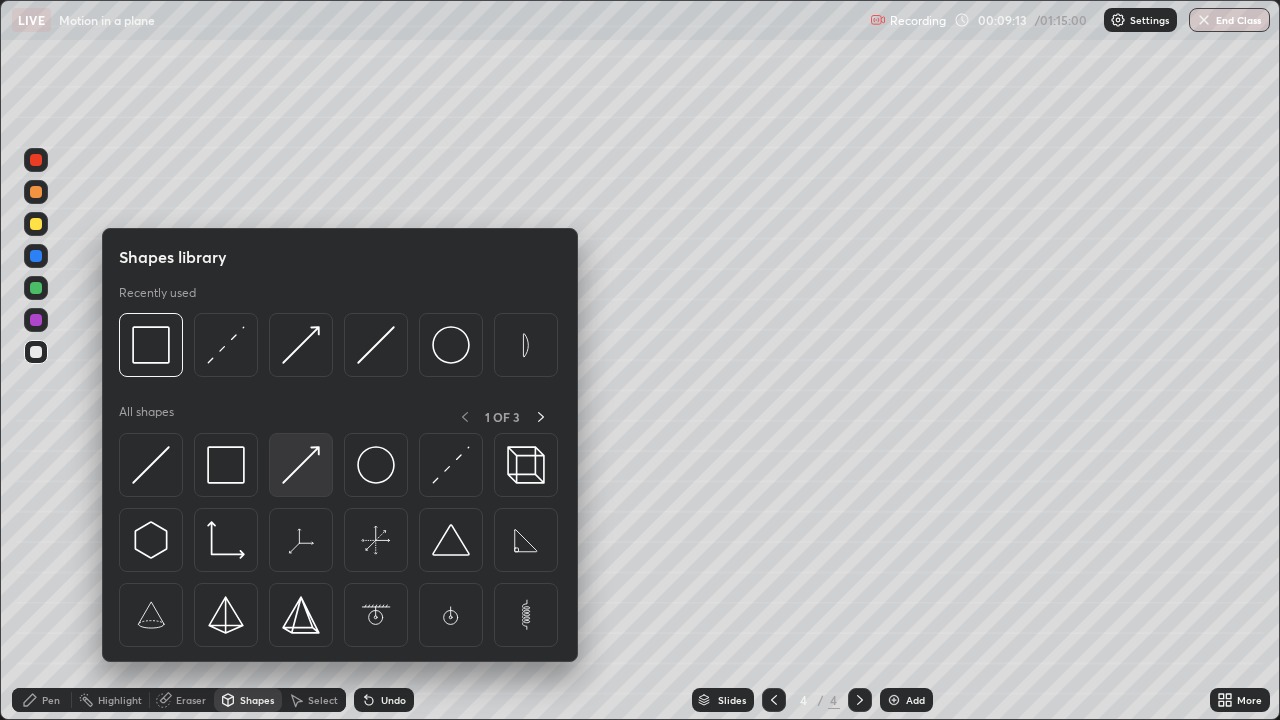 click at bounding box center [301, 465] 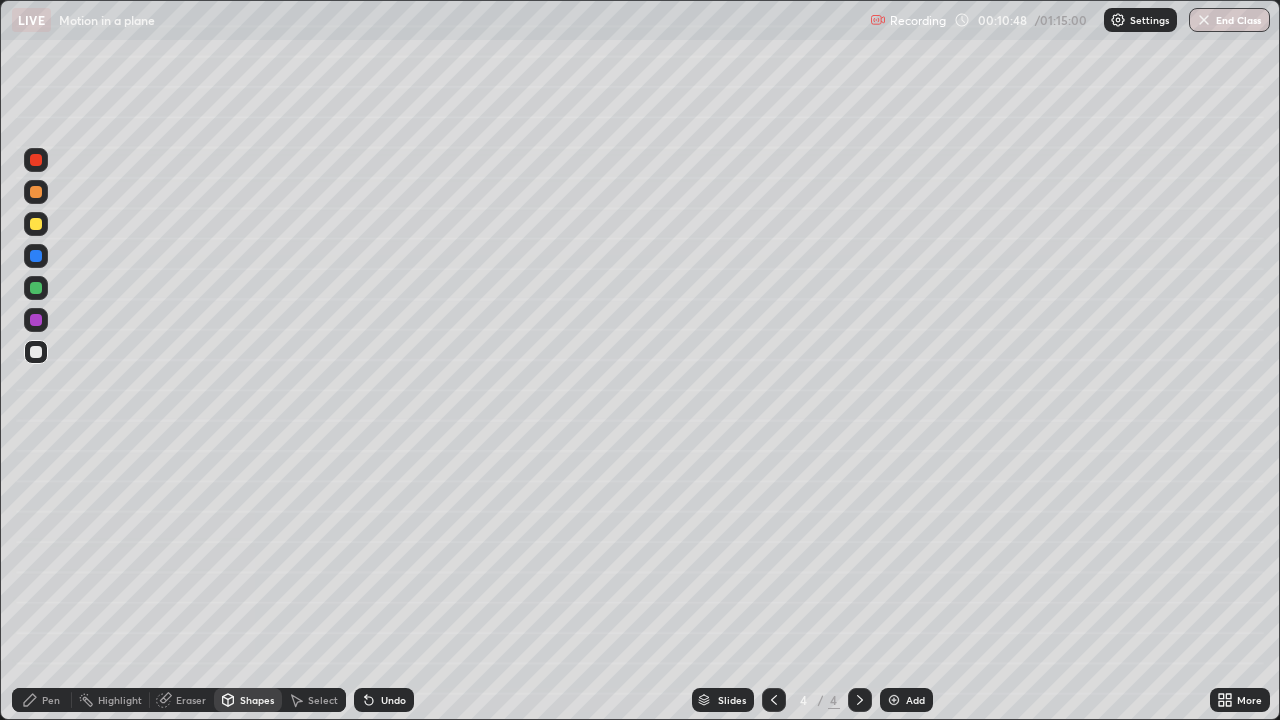 click on "Shapes" at bounding box center [257, 700] 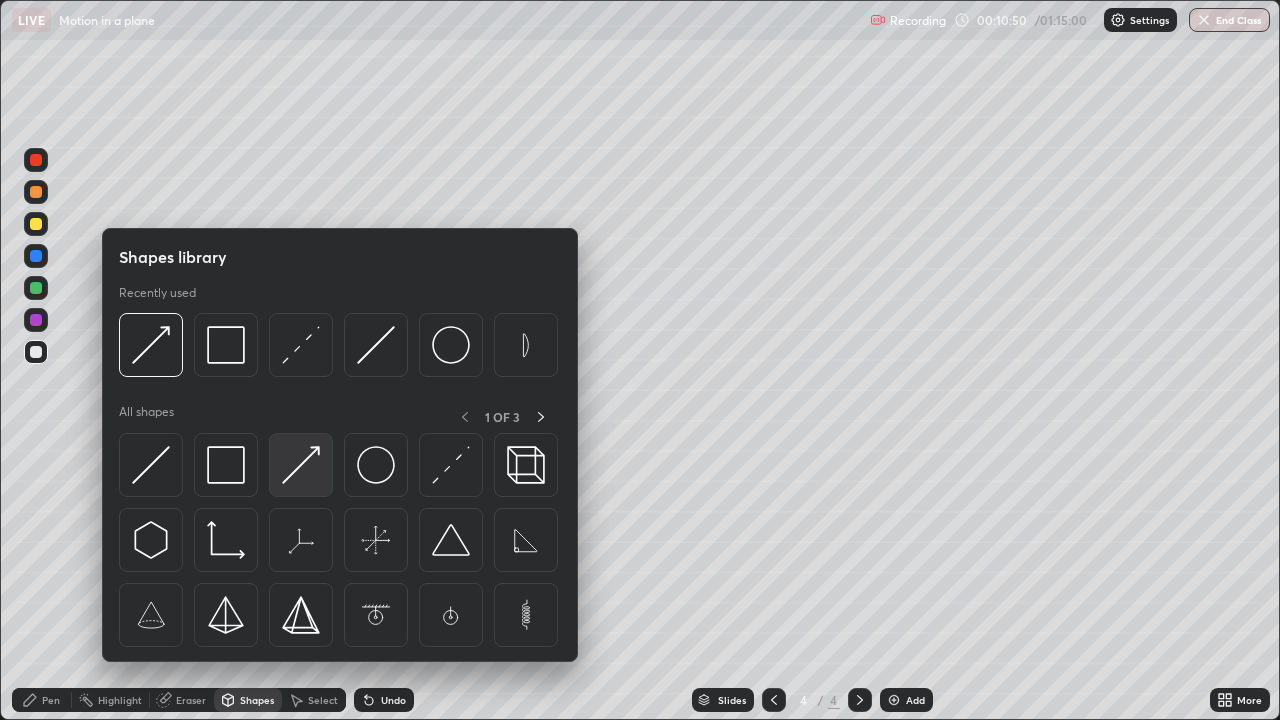 click at bounding box center [301, 465] 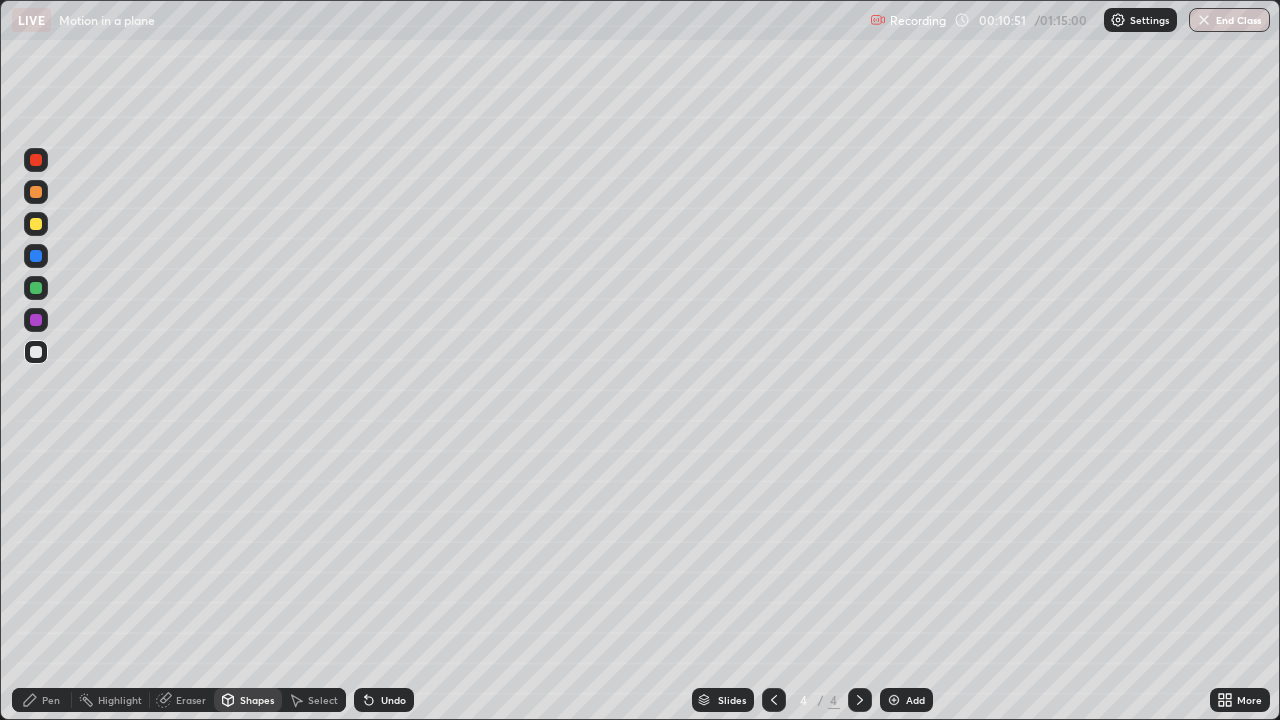 click at bounding box center [36, 256] 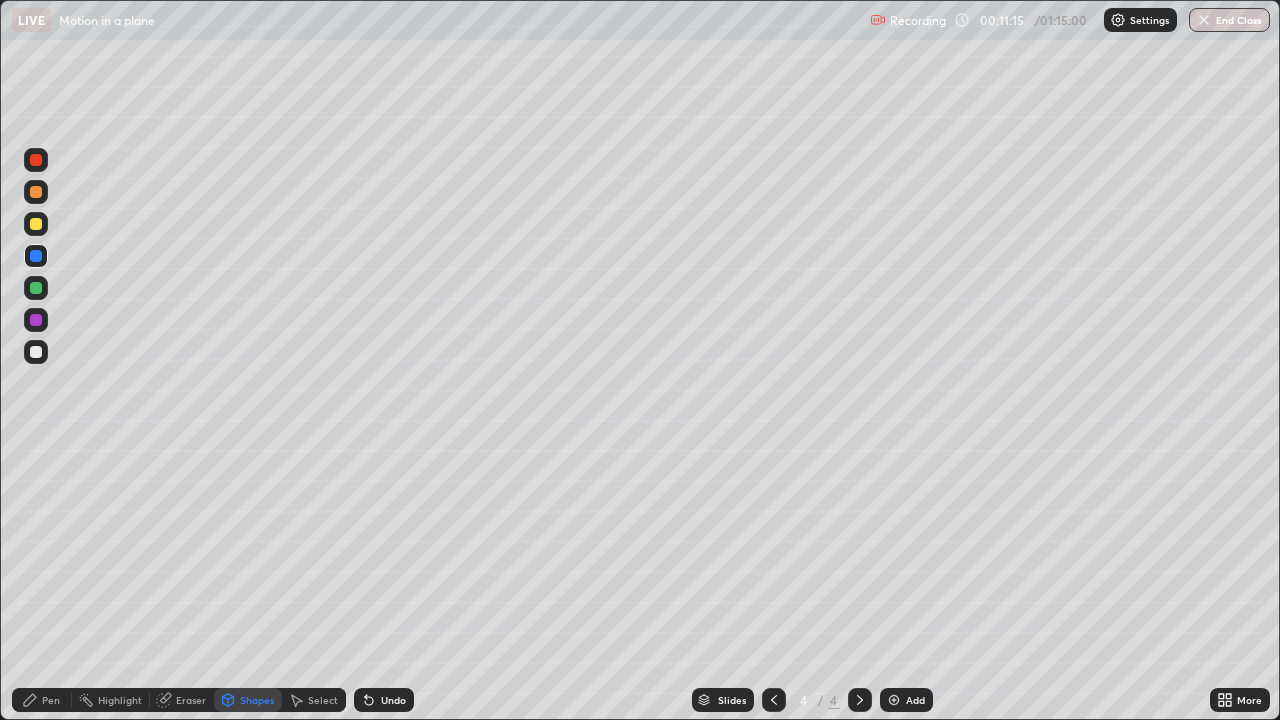 click at bounding box center (36, 320) 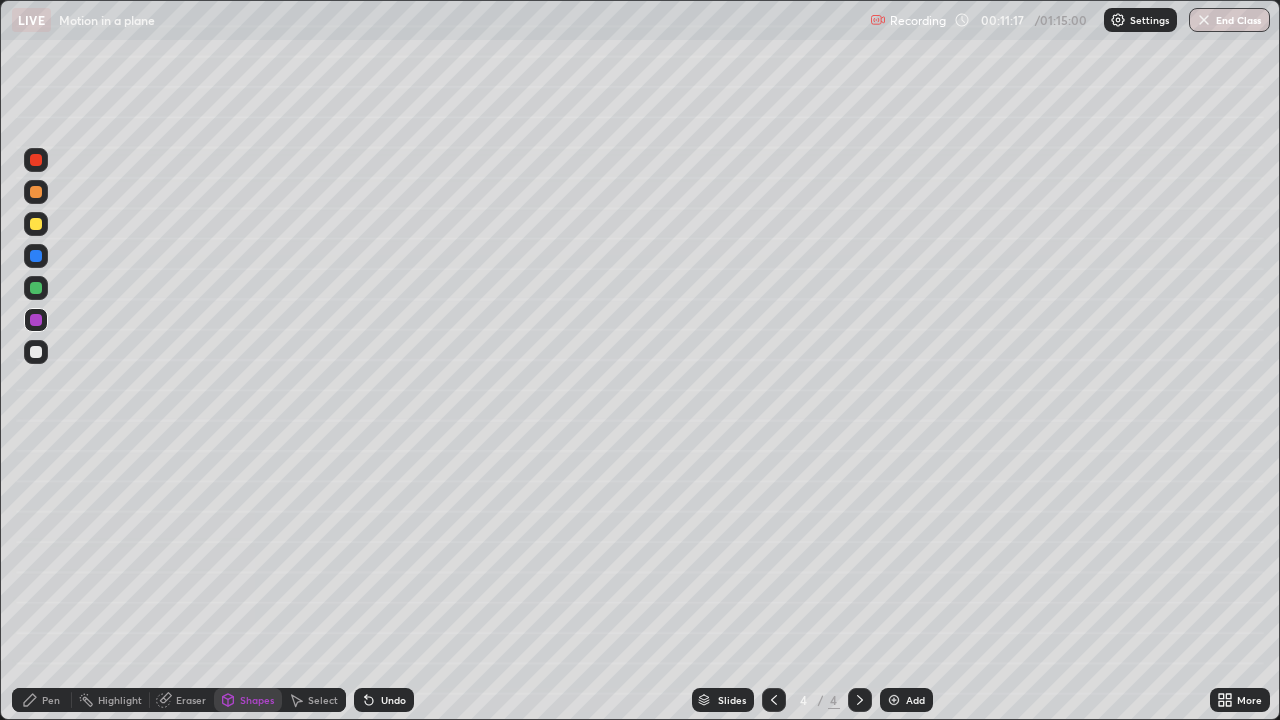 click at bounding box center (36, 160) 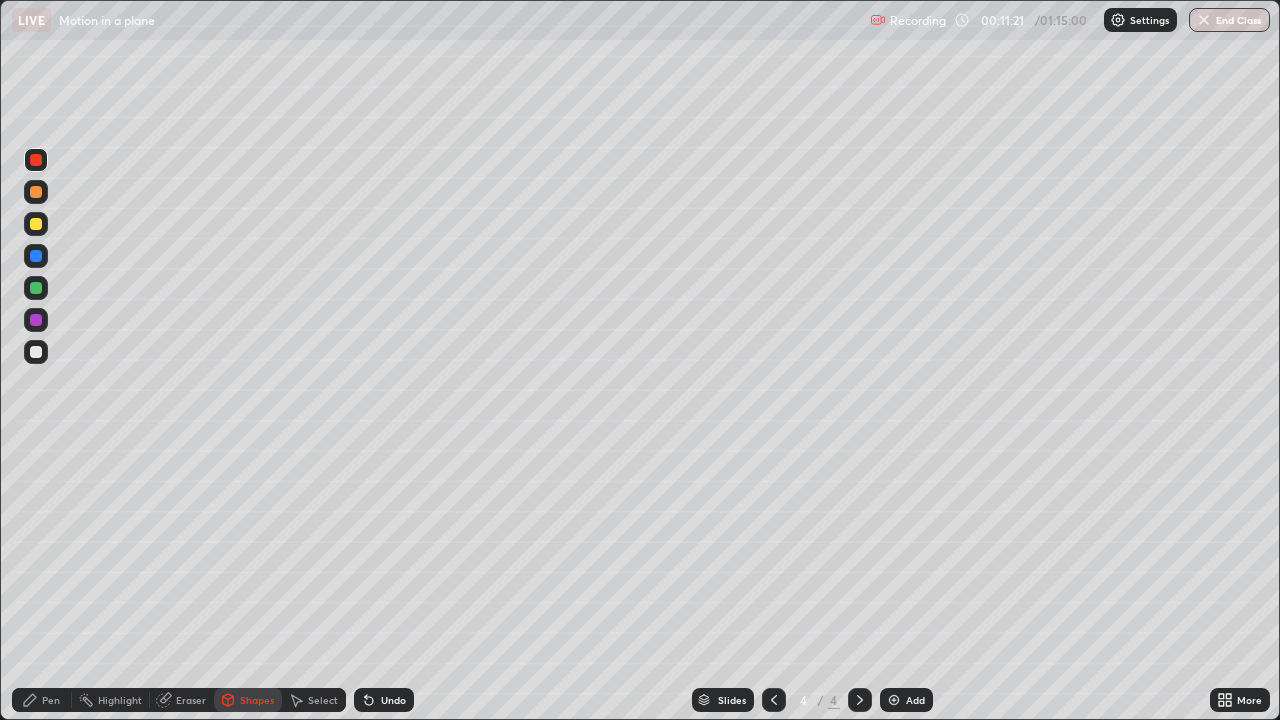 click at bounding box center [36, 288] 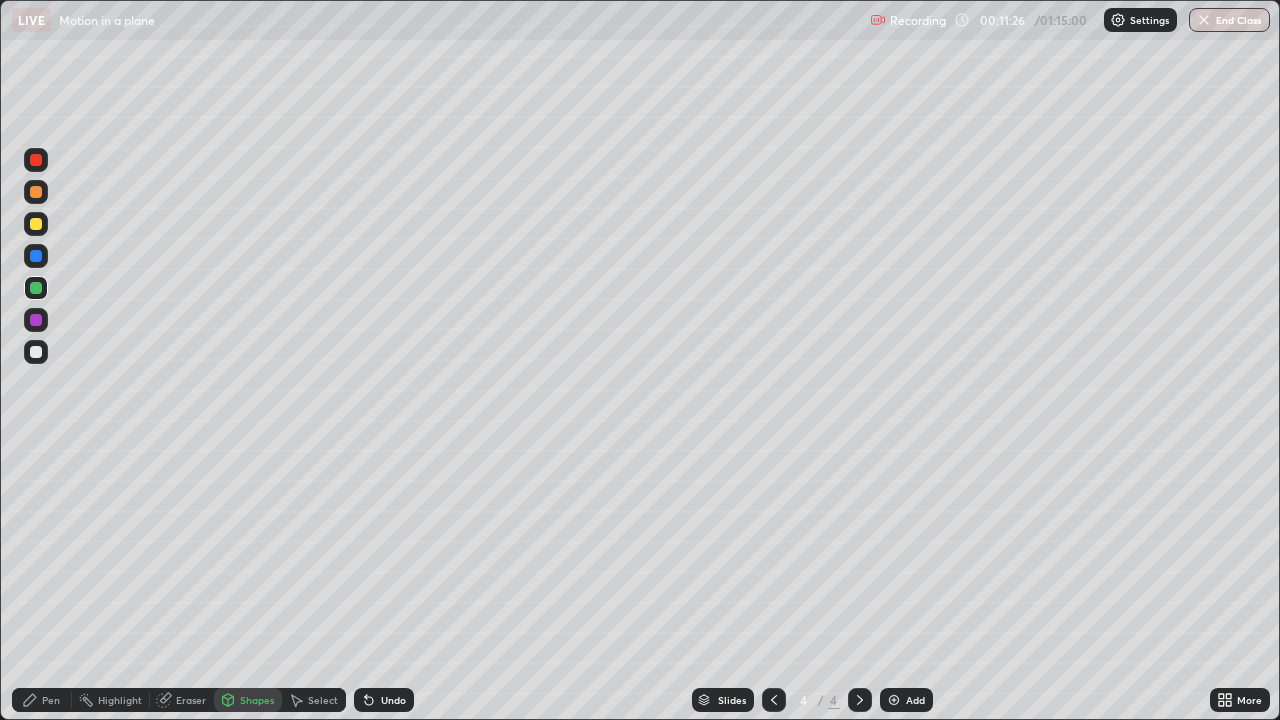 click on "Pen" at bounding box center [51, 700] 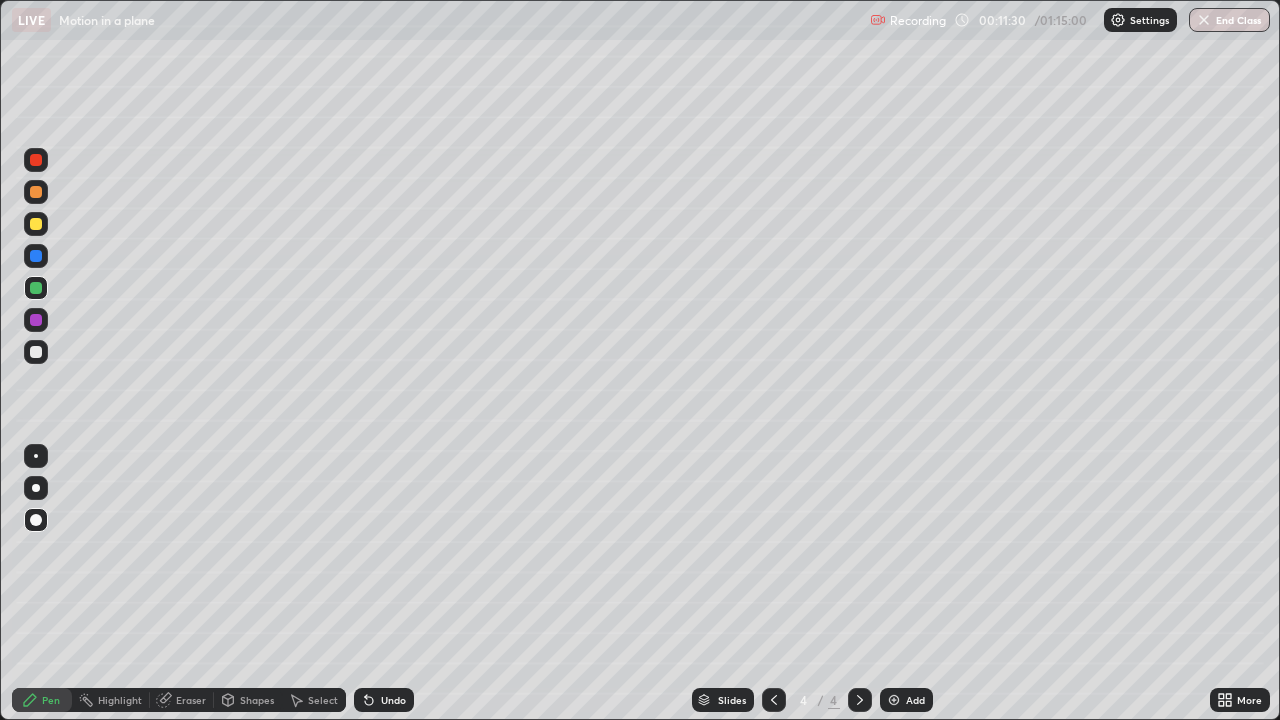 click at bounding box center (36, 160) 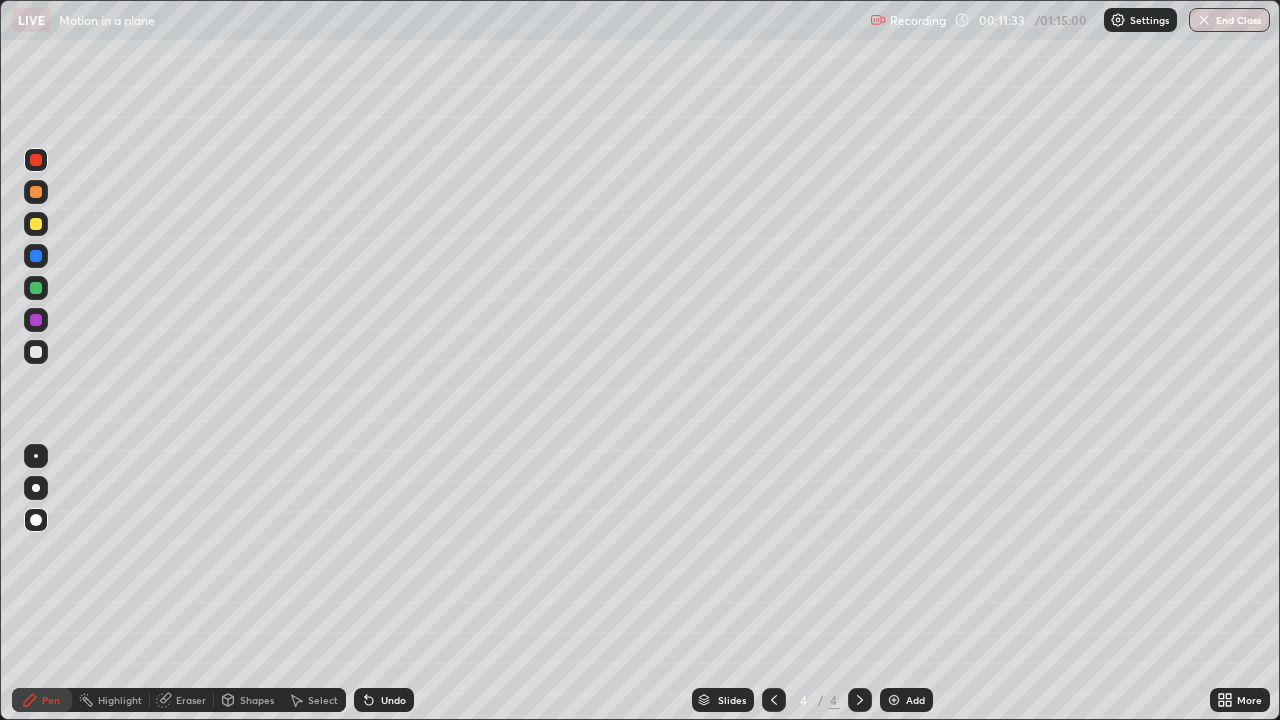 click at bounding box center [36, 256] 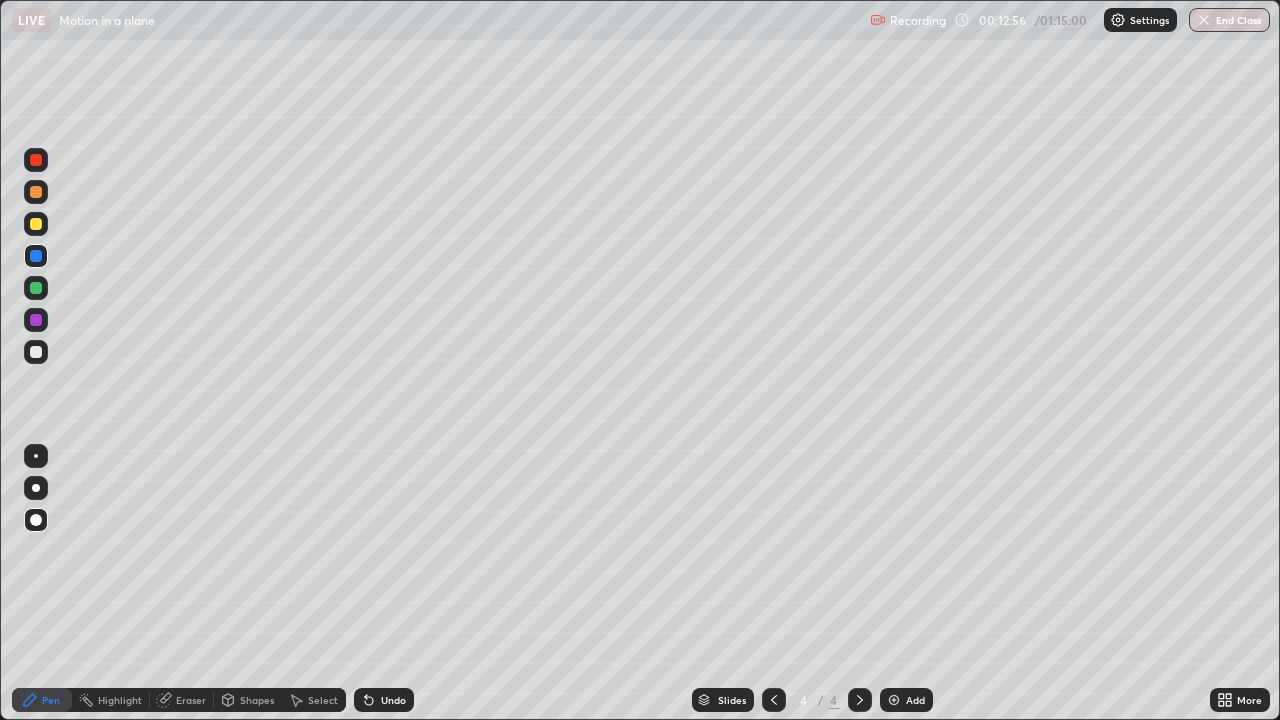 click at bounding box center [36, 160] 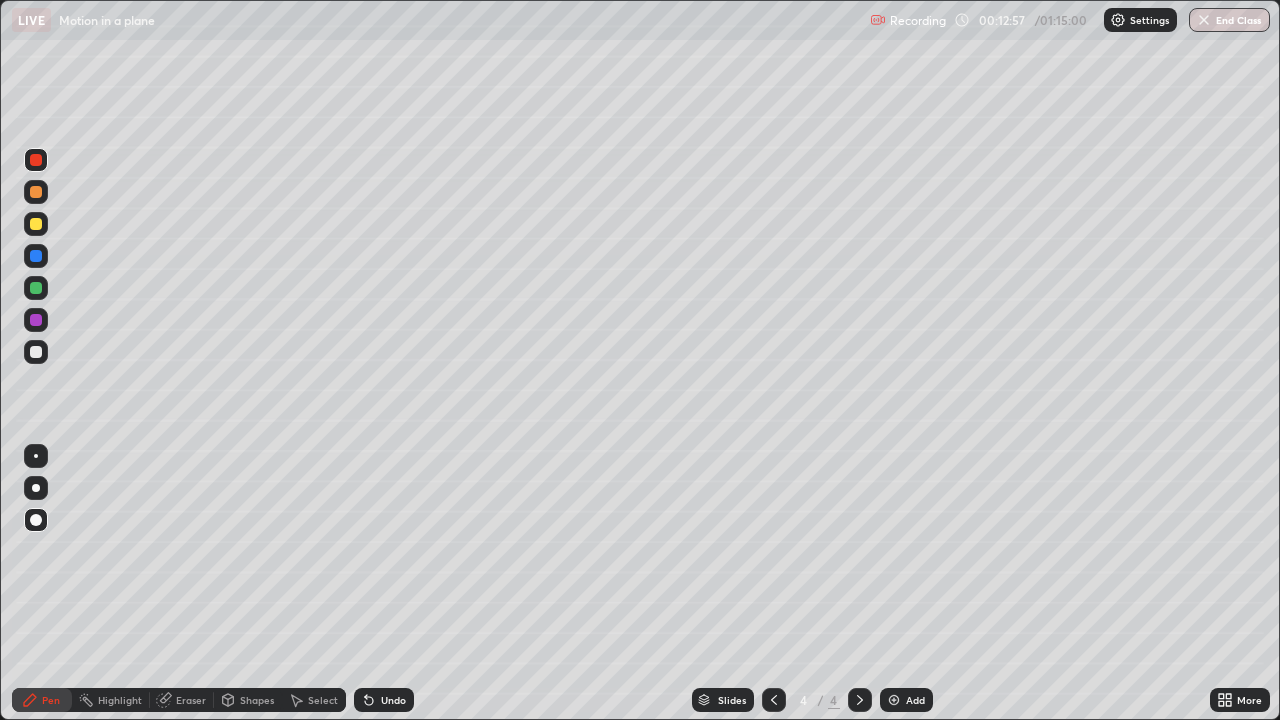 click at bounding box center [36, 224] 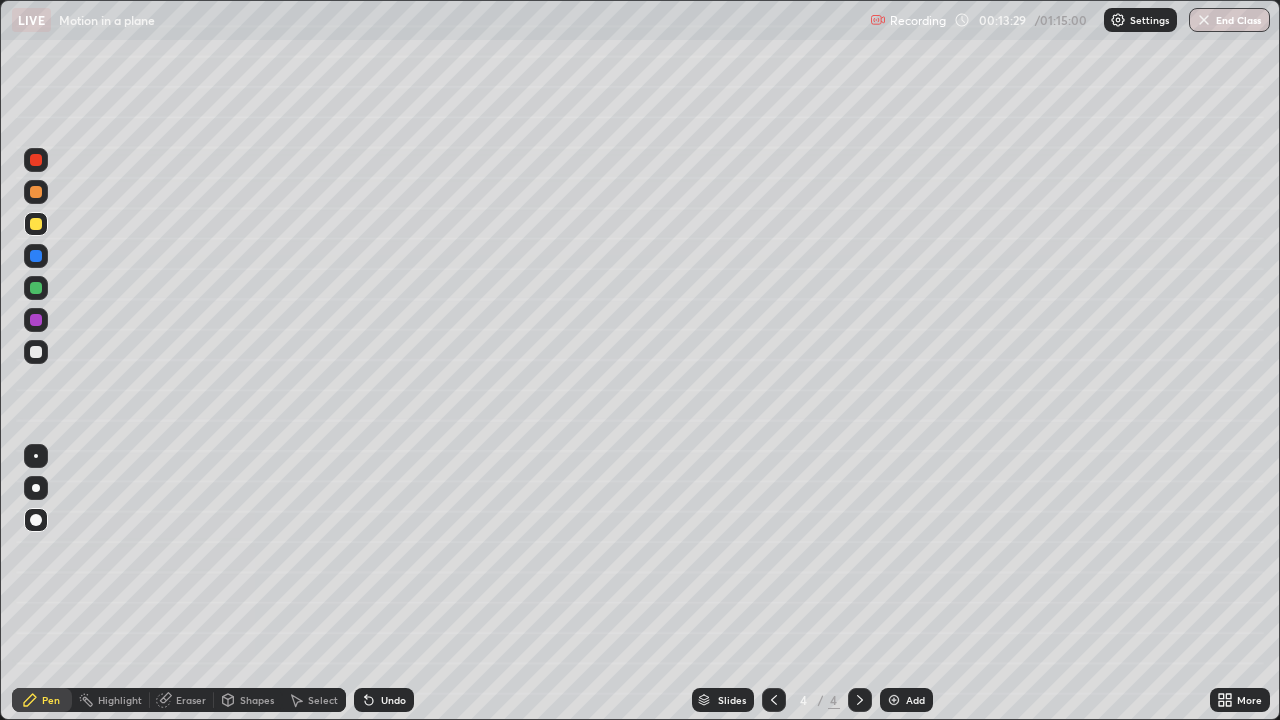 click on "Eraser" at bounding box center [191, 700] 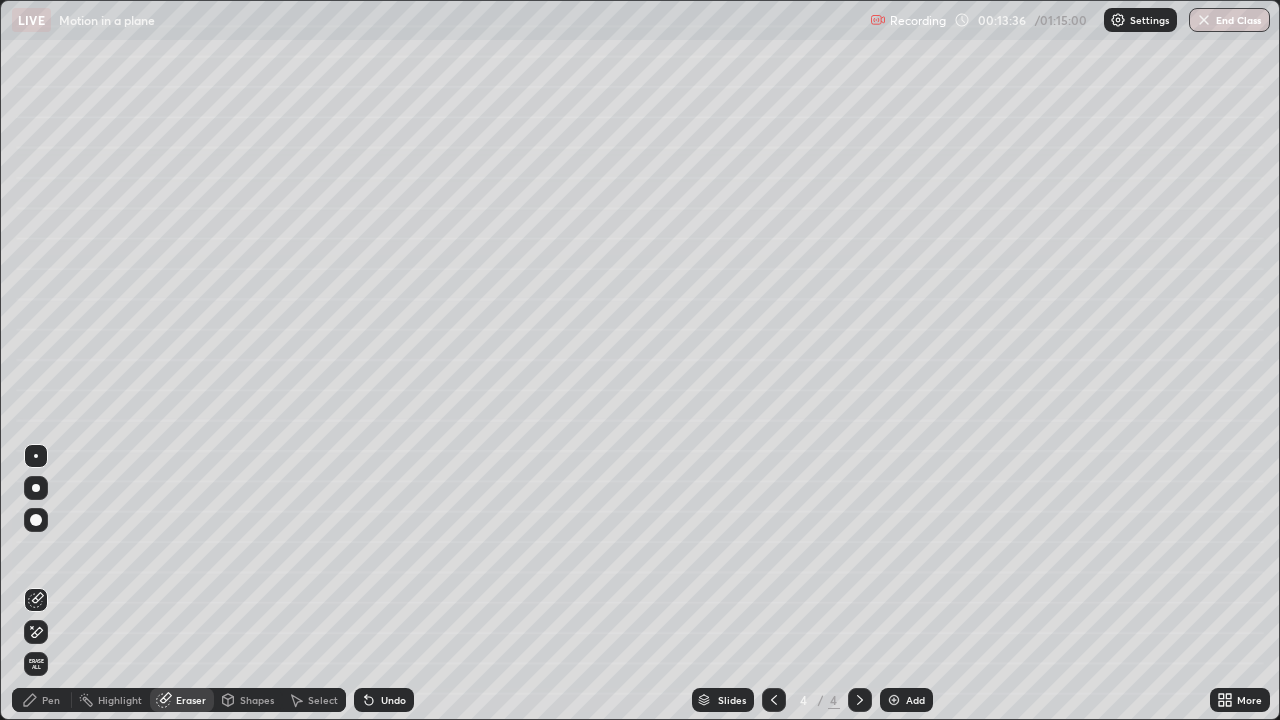 click on "Pen" at bounding box center (51, 700) 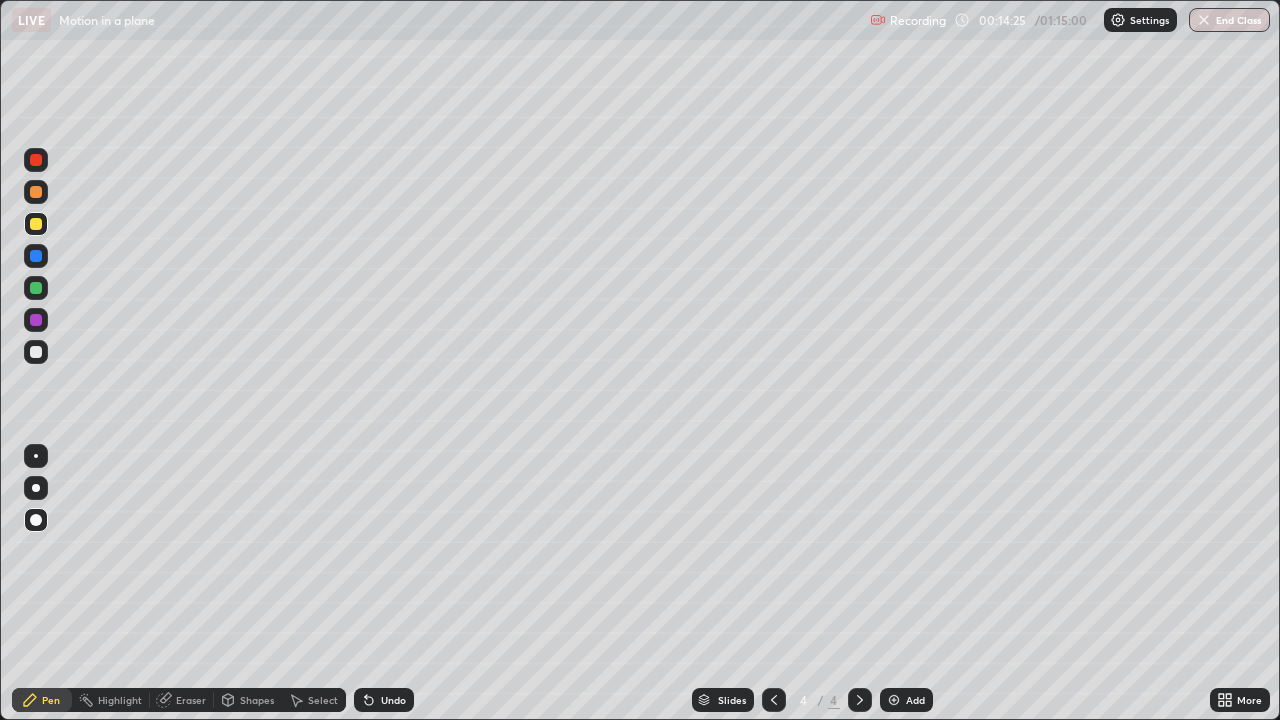 click at bounding box center [36, 160] 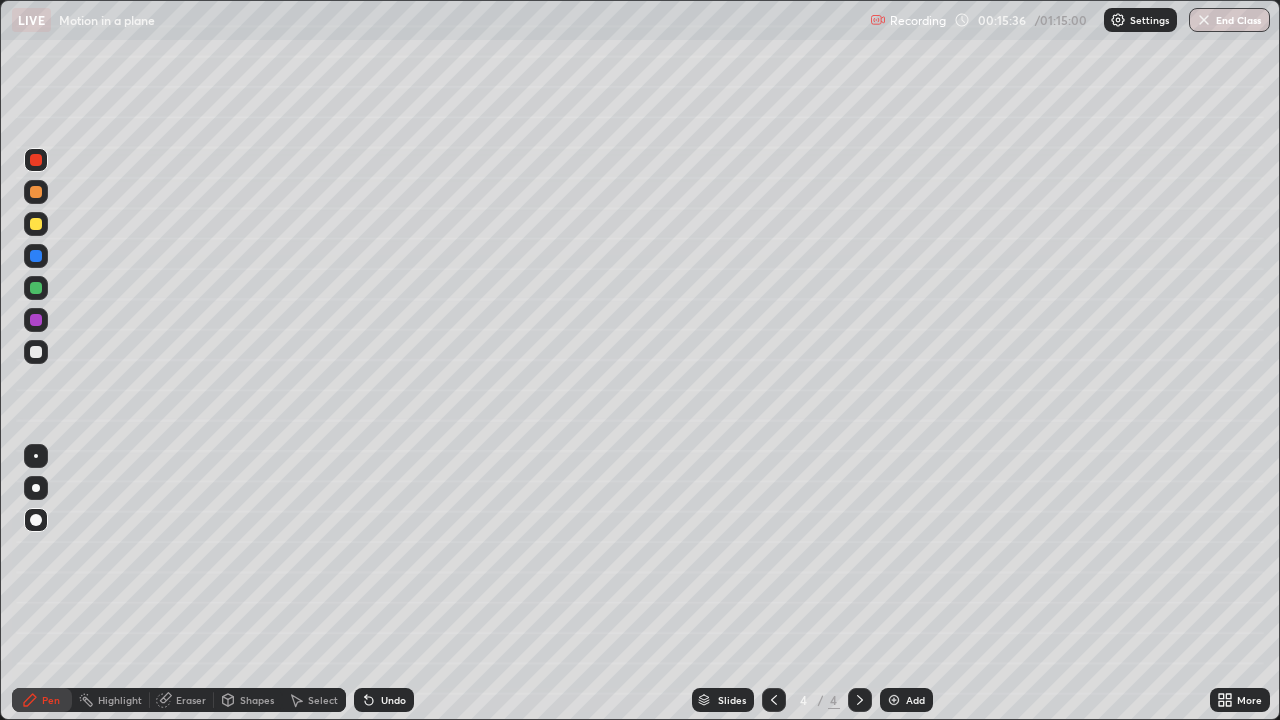 click at bounding box center (36, 352) 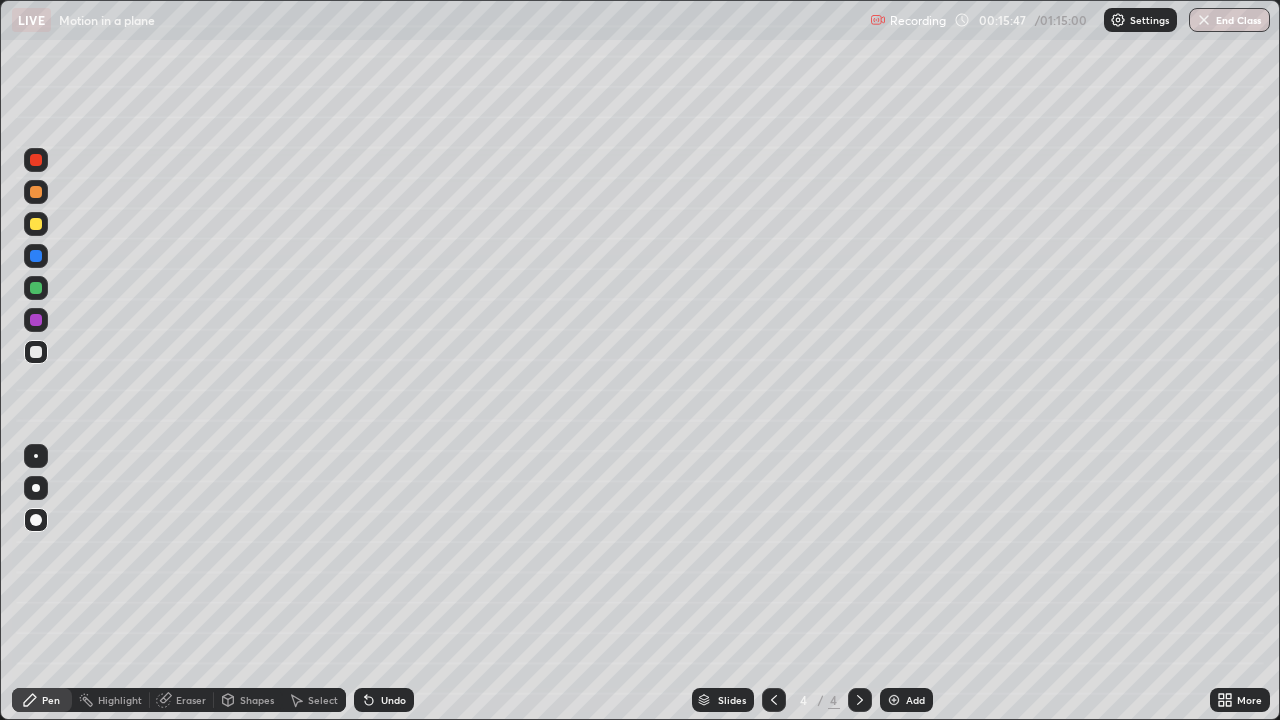 click on "Shapes" at bounding box center (257, 700) 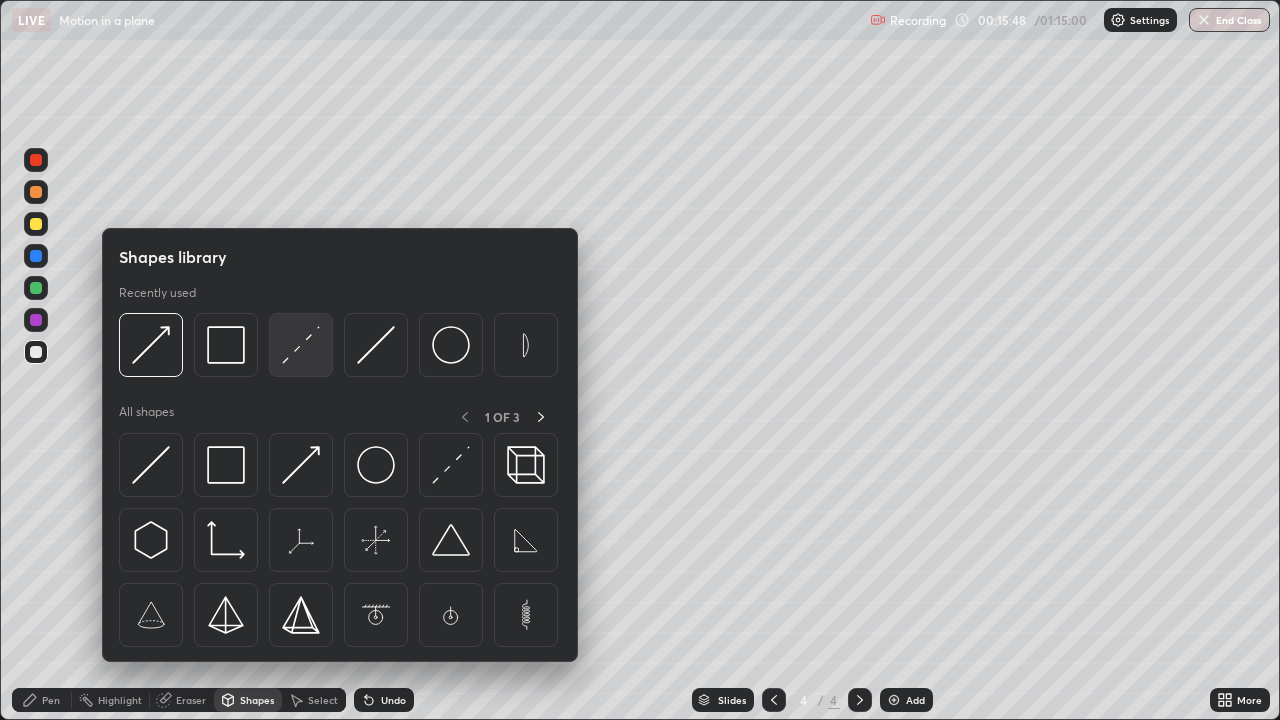 click at bounding box center (301, 345) 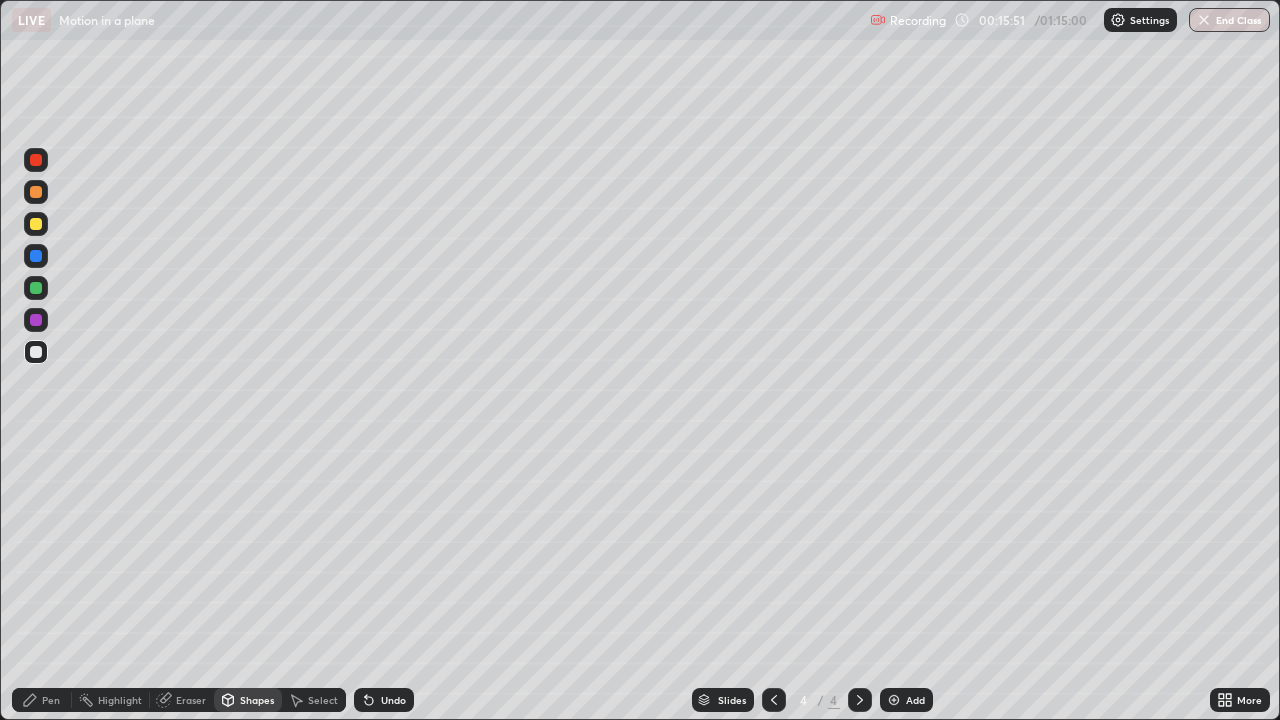 click on "Shapes" at bounding box center (257, 700) 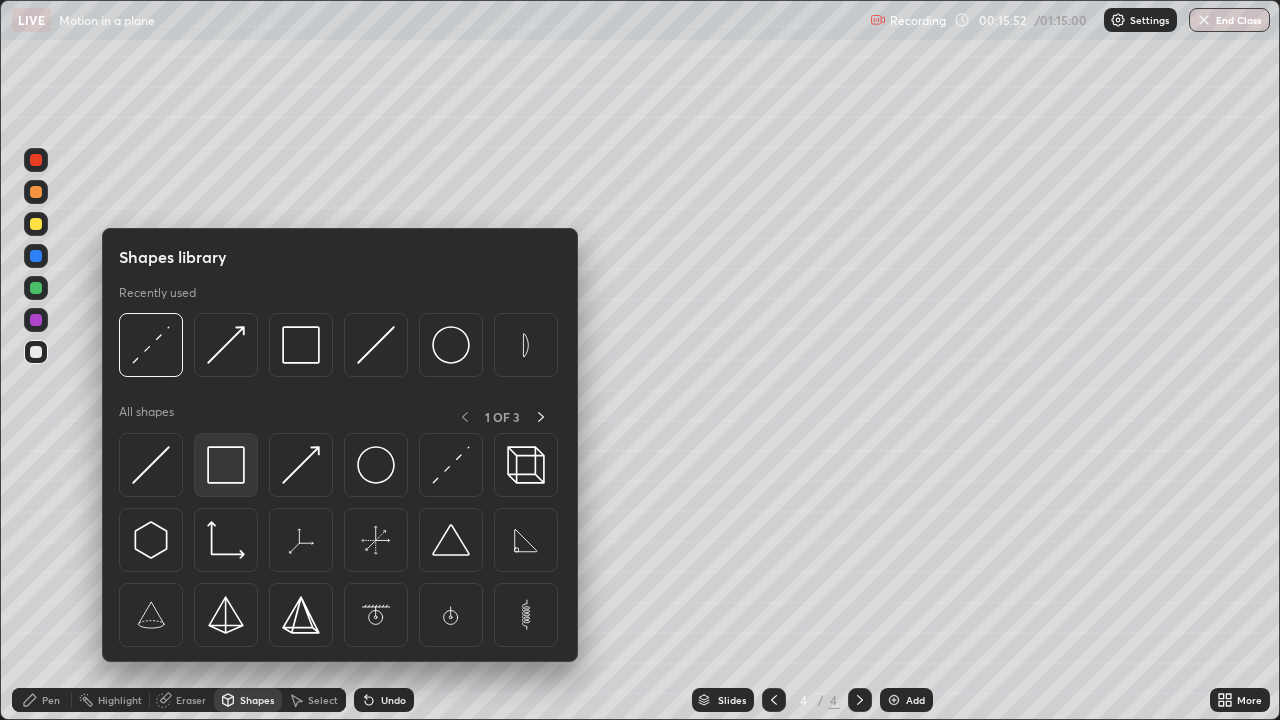 click at bounding box center [226, 465] 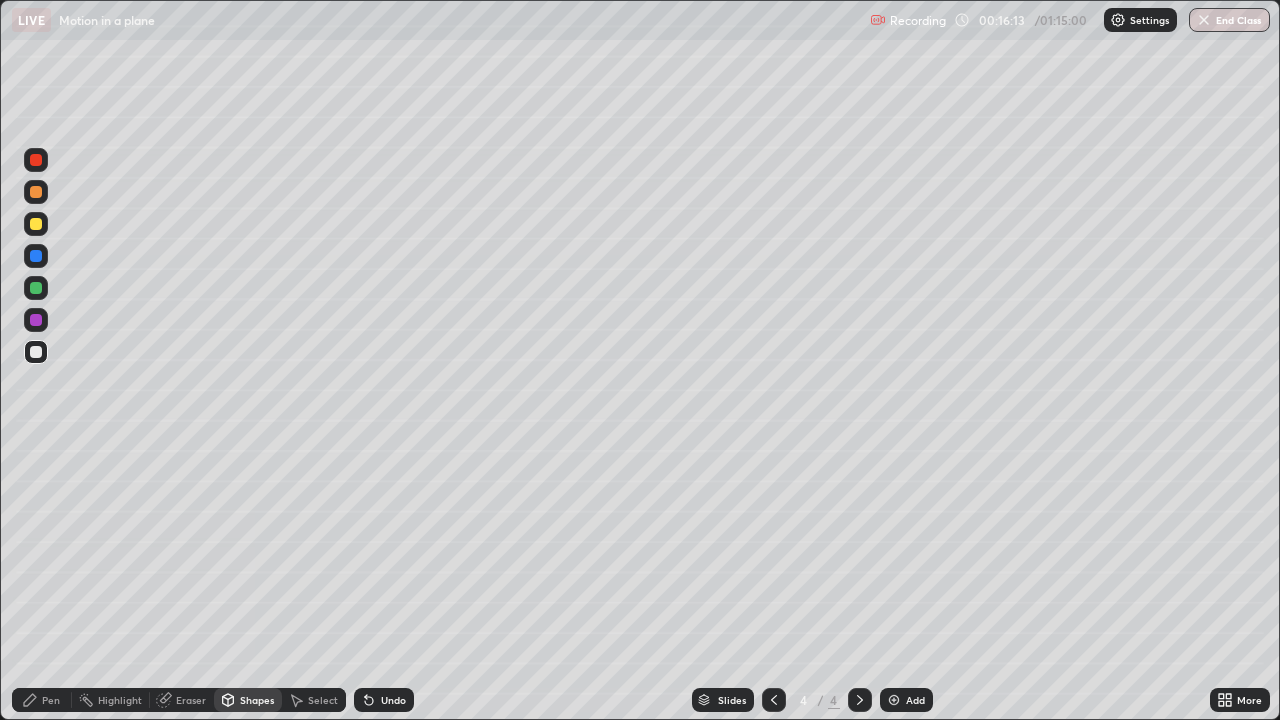 click on "Undo" at bounding box center (393, 700) 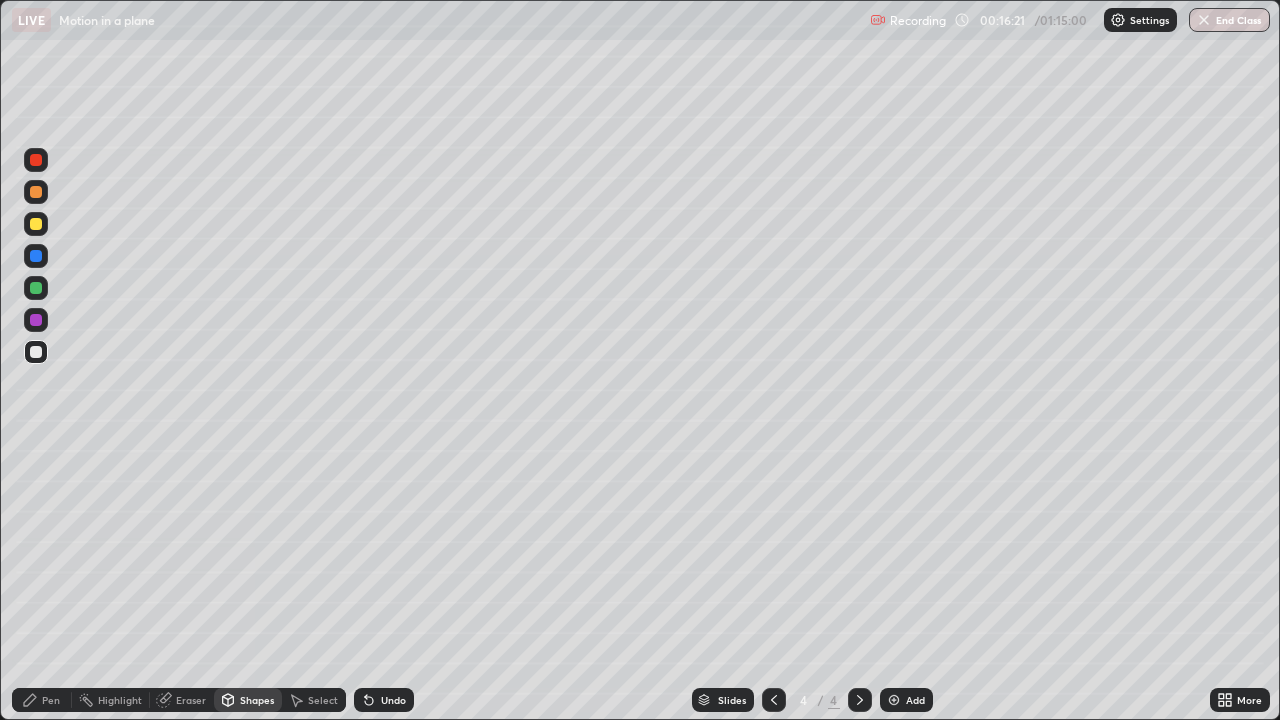 click on "Shapes" at bounding box center [257, 700] 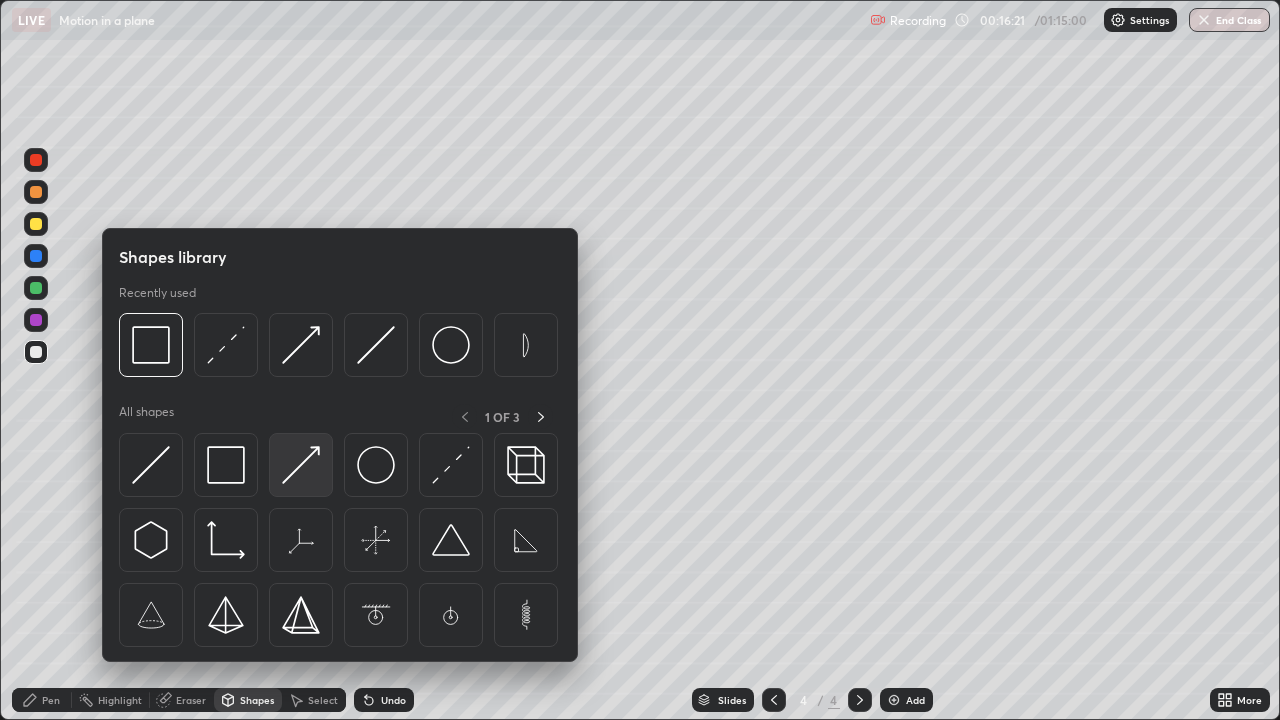 click at bounding box center [301, 465] 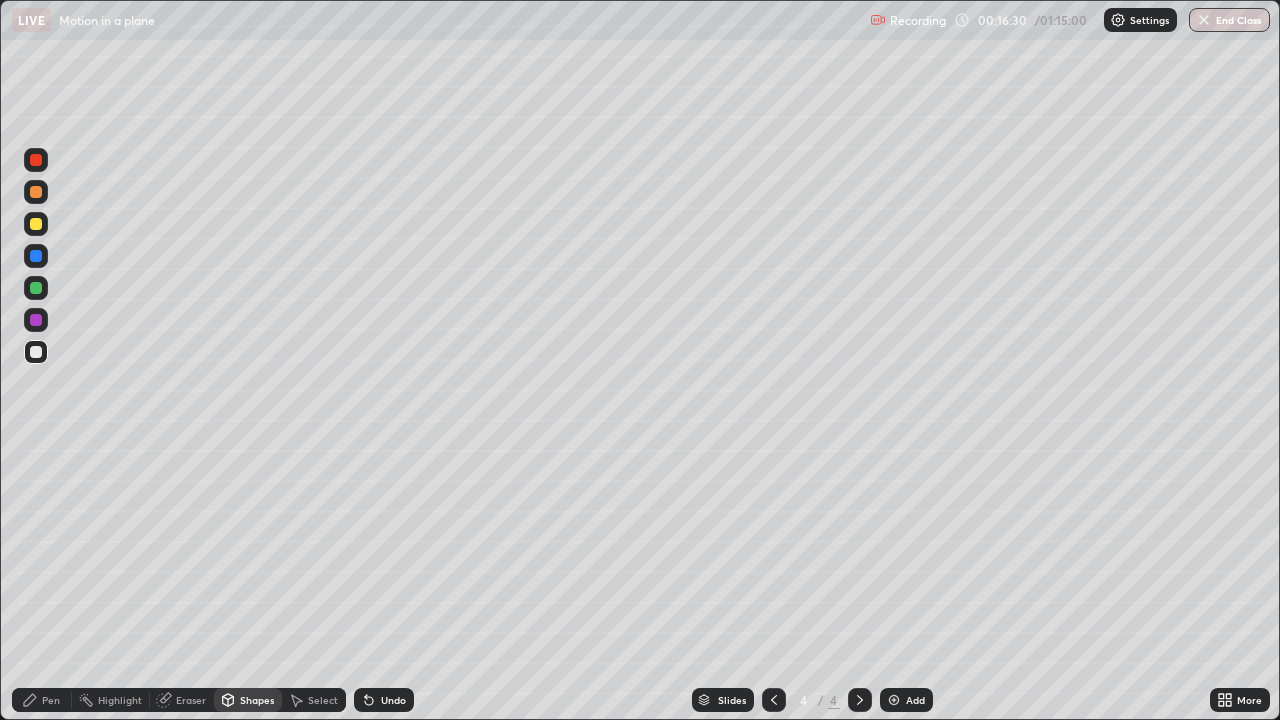 click at bounding box center (36, 192) 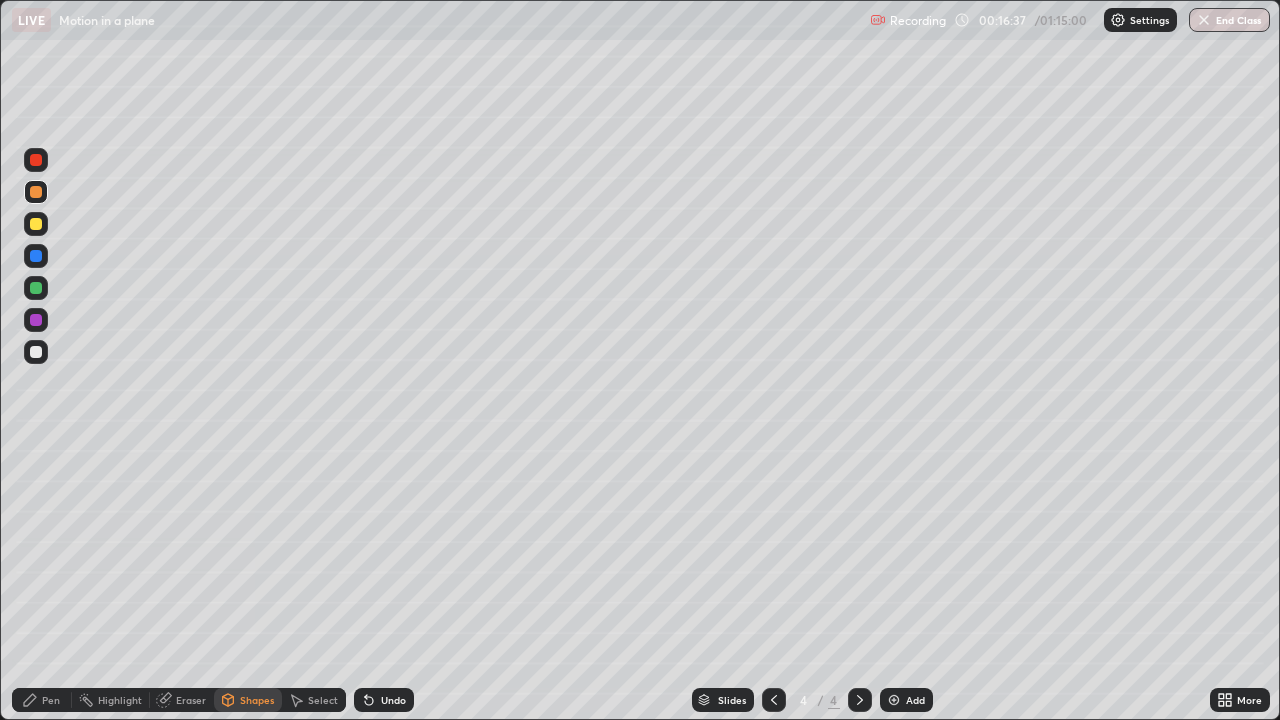 click on "Pen" at bounding box center [42, 700] 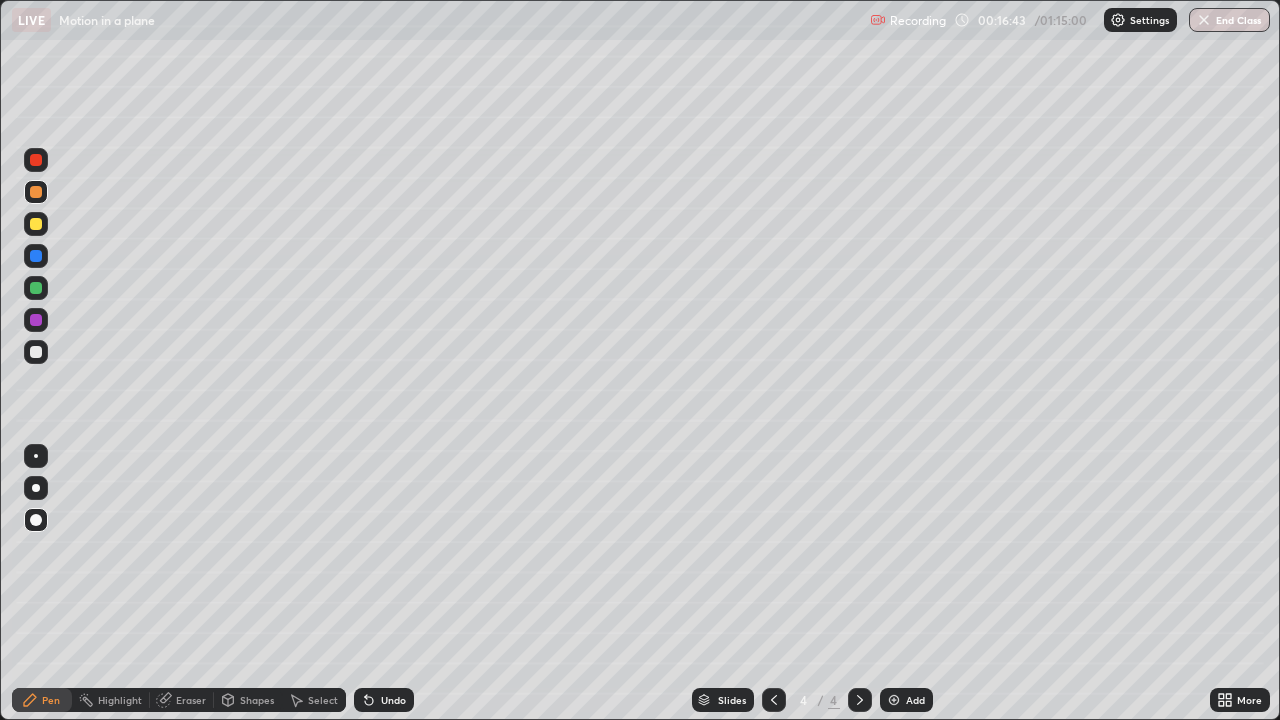 click on "Eraser" at bounding box center [191, 700] 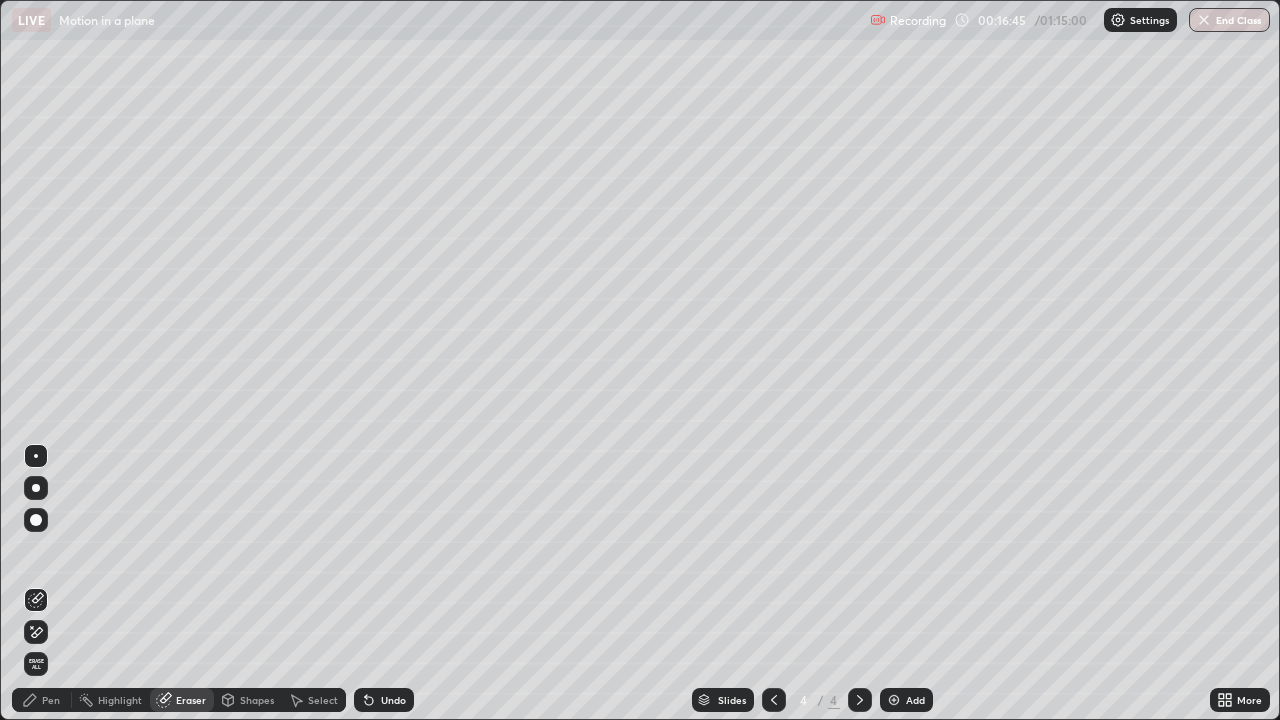 click 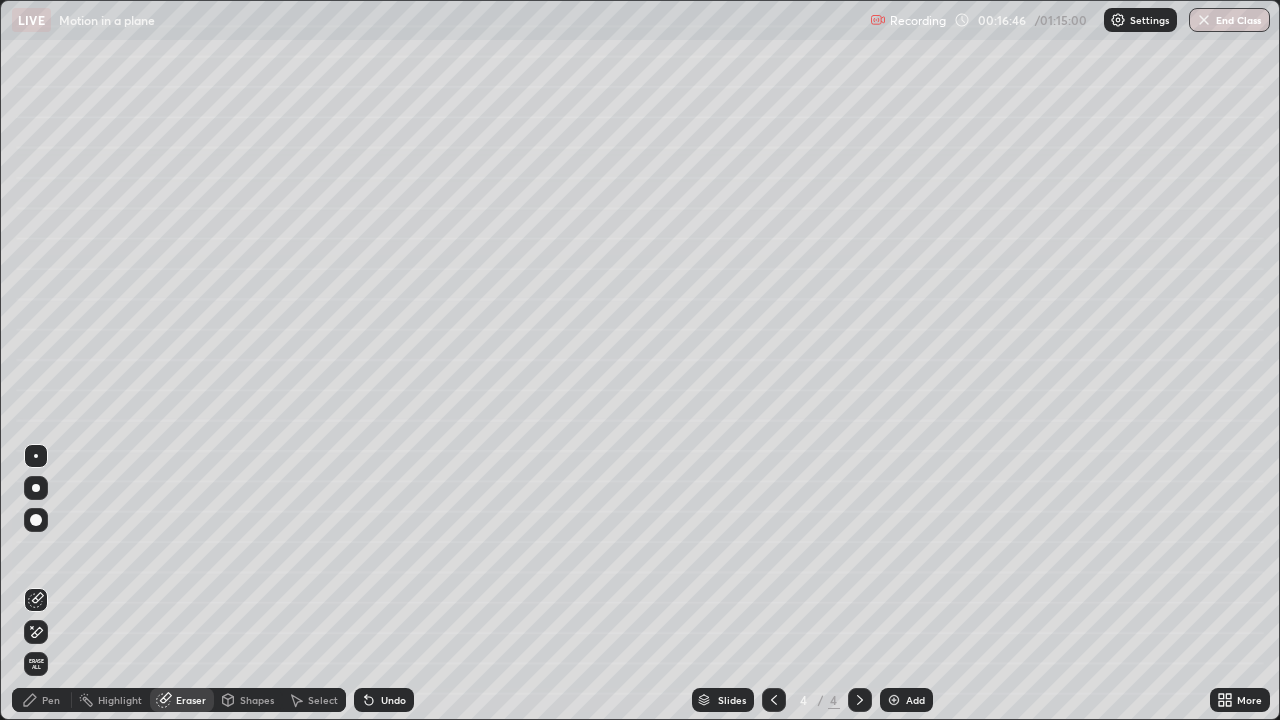 click 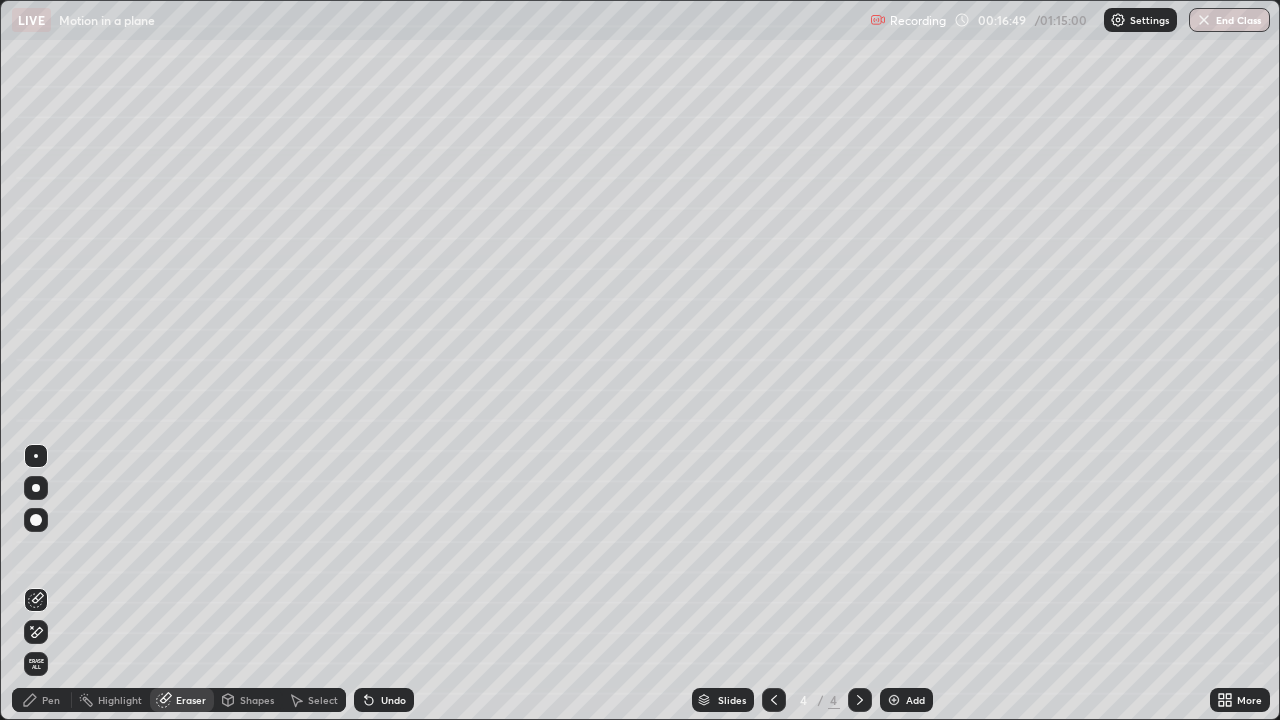 click on "Pen" at bounding box center (51, 700) 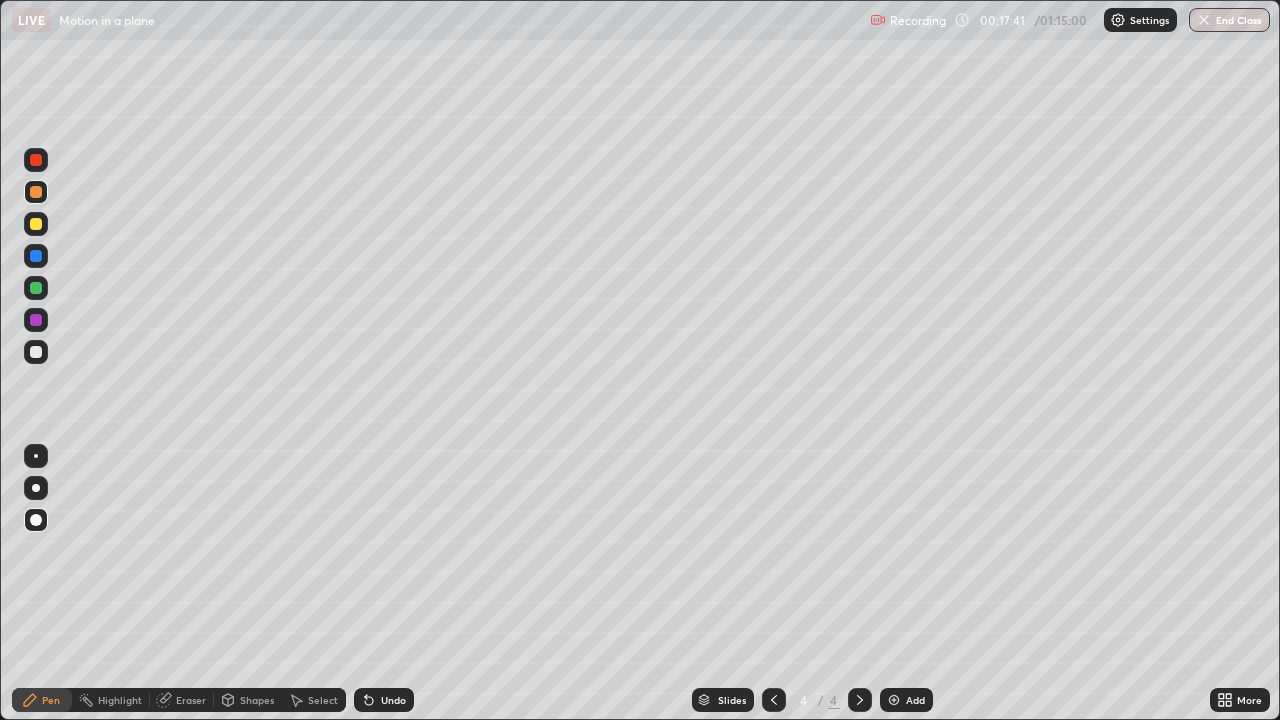 click at bounding box center [36, 352] 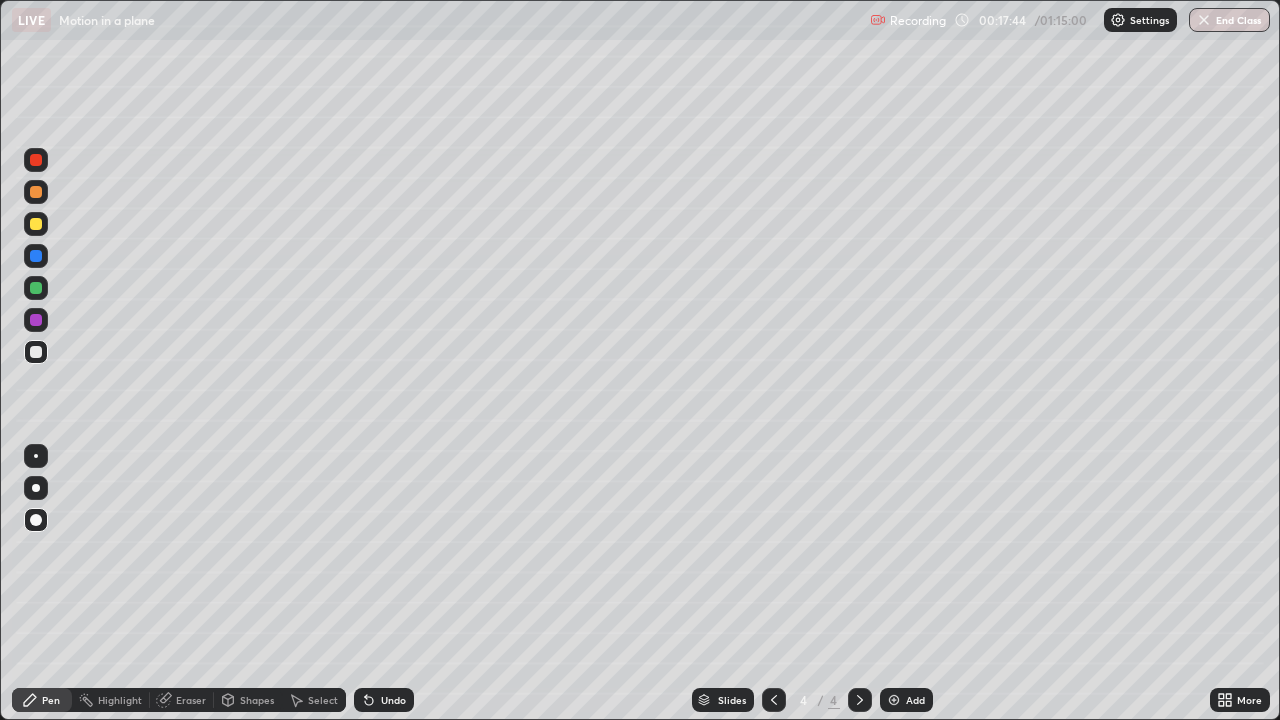 click on "Shapes" at bounding box center (257, 700) 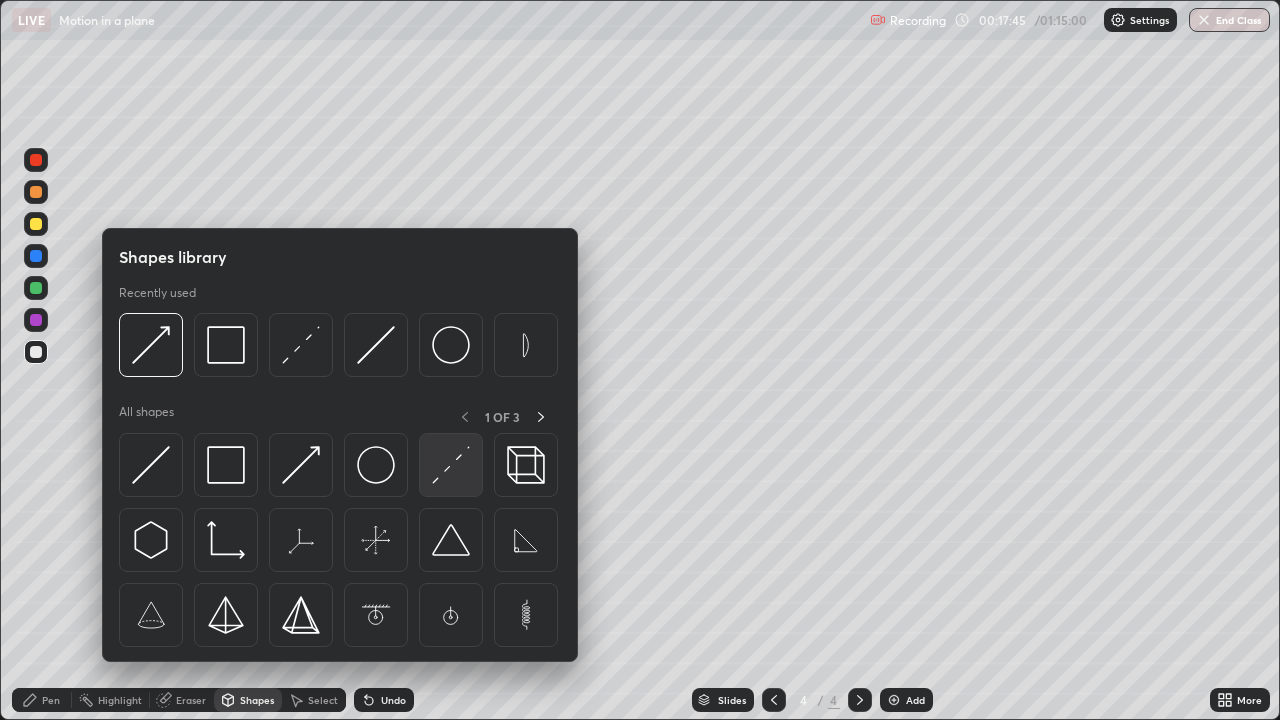 click at bounding box center (451, 465) 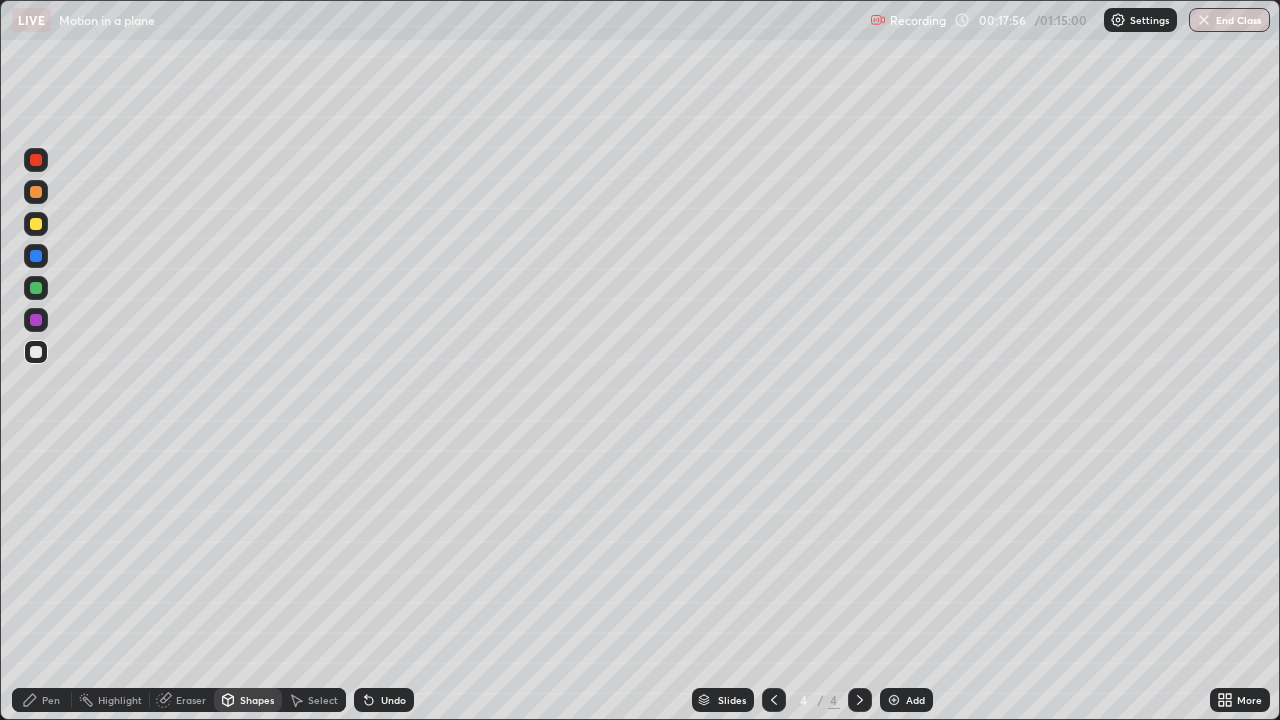 click on "Pen" at bounding box center [51, 700] 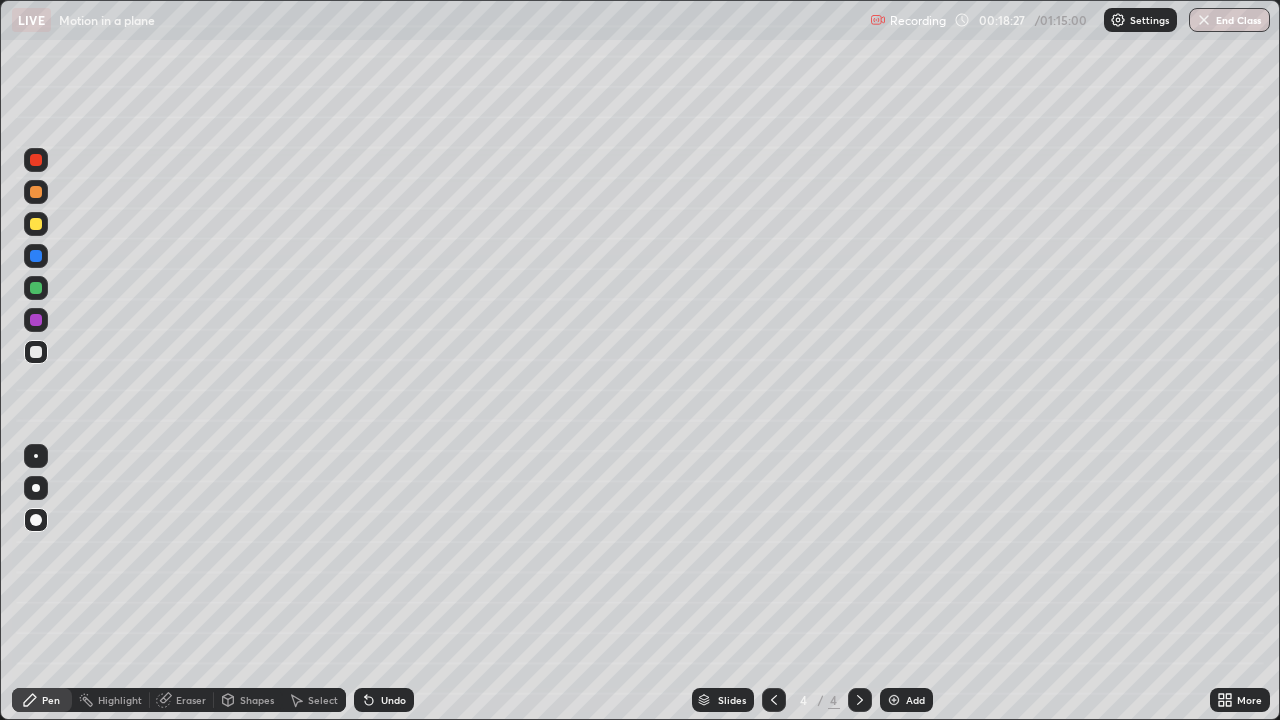 click on "Undo" at bounding box center (393, 700) 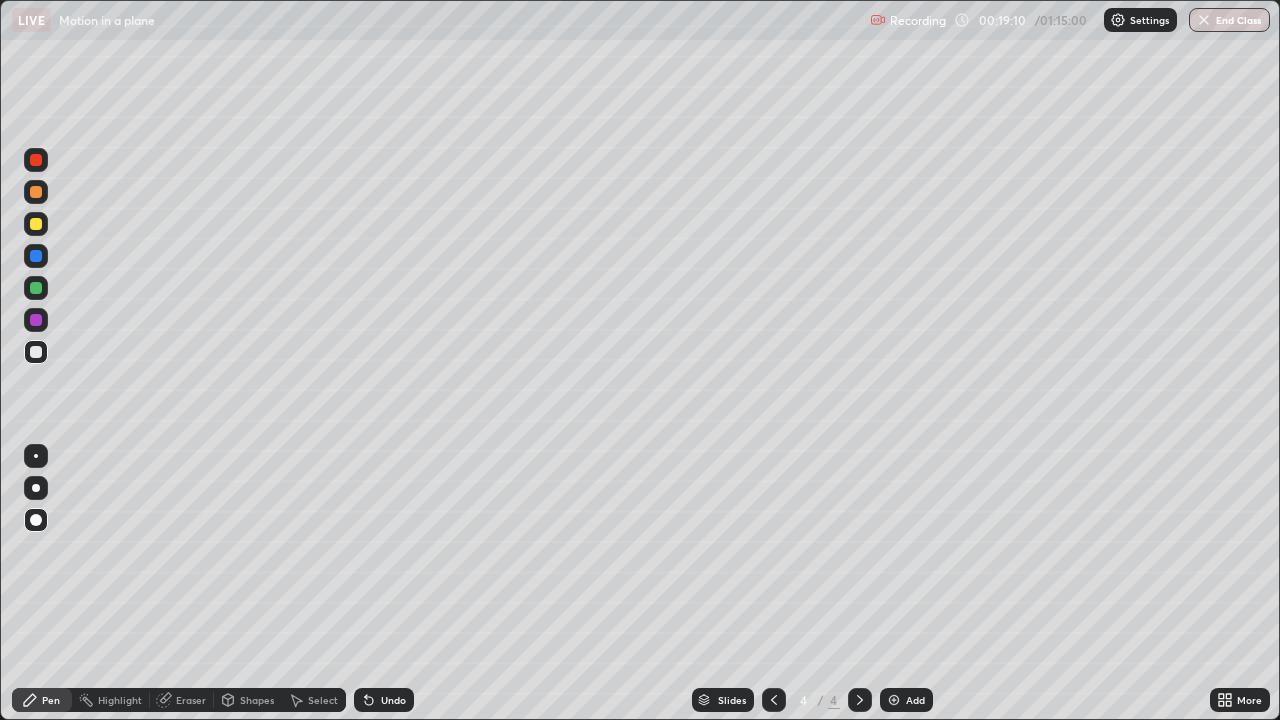 click at bounding box center [36, 160] 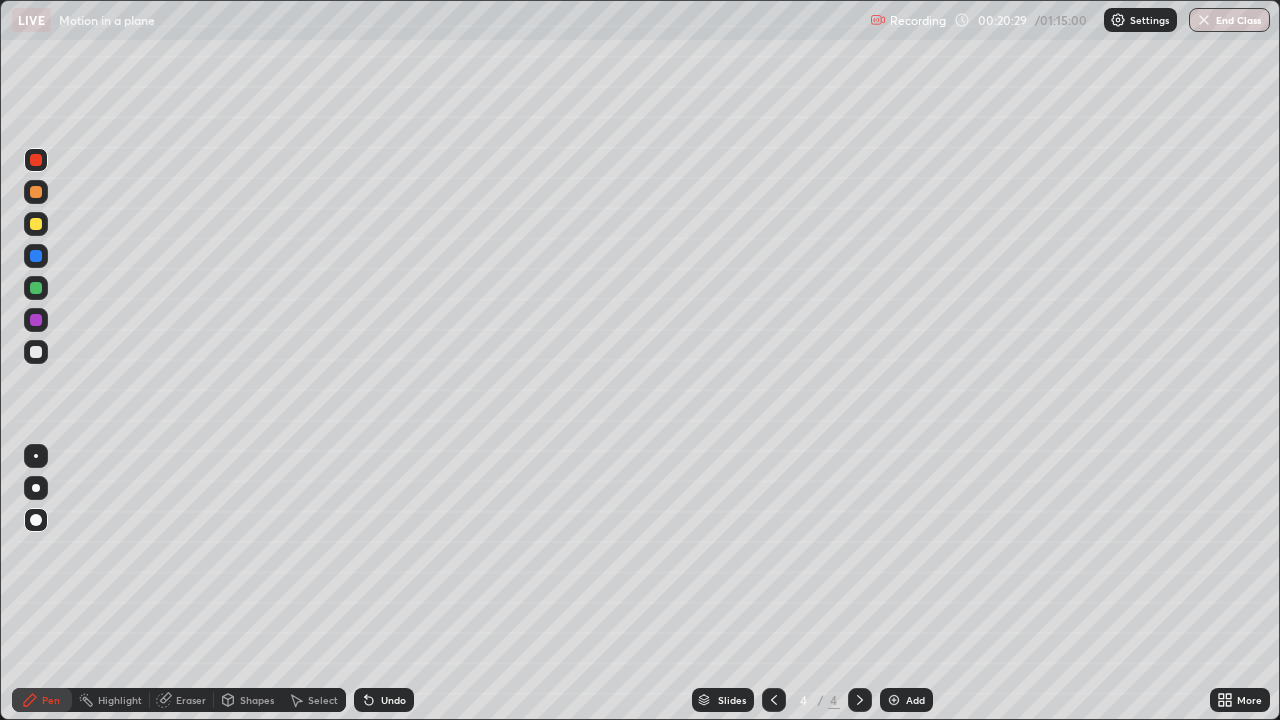 click at bounding box center [894, 700] 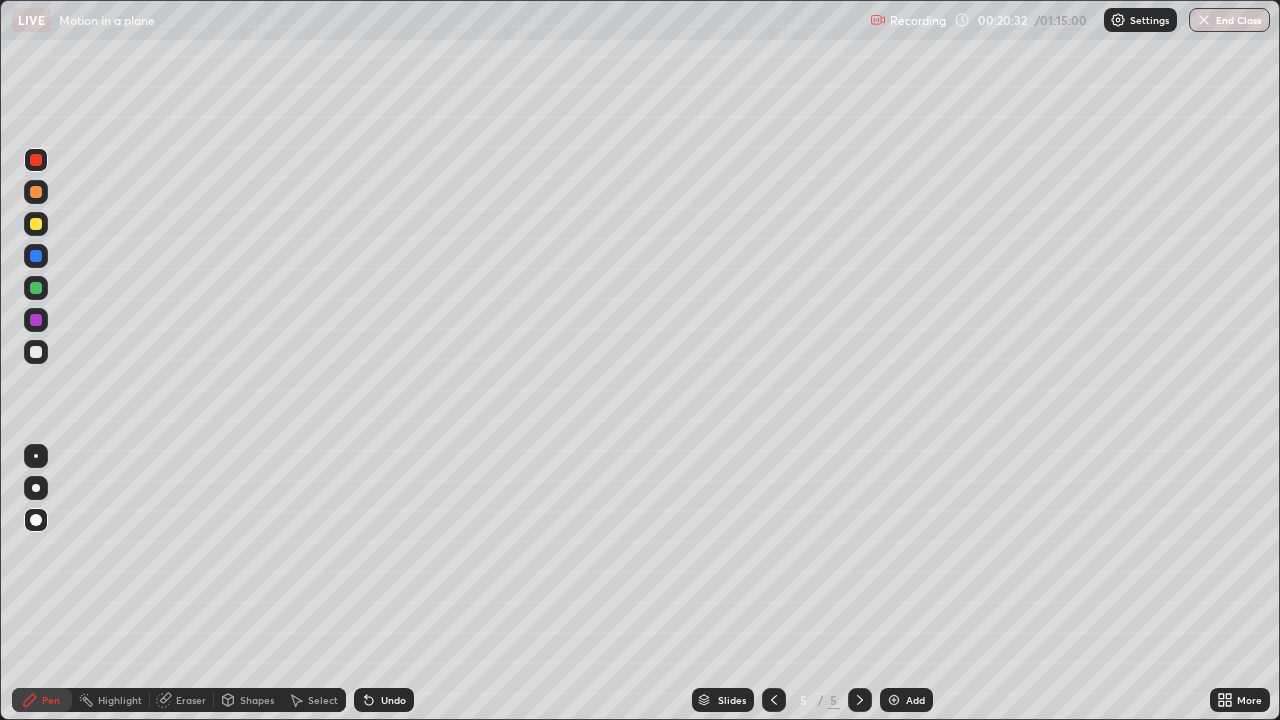 click at bounding box center [36, 352] 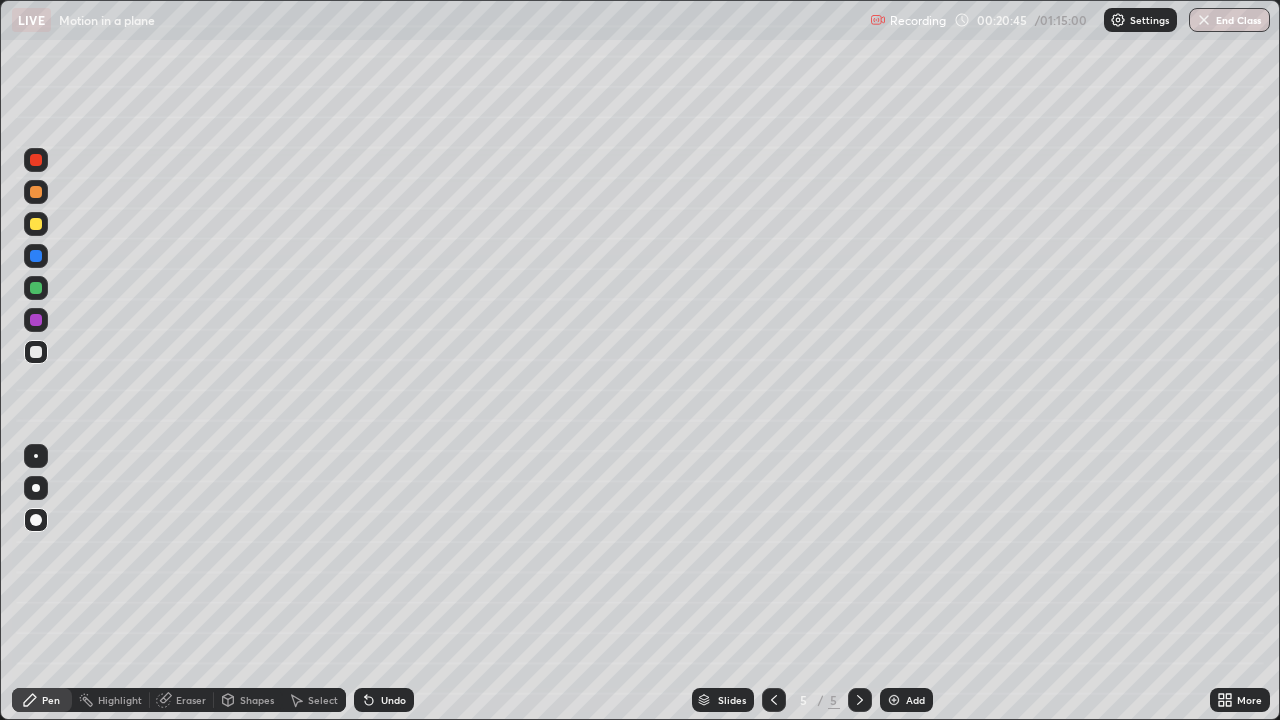 click on "Shapes" at bounding box center (257, 700) 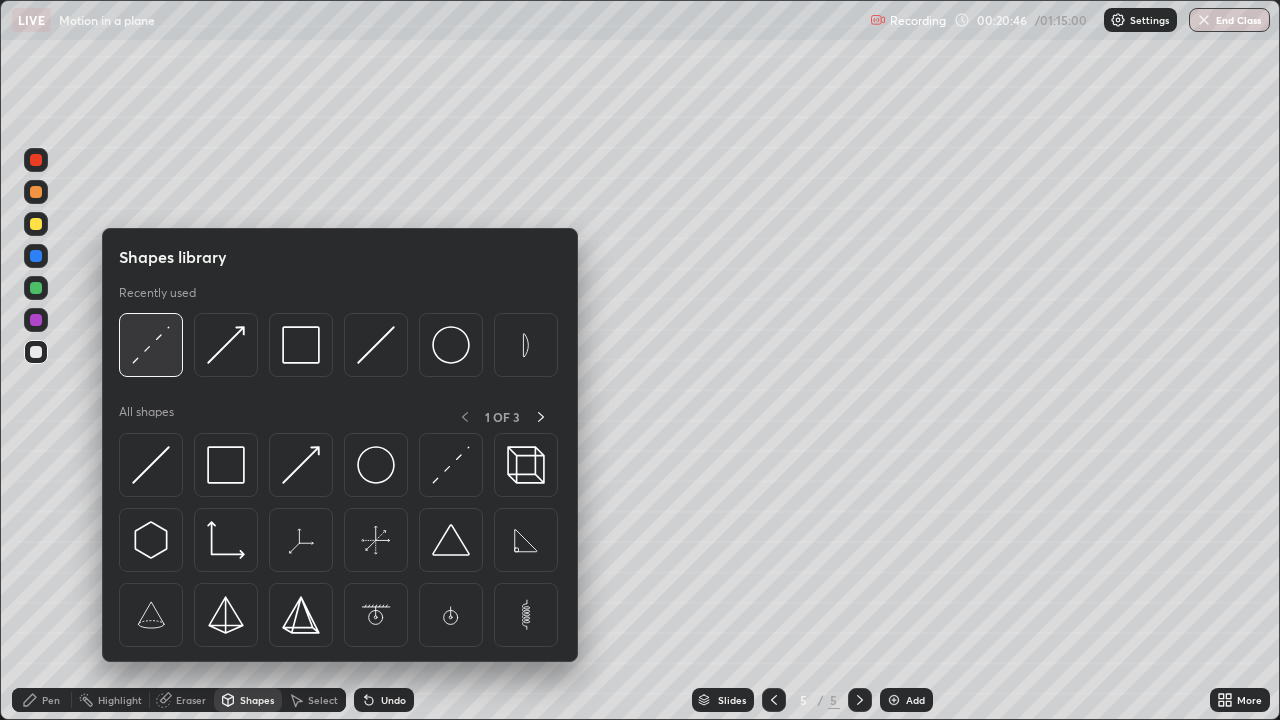 click at bounding box center [151, 345] 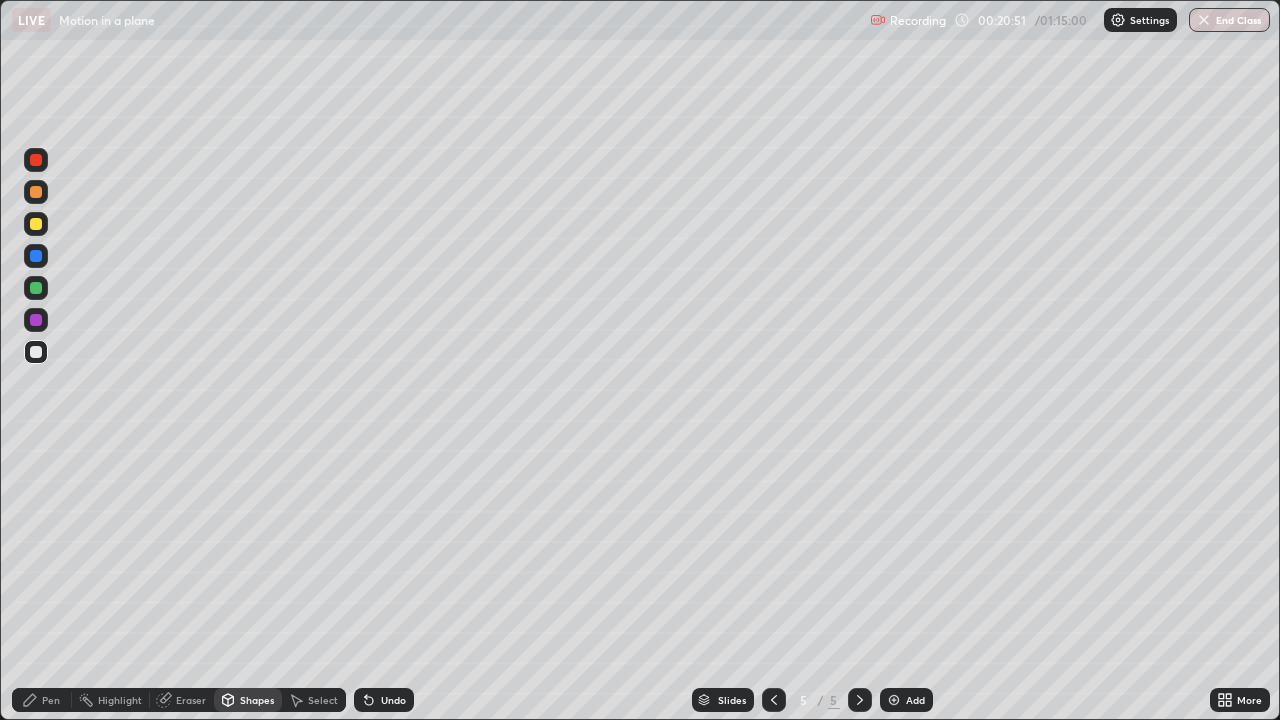 click at bounding box center (36, 224) 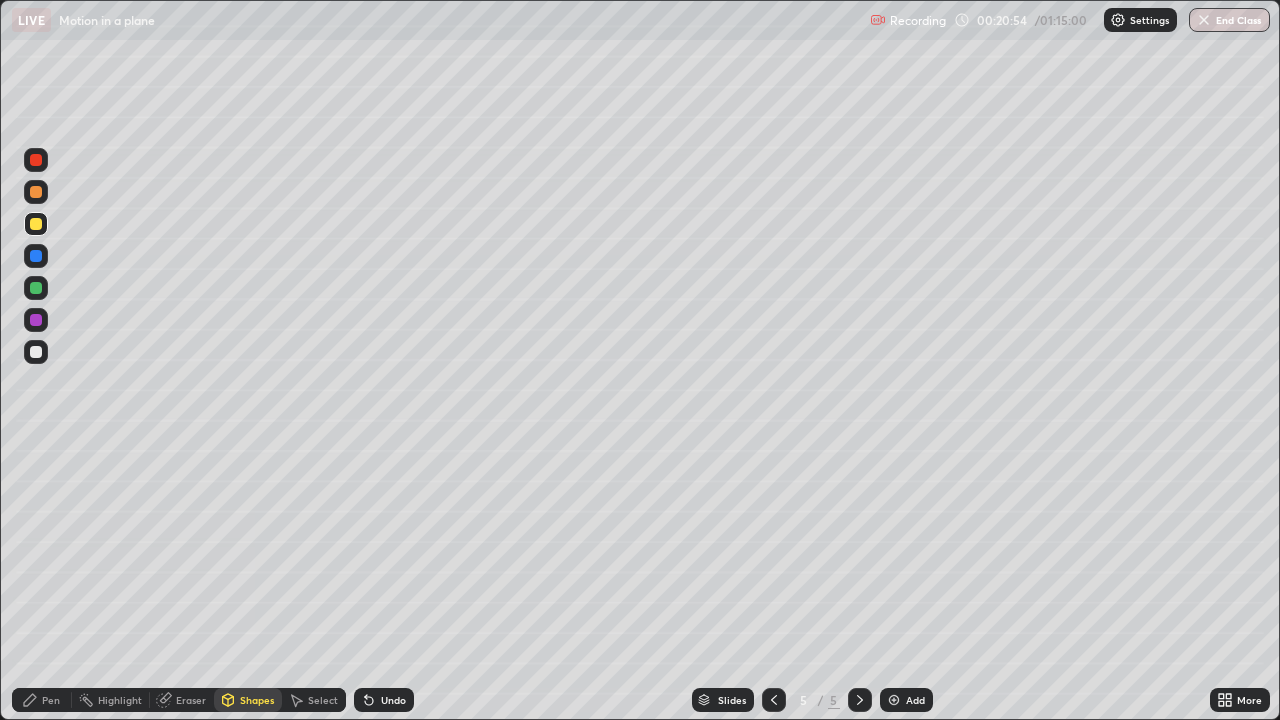 click on "Pen" at bounding box center (51, 700) 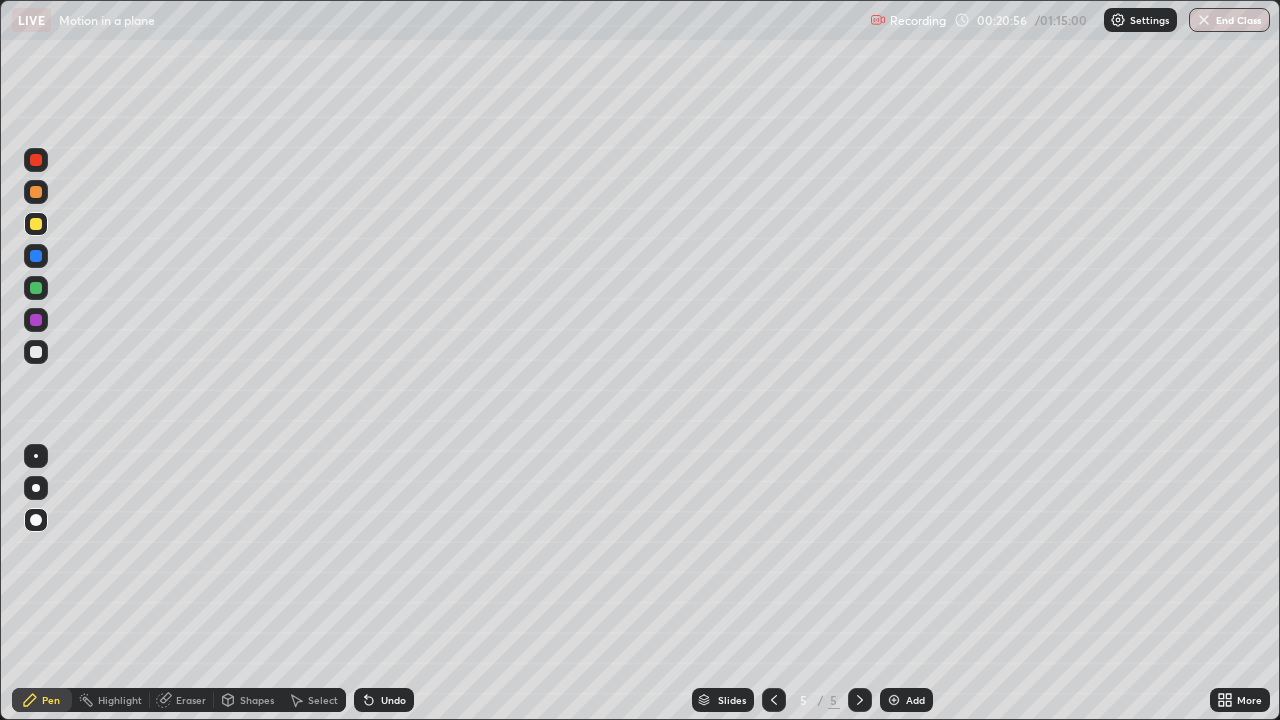 click on "Pen" at bounding box center [51, 700] 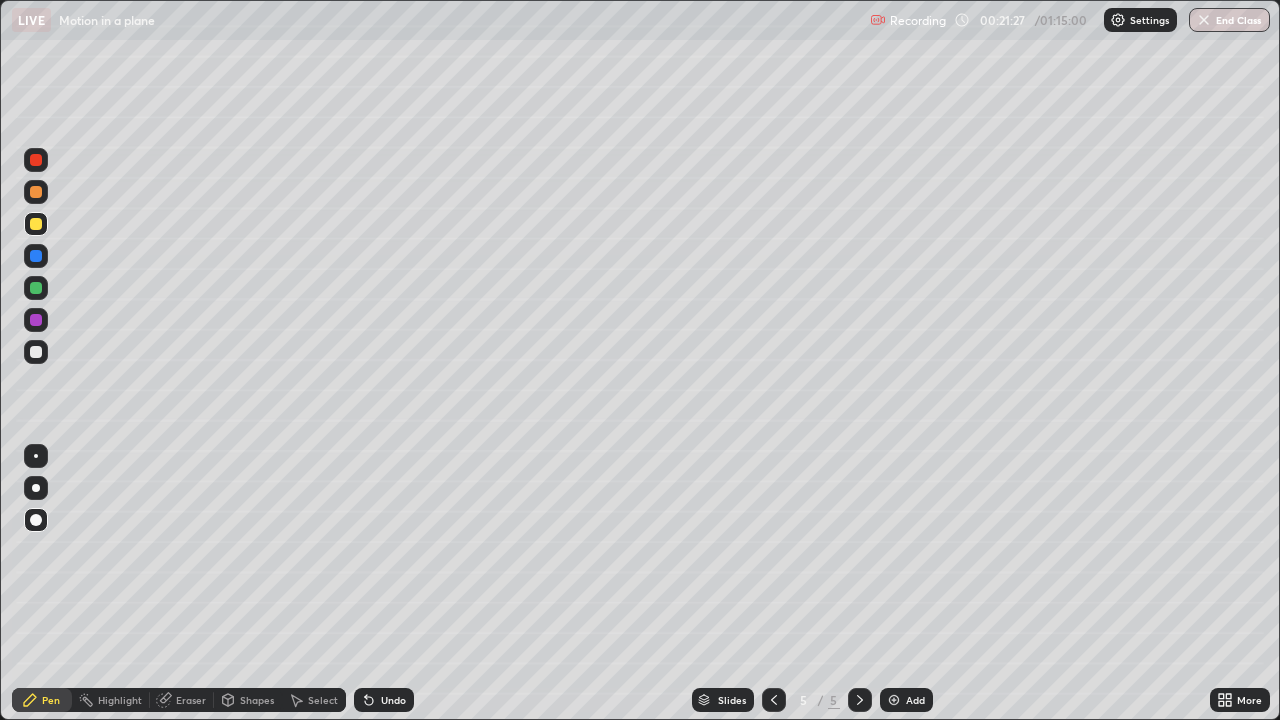 click at bounding box center [36, 320] 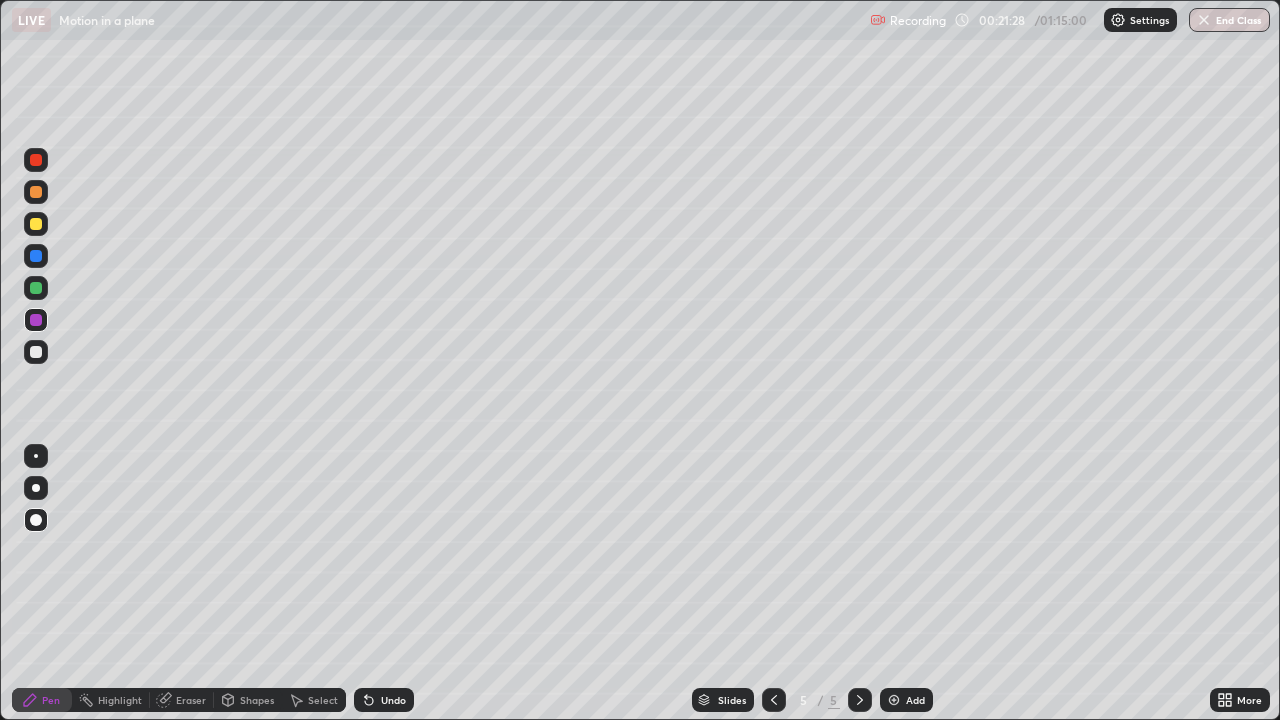 click on "Shapes" at bounding box center (257, 700) 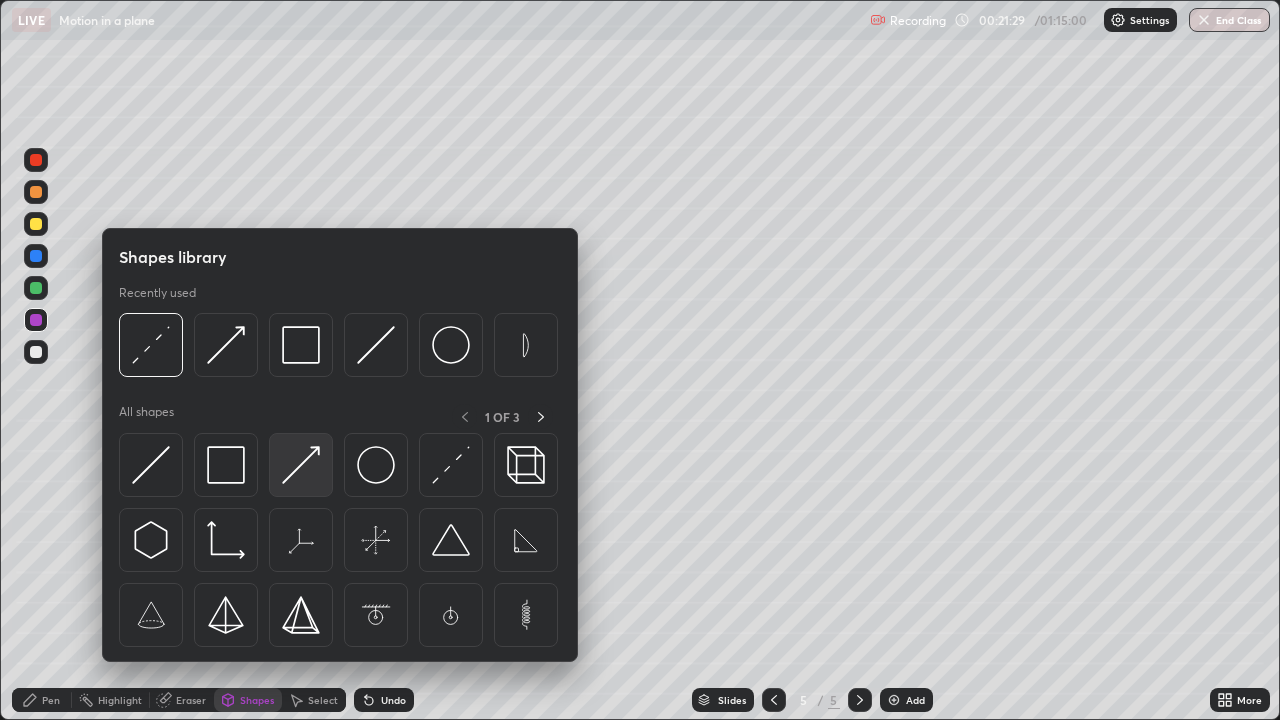 click at bounding box center [301, 465] 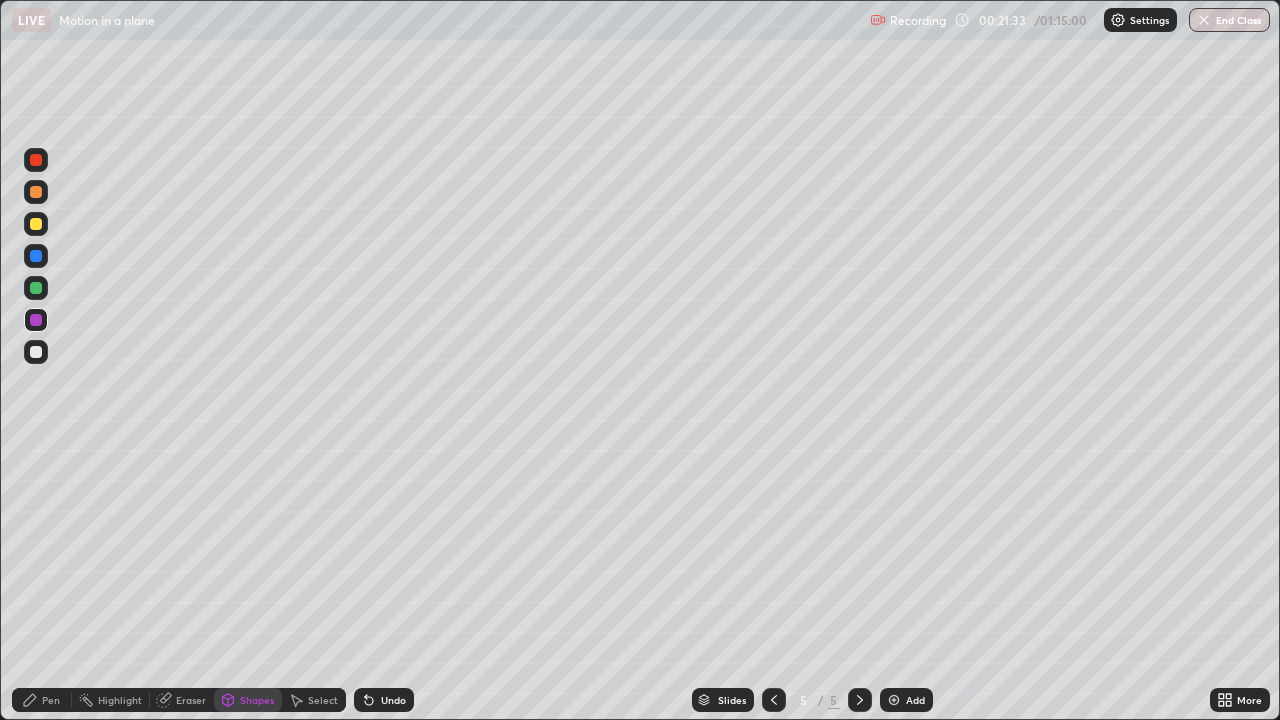 click on "Undo" at bounding box center [384, 700] 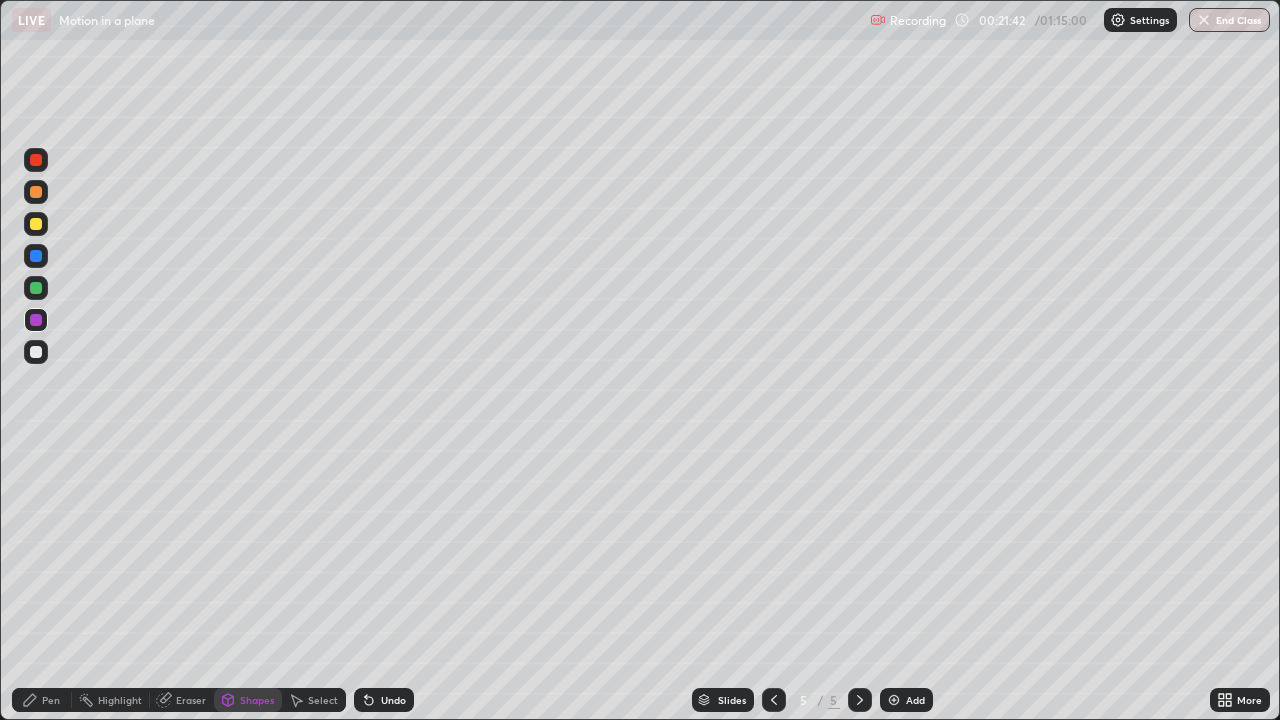click on "Pen" at bounding box center (51, 700) 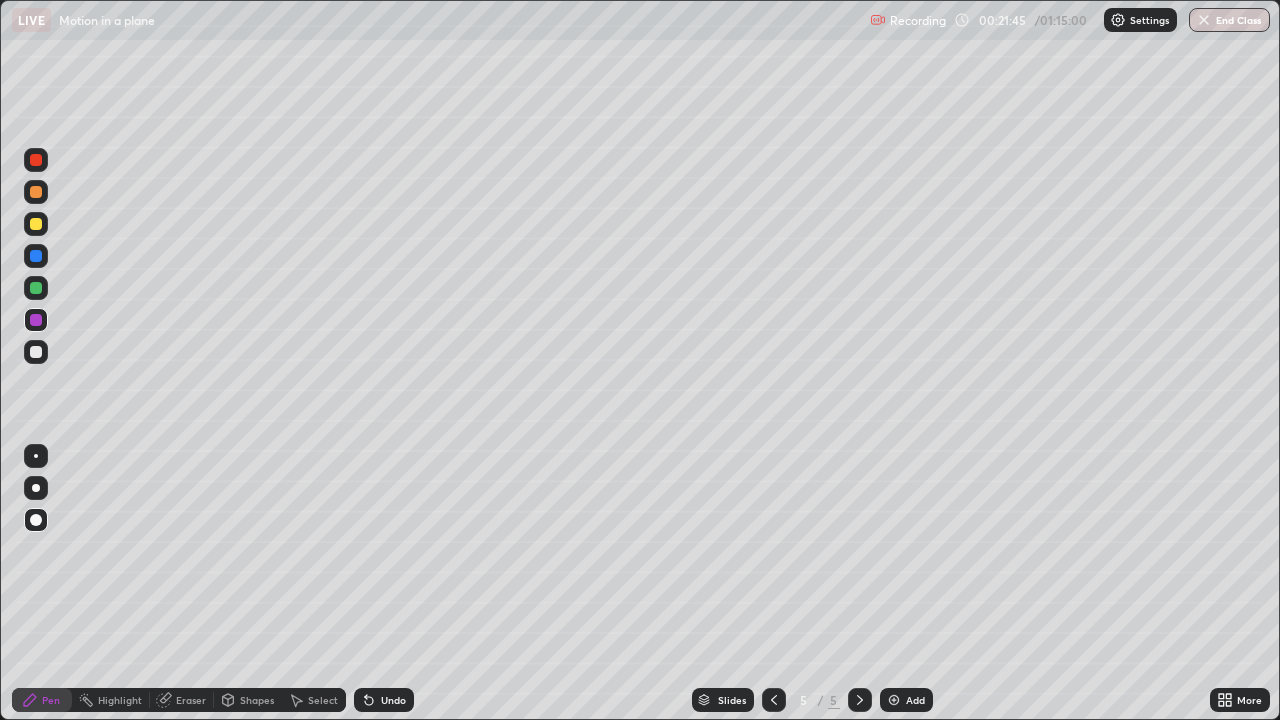 click at bounding box center (36, 352) 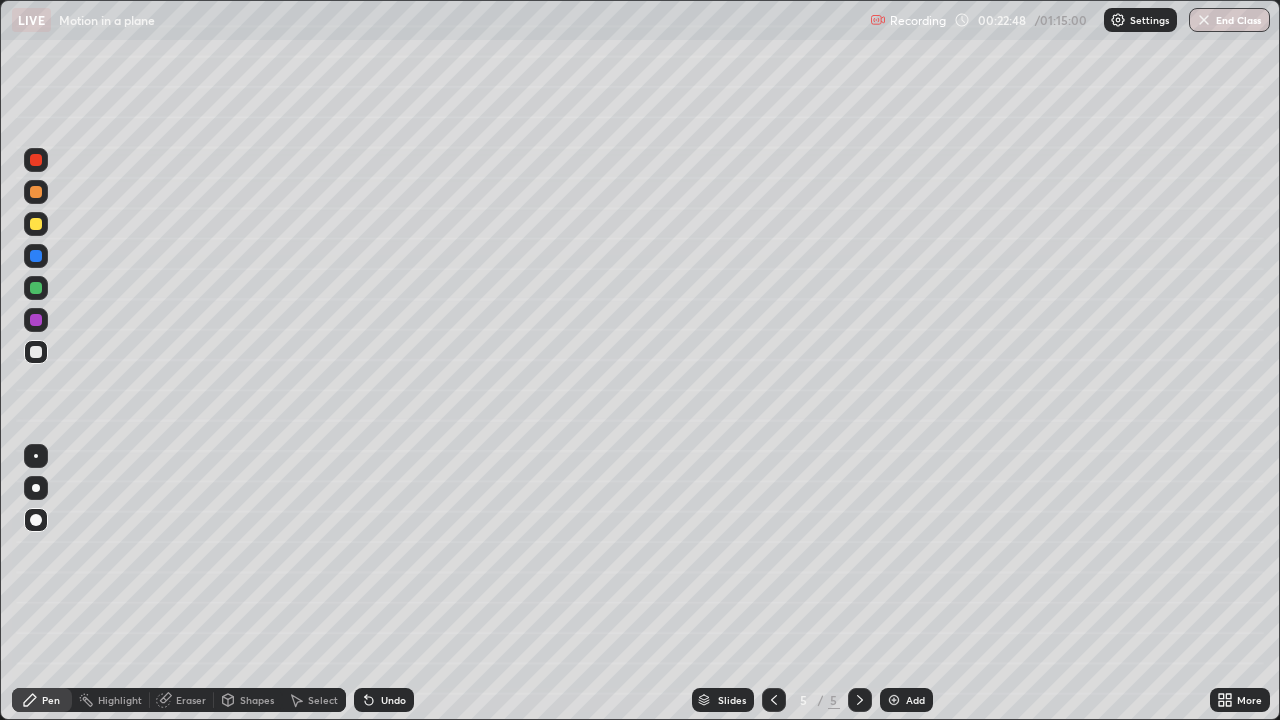 click on "Undo" at bounding box center (393, 700) 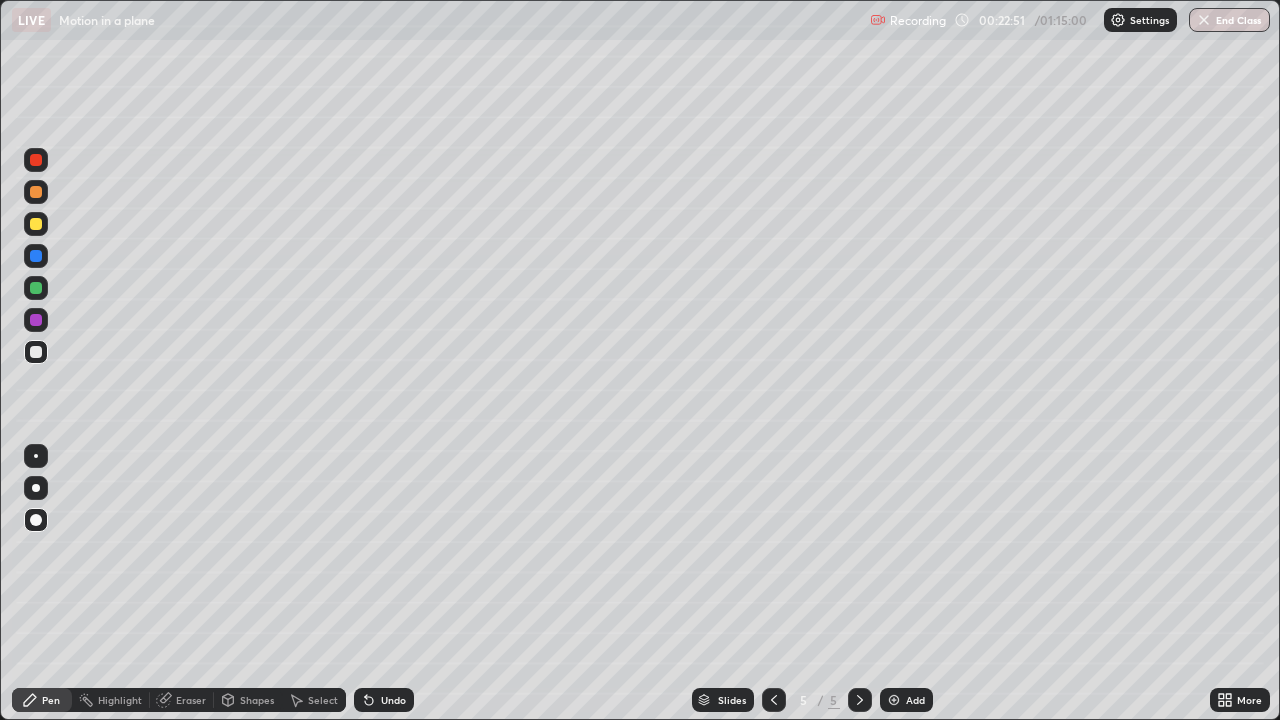 click at bounding box center (36, 320) 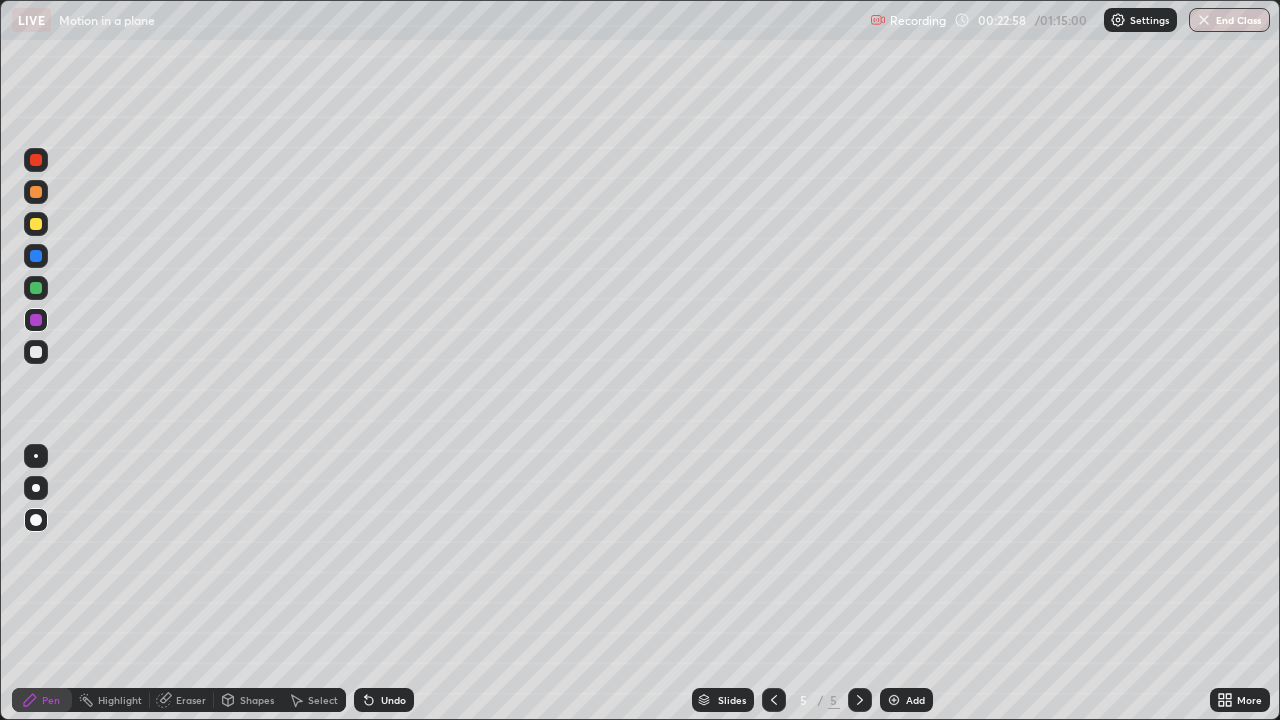 click at bounding box center [36, 192] 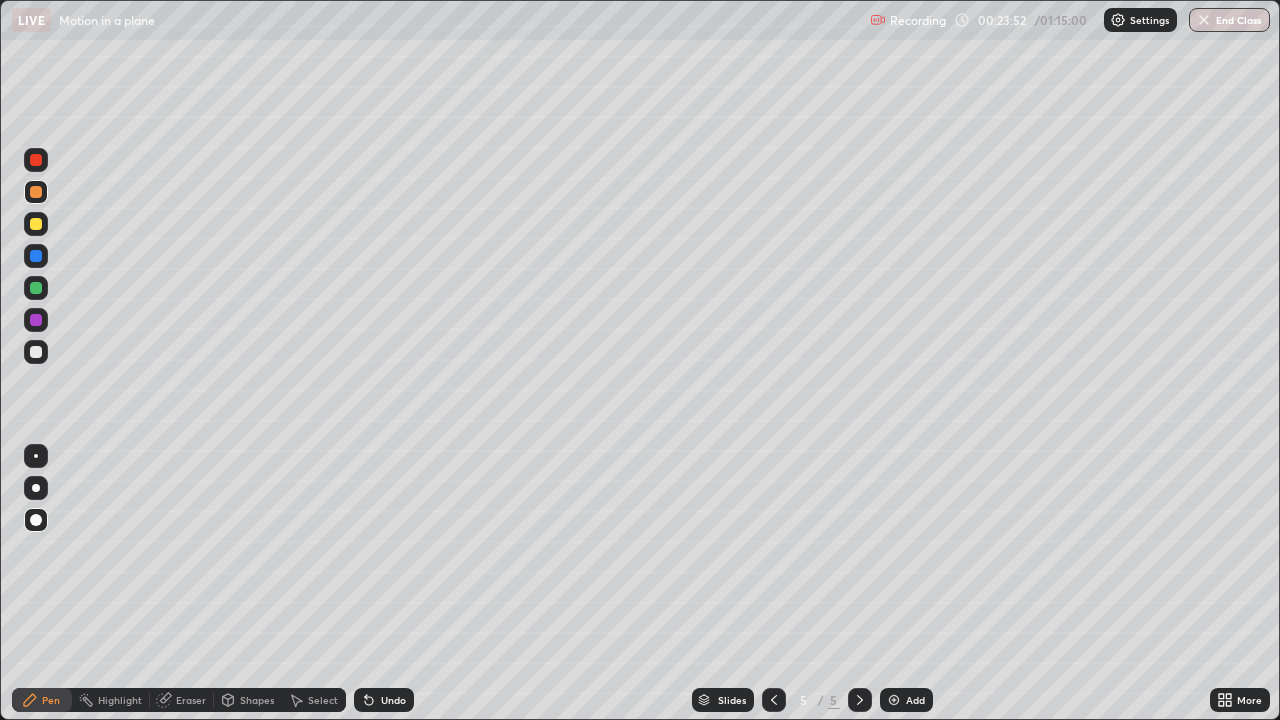 click at bounding box center [36, 160] 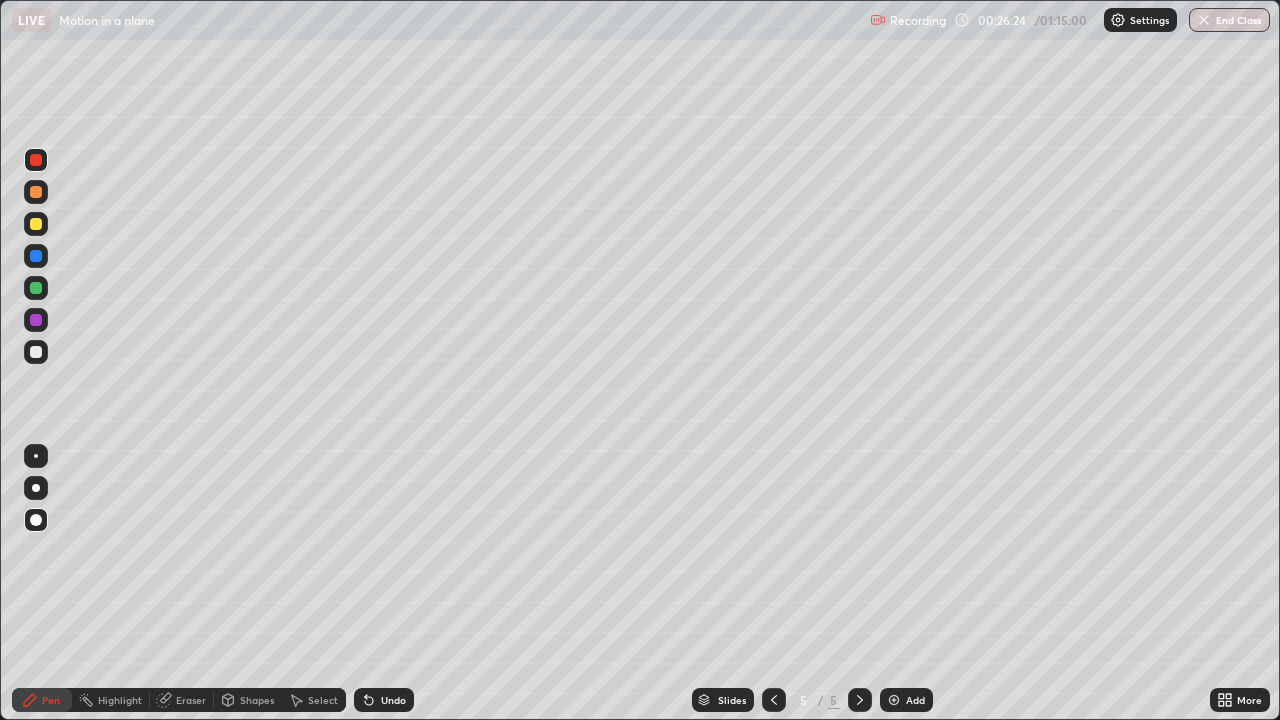 click on "Add" at bounding box center [915, 700] 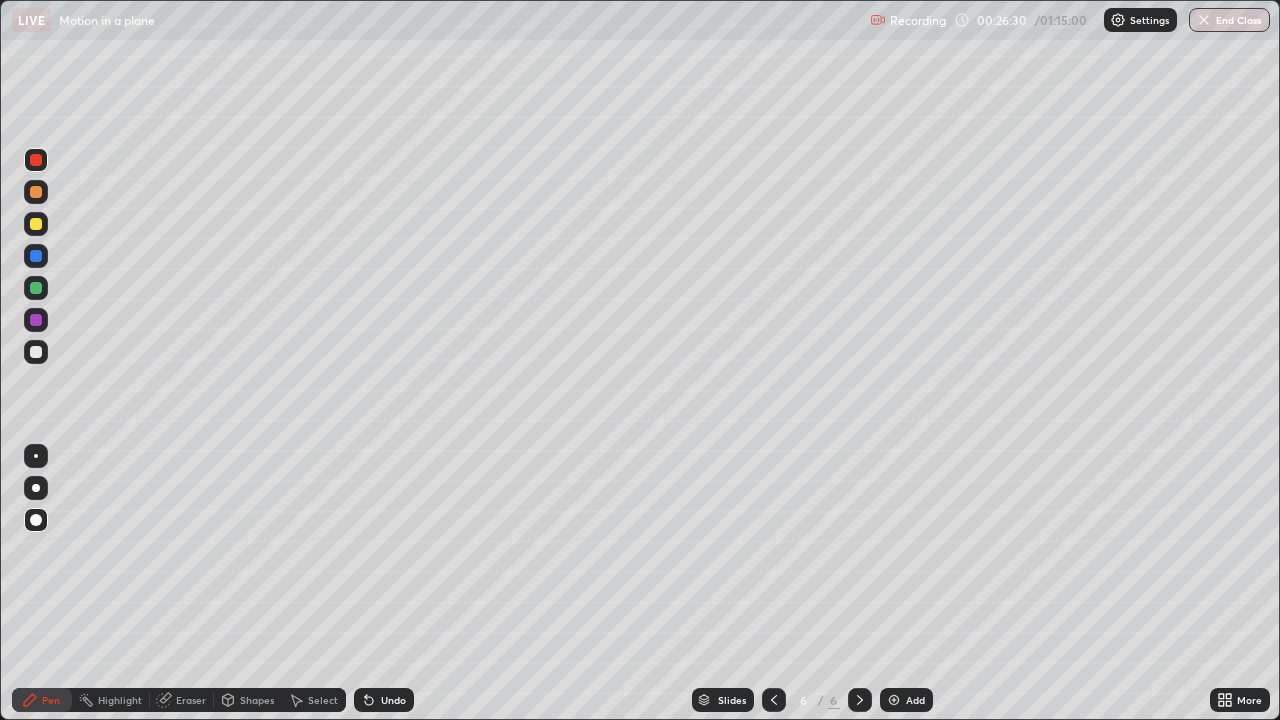 click at bounding box center [36, 352] 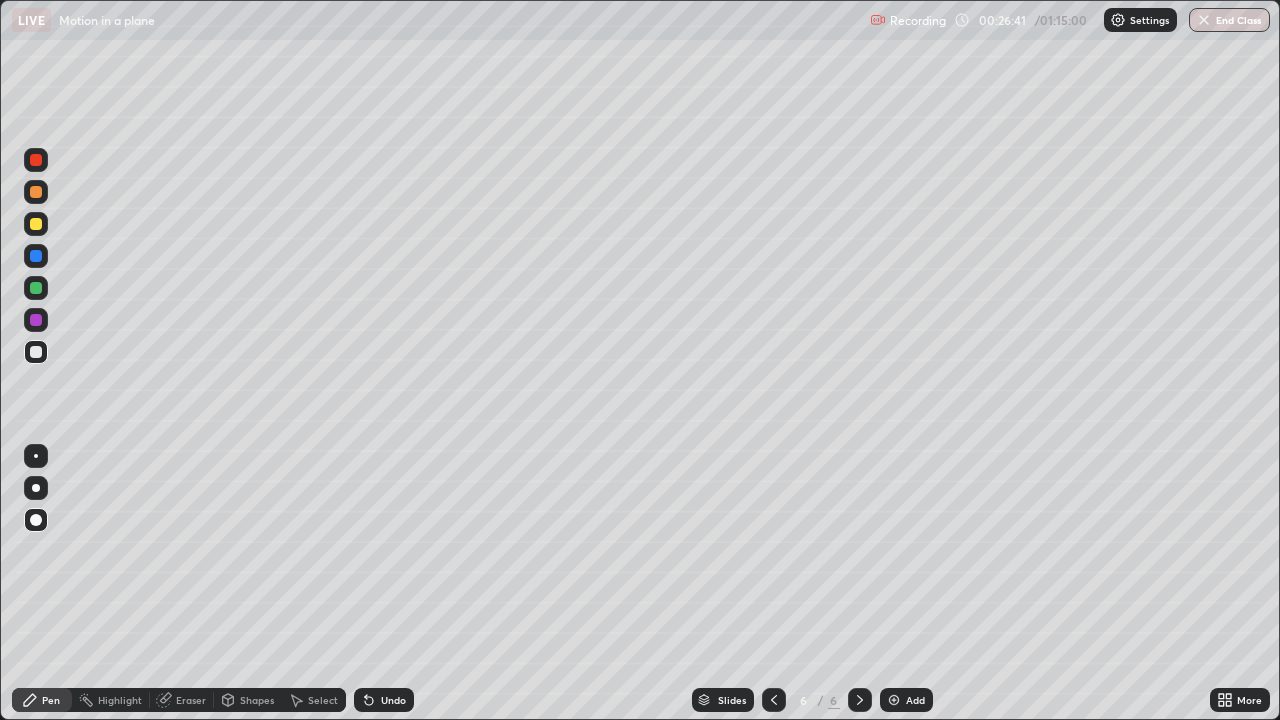 click on "Shapes" at bounding box center (257, 700) 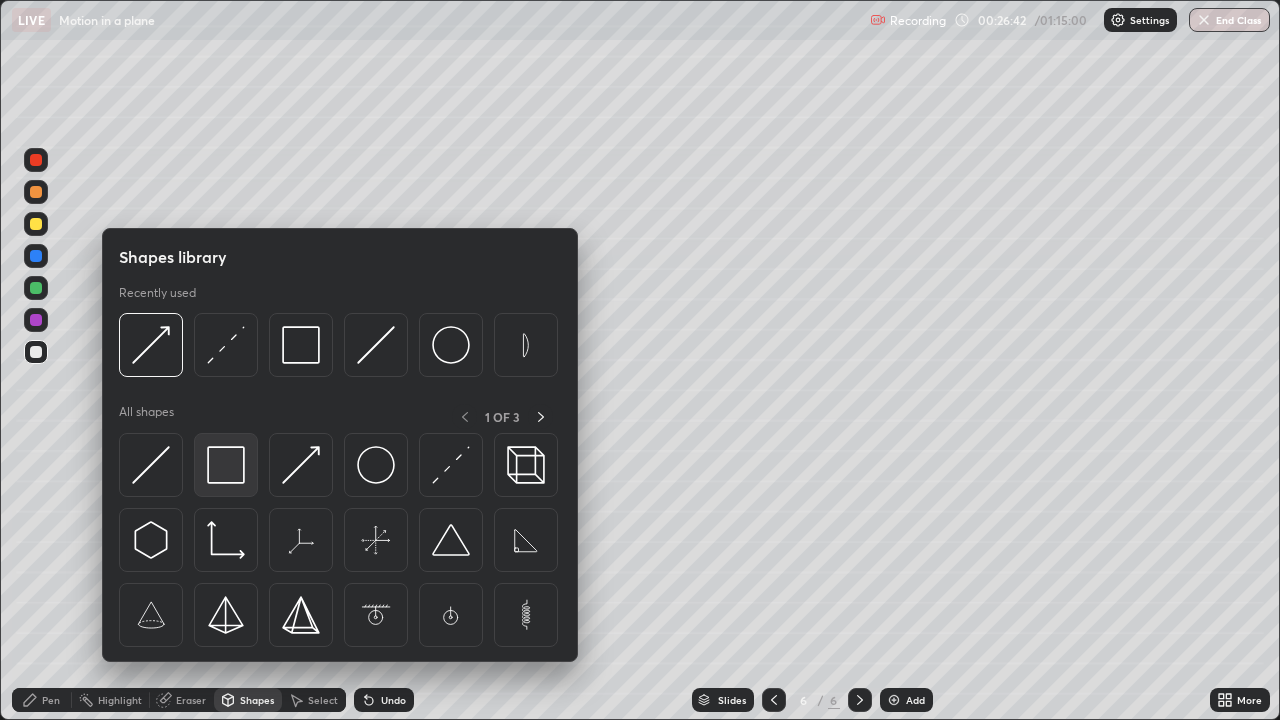 click at bounding box center [226, 465] 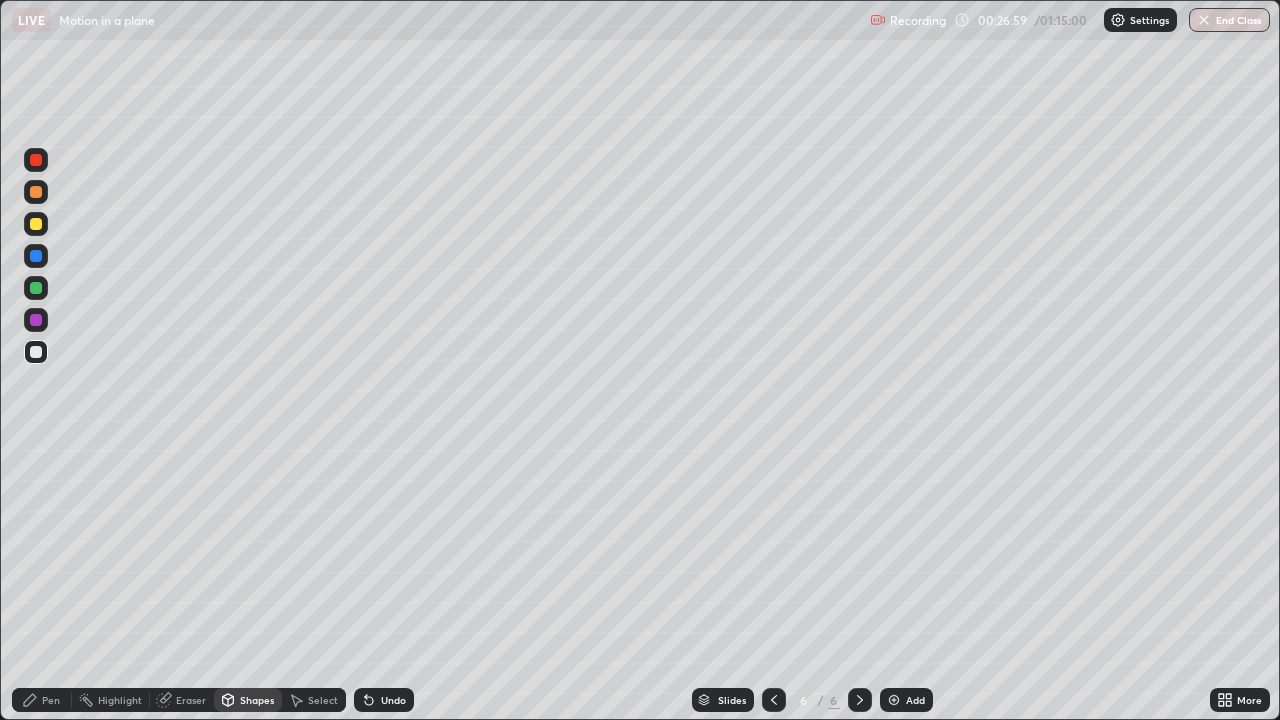 click at bounding box center (36, 320) 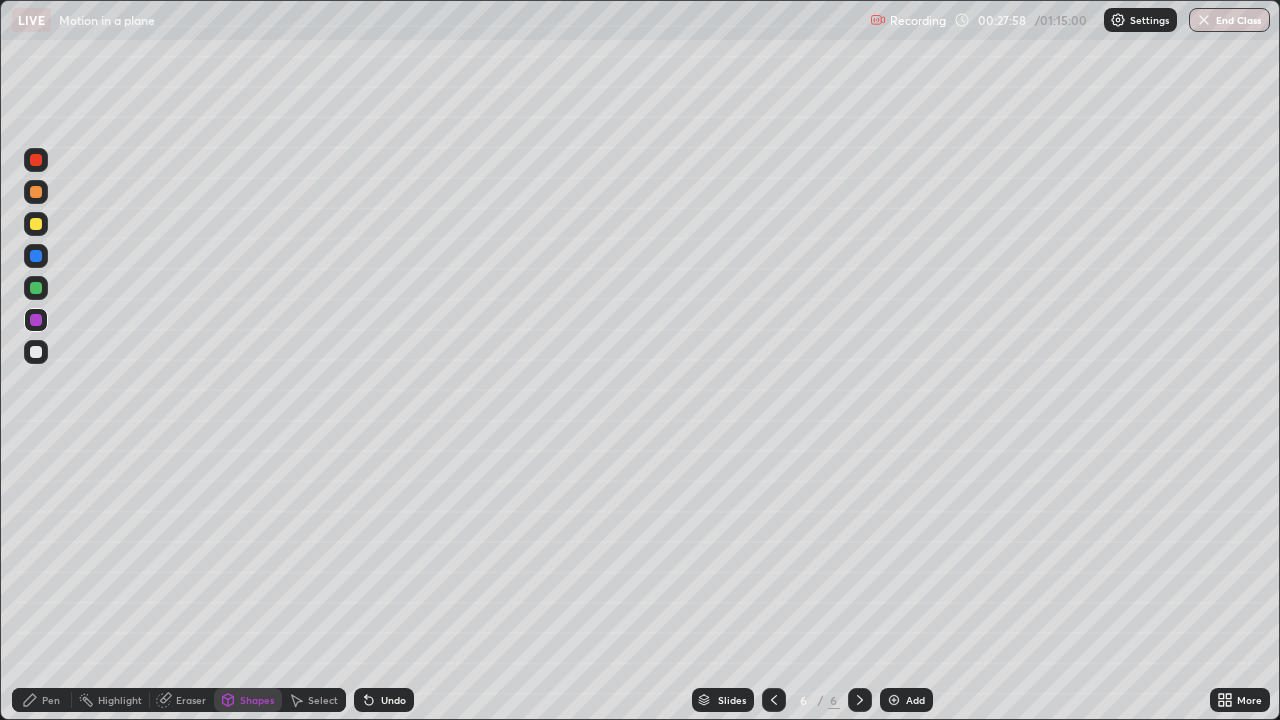 click on "Pen" at bounding box center (51, 700) 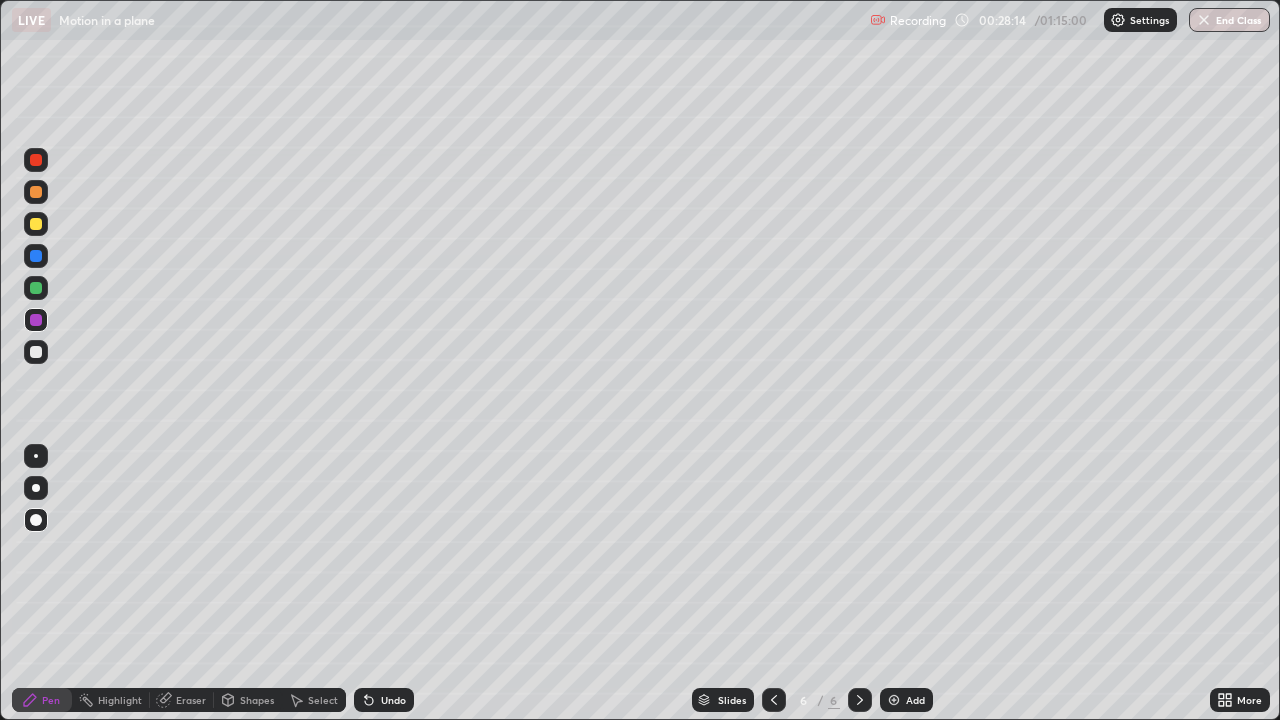 click at bounding box center [36, 288] 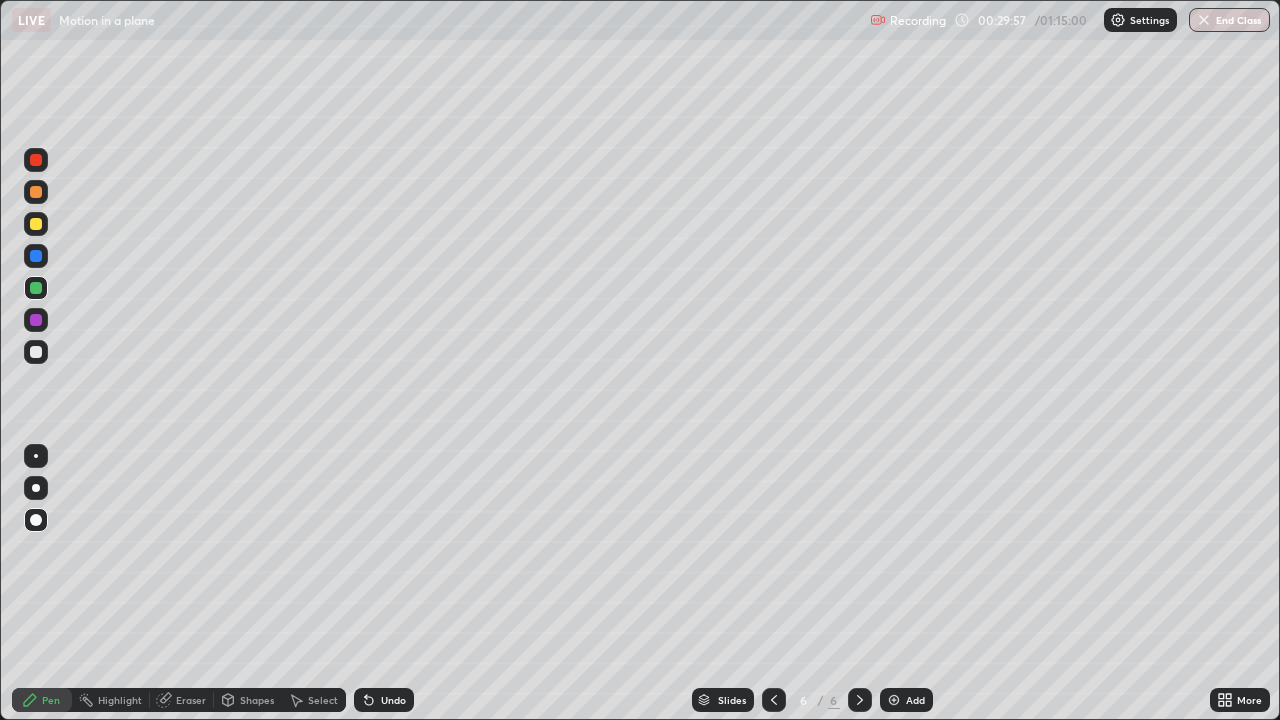 click at bounding box center (36, 352) 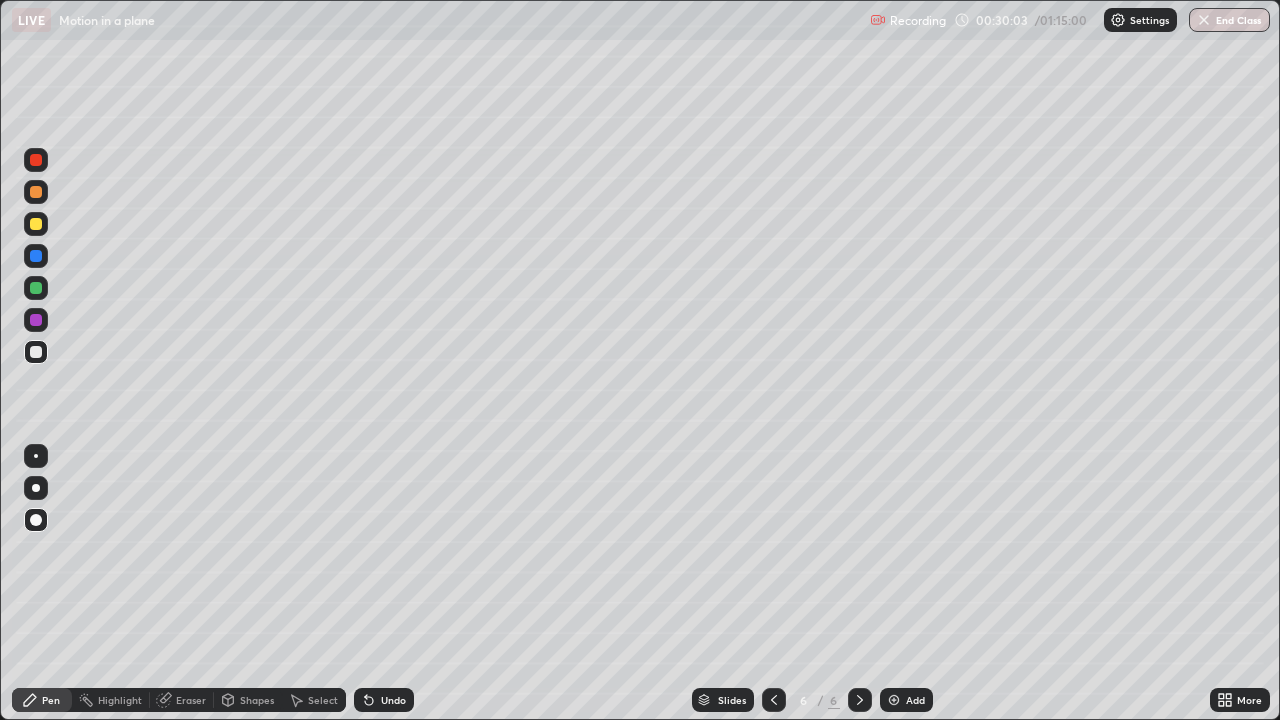 click on "Undo" at bounding box center (393, 700) 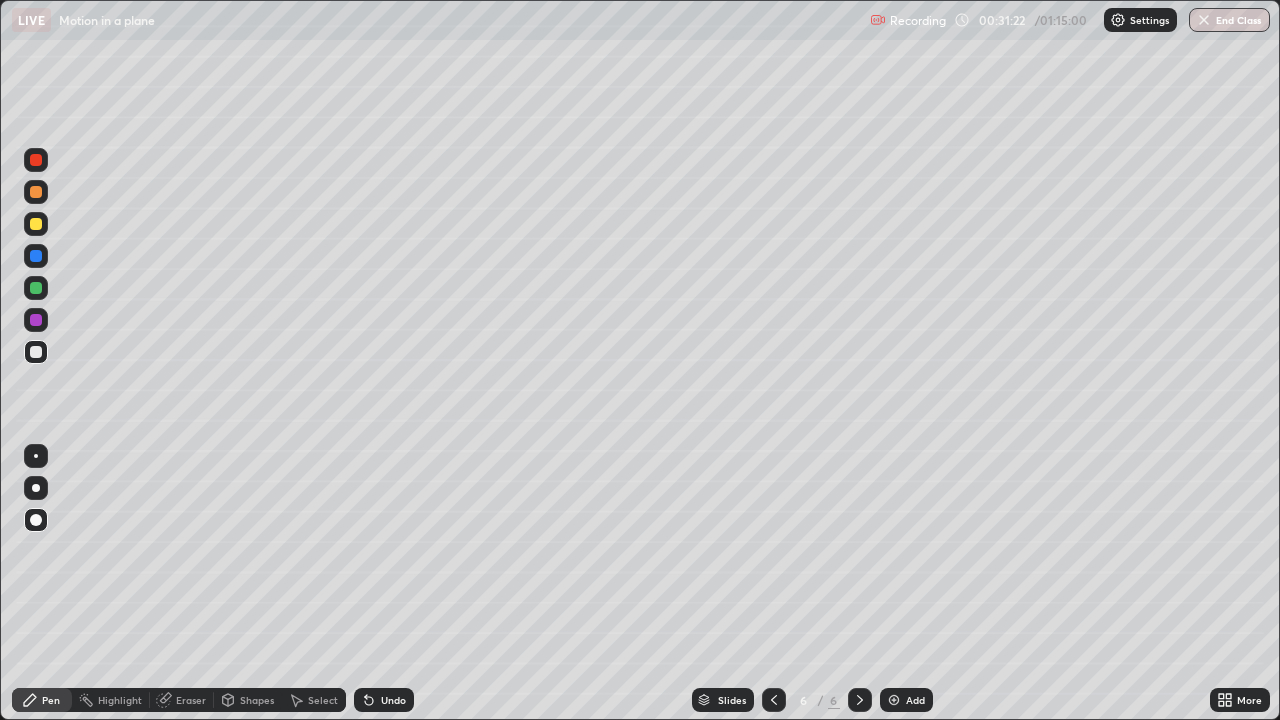 click on "Pen" at bounding box center [51, 700] 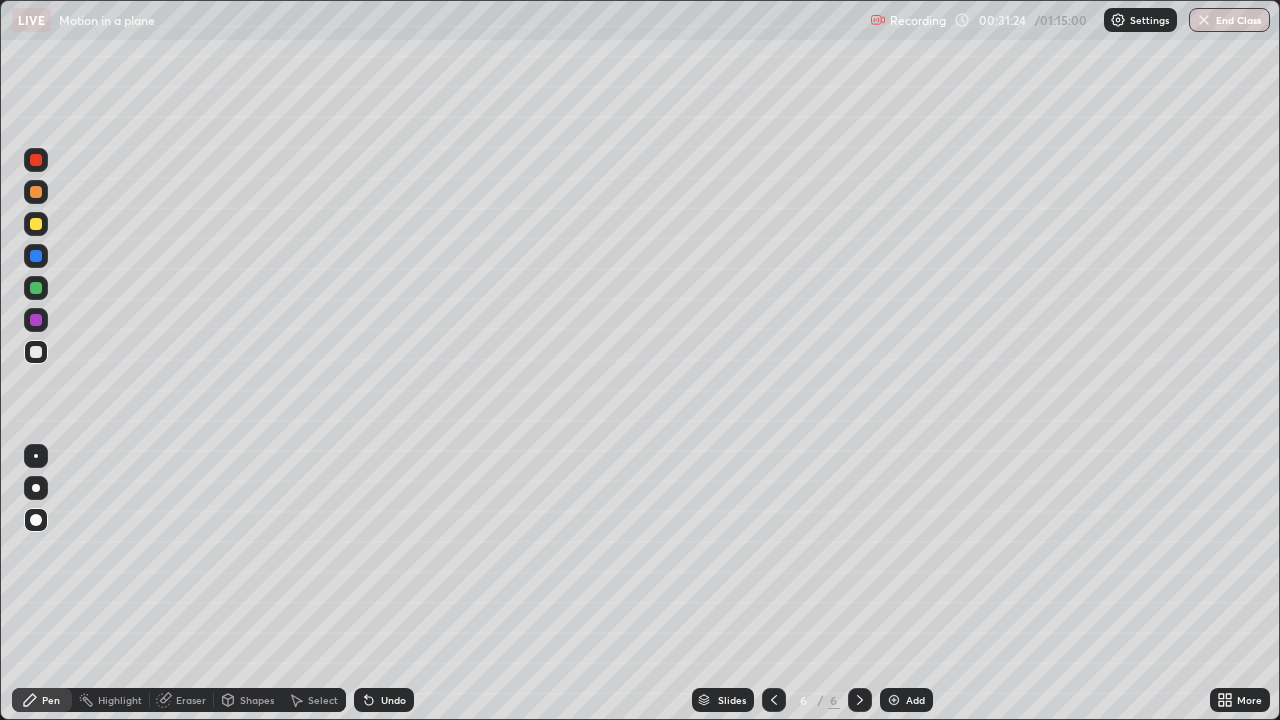 click at bounding box center [36, 320] 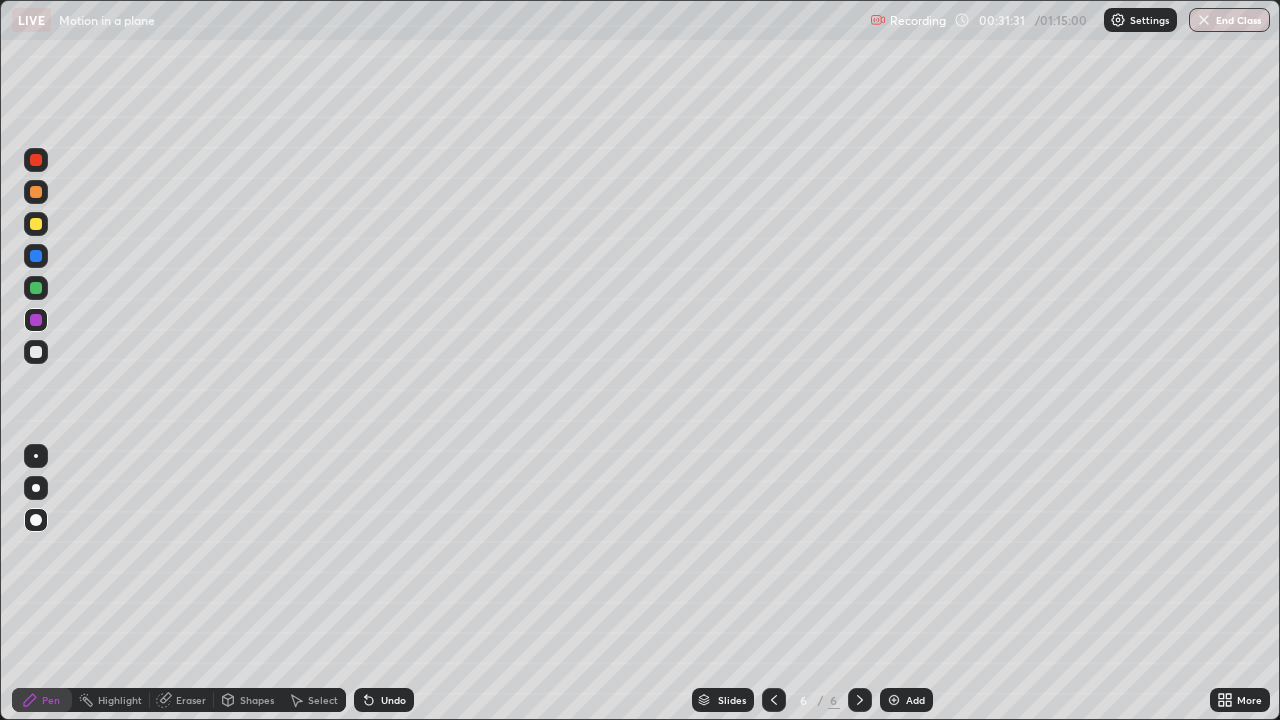 click at bounding box center (36, 288) 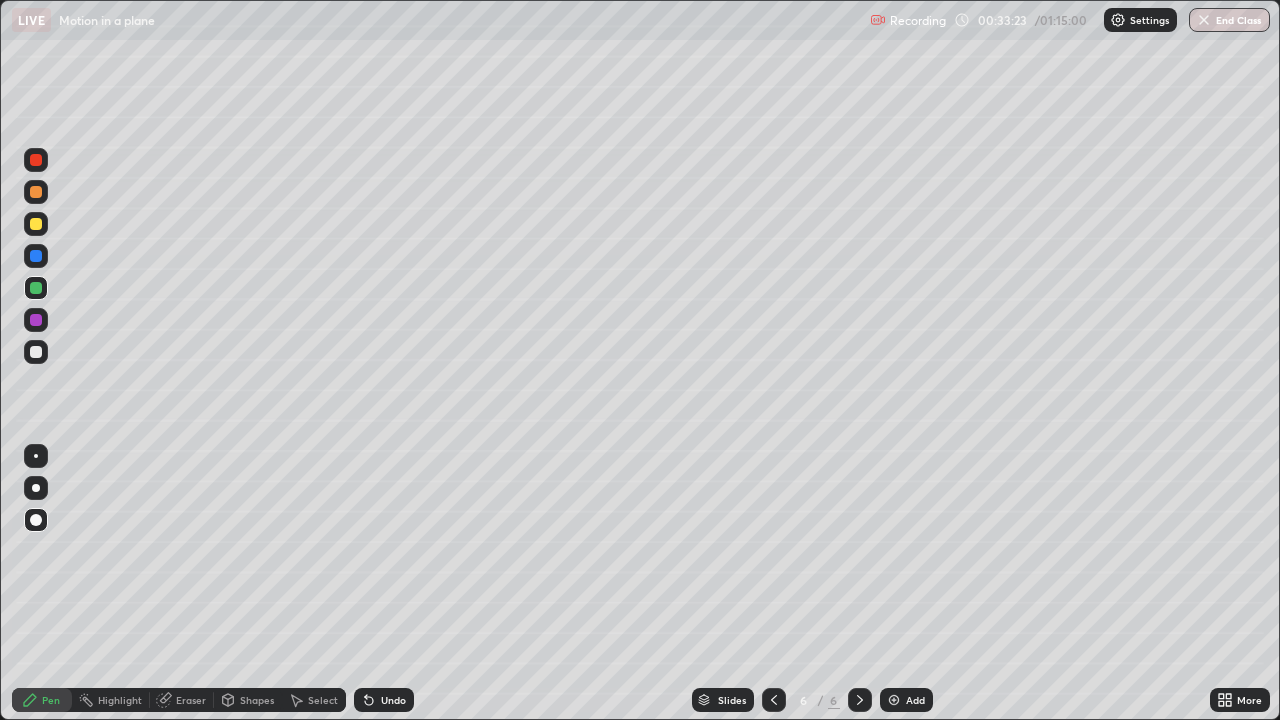 click at bounding box center [36, 352] 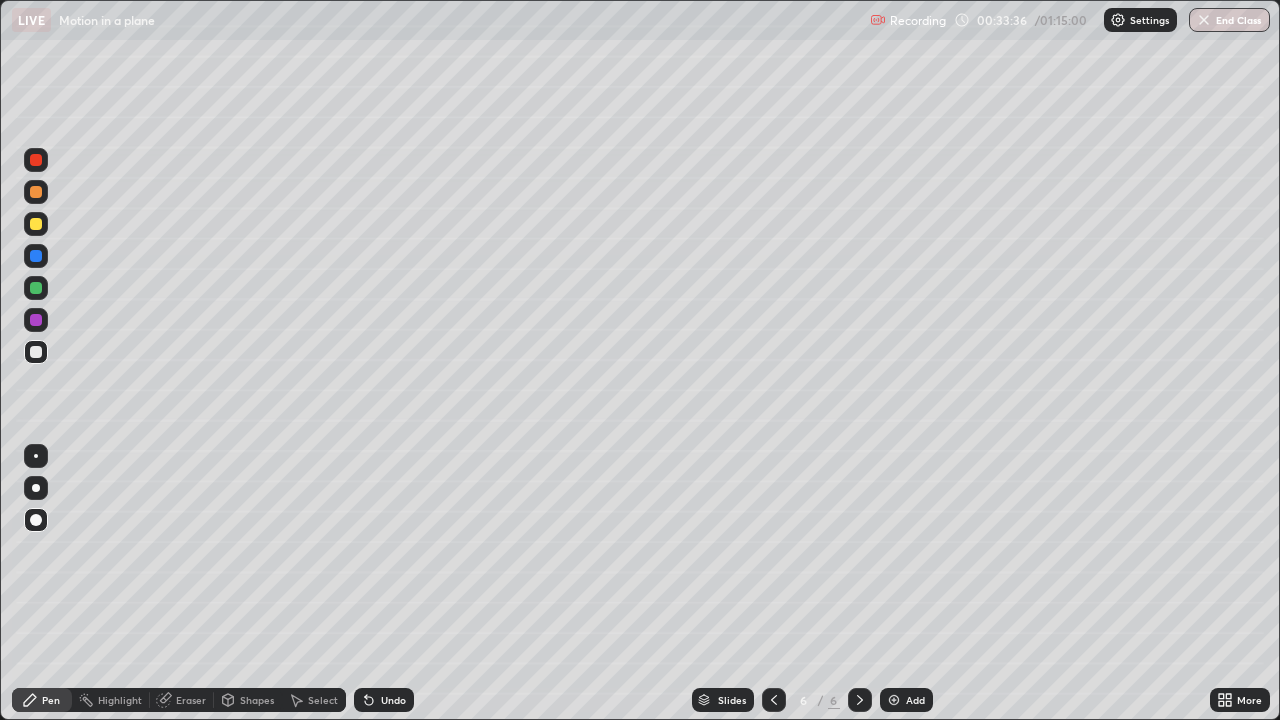 click on "Shapes" at bounding box center (257, 700) 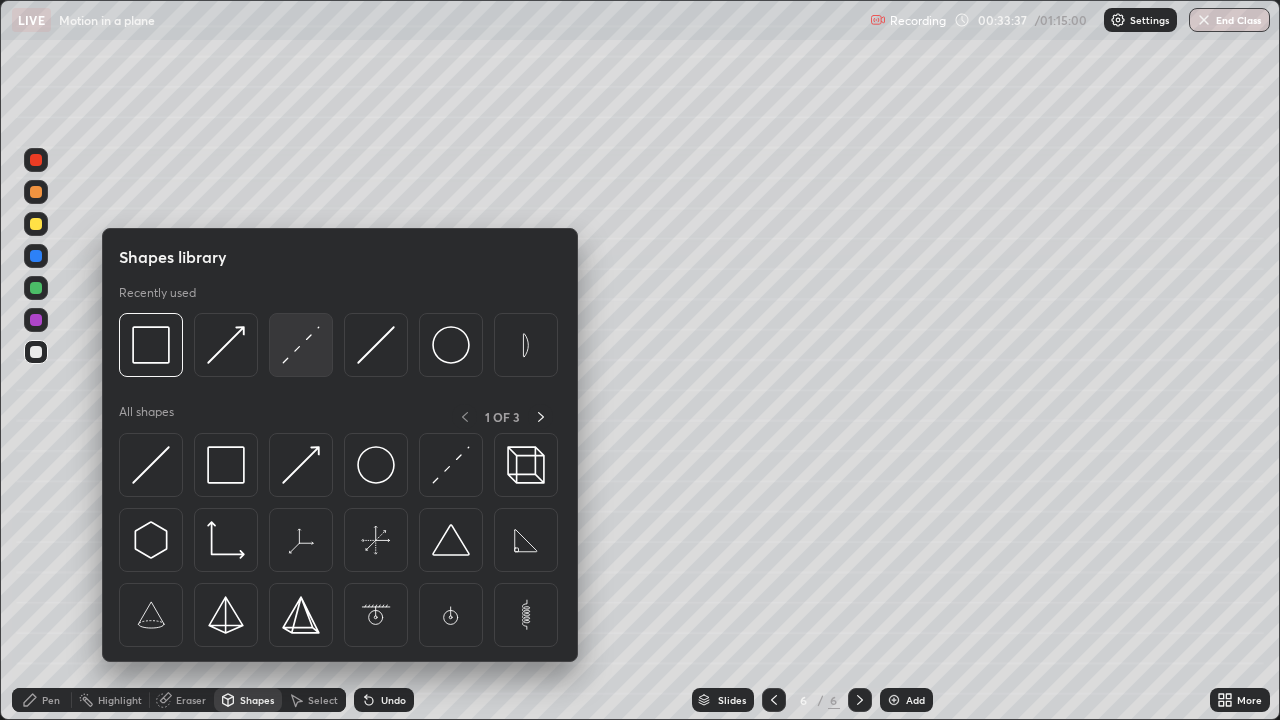click at bounding box center [301, 345] 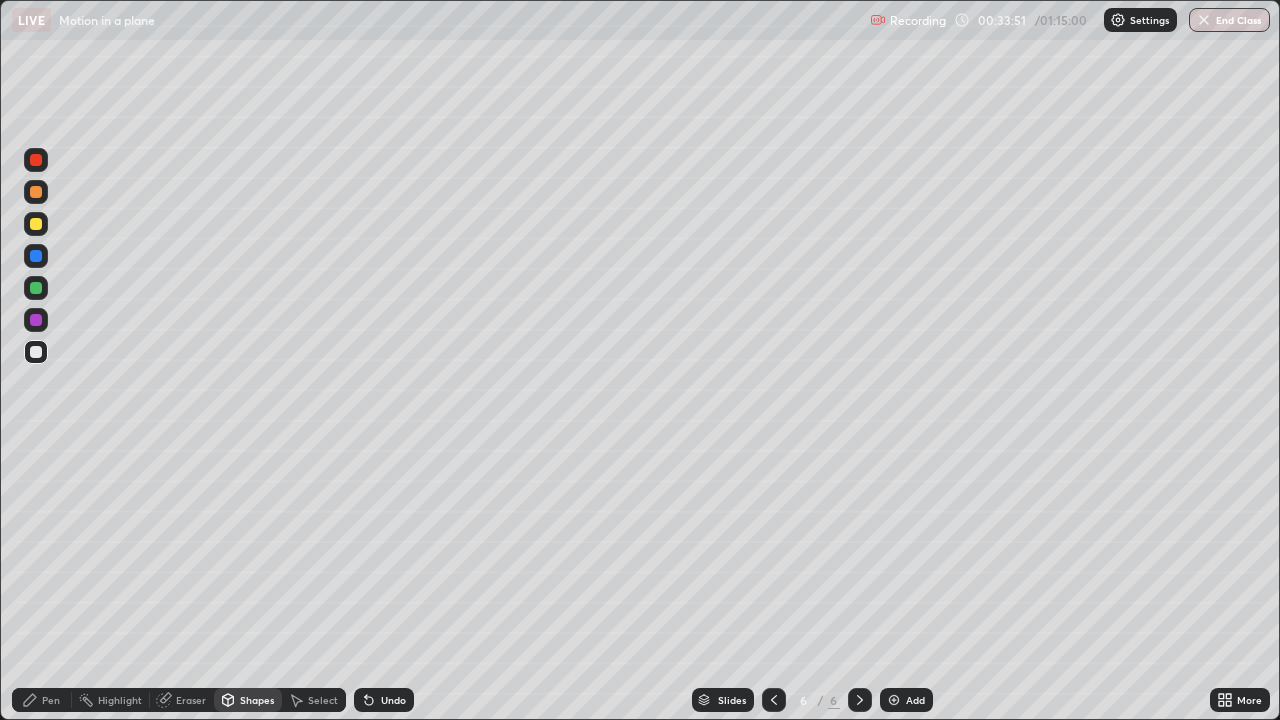 click on "Shapes" at bounding box center (257, 700) 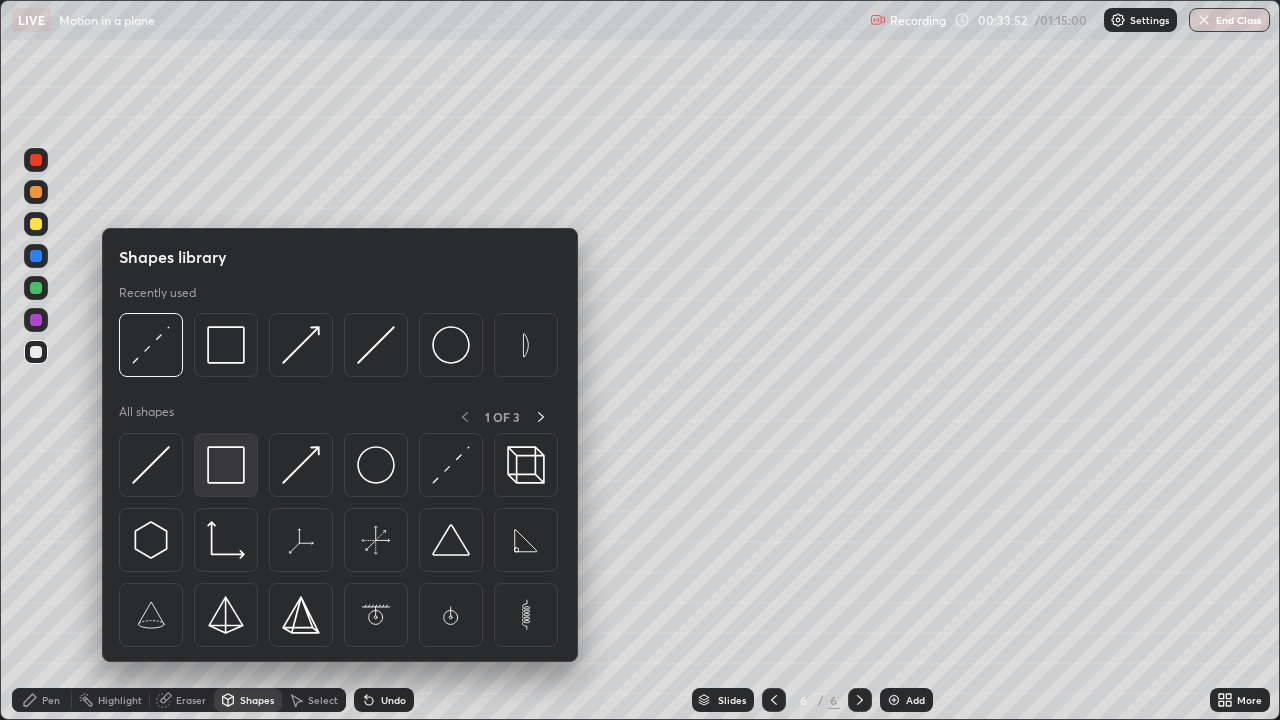 click at bounding box center [226, 465] 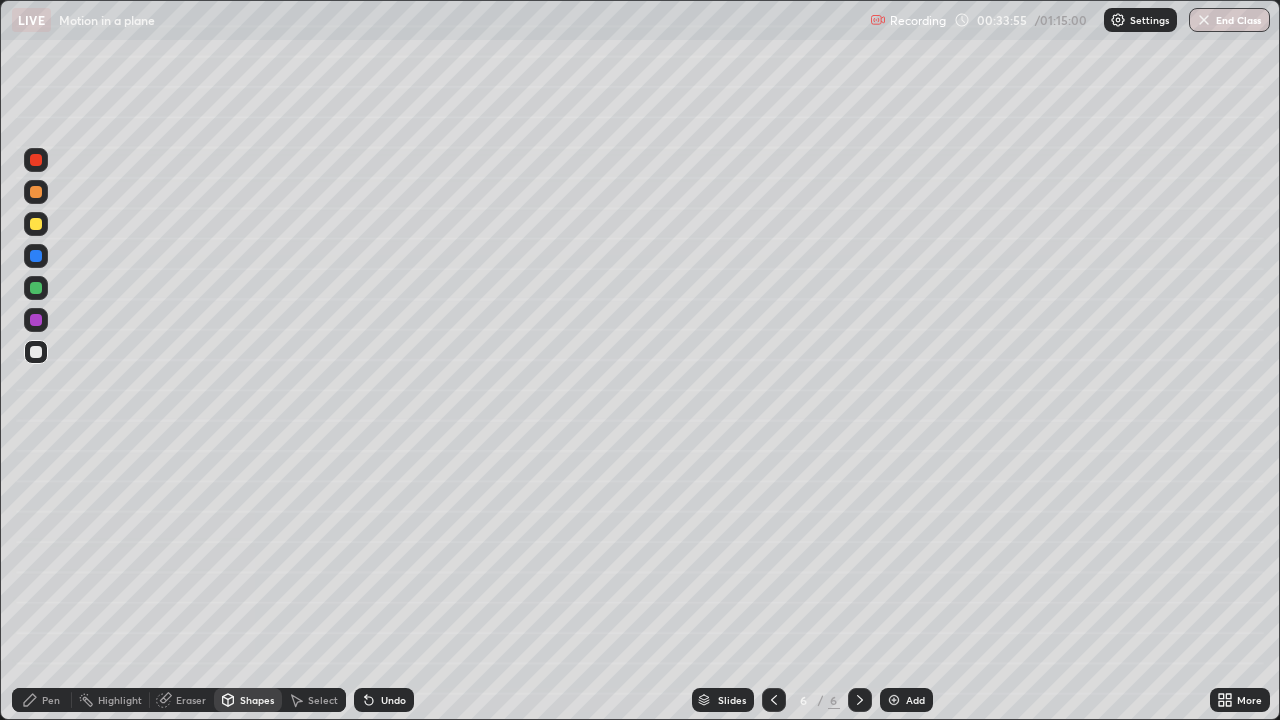 click on "Shapes" at bounding box center (257, 700) 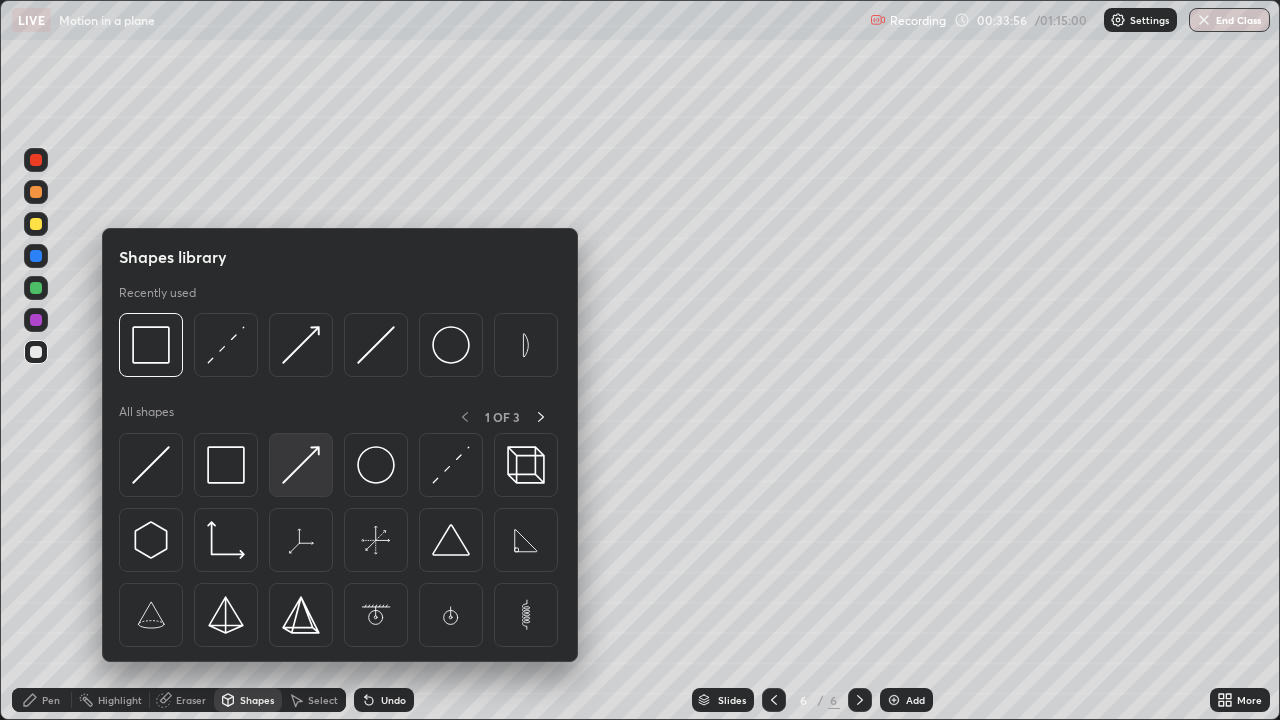 click at bounding box center (301, 465) 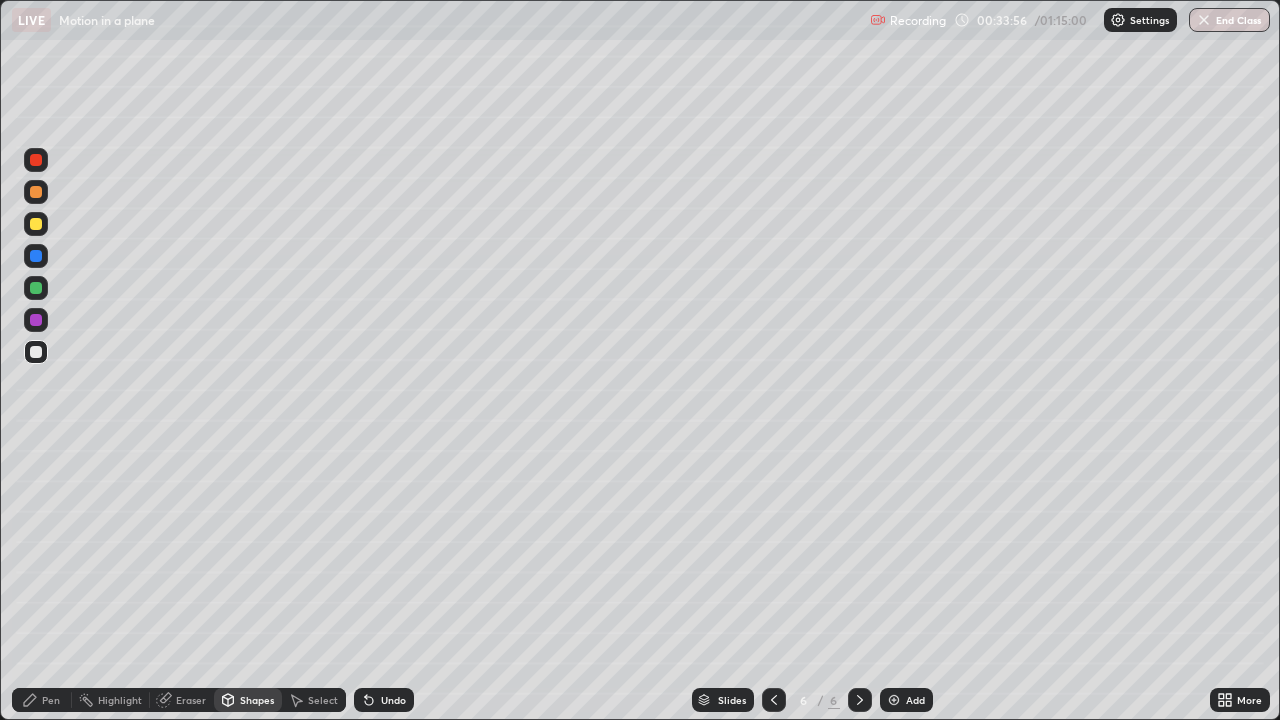 click at bounding box center [36, 320] 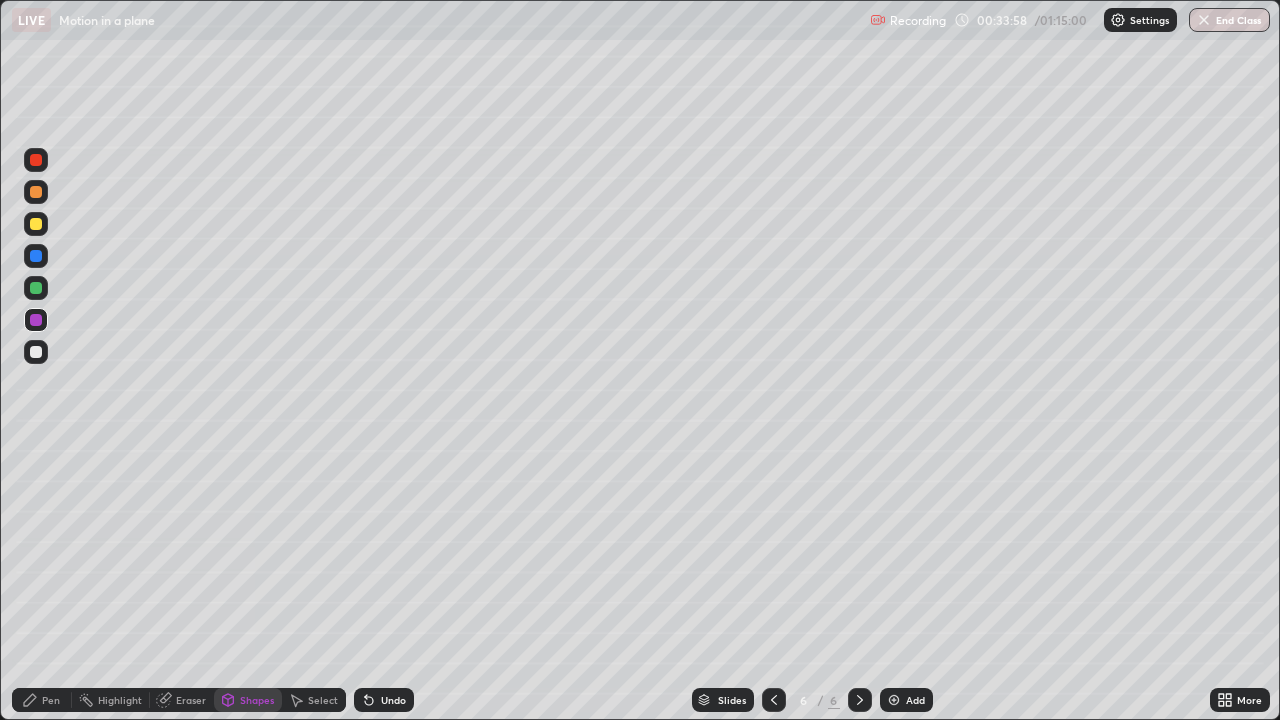 click at bounding box center (36, 352) 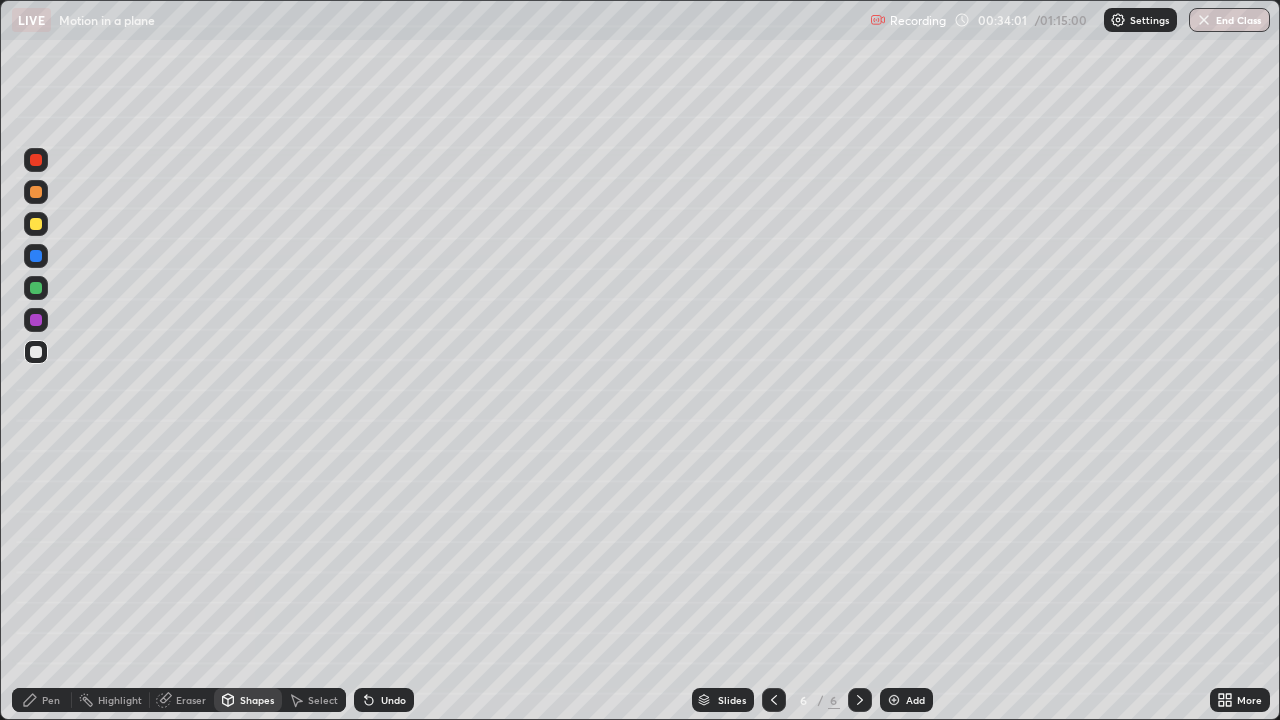 click at bounding box center [36, 288] 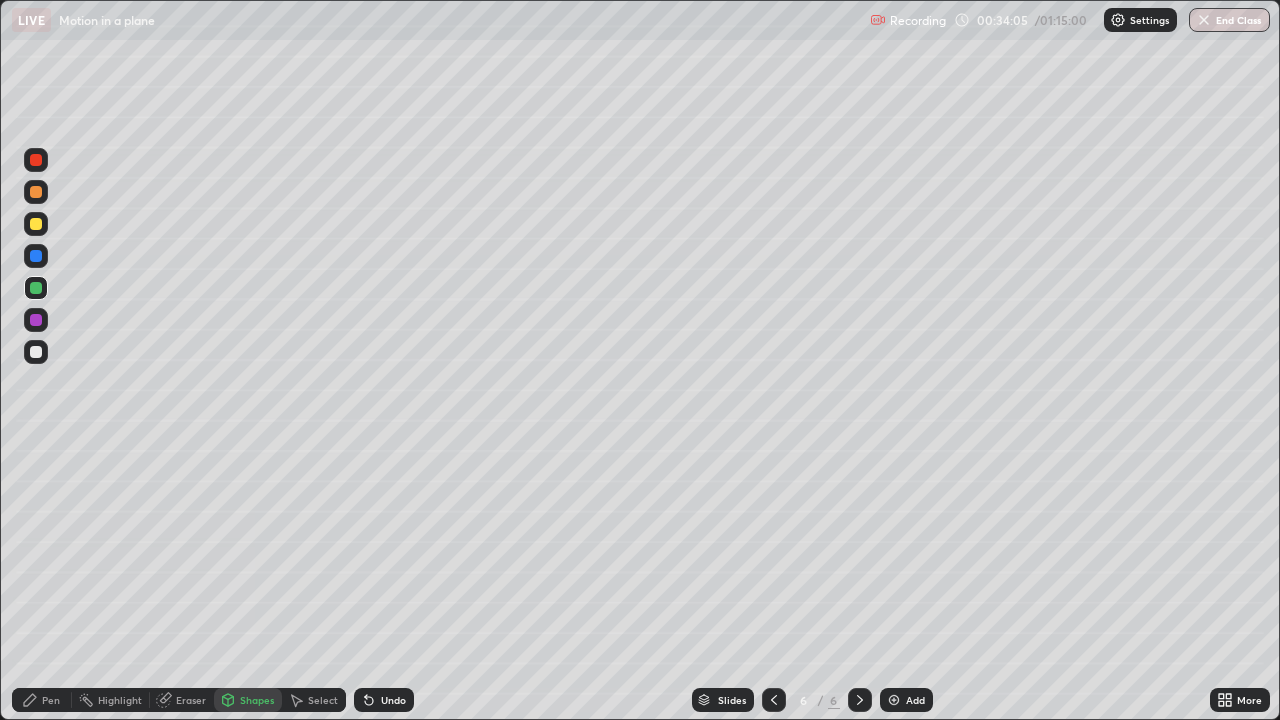 click at bounding box center (36, 224) 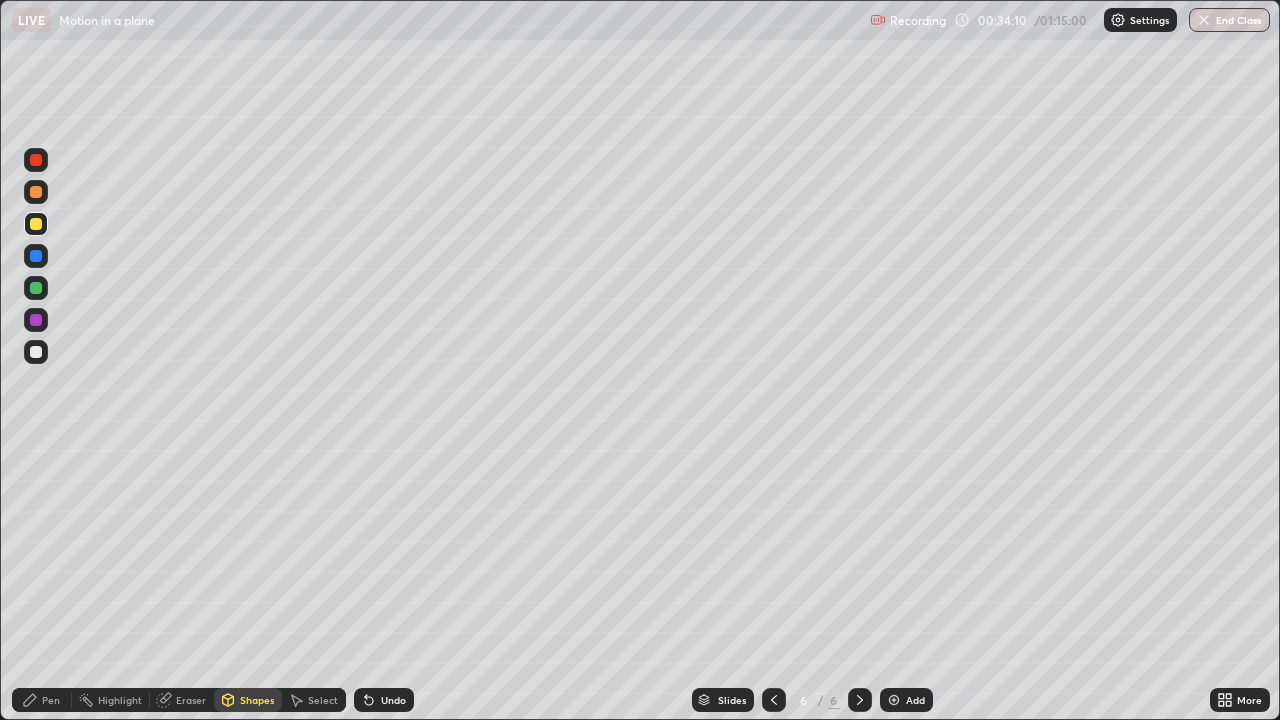 click at bounding box center [36, 192] 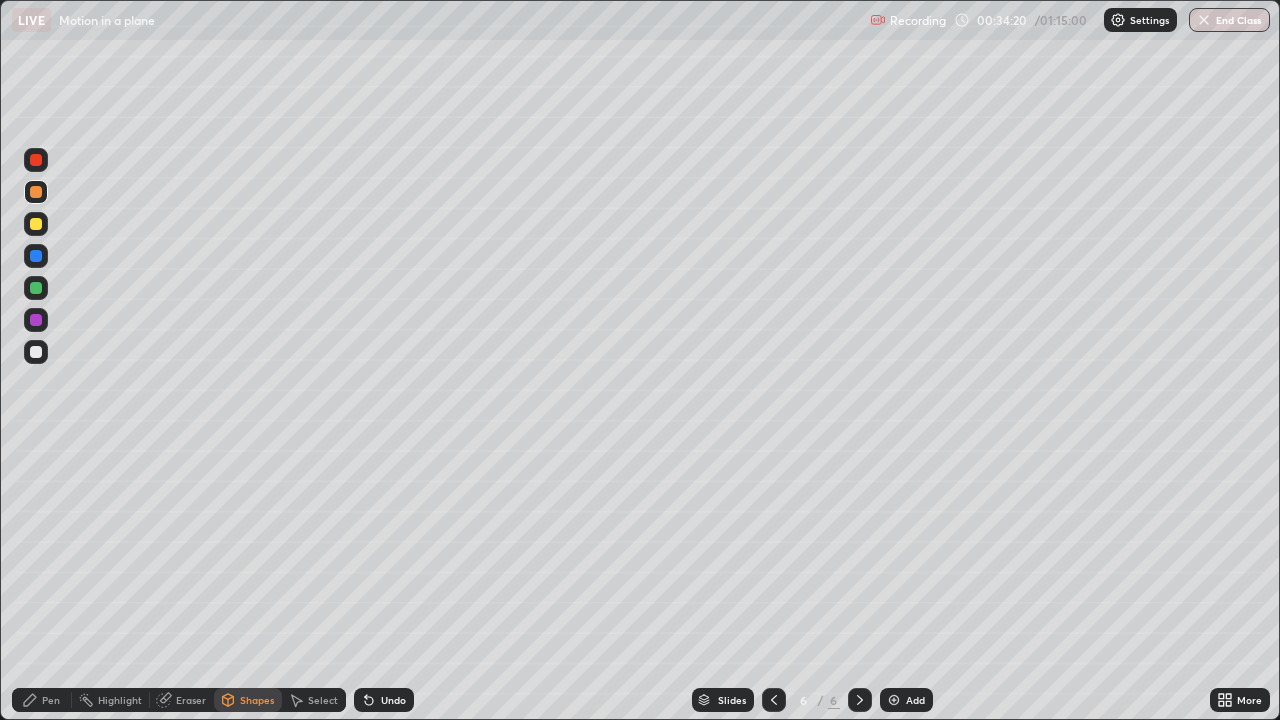 click on "Undo" at bounding box center (393, 700) 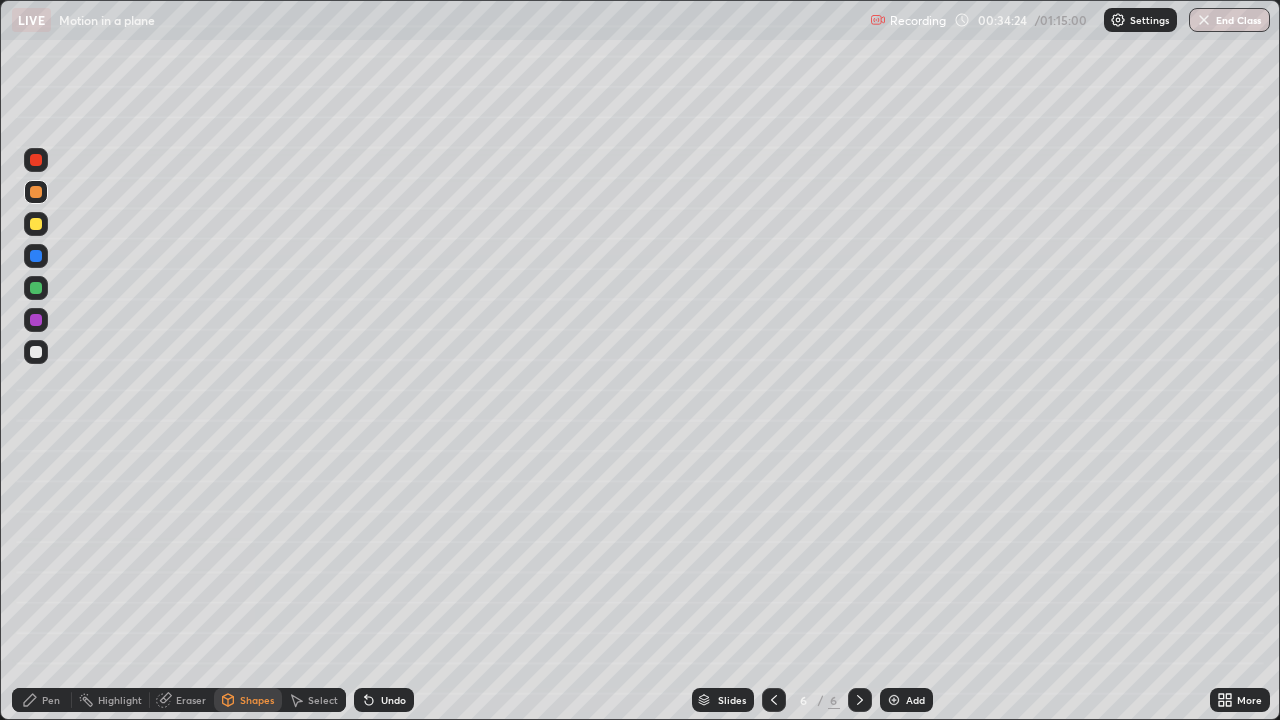 click on "Pen" at bounding box center (51, 700) 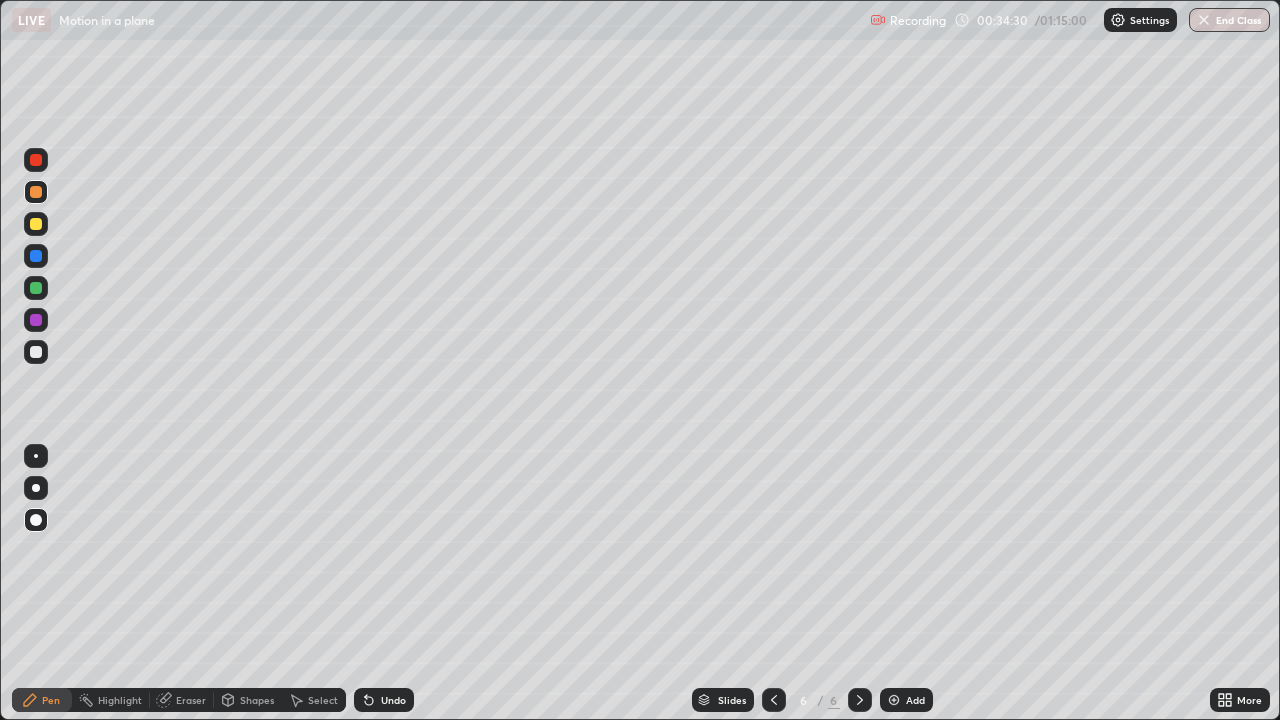 click at bounding box center (36, 224) 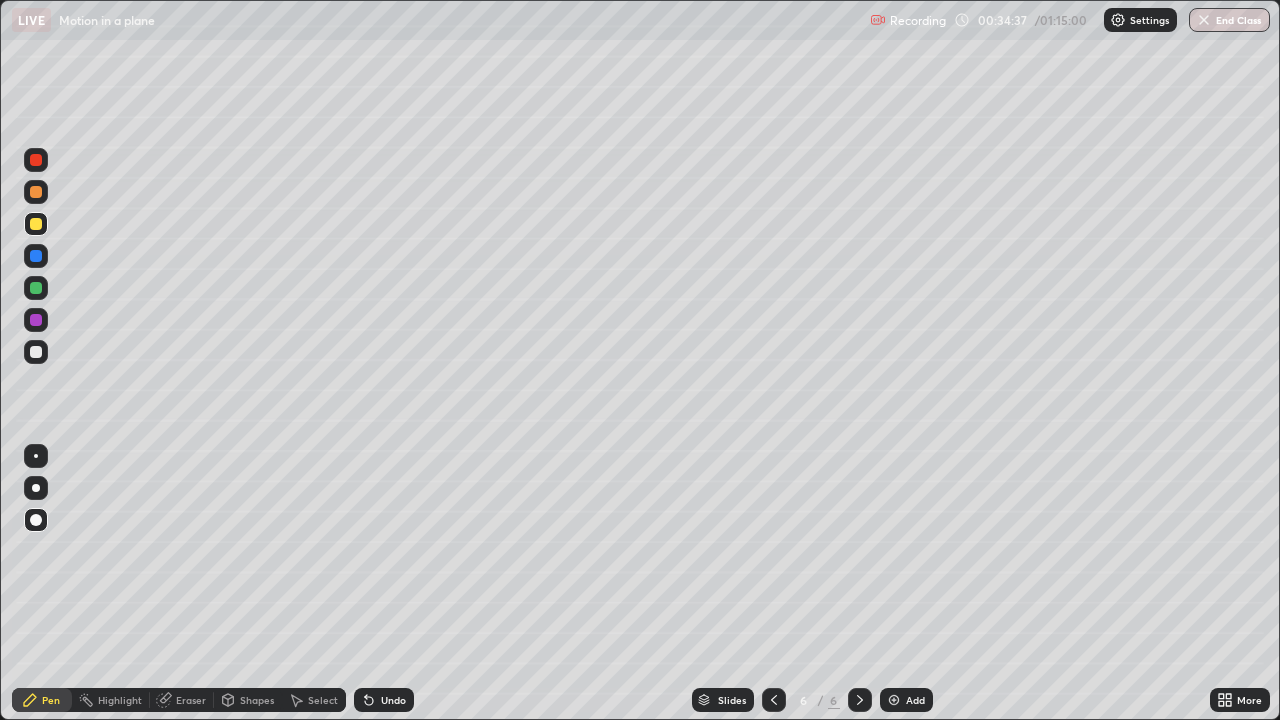 click at bounding box center [36, 288] 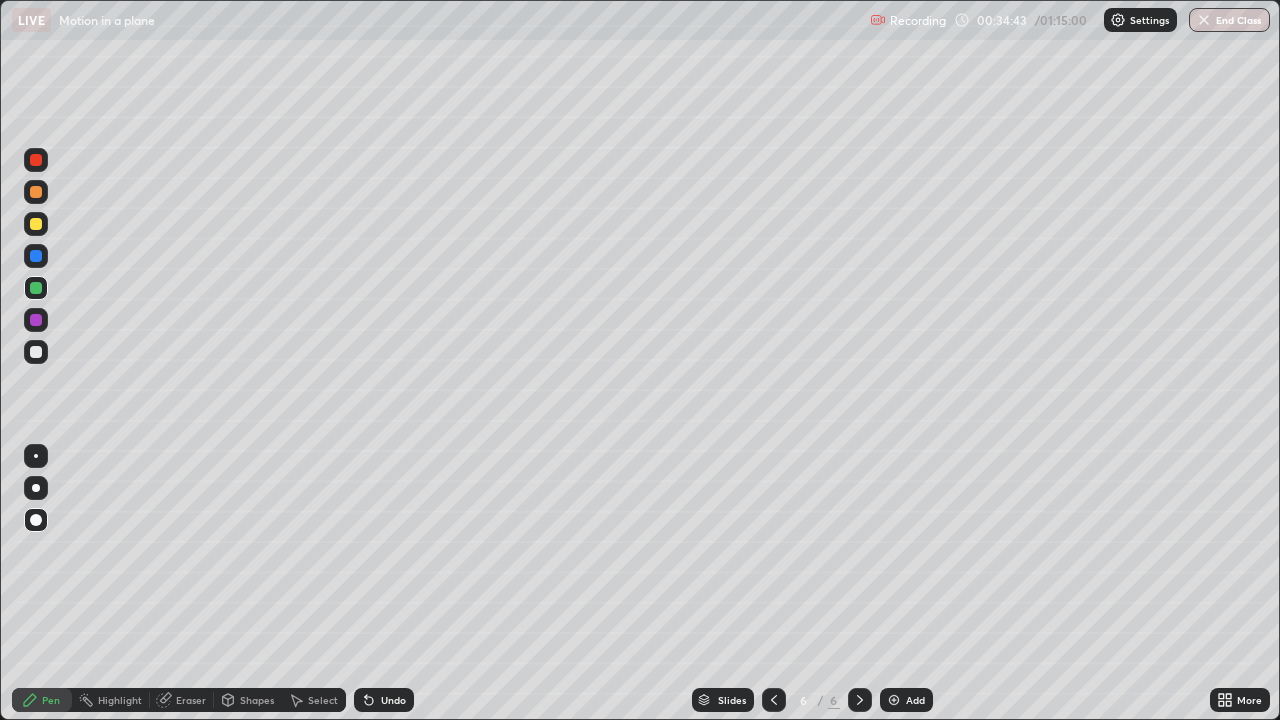 click at bounding box center [36, 352] 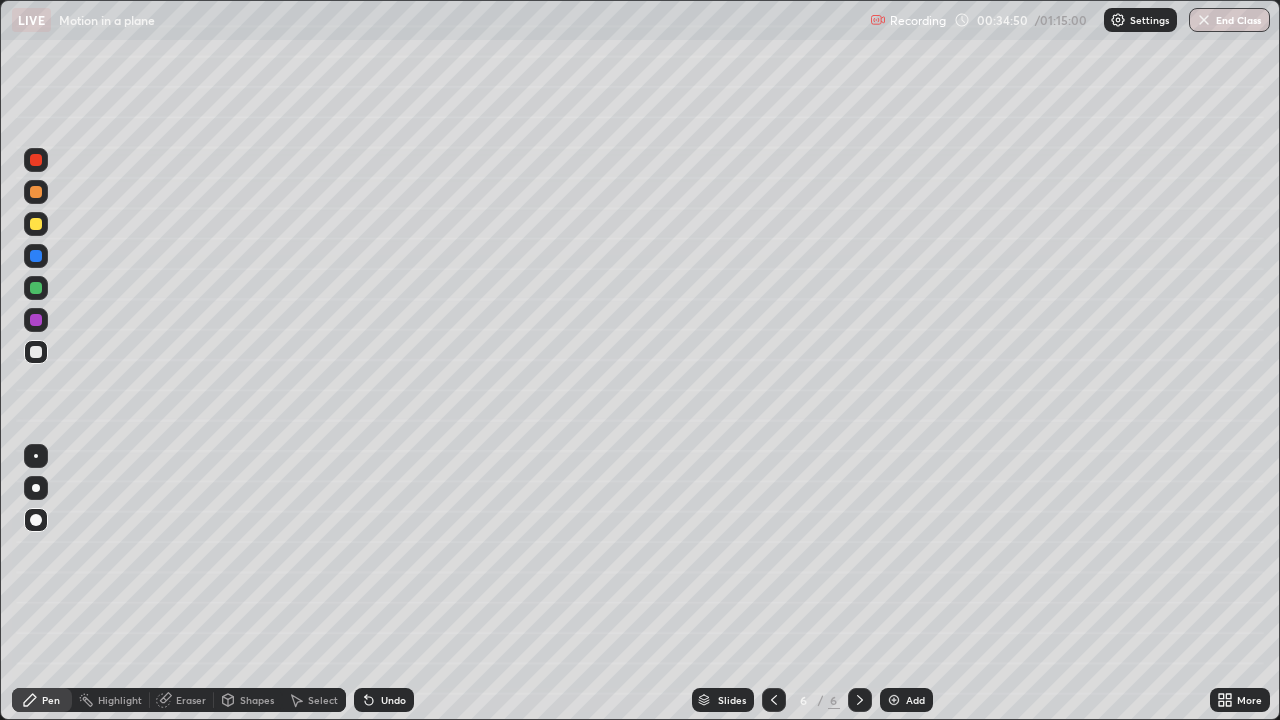 click on "Shapes" at bounding box center [257, 700] 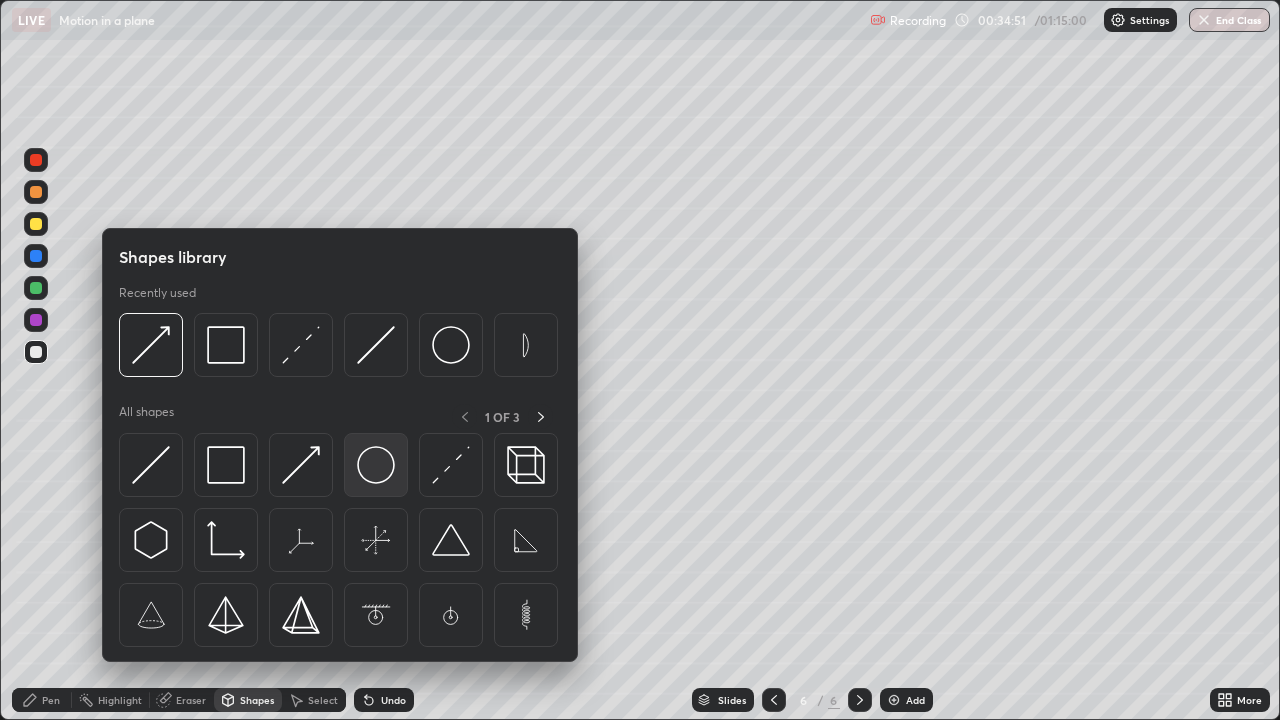 click at bounding box center (376, 465) 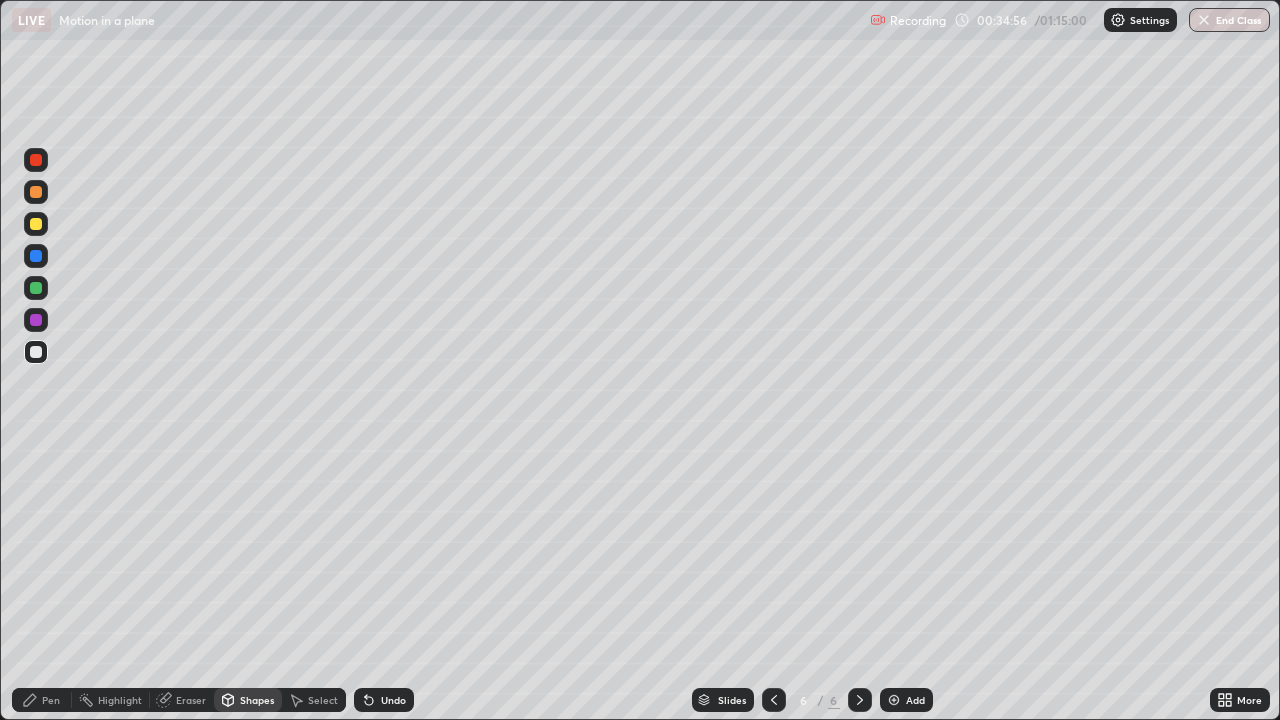 click on "Shapes" at bounding box center [257, 700] 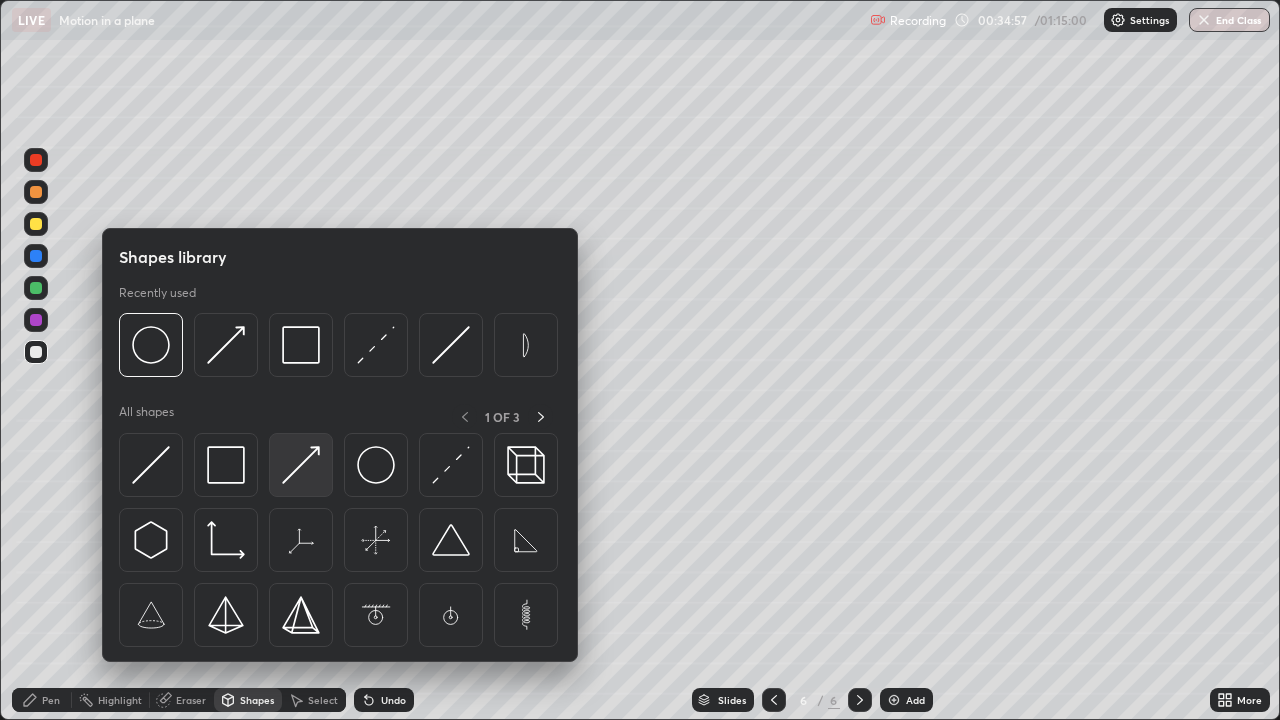 click at bounding box center (301, 465) 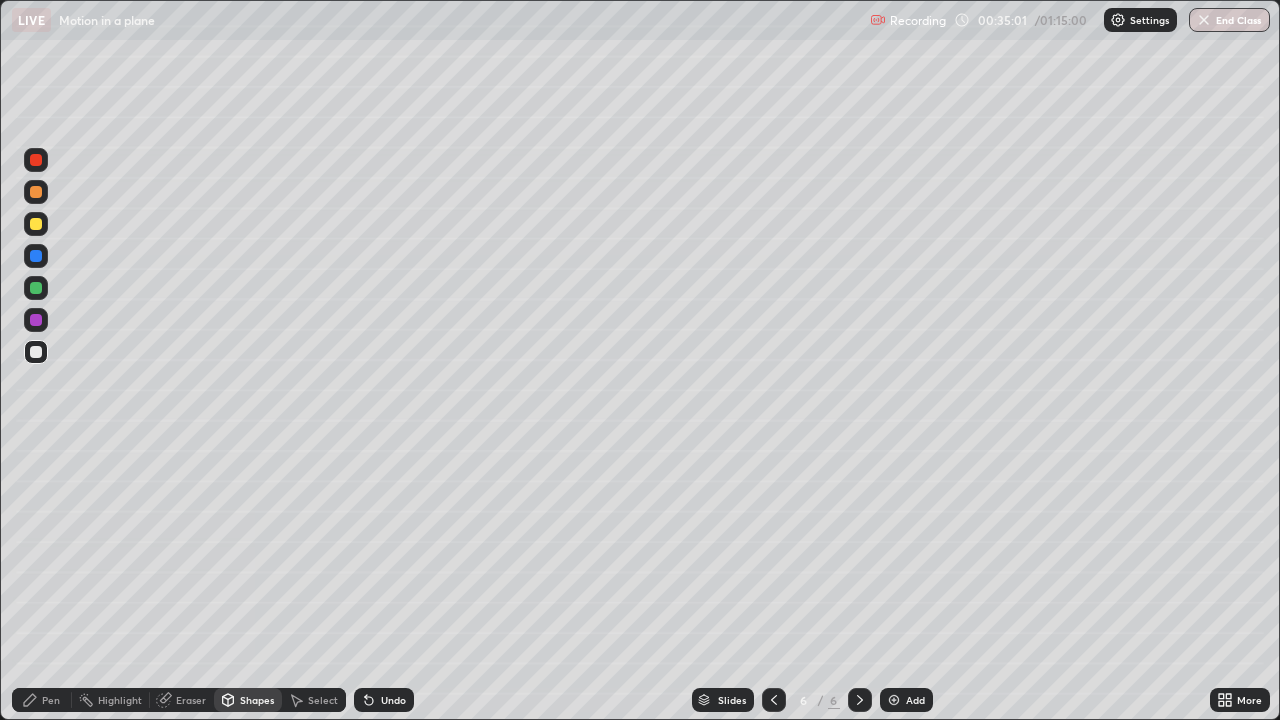 click on "Undo" at bounding box center (393, 700) 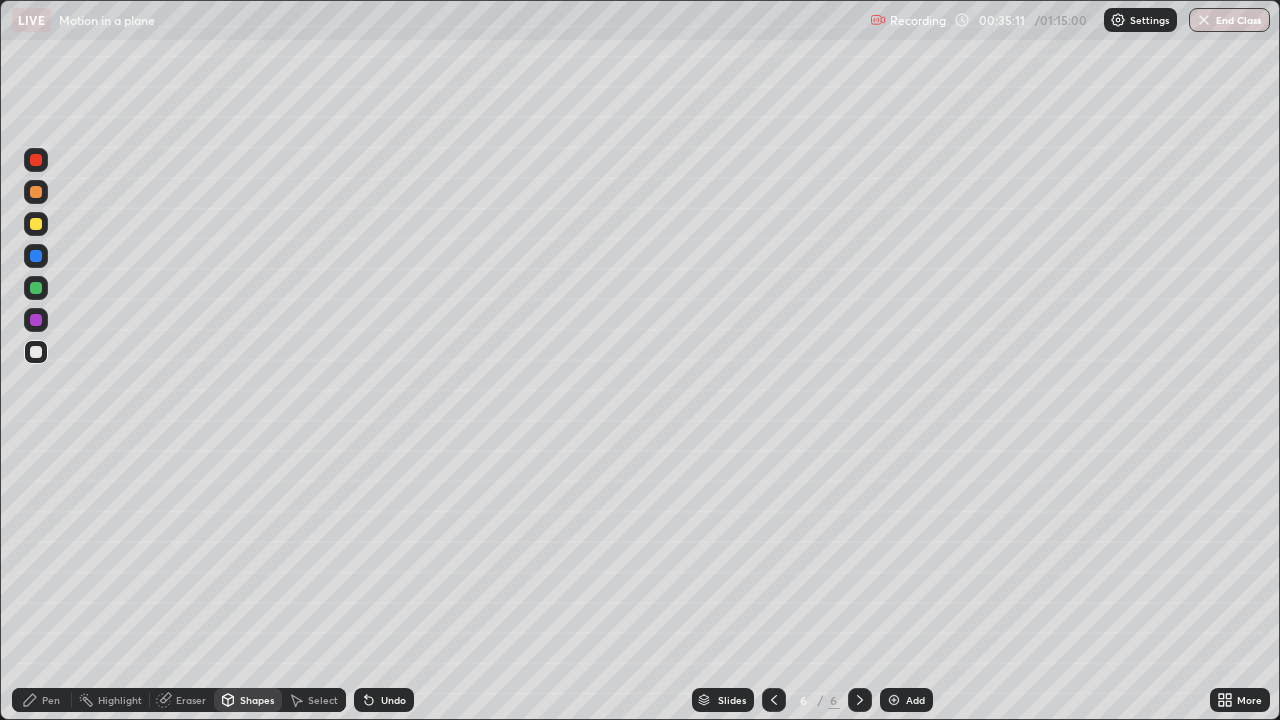click on "Shapes" at bounding box center (257, 700) 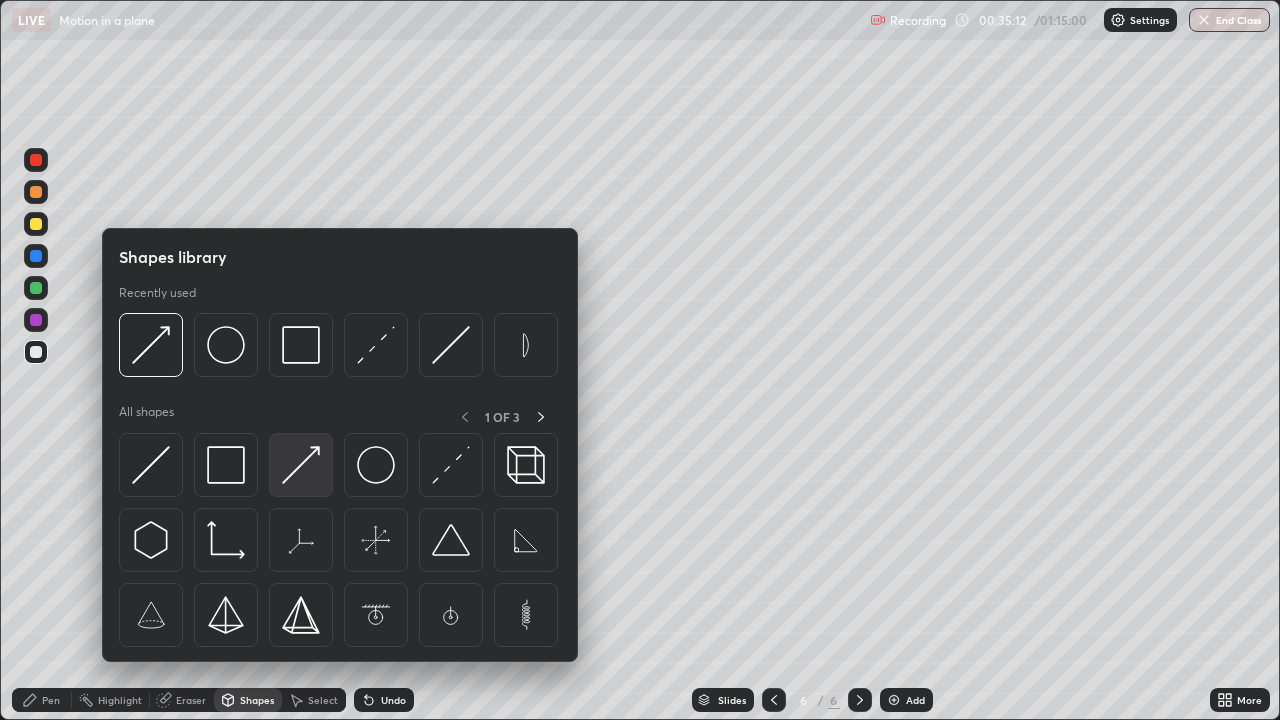 click at bounding box center [301, 465] 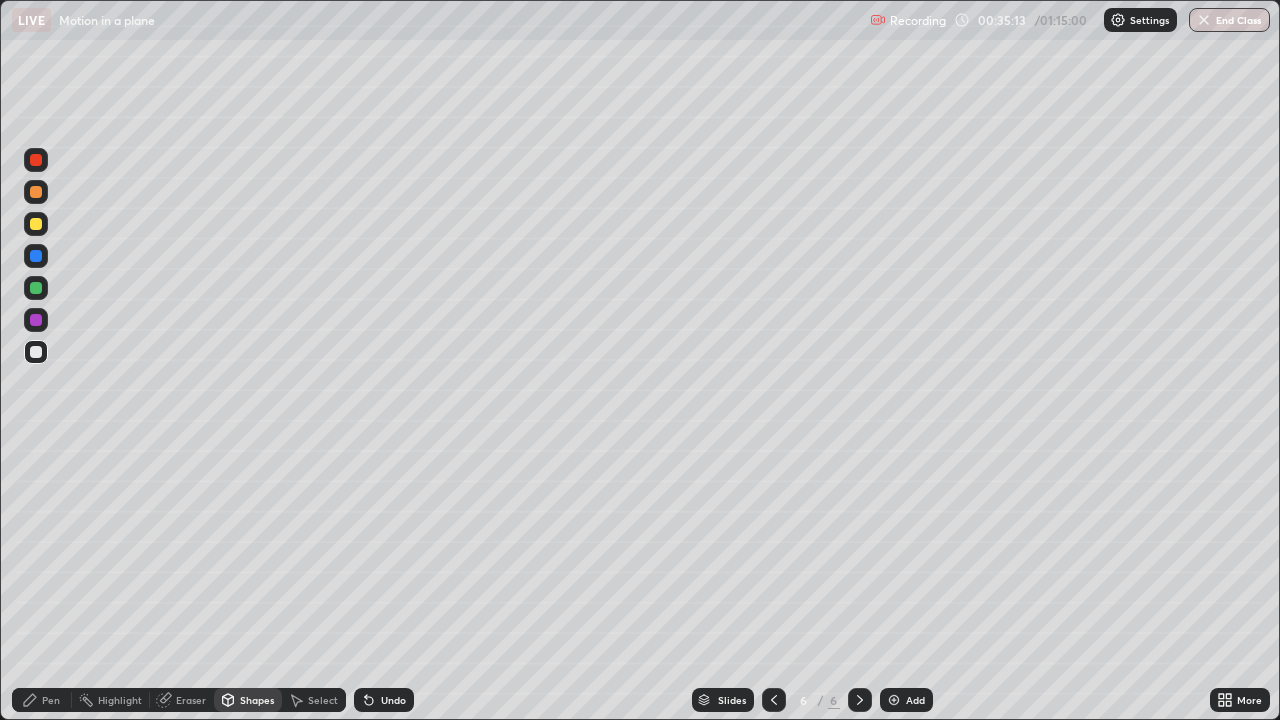 click at bounding box center (36, 288) 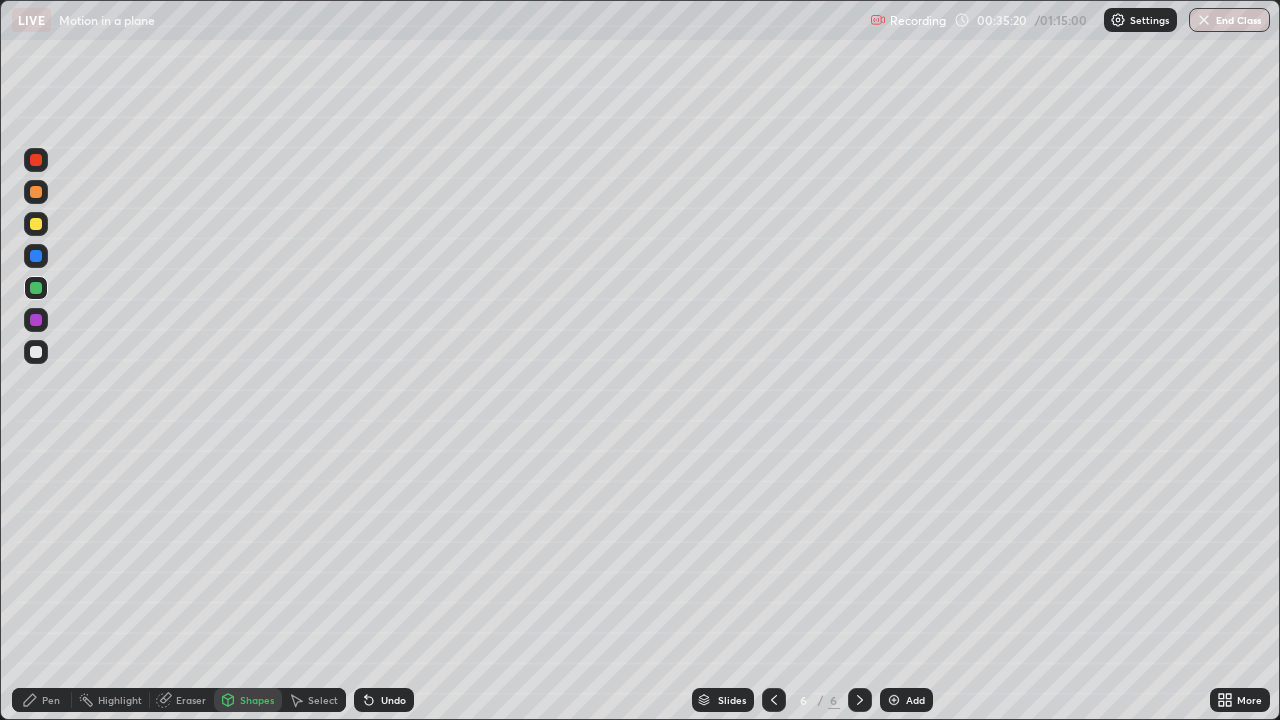click at bounding box center (36, 224) 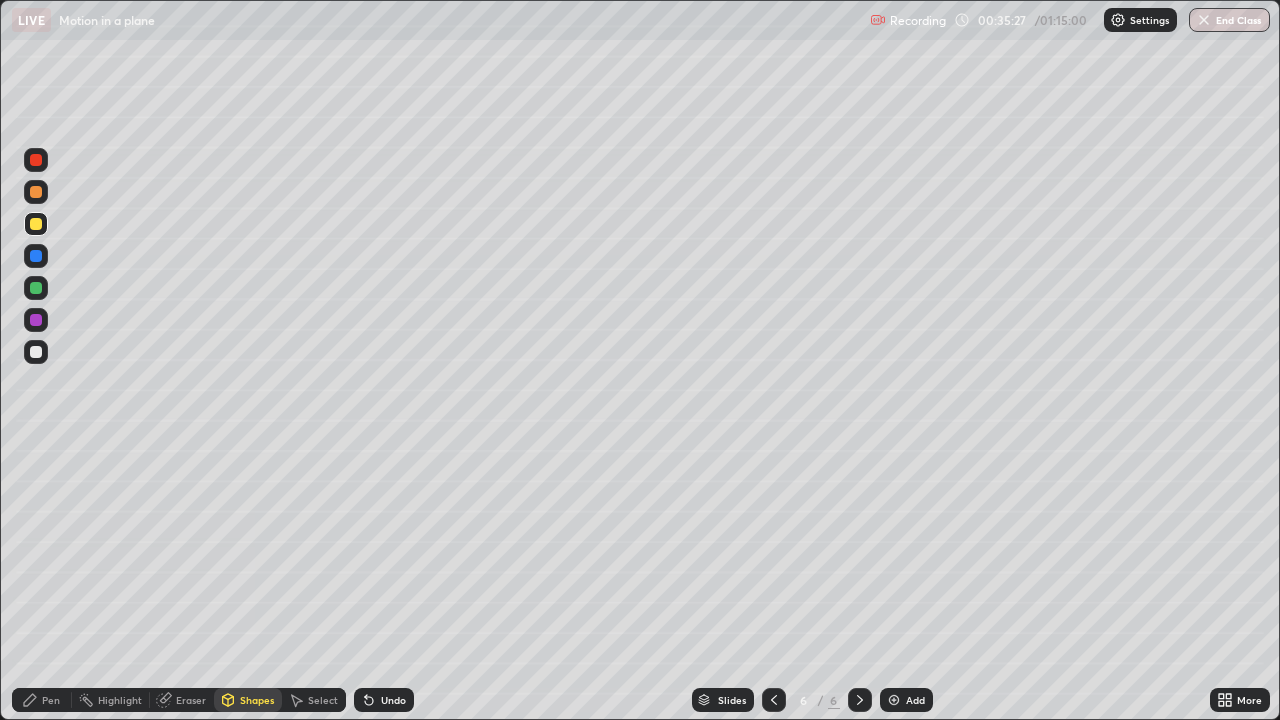 click at bounding box center [36, 192] 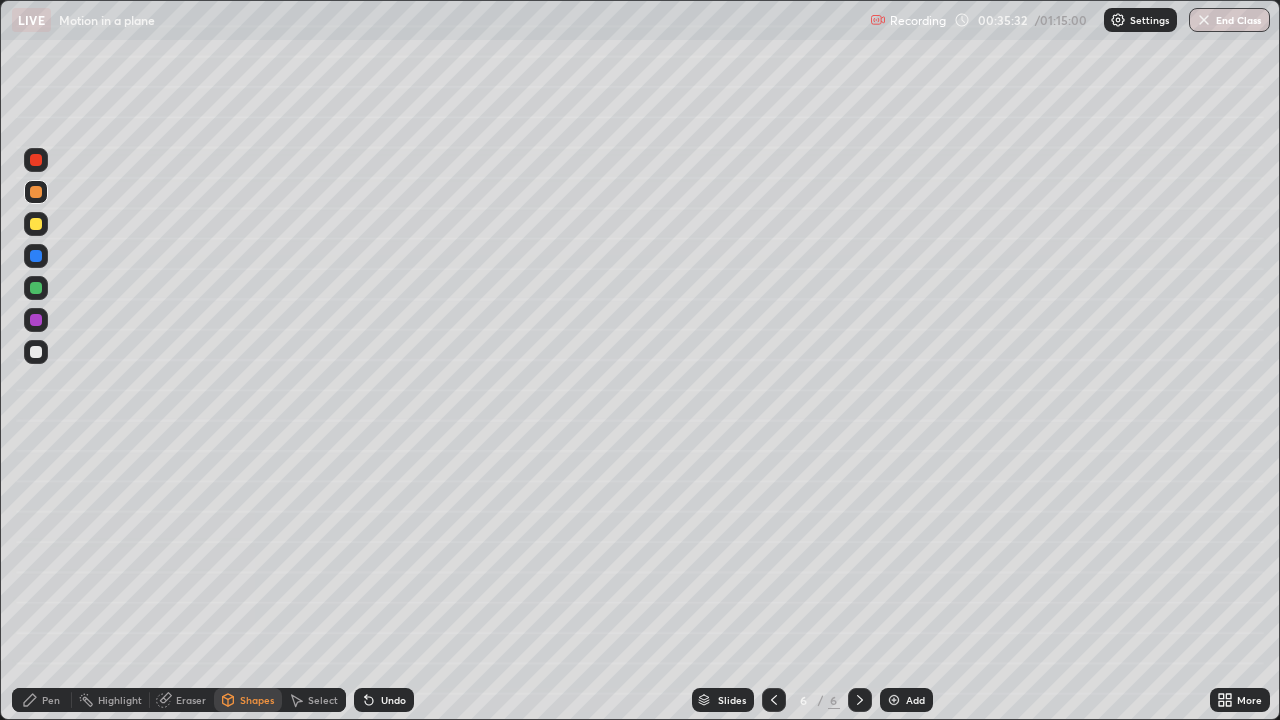 click on "Pen" at bounding box center [51, 700] 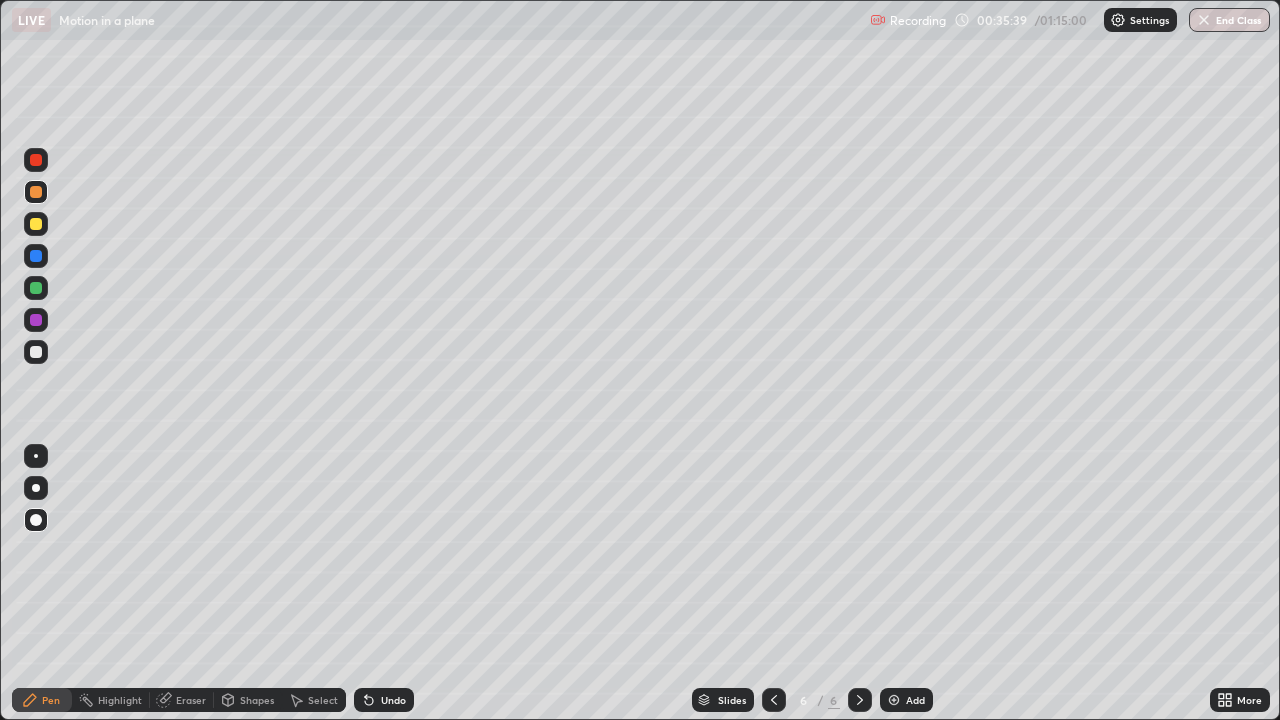click at bounding box center [36, 288] 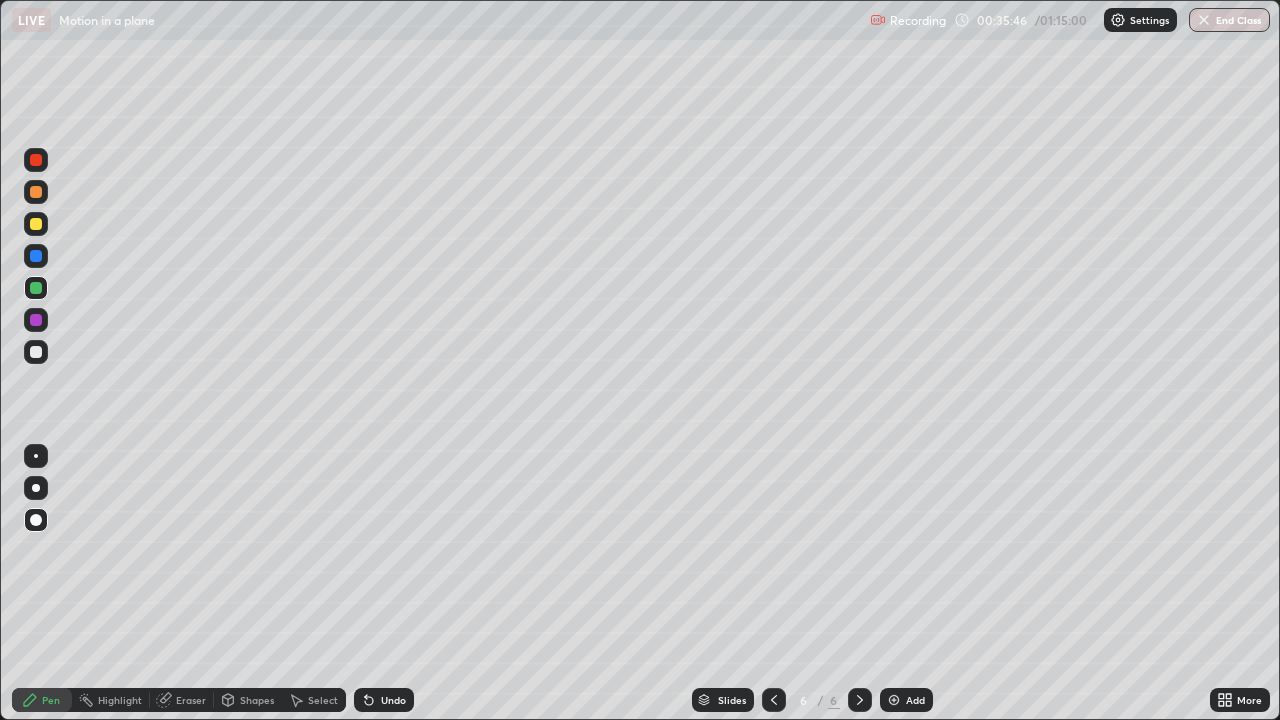click at bounding box center (36, 224) 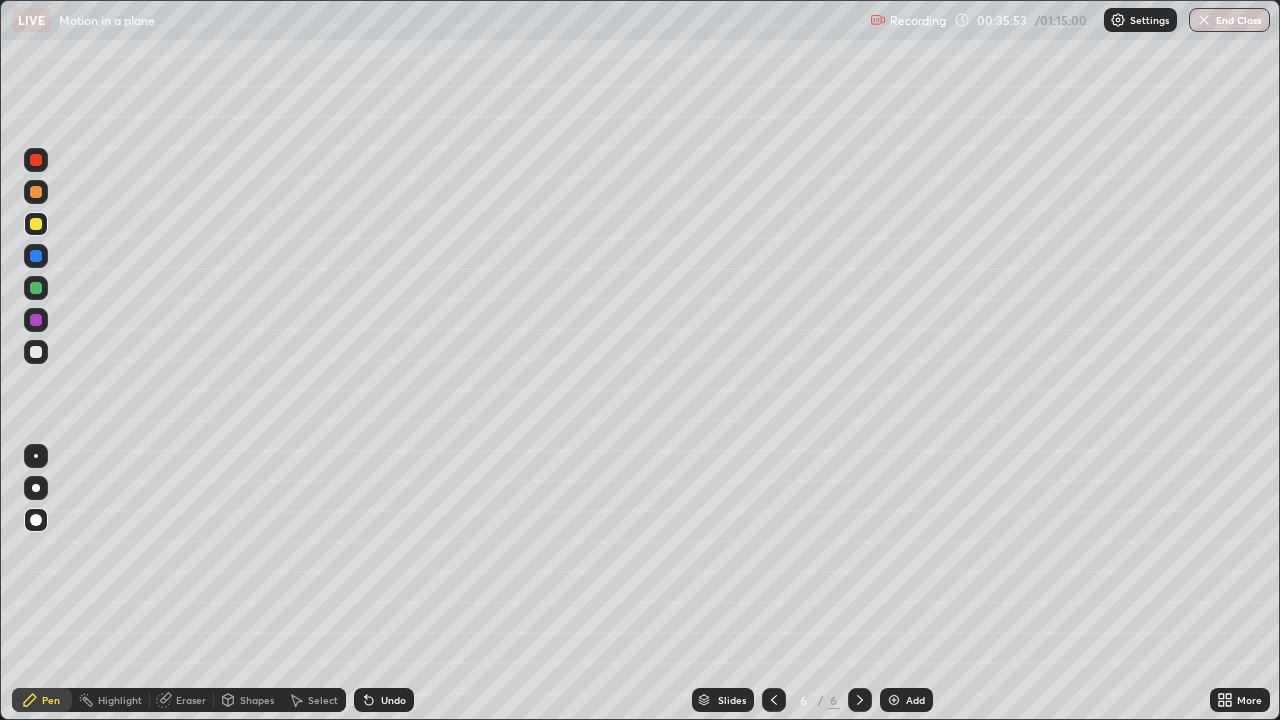 click at bounding box center (36, 352) 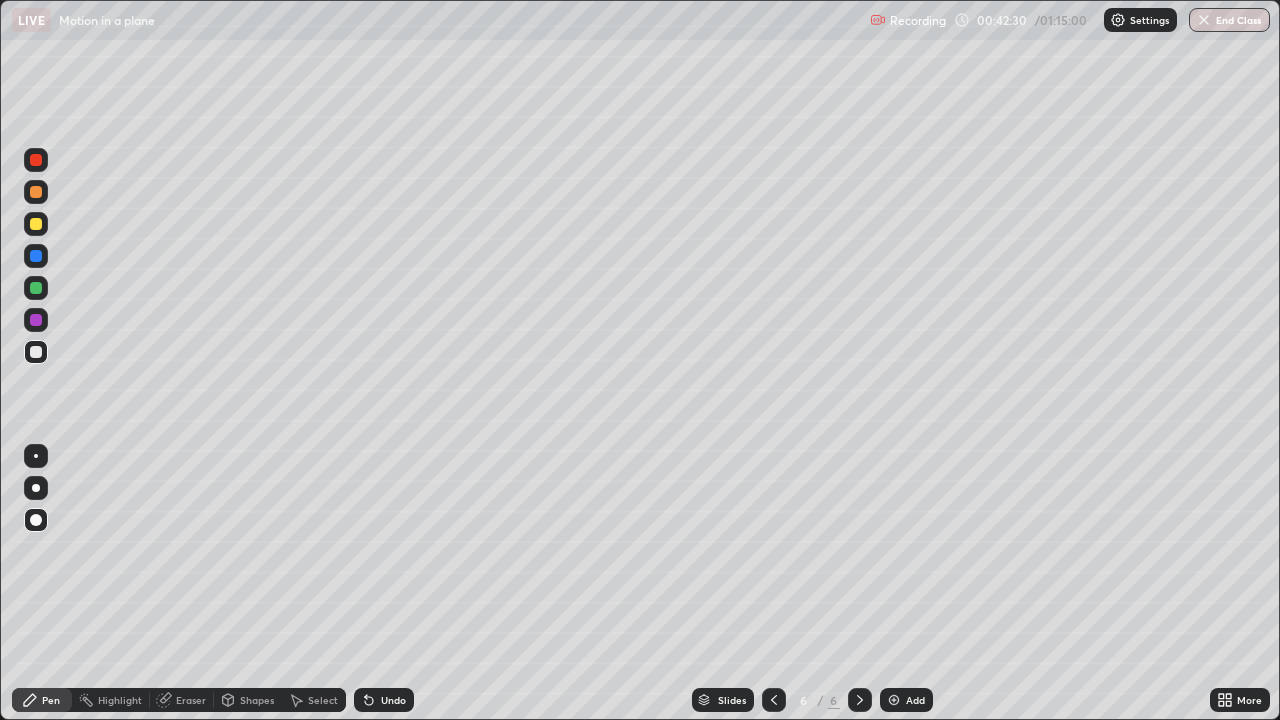 click on "Add" at bounding box center (906, 700) 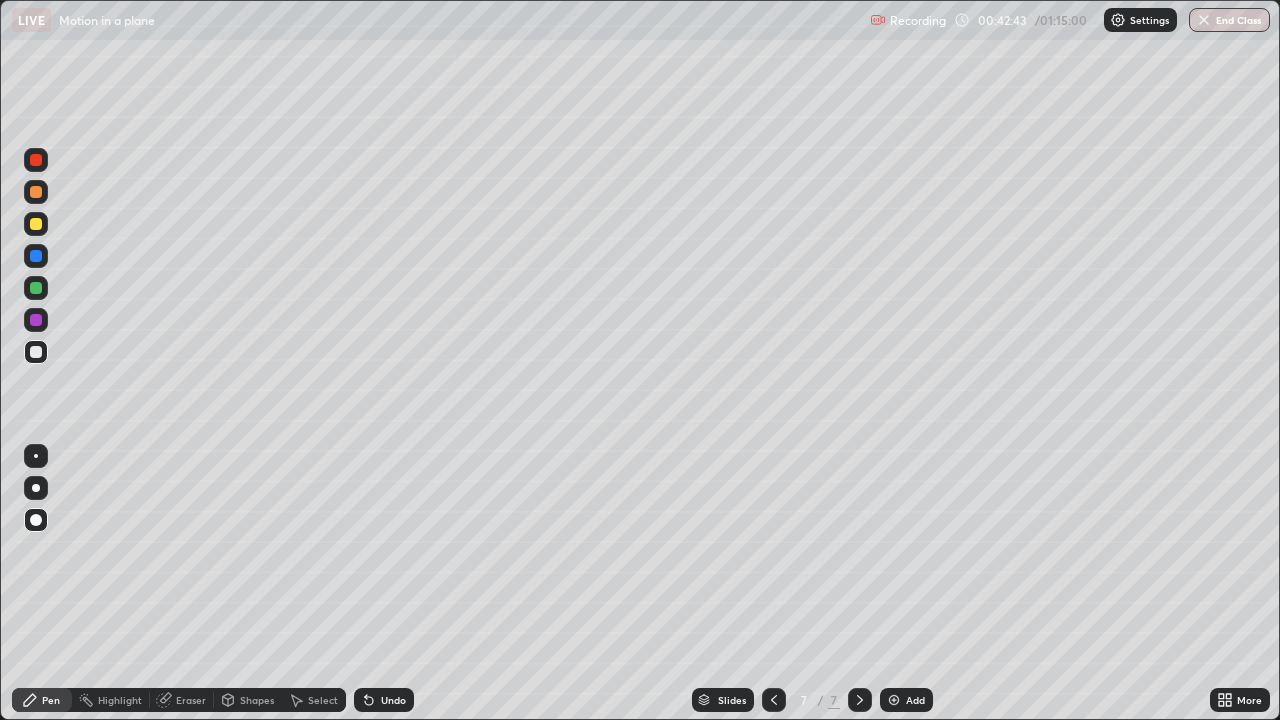 click on "Shapes" at bounding box center [248, 700] 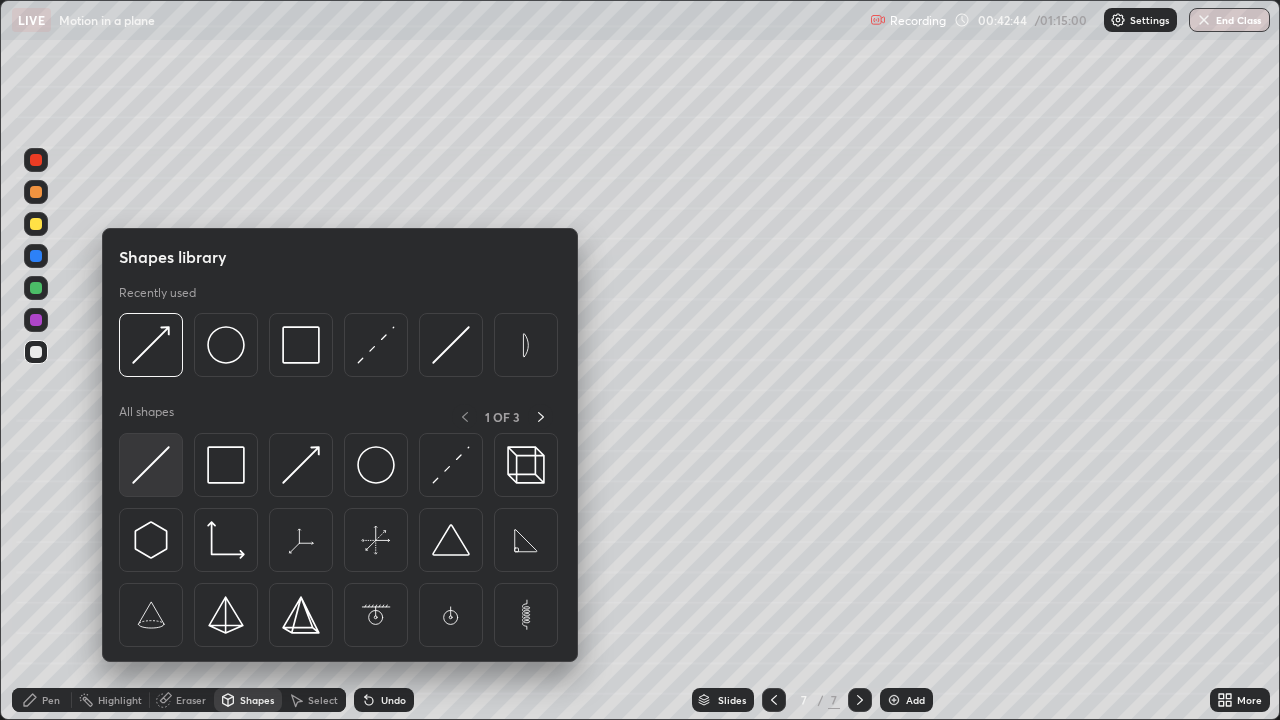 click at bounding box center (151, 465) 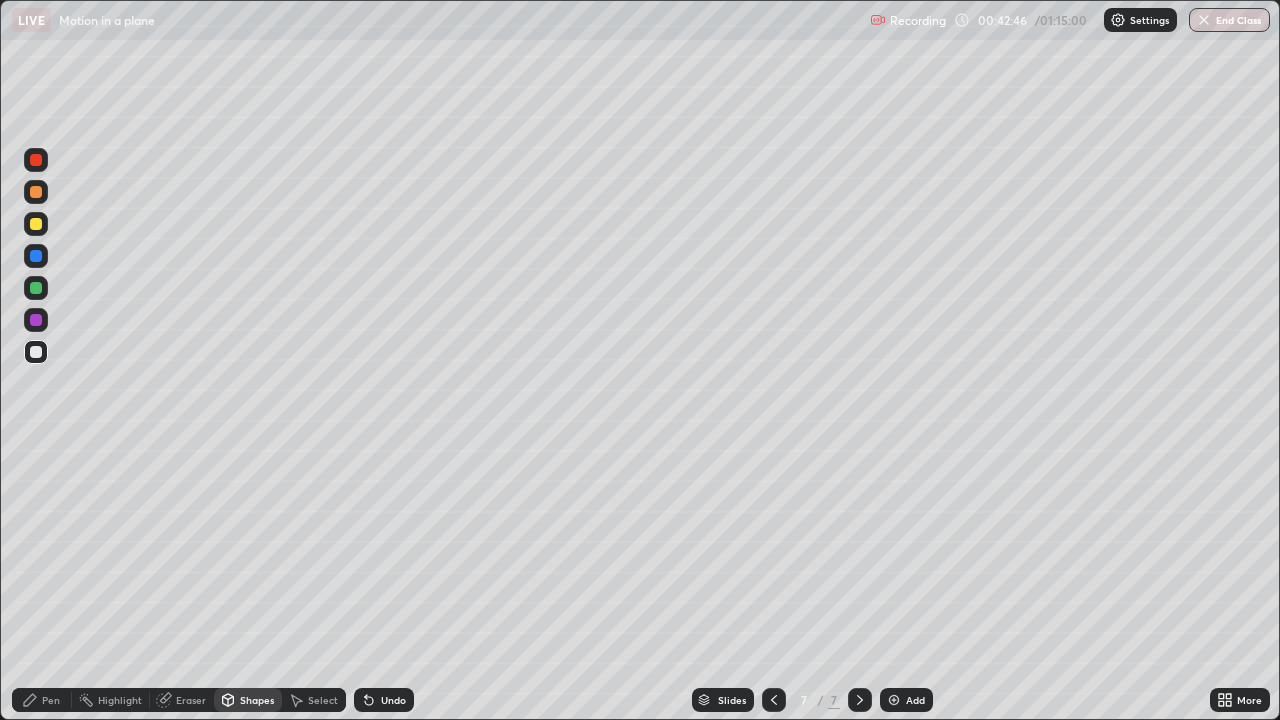 click 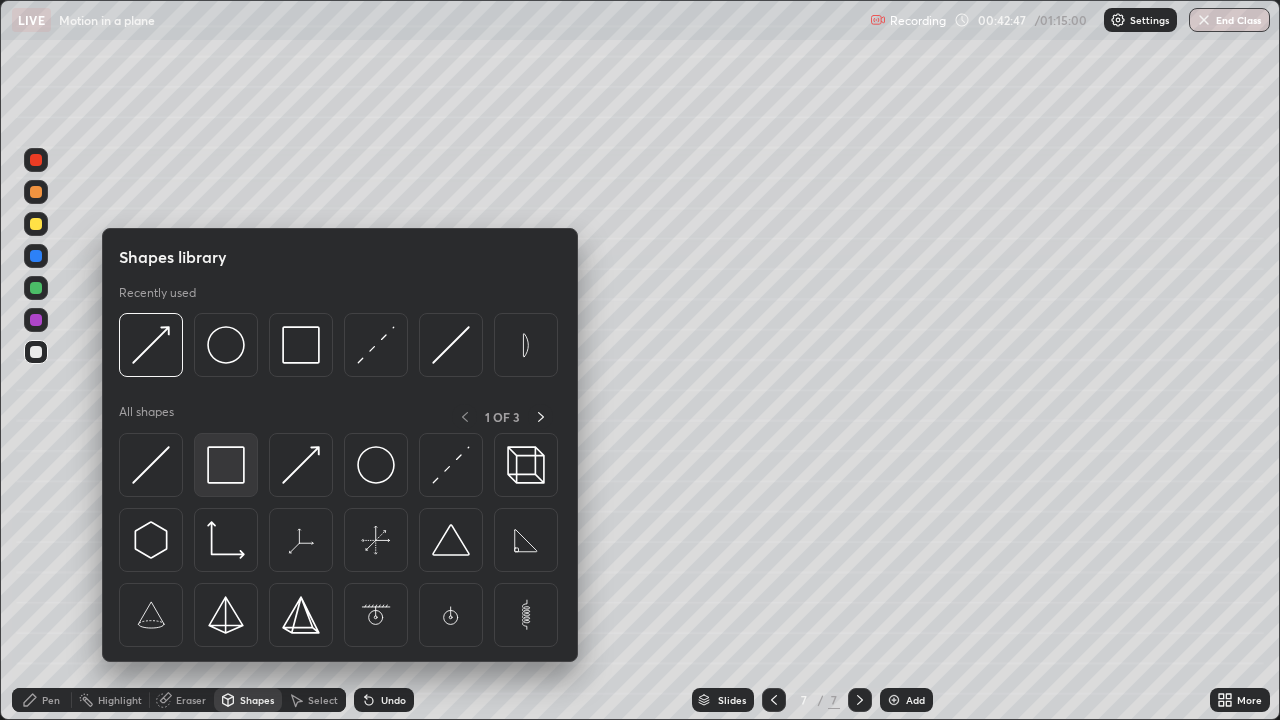 click at bounding box center (226, 465) 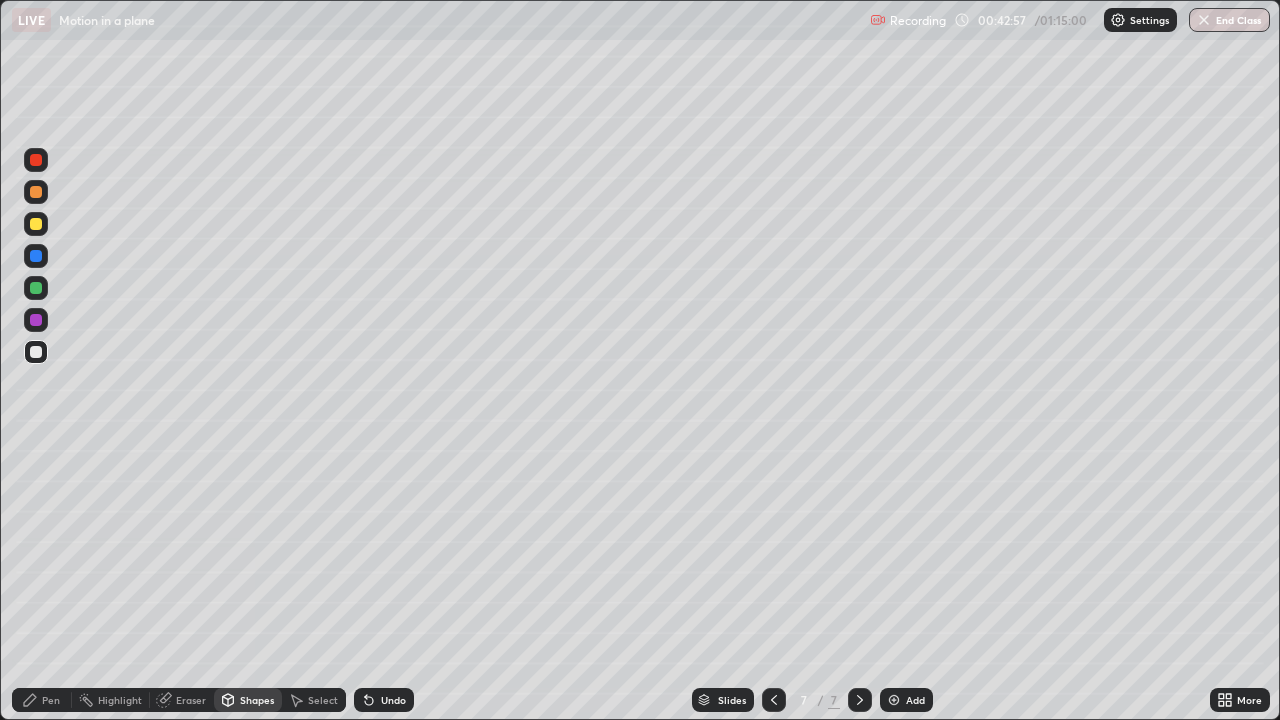 click on "Pen" at bounding box center [51, 700] 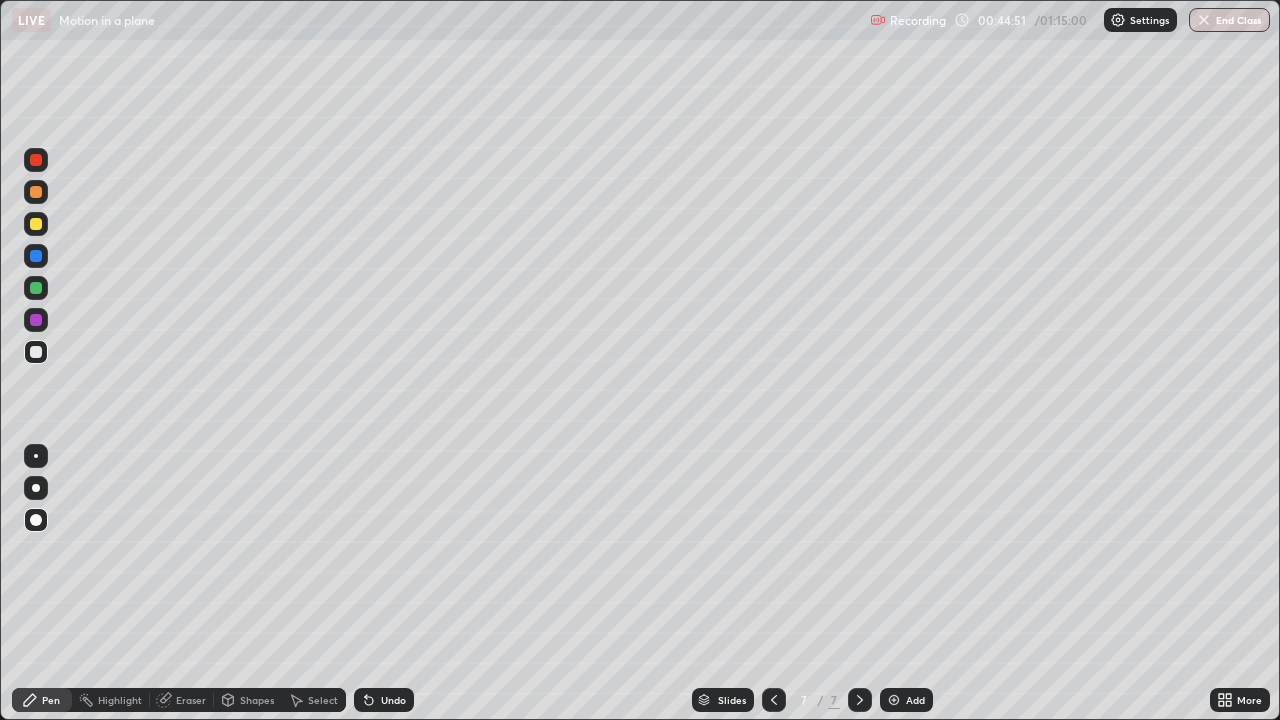 click on "Shapes" at bounding box center [248, 700] 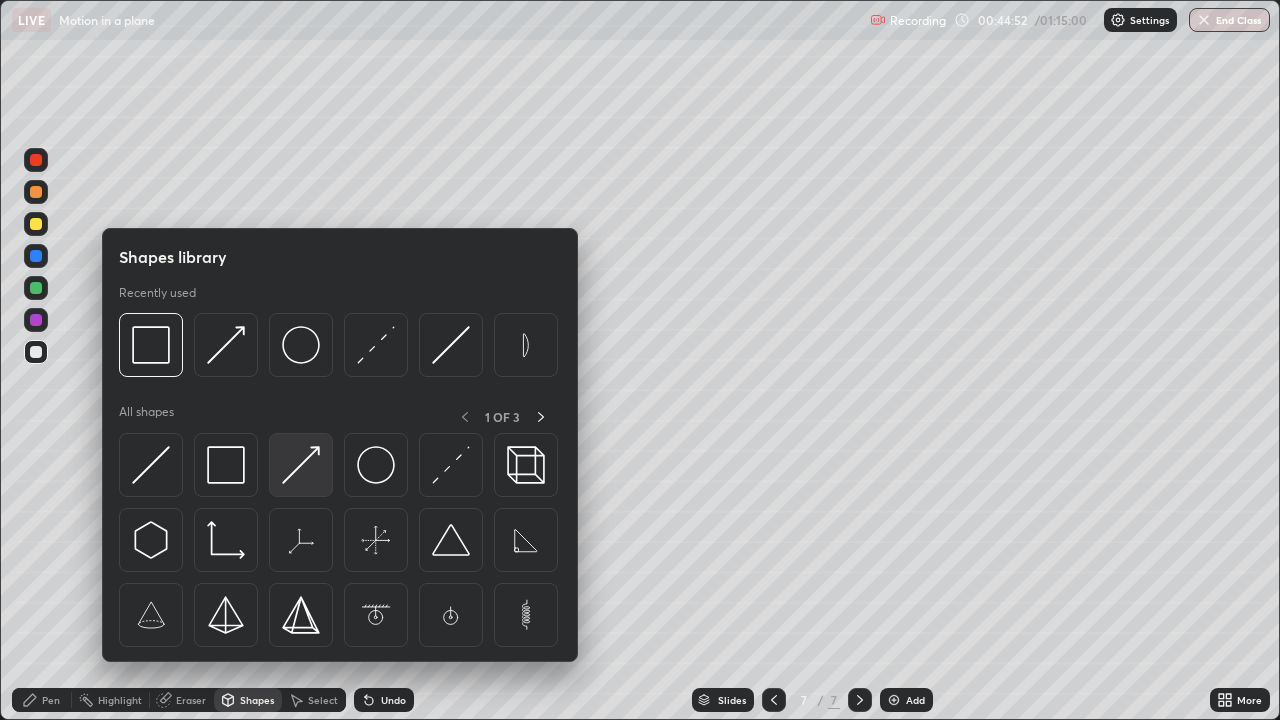 click at bounding box center (301, 465) 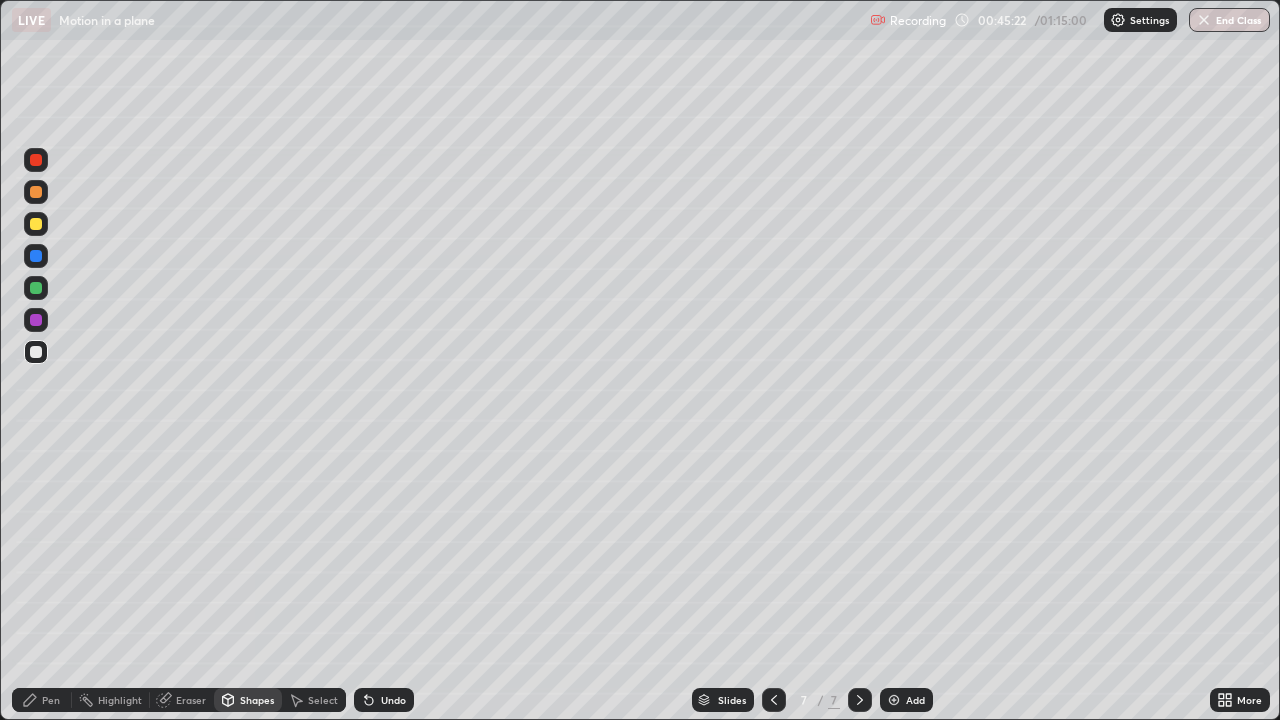 click at bounding box center (36, 224) 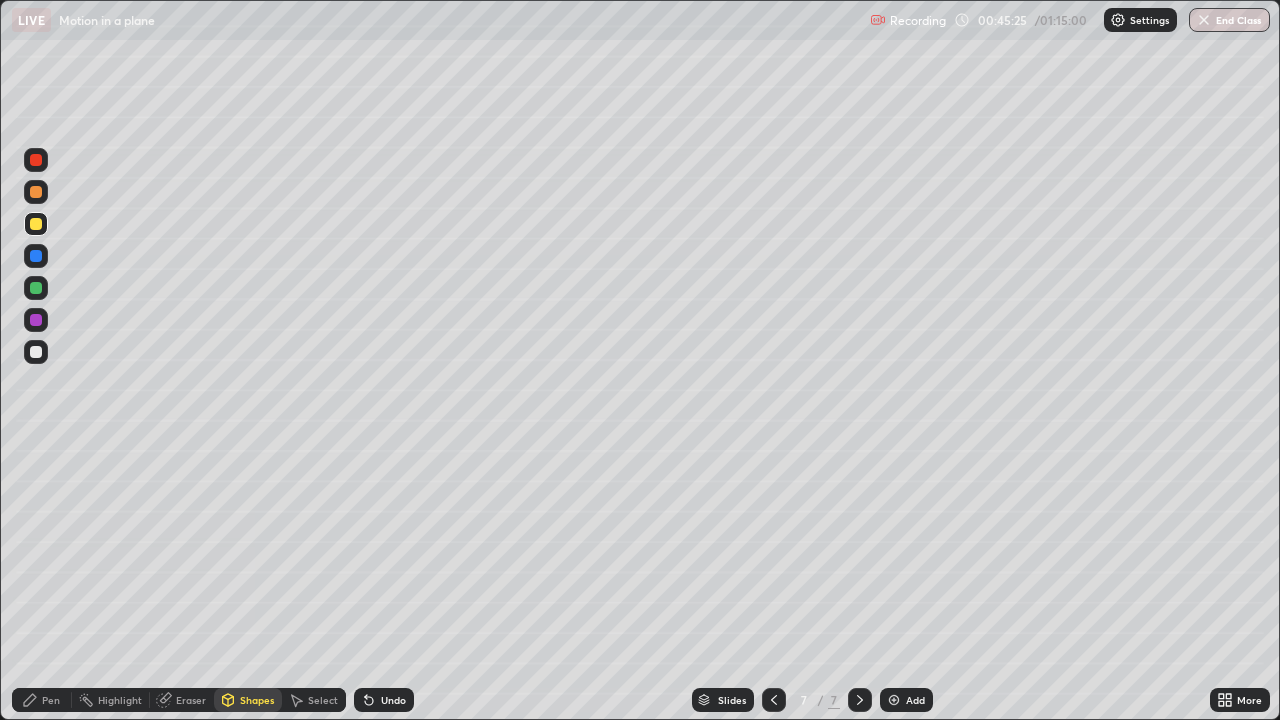 click on "Pen" at bounding box center (42, 700) 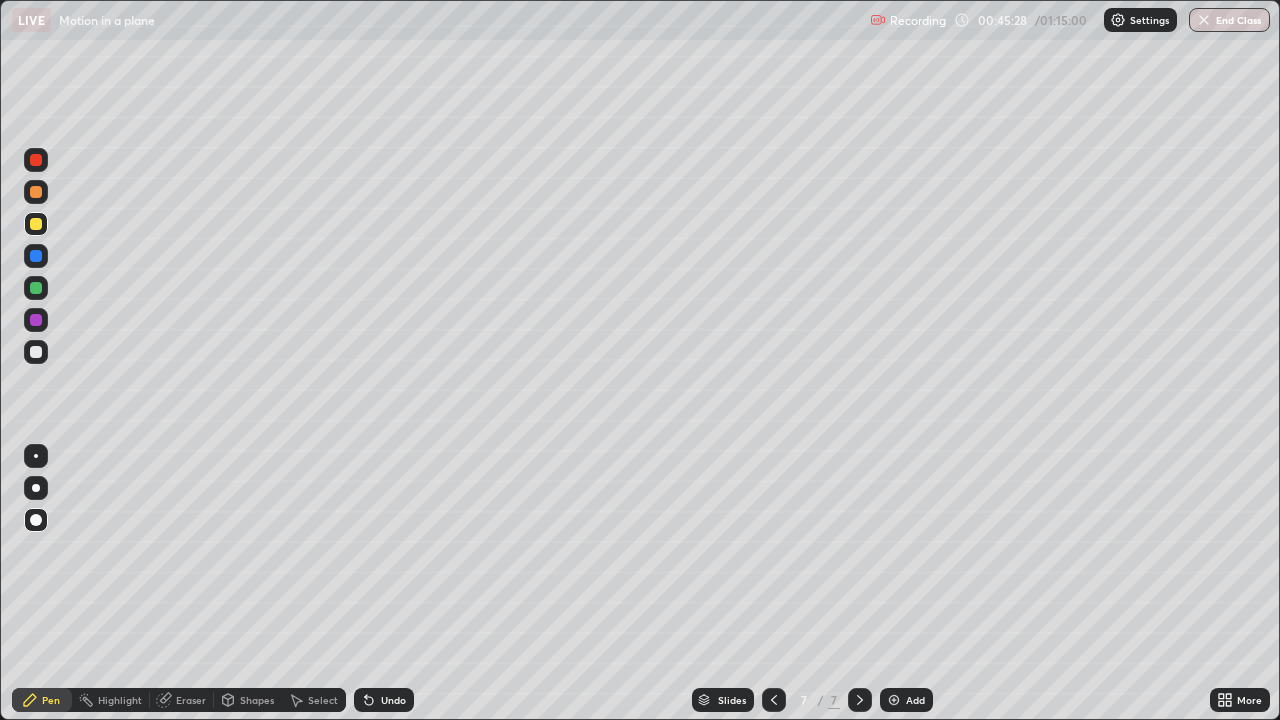 click at bounding box center [36, 352] 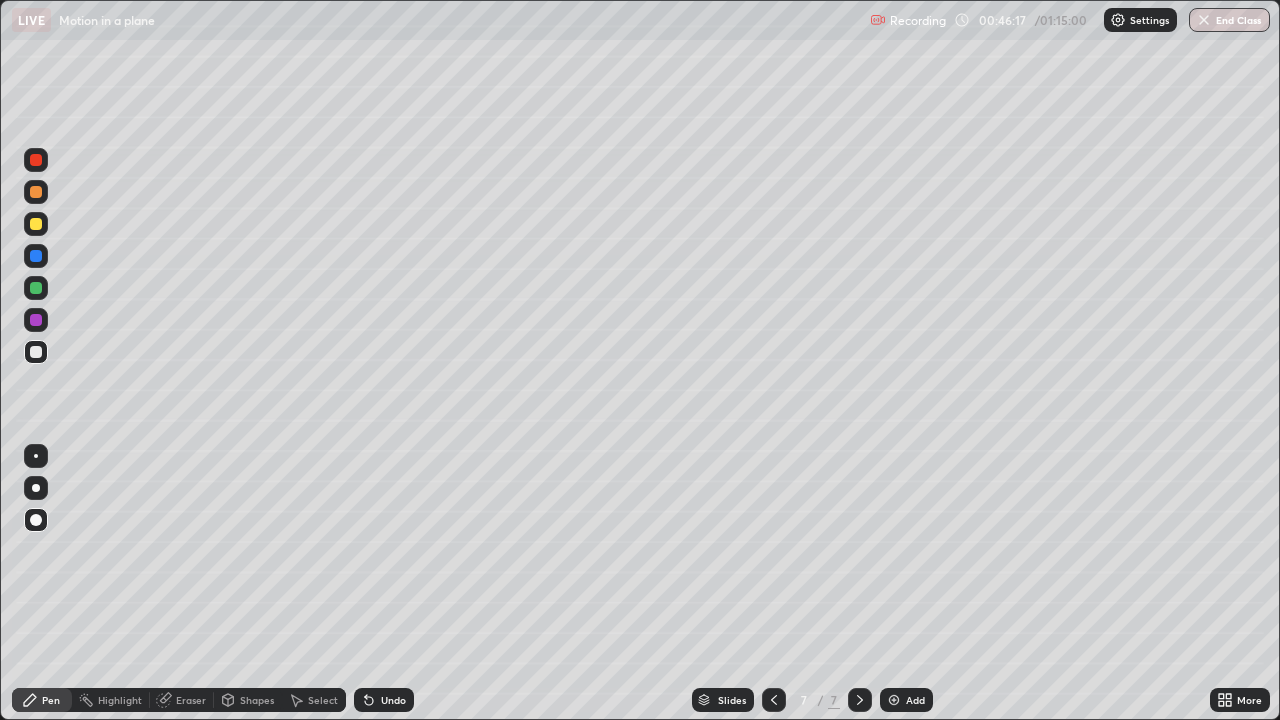click on "Shapes" at bounding box center [257, 700] 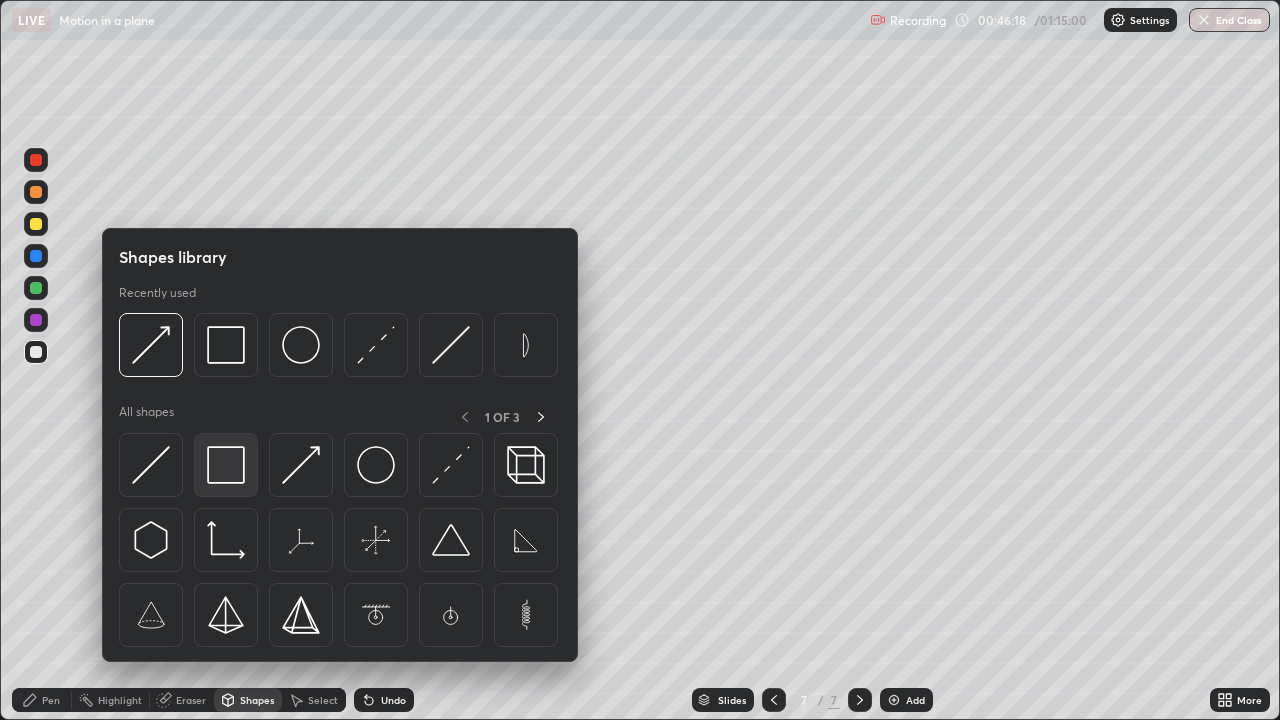 click at bounding box center [226, 465] 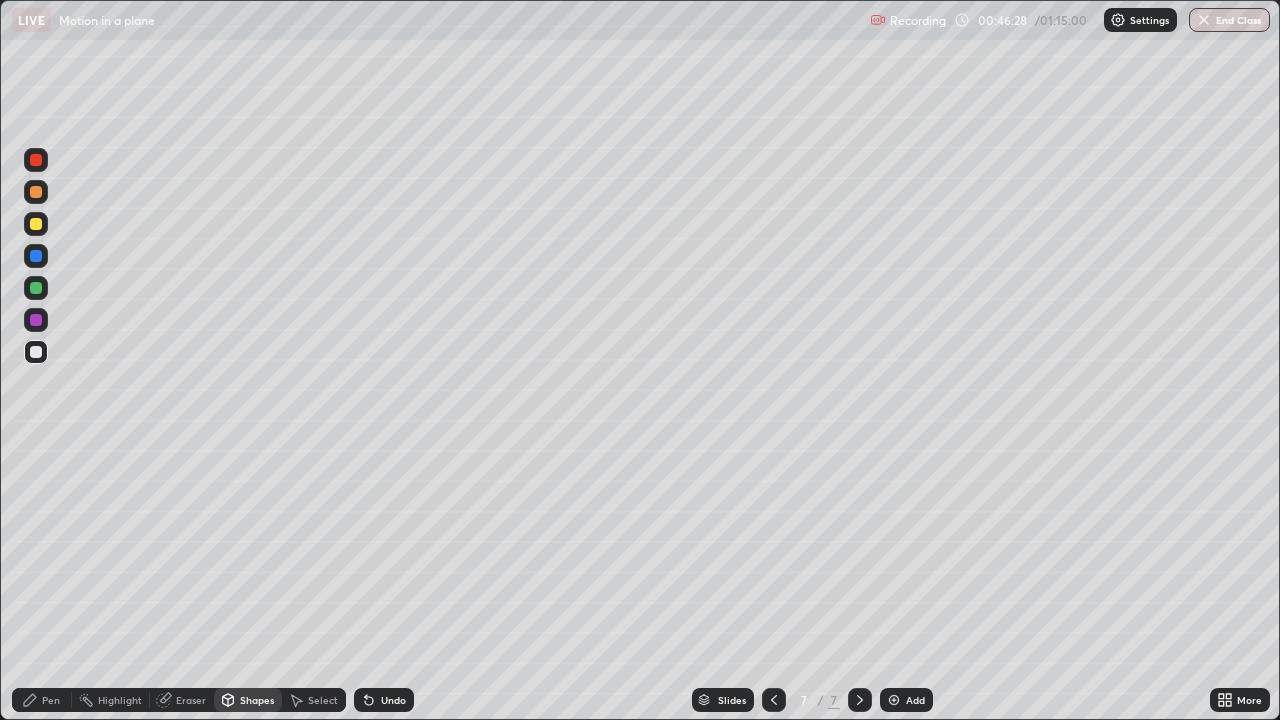 click on "Pen" at bounding box center (51, 700) 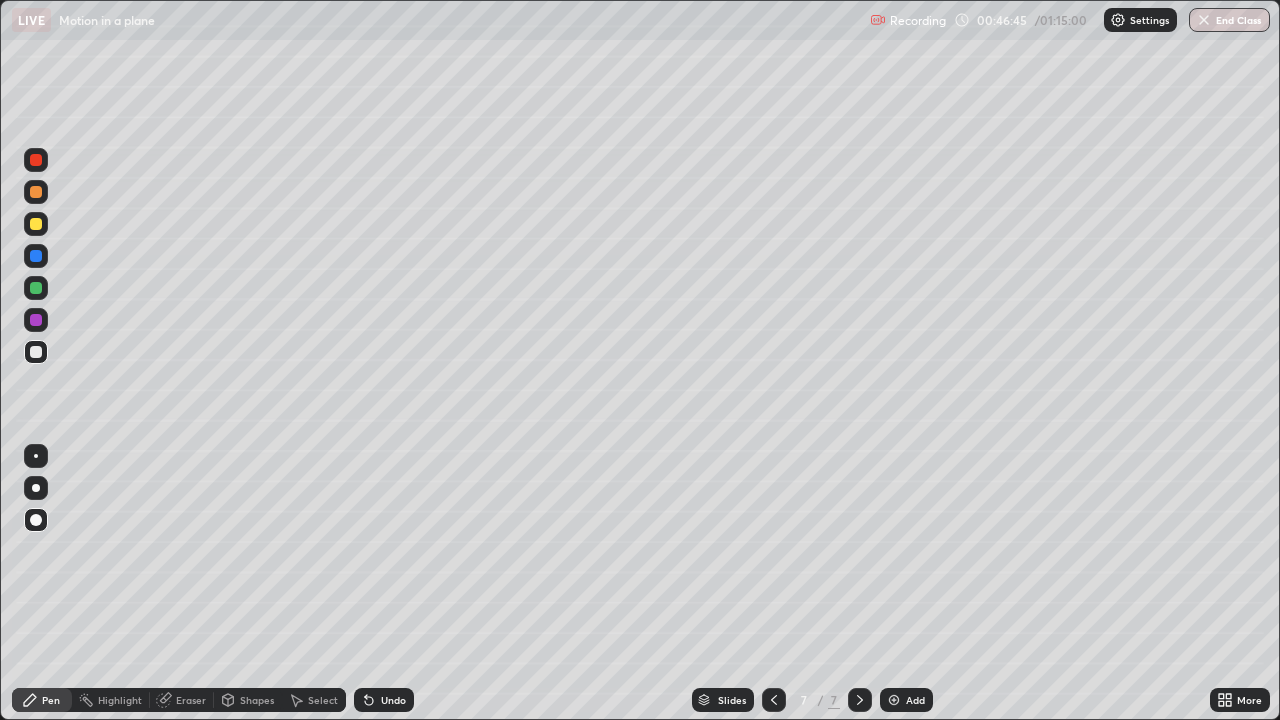 click on "Shapes" at bounding box center [257, 700] 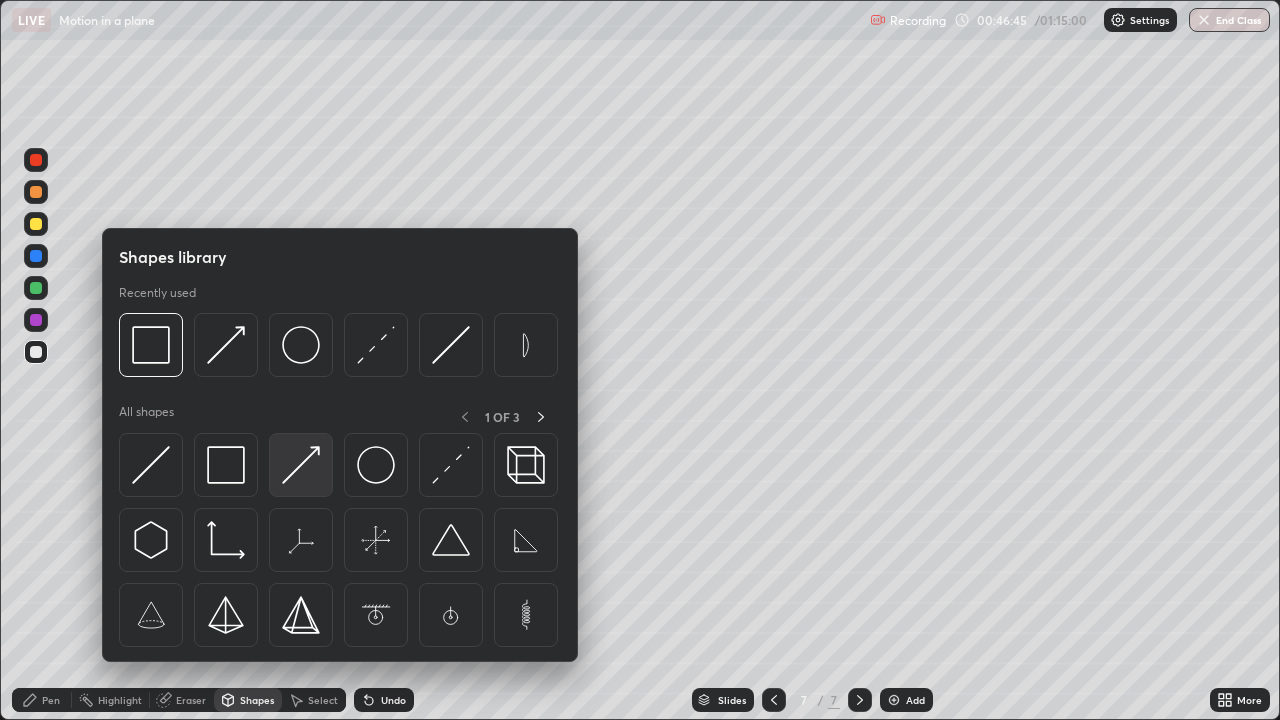 click at bounding box center (301, 465) 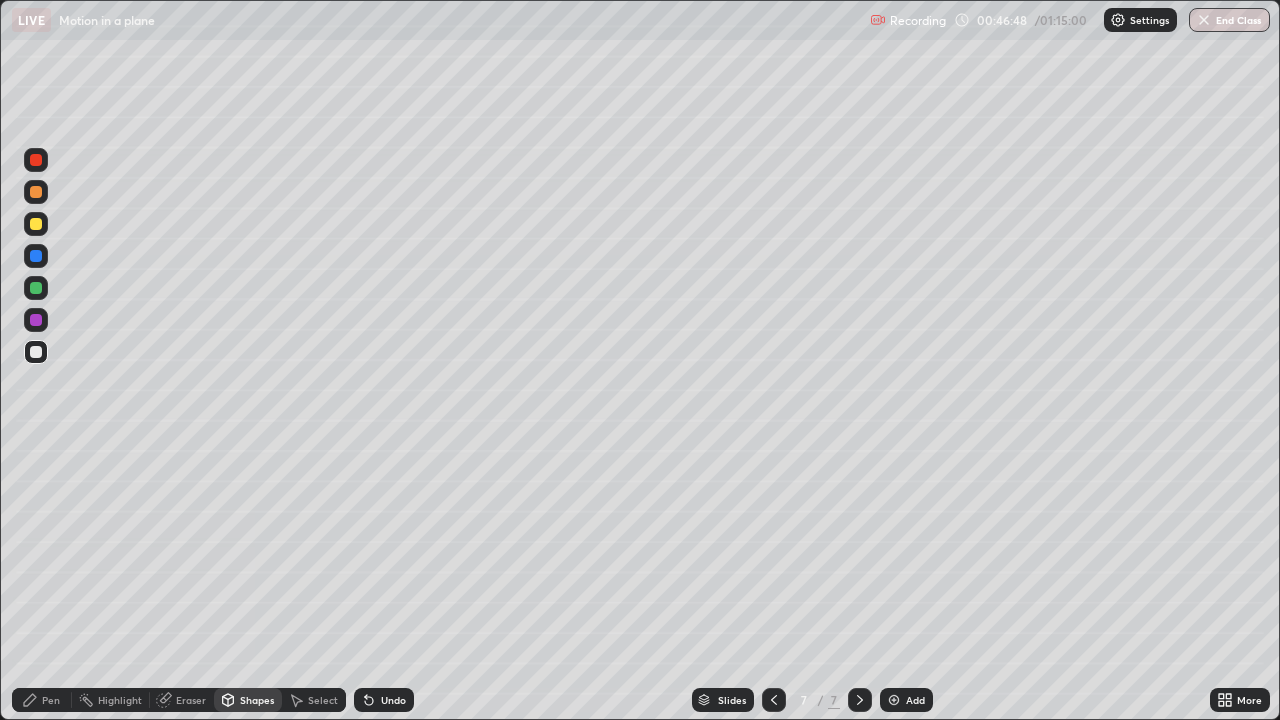 click at bounding box center [36, 288] 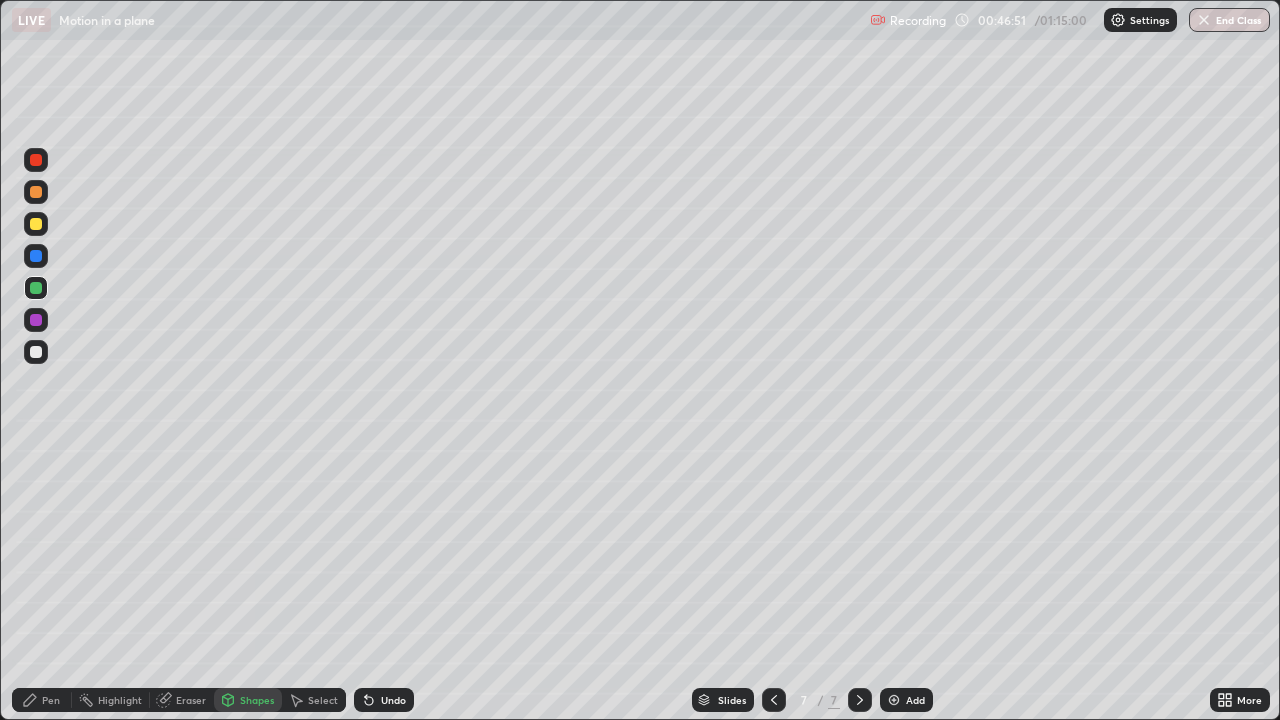 click on "Pen" at bounding box center [51, 700] 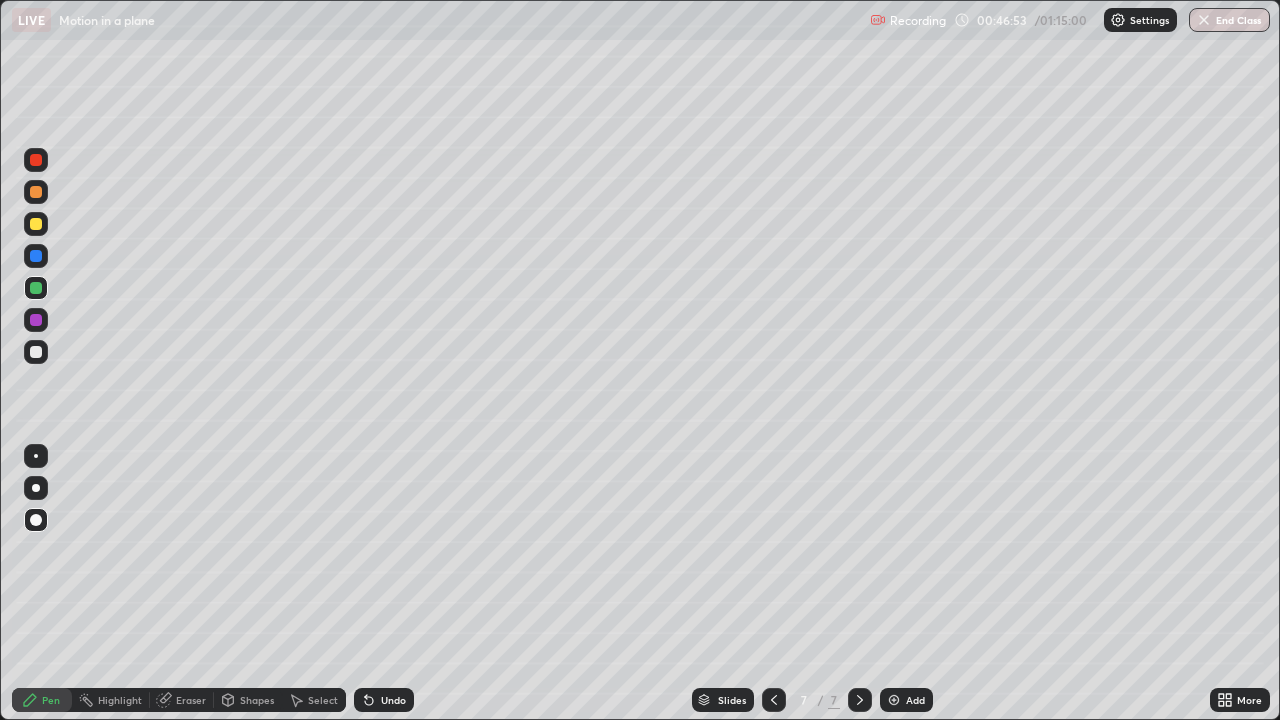 click at bounding box center (36, 352) 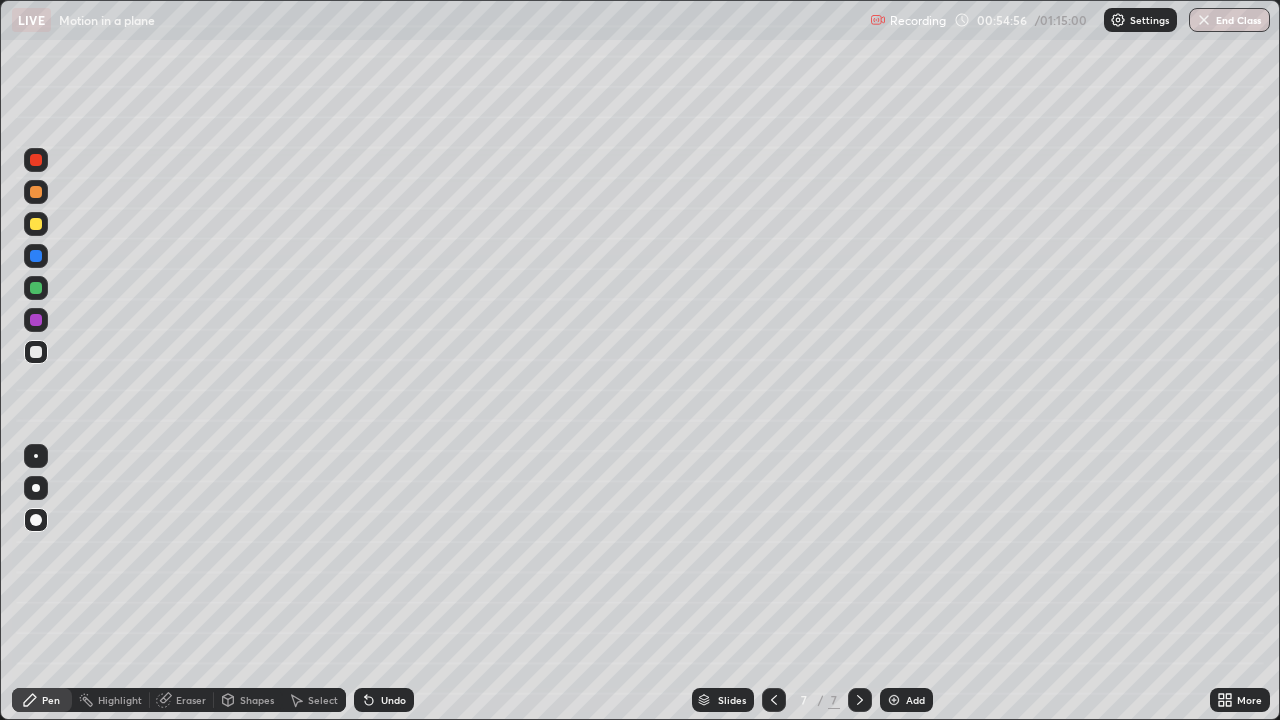 click at bounding box center (894, 700) 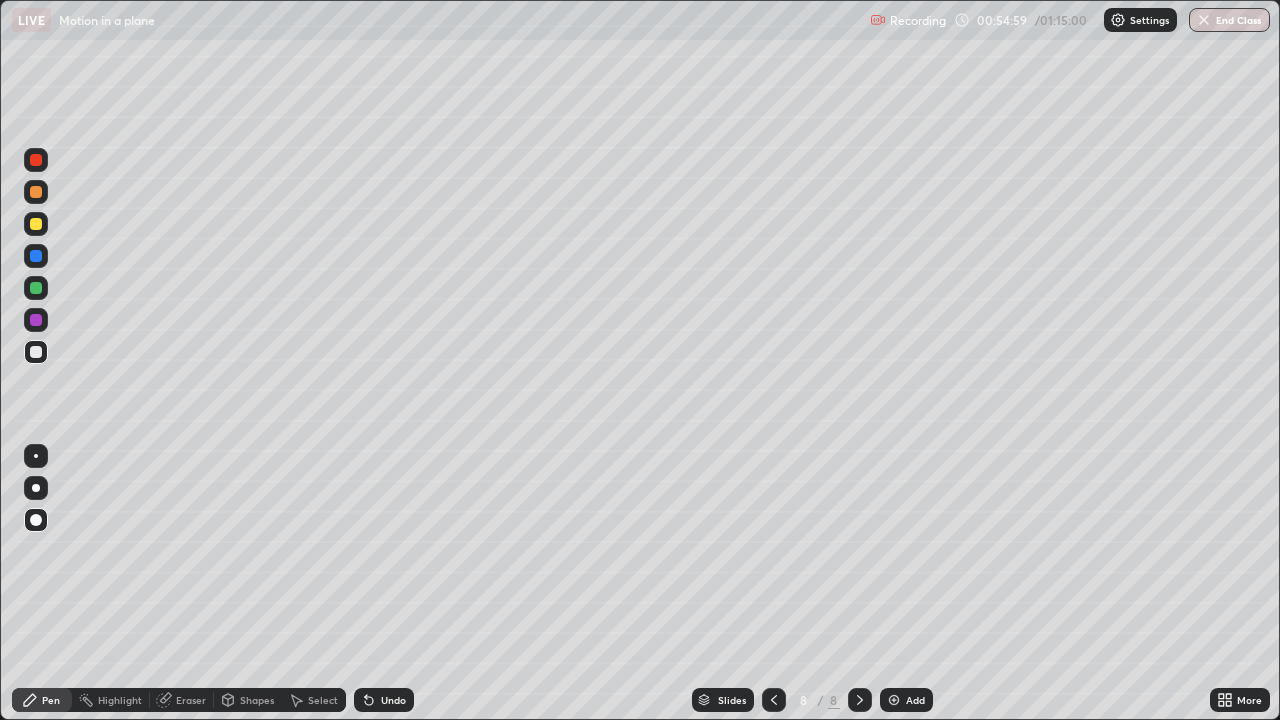 click on "Pen" at bounding box center (51, 700) 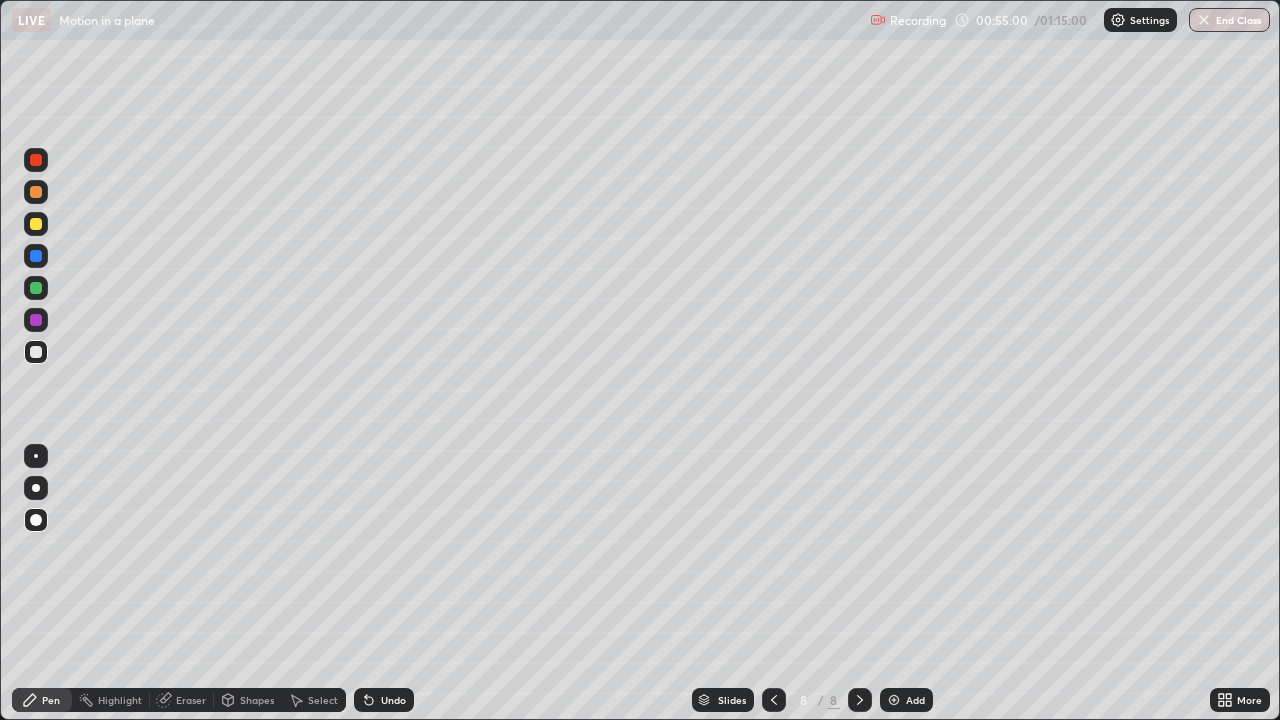 click at bounding box center (36, 352) 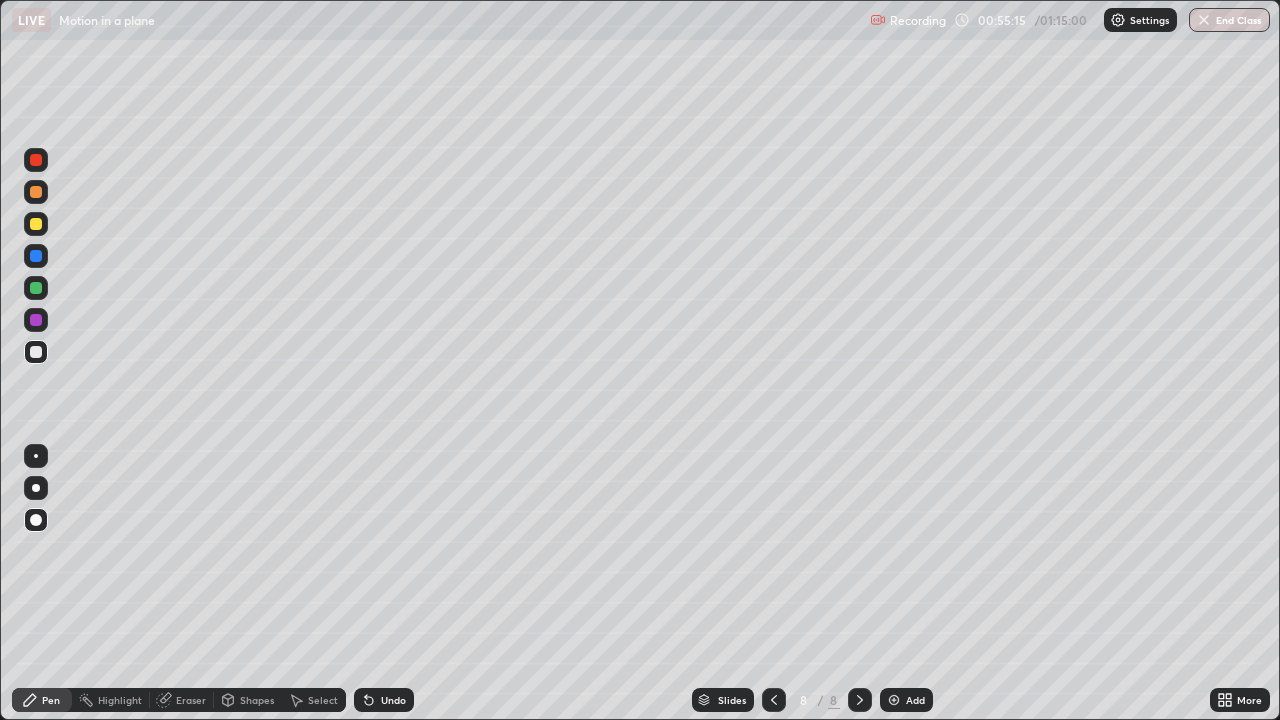 click on "Shapes" at bounding box center [257, 700] 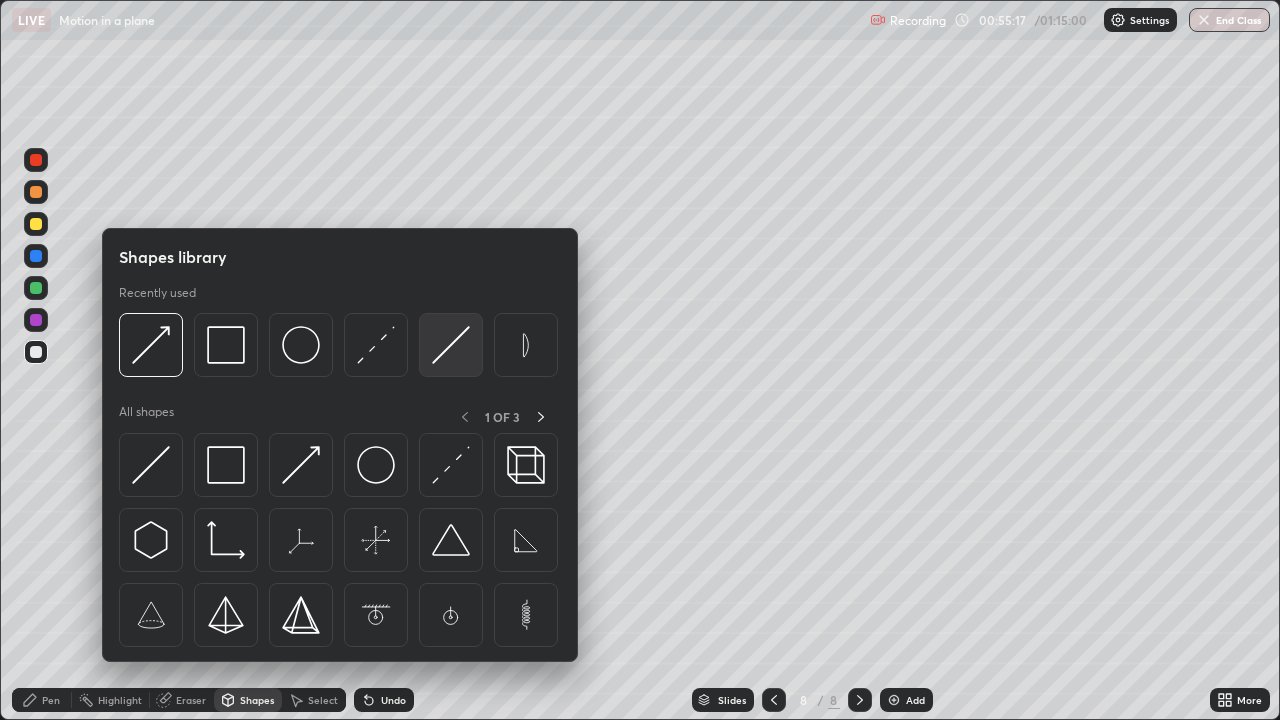 click at bounding box center (451, 345) 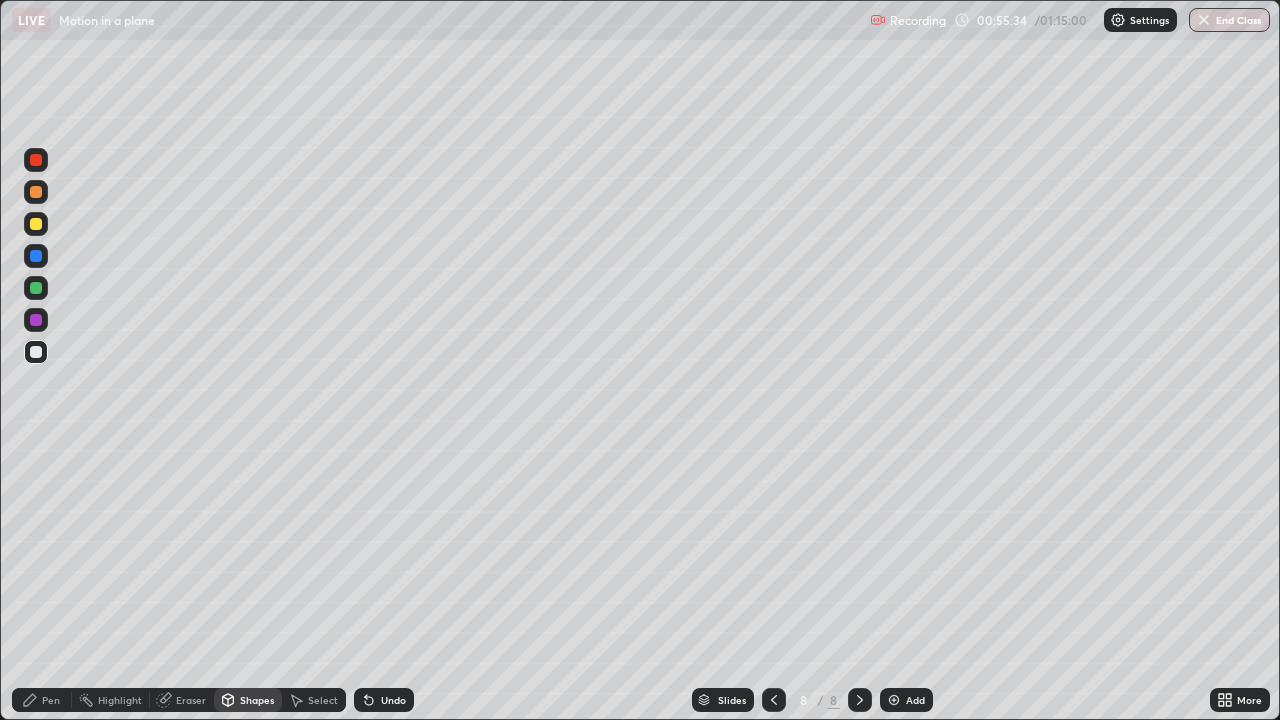 click on "Shapes" at bounding box center [257, 700] 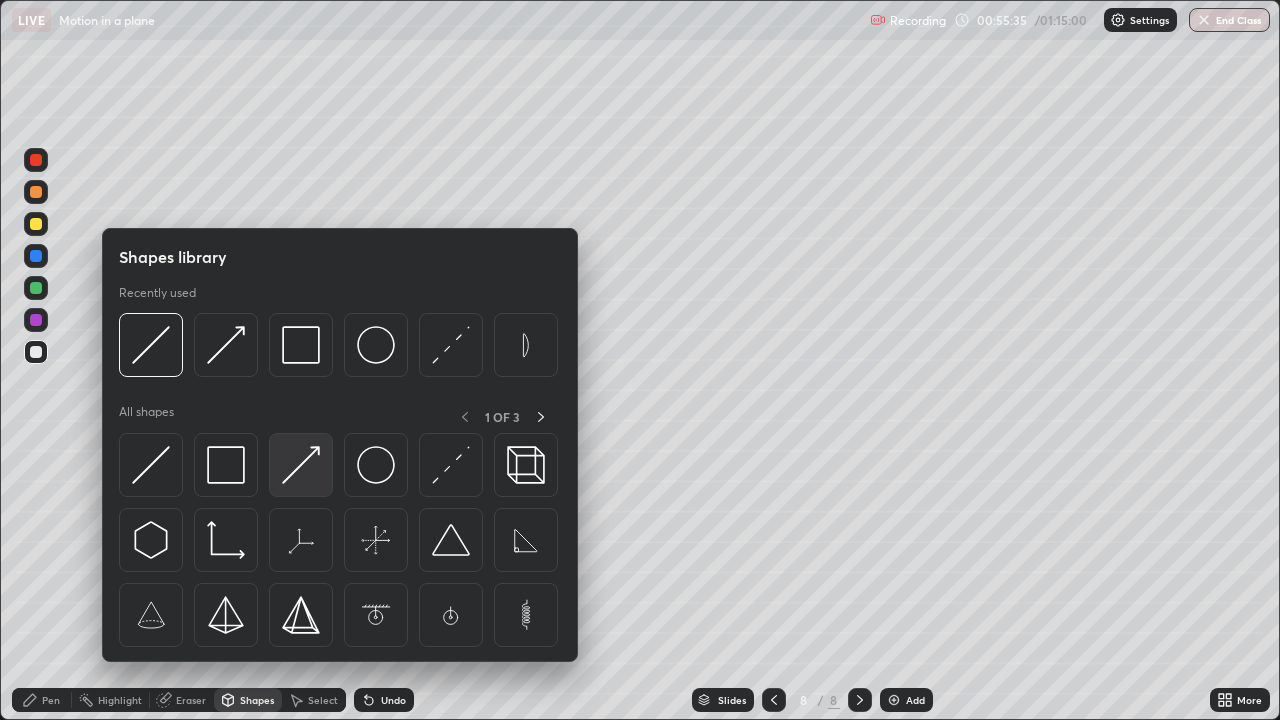 click at bounding box center [301, 465] 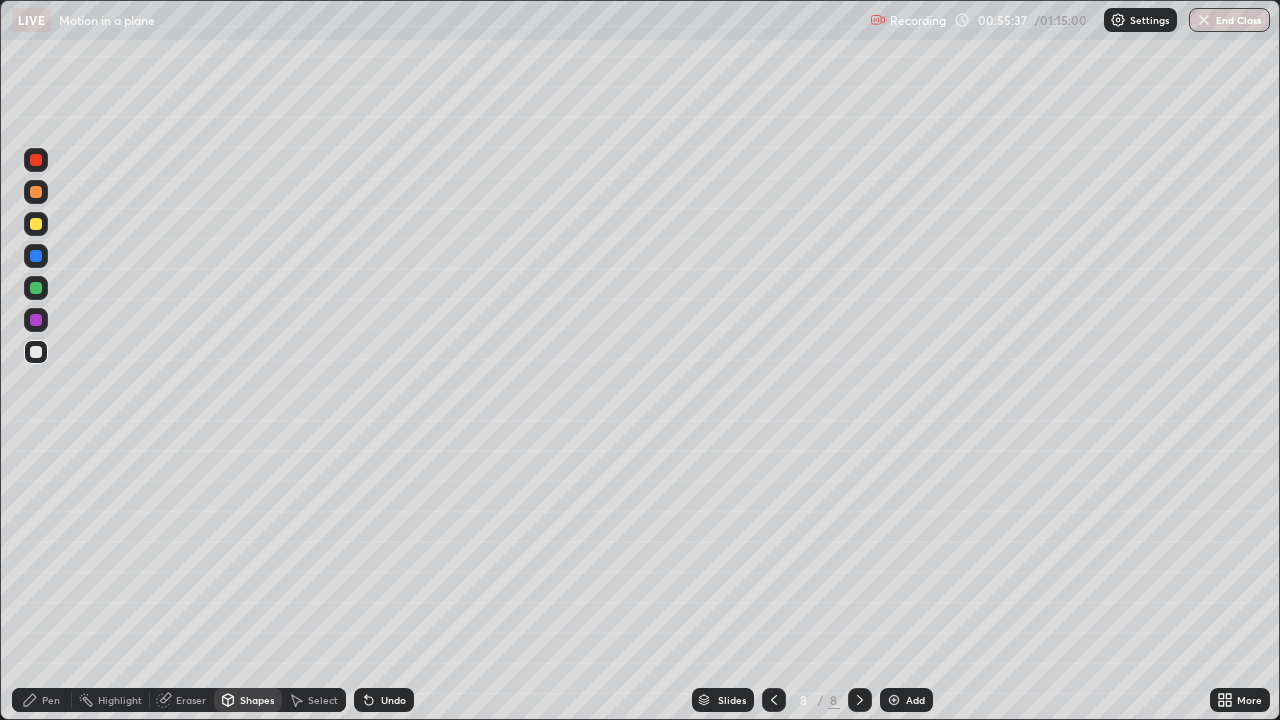 click on "Pen" at bounding box center [51, 700] 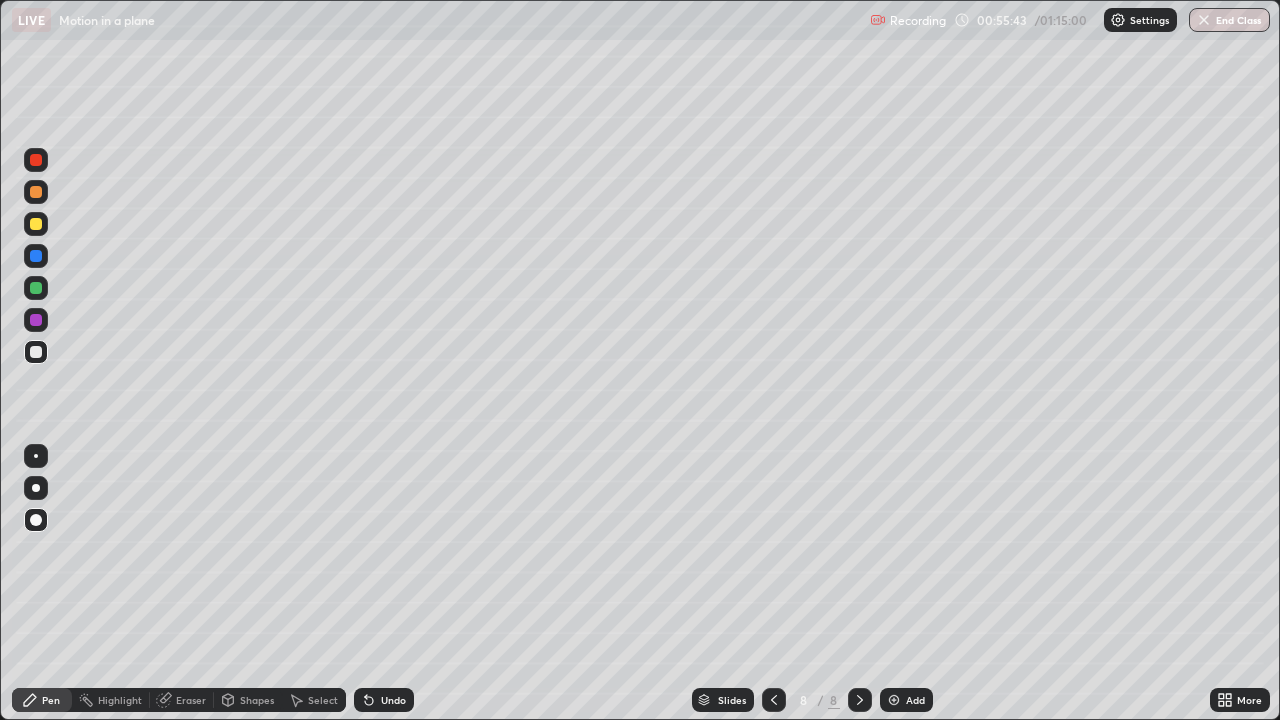 click on "Shapes" at bounding box center (257, 700) 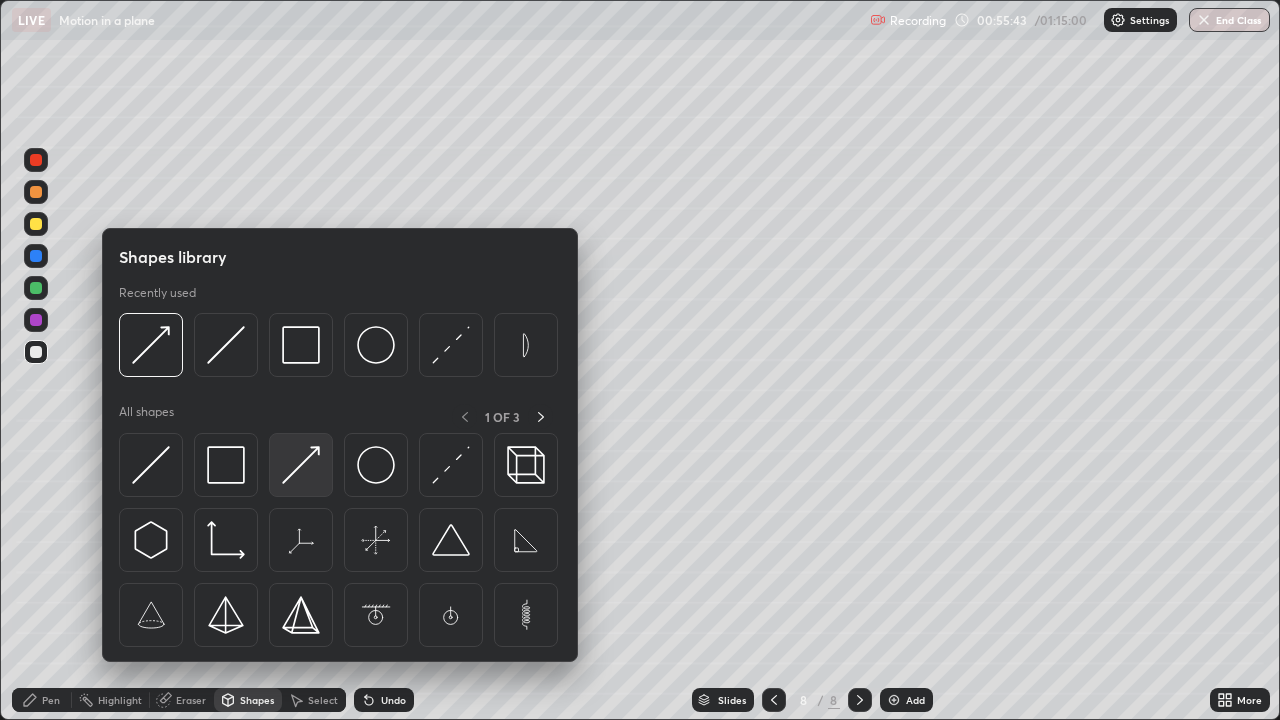 click at bounding box center [301, 465] 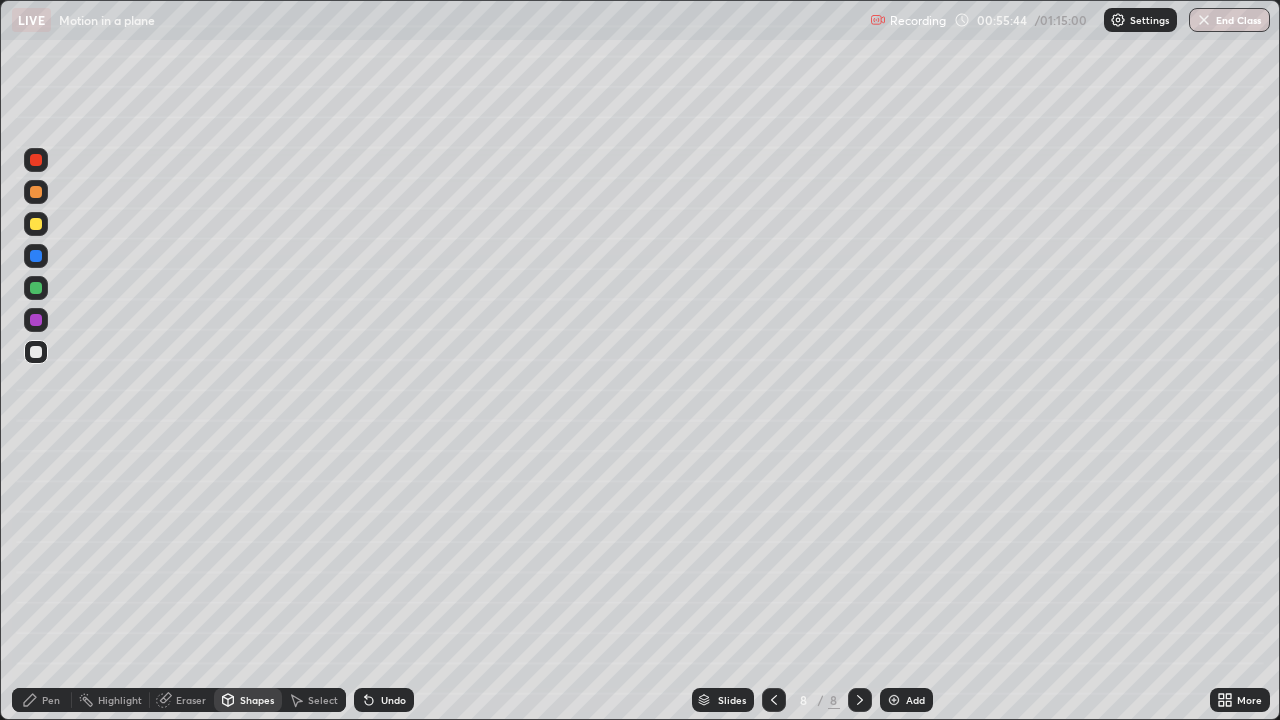 click at bounding box center (36, 288) 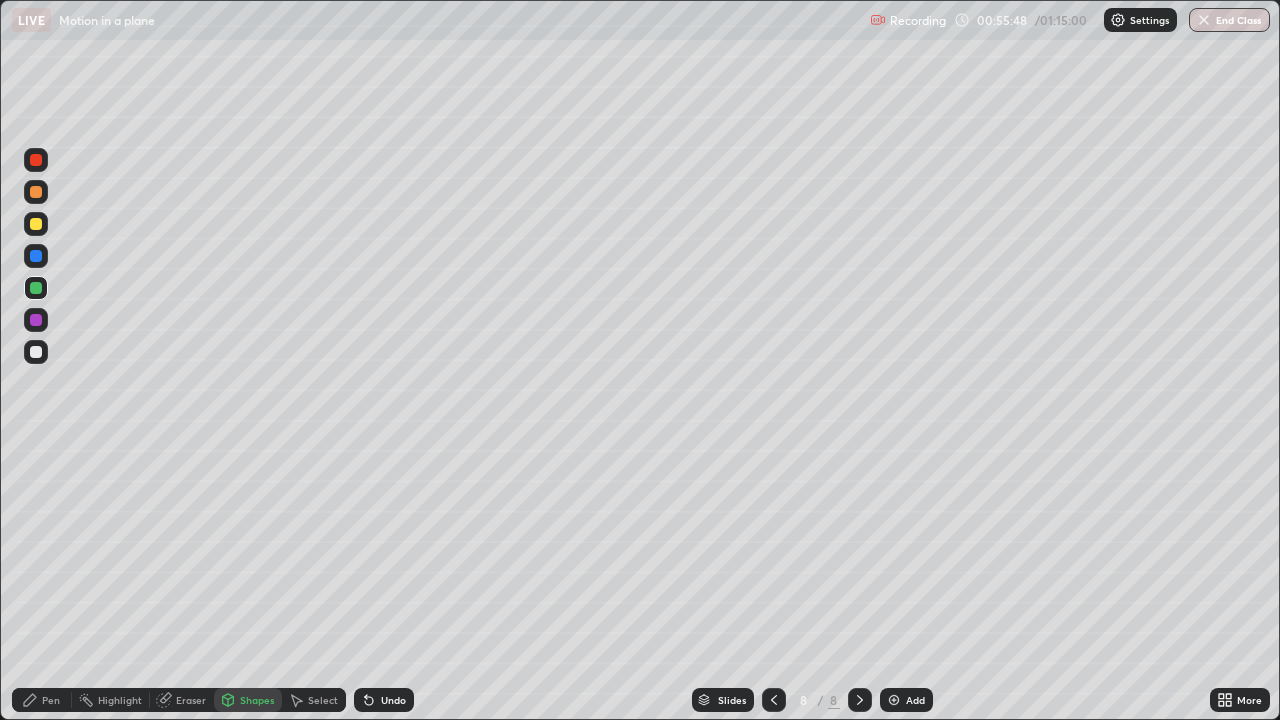 click on "Pen" at bounding box center [51, 700] 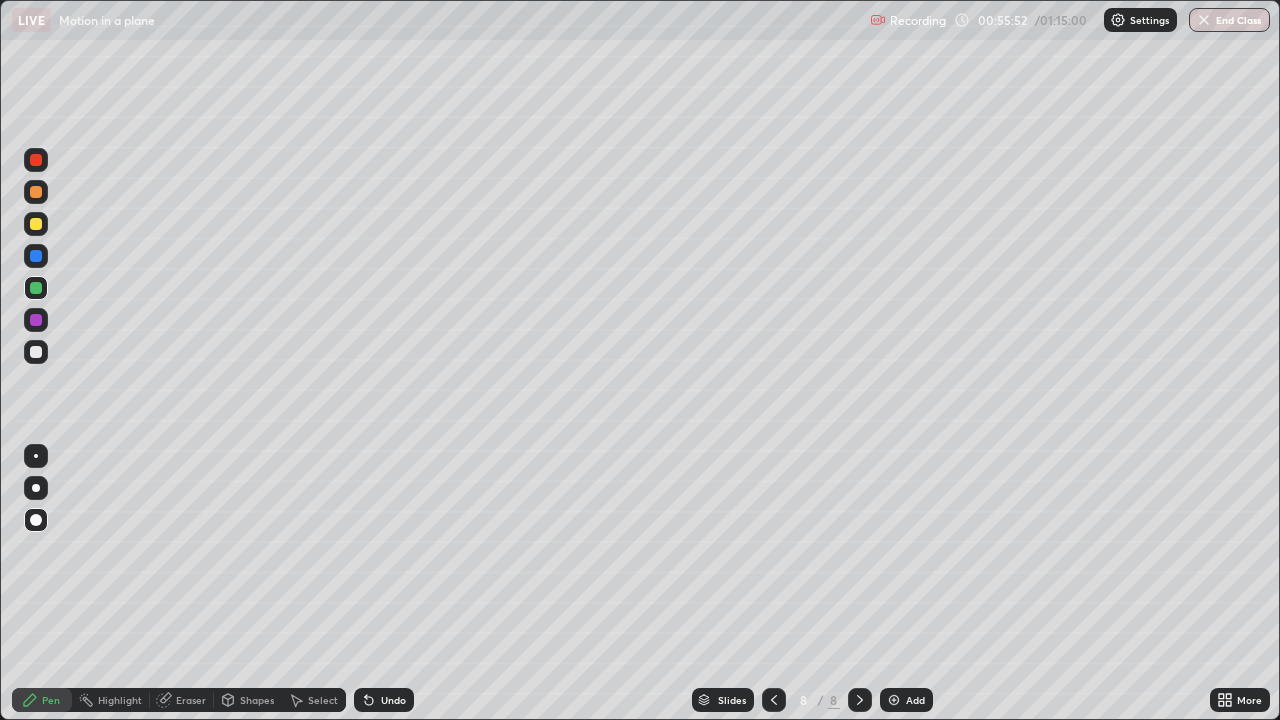 click at bounding box center [36, 320] 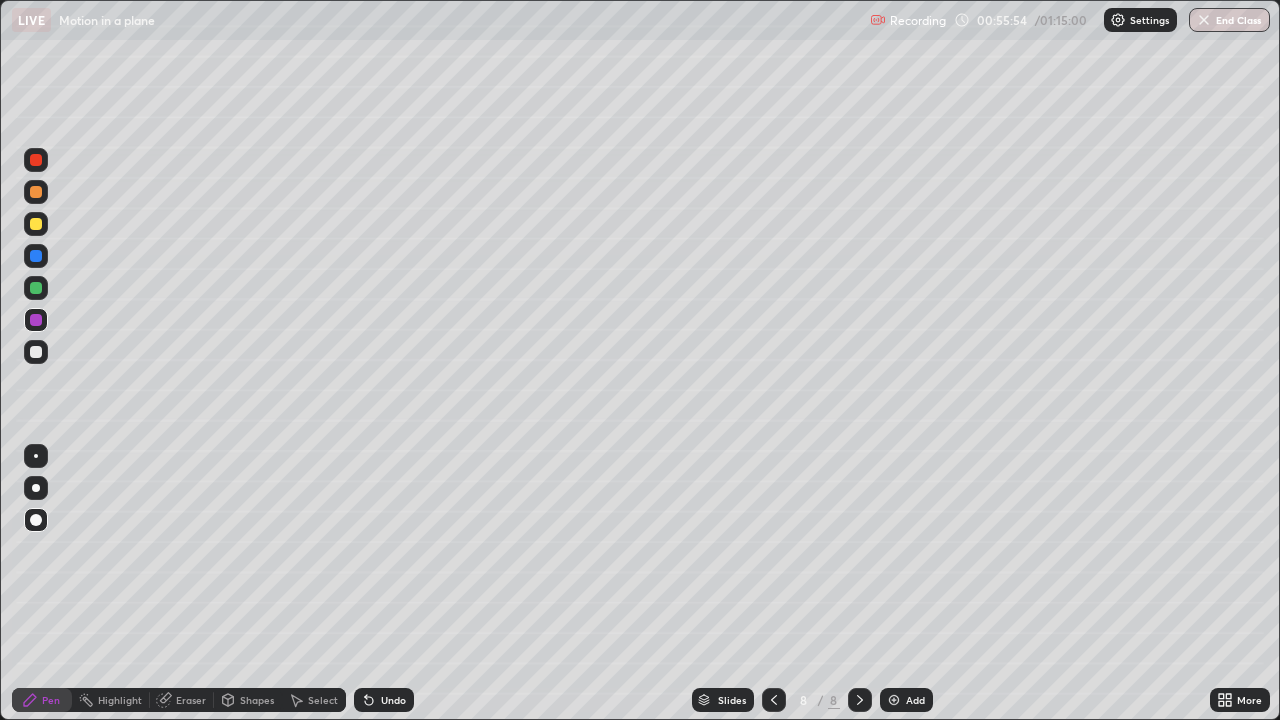 click on "Undo" at bounding box center (393, 700) 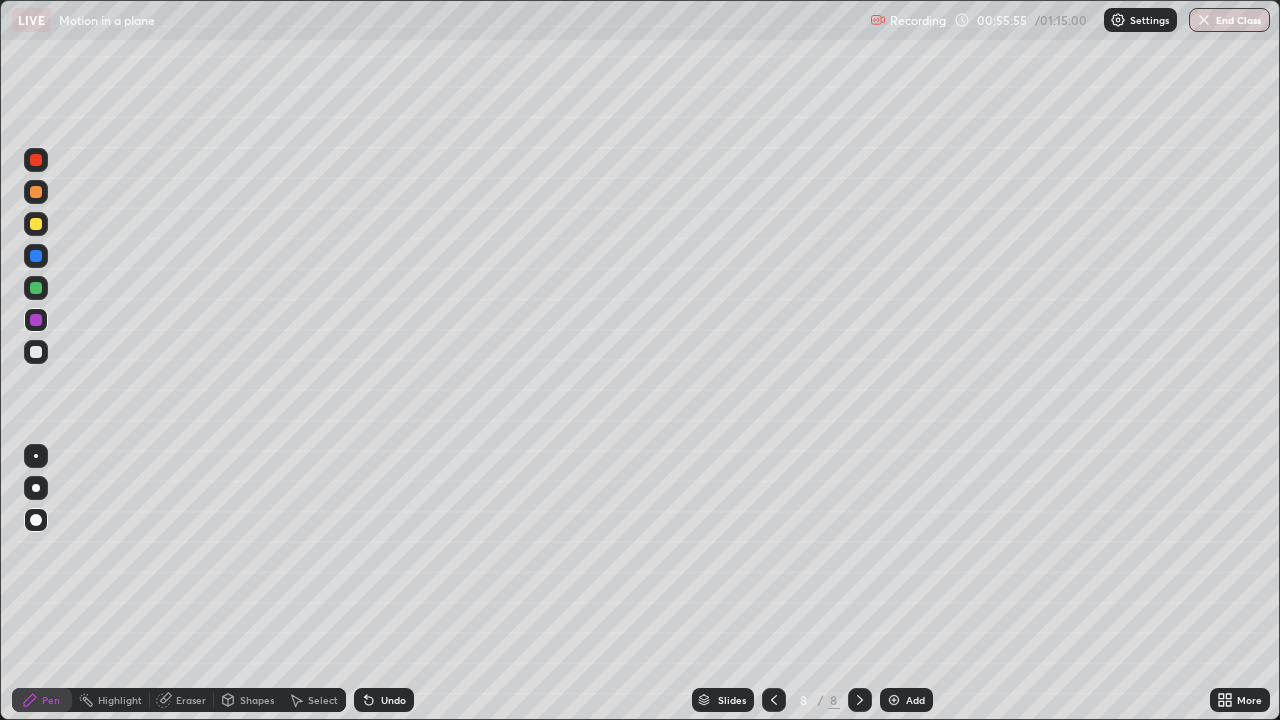 click on "Shapes" at bounding box center [257, 700] 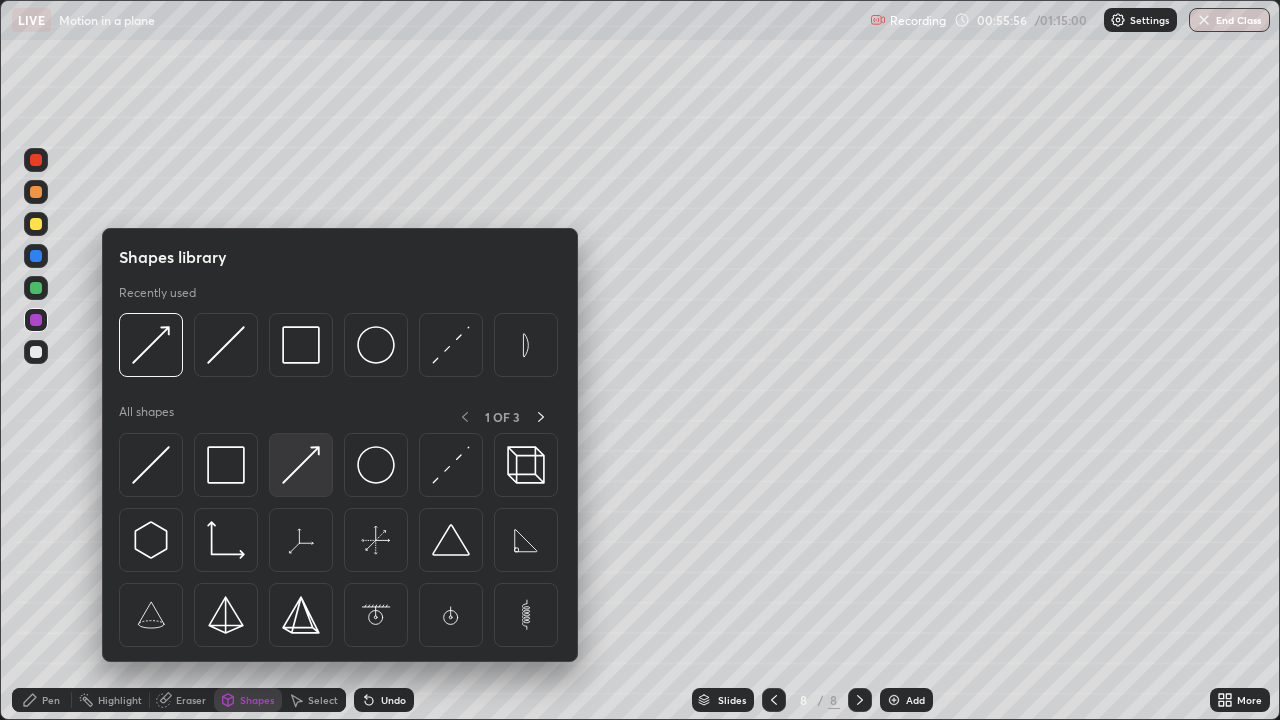 click at bounding box center [301, 465] 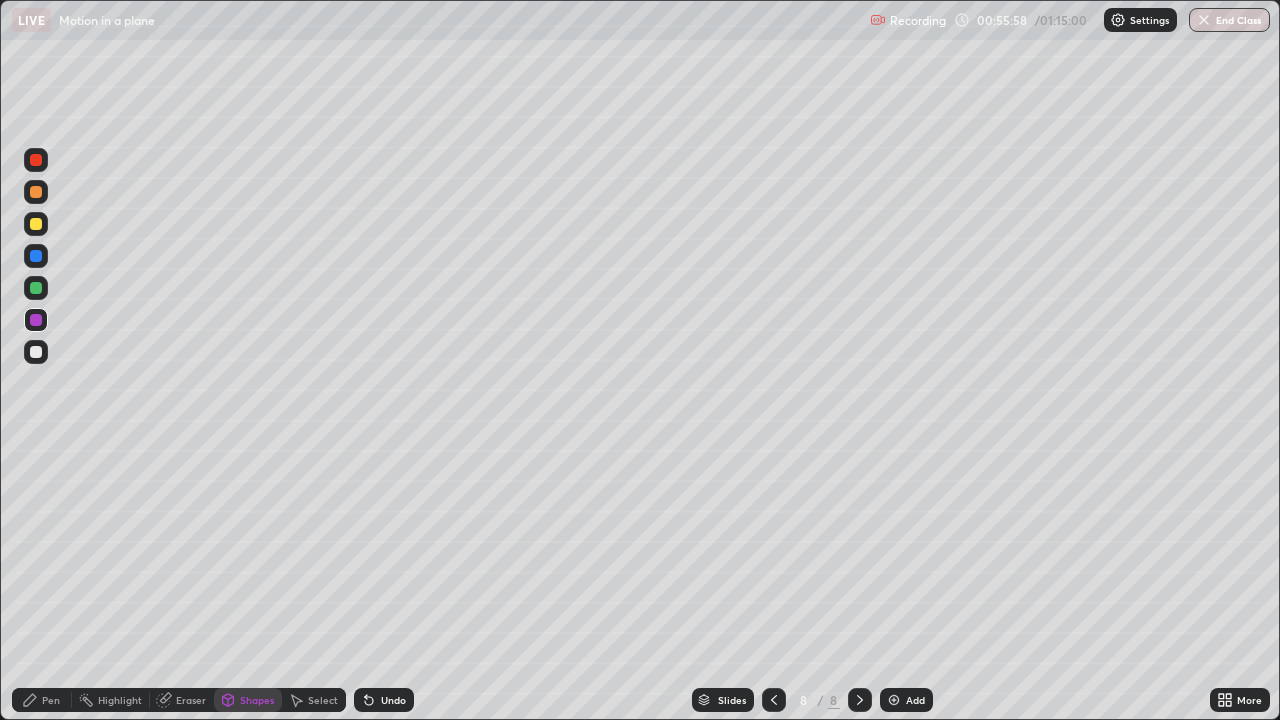 click on "Pen" at bounding box center [51, 700] 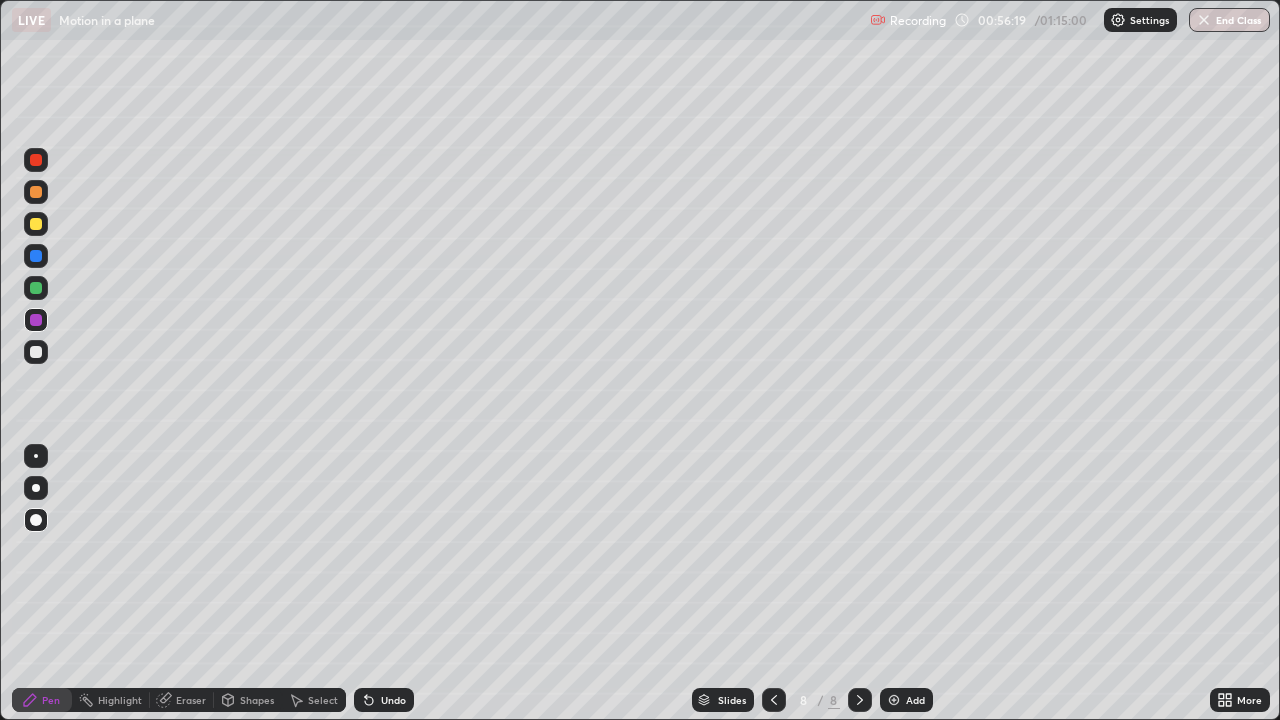 click on "Shapes" at bounding box center (257, 700) 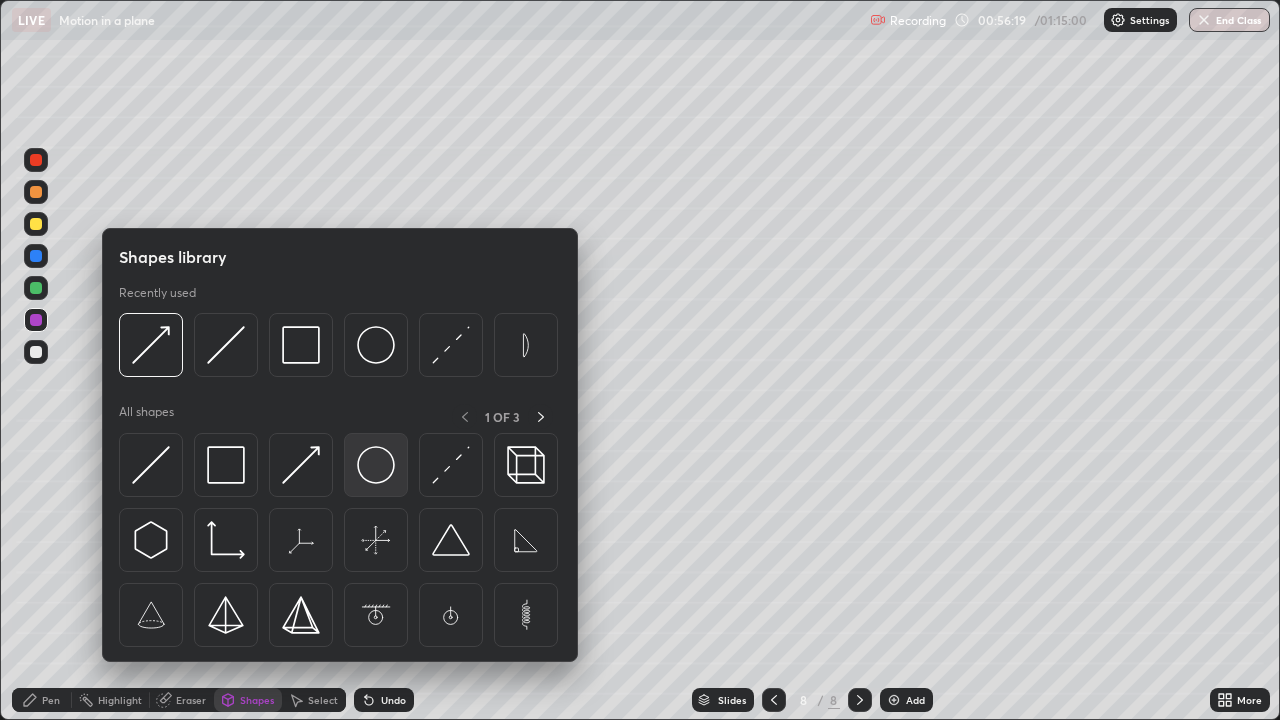 click at bounding box center (376, 465) 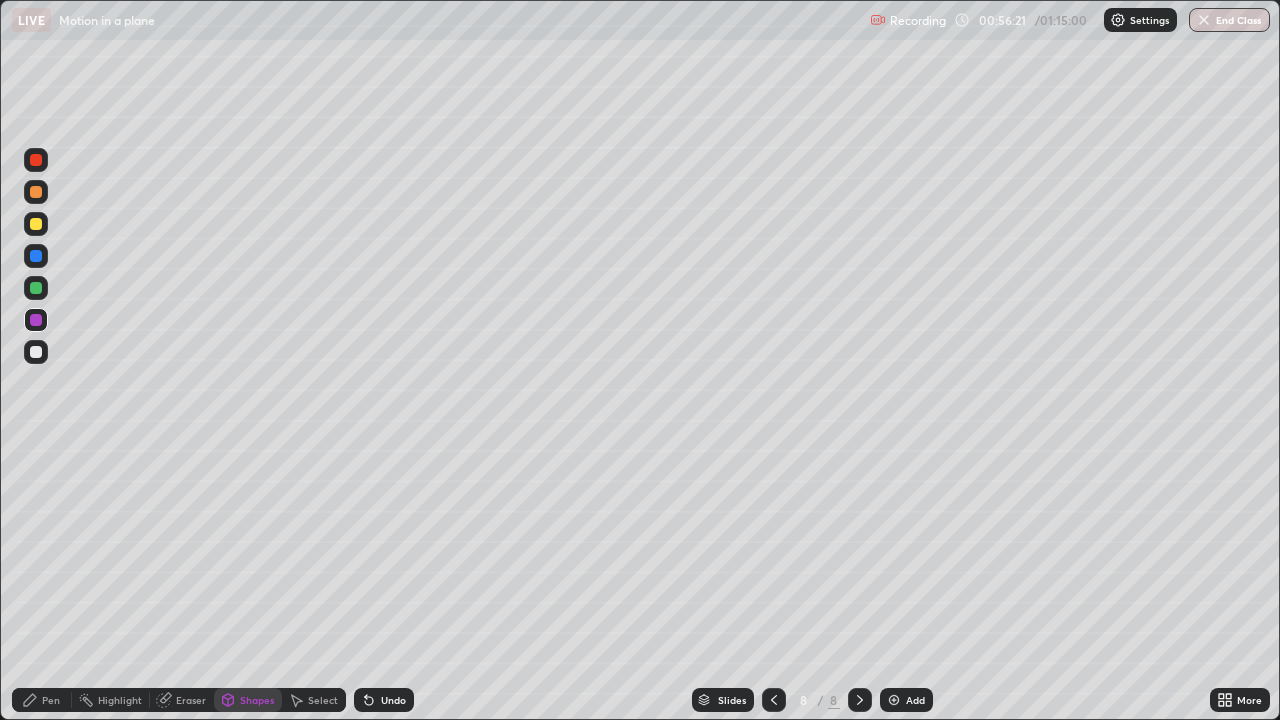 click at bounding box center (36, 352) 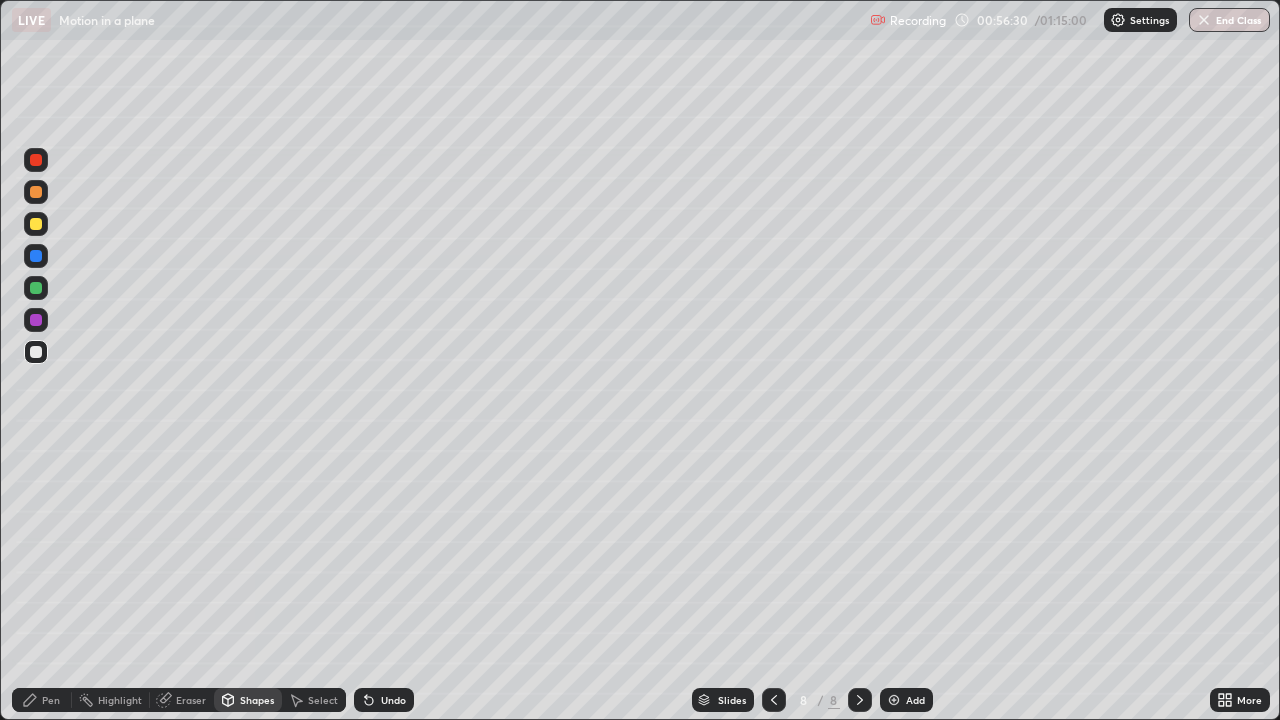 click on "Shapes" at bounding box center (257, 700) 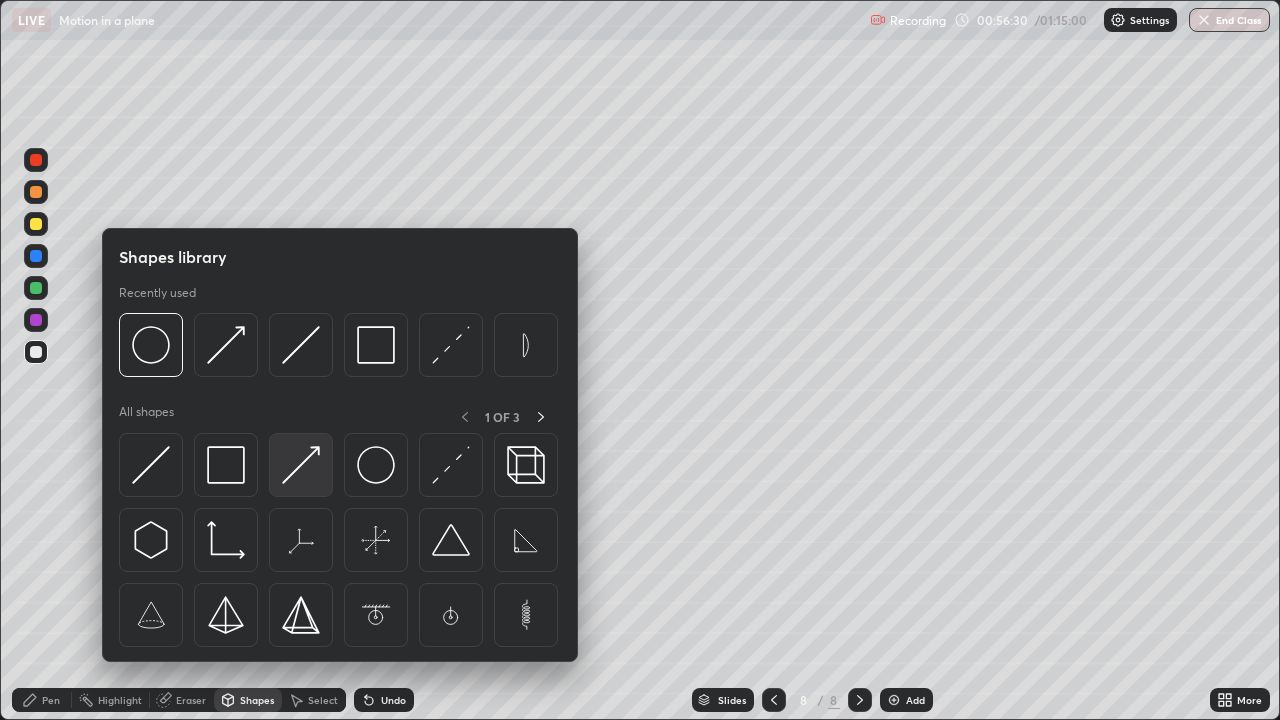click at bounding box center [301, 465] 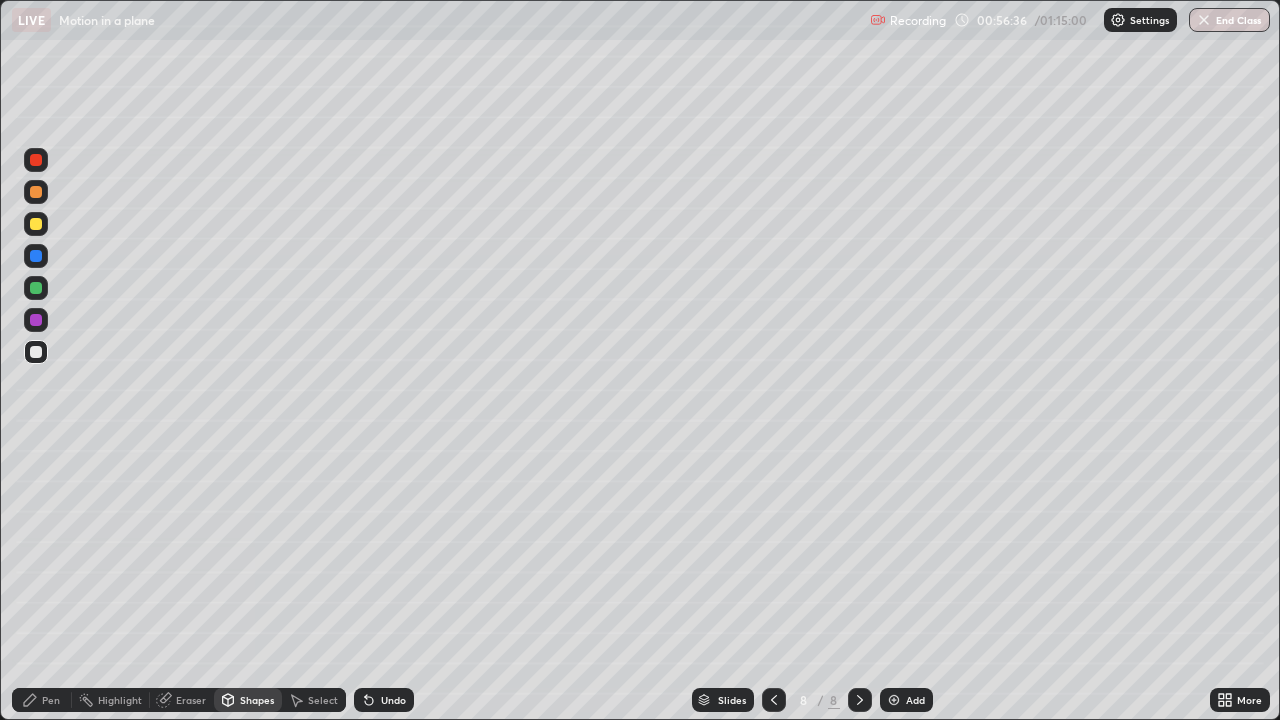 click at bounding box center [36, 320] 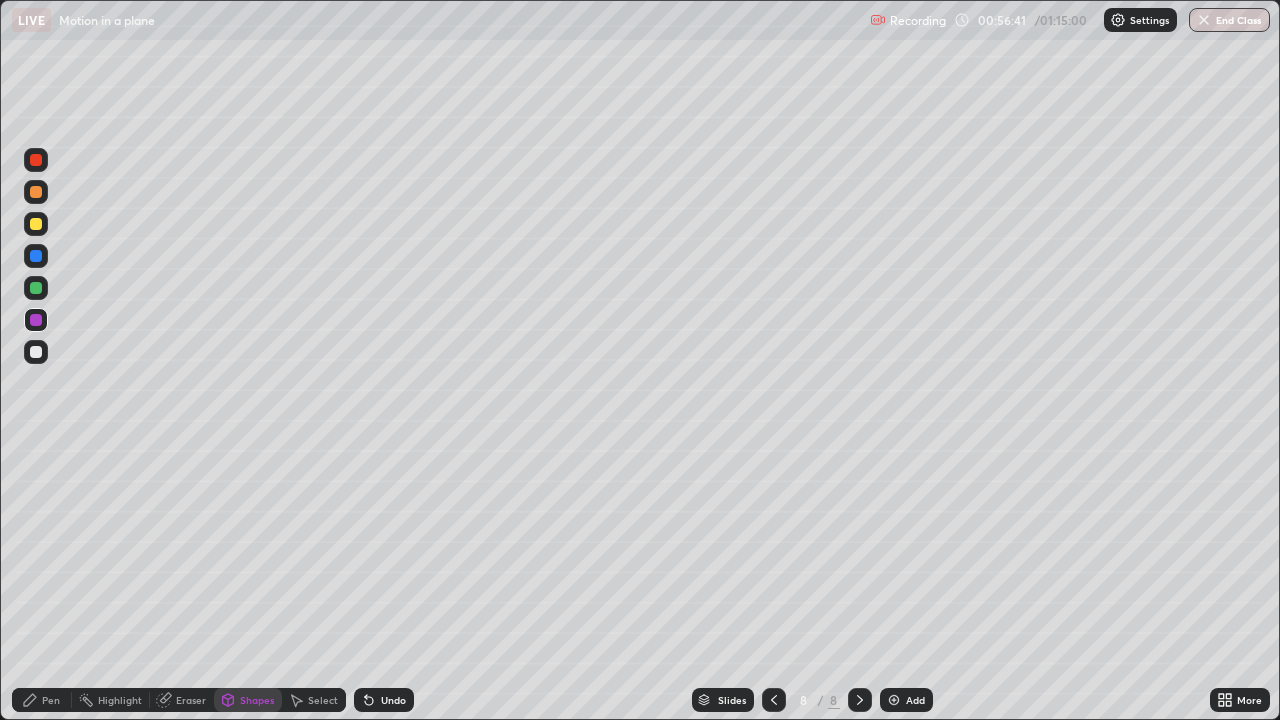 click at bounding box center [36, 288] 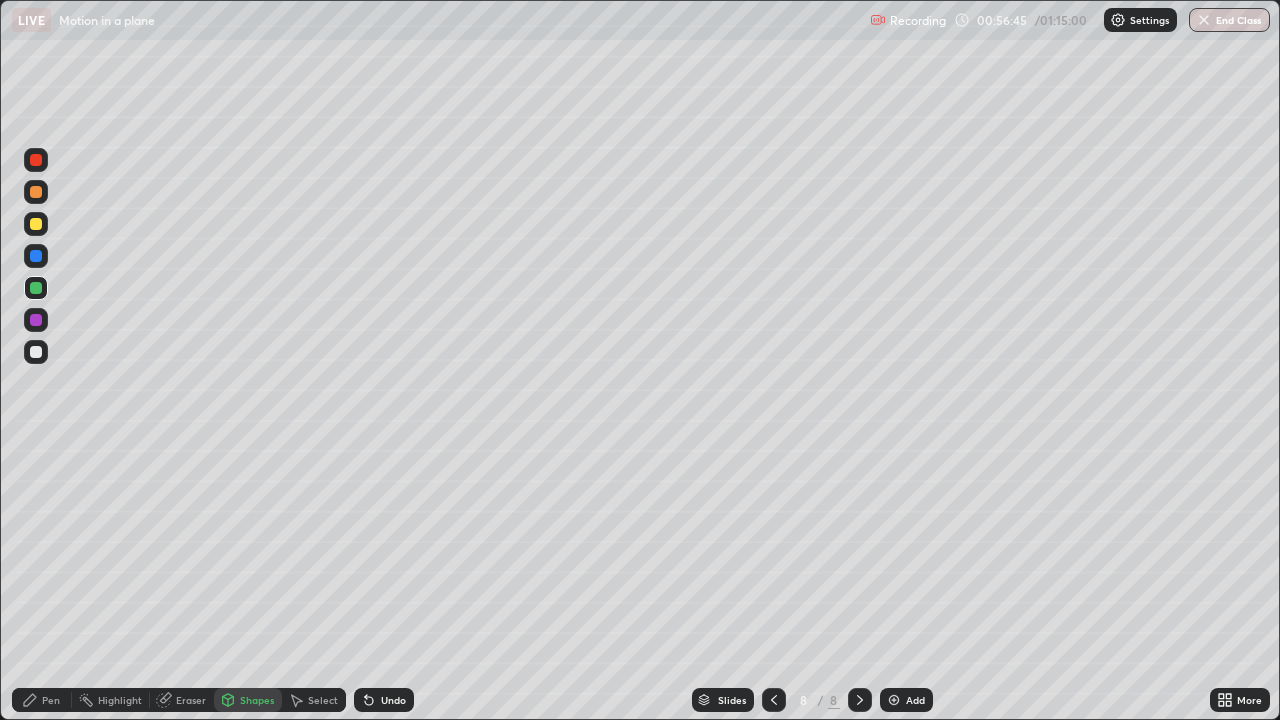 click on "Pen" at bounding box center [51, 700] 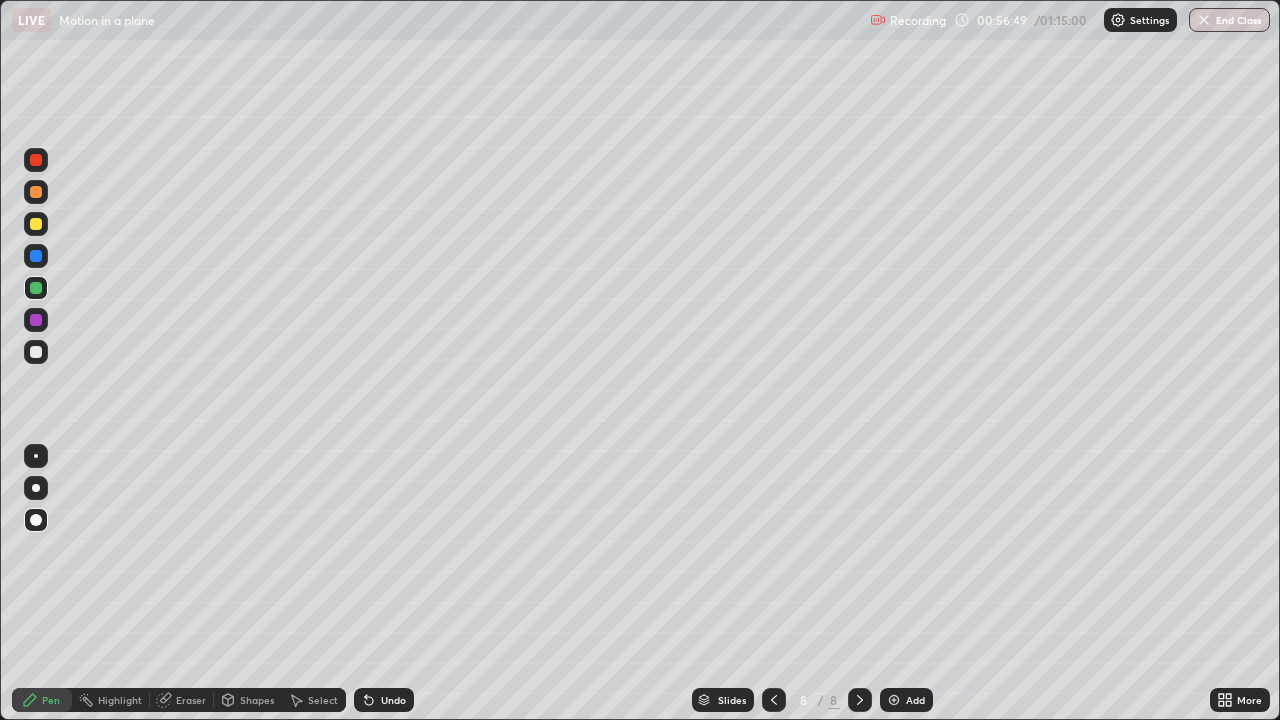 click at bounding box center [36, 320] 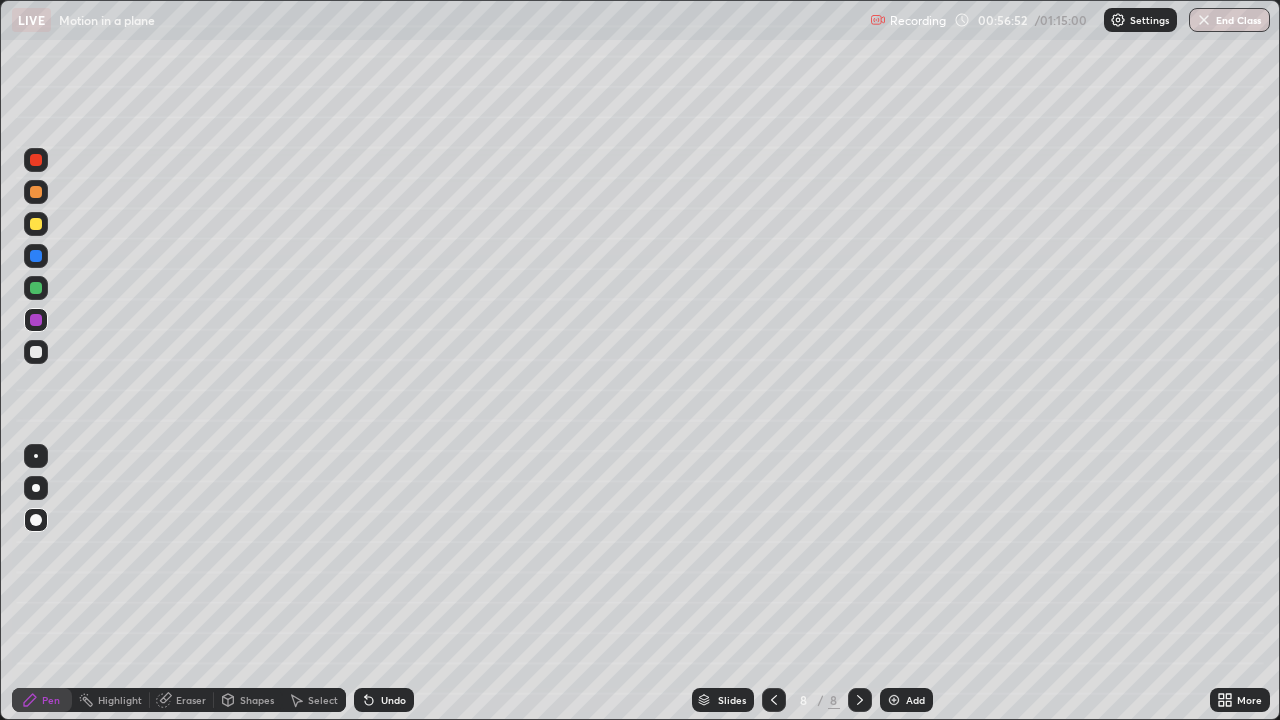 click at bounding box center (36, 352) 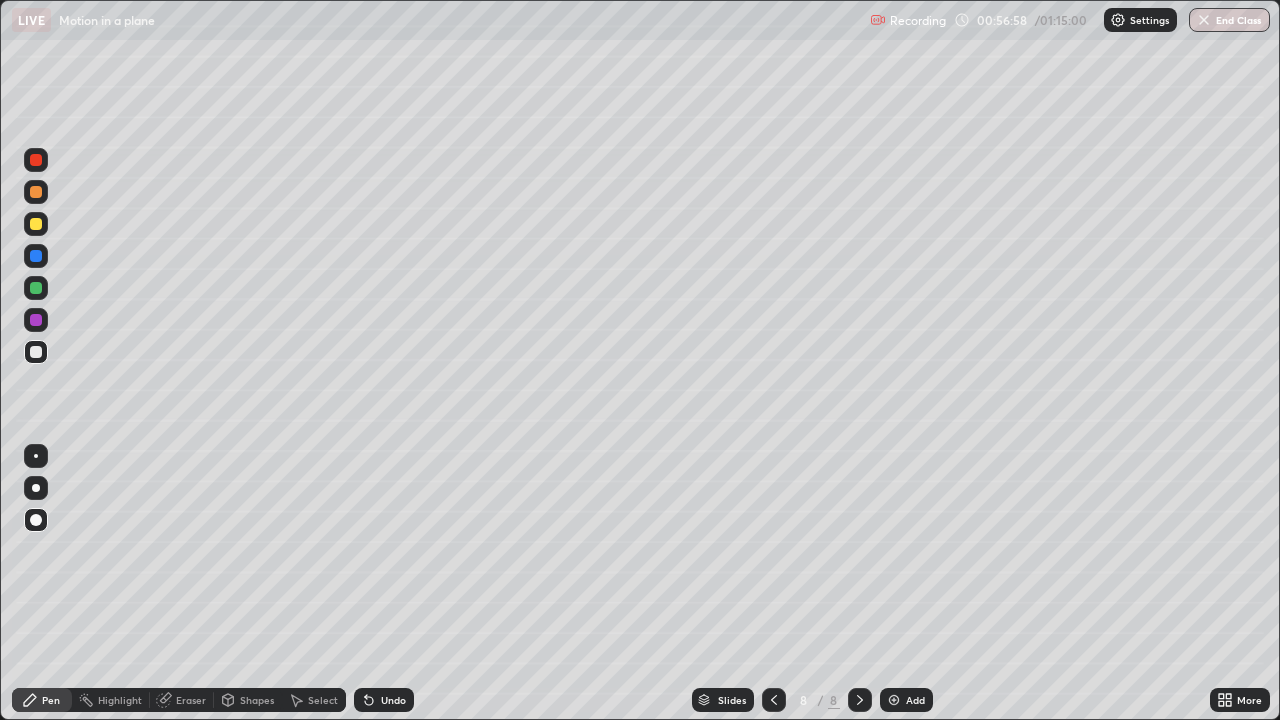 click on "More" at bounding box center [1240, 700] 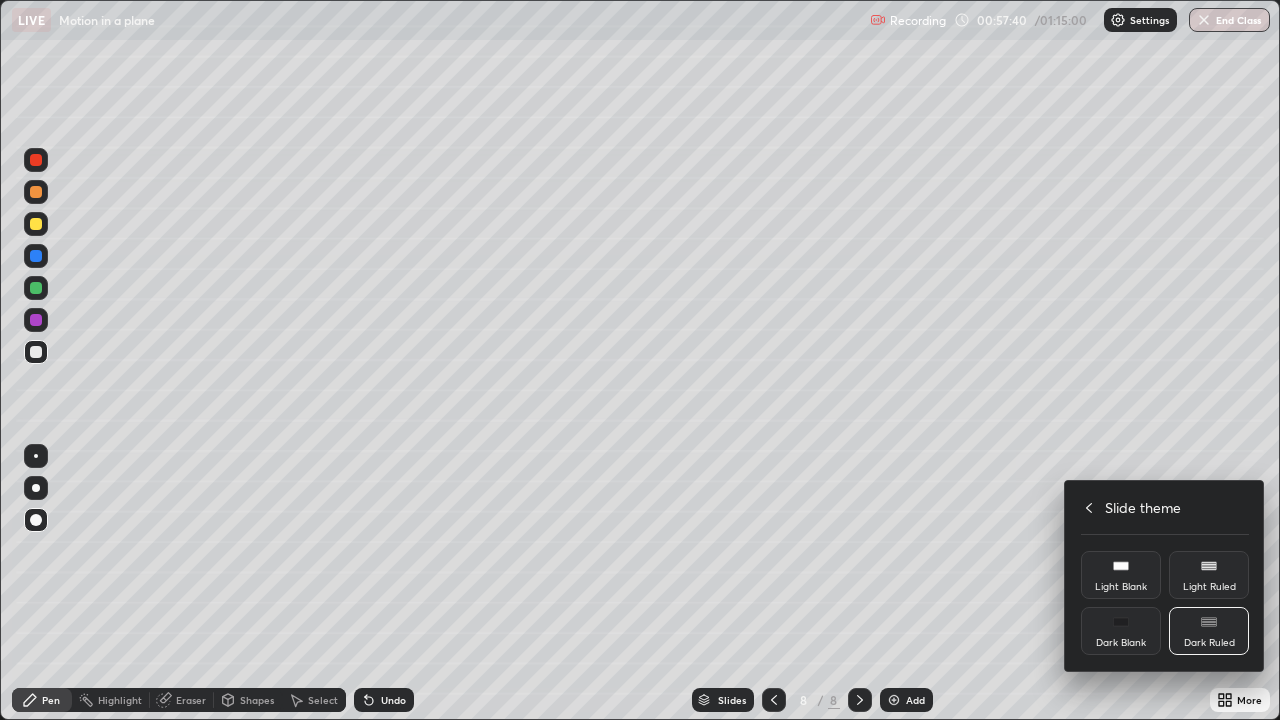 click at bounding box center [640, 360] 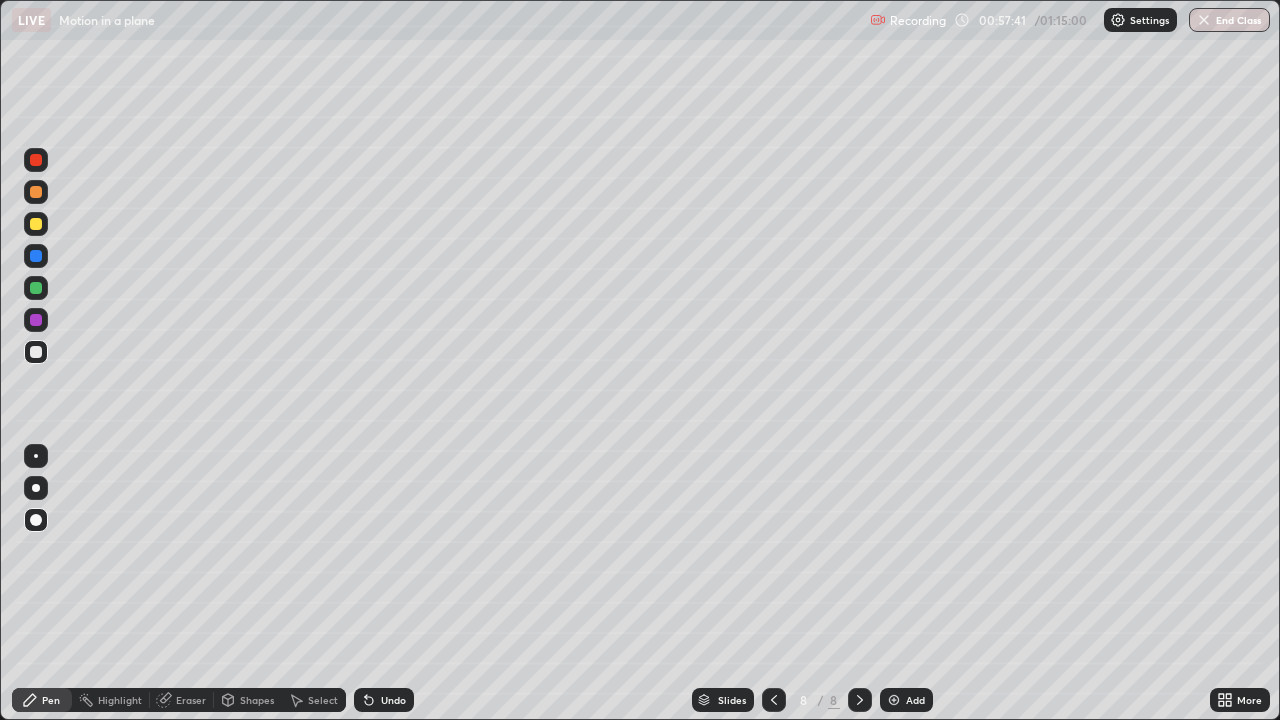 click on "Shapes" at bounding box center (257, 700) 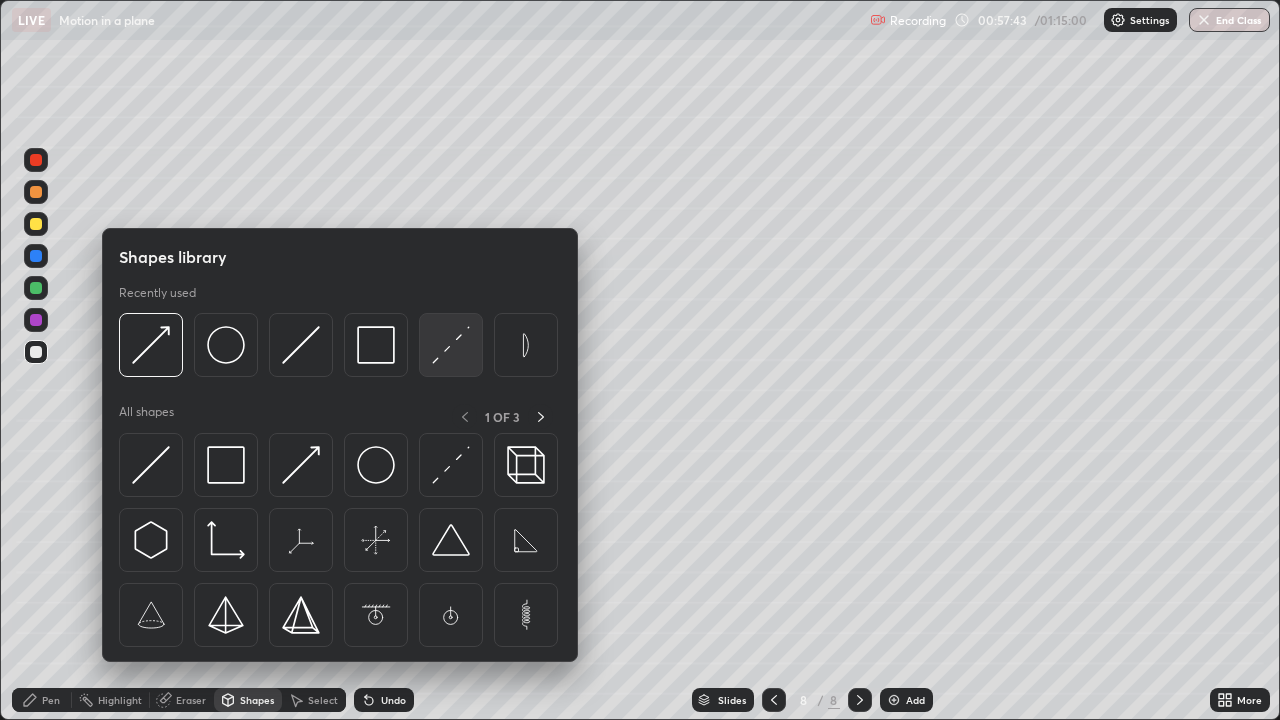 click at bounding box center [451, 345] 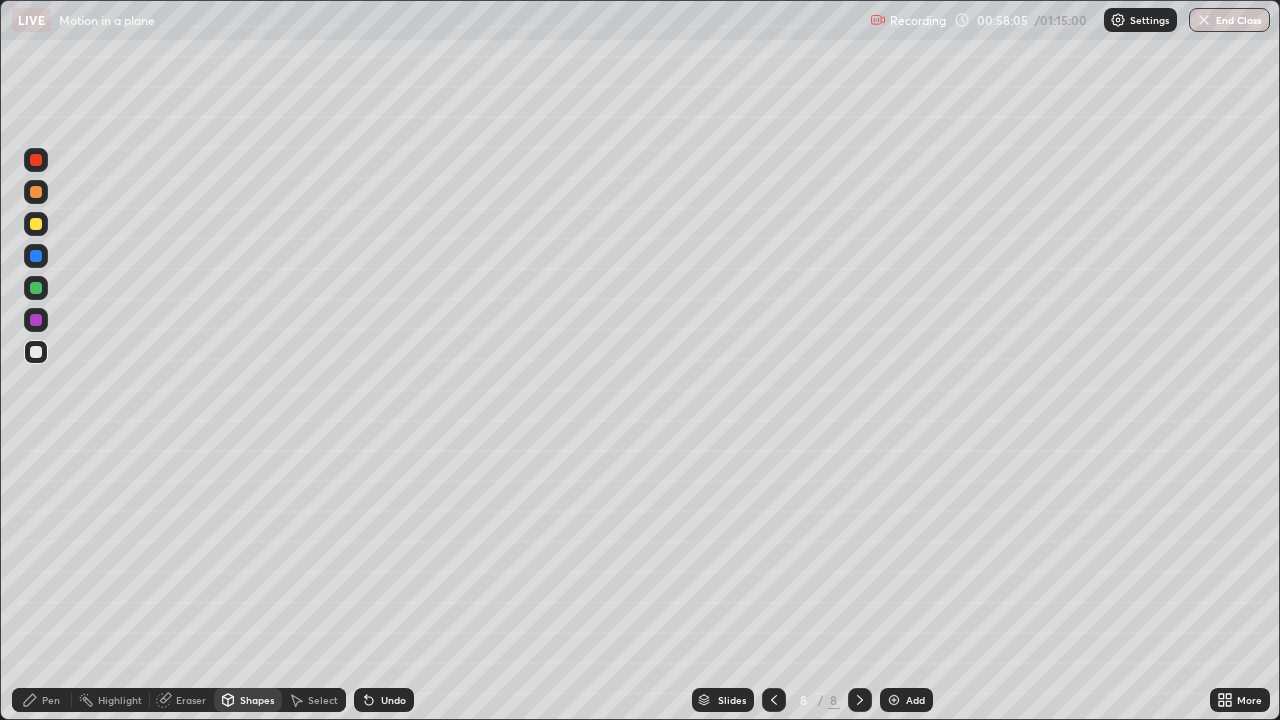 click on "Pen" at bounding box center [51, 700] 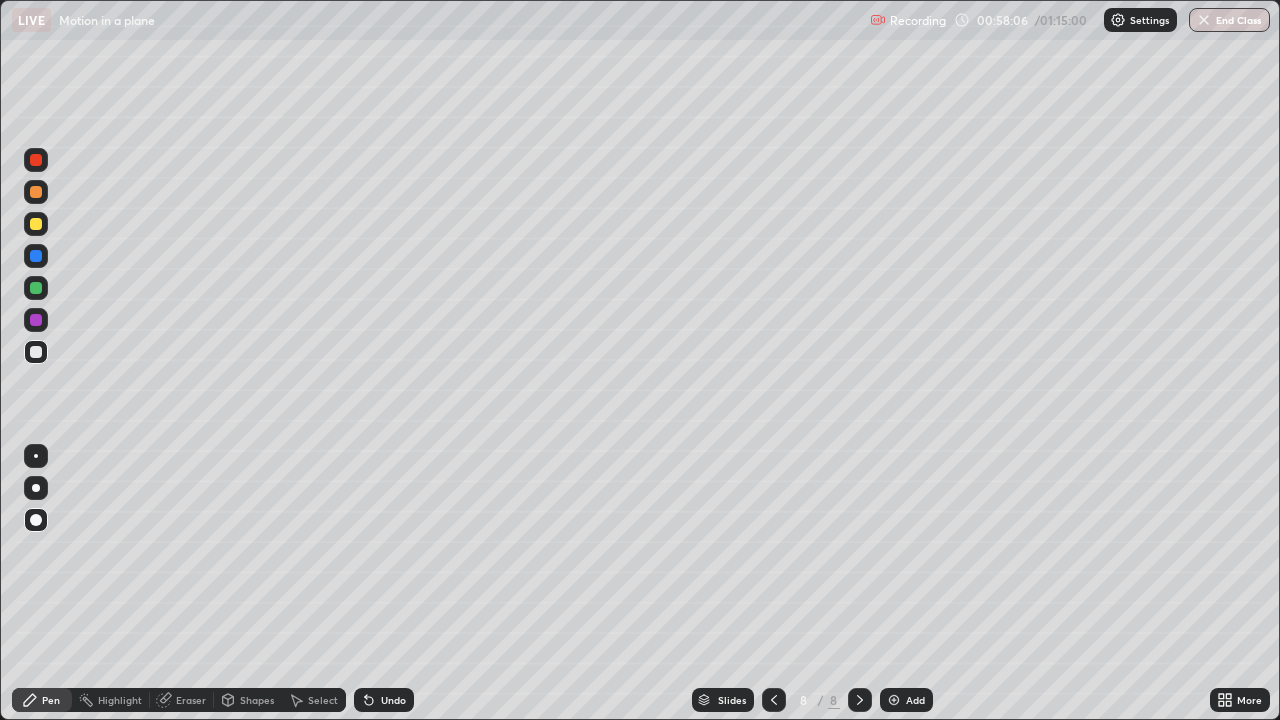click on "Shapes" at bounding box center [257, 700] 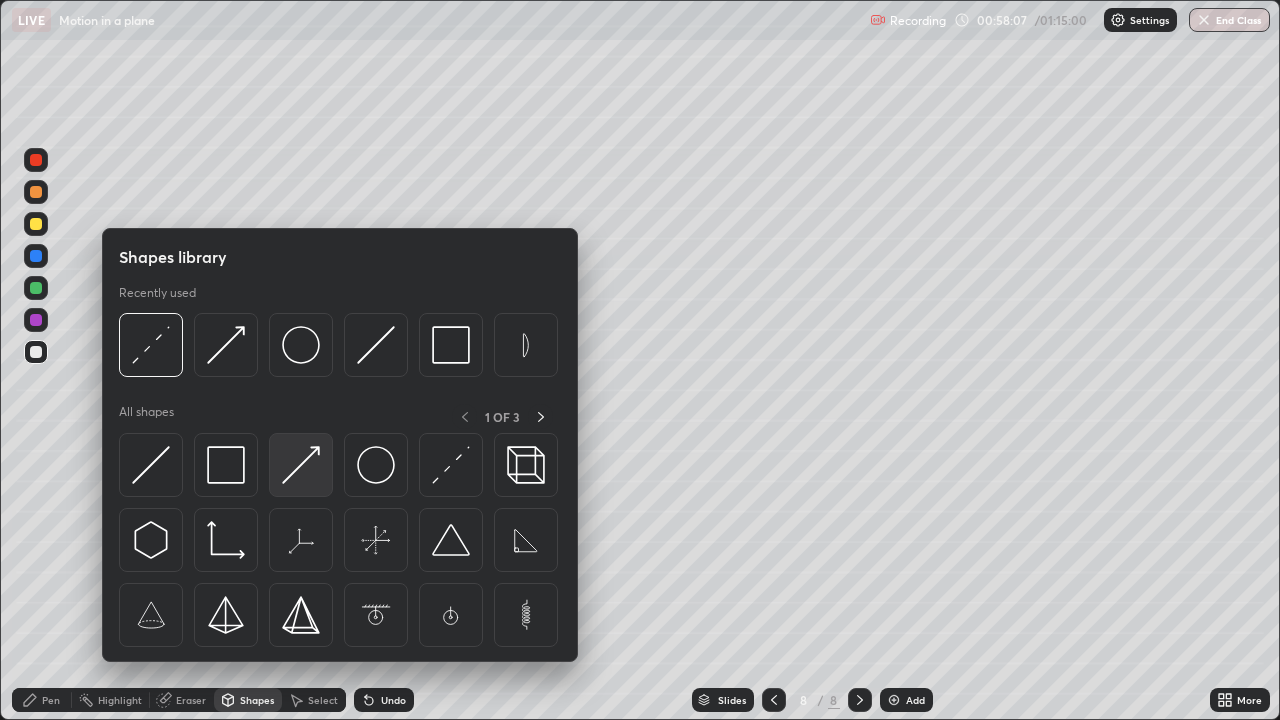 click at bounding box center [301, 465] 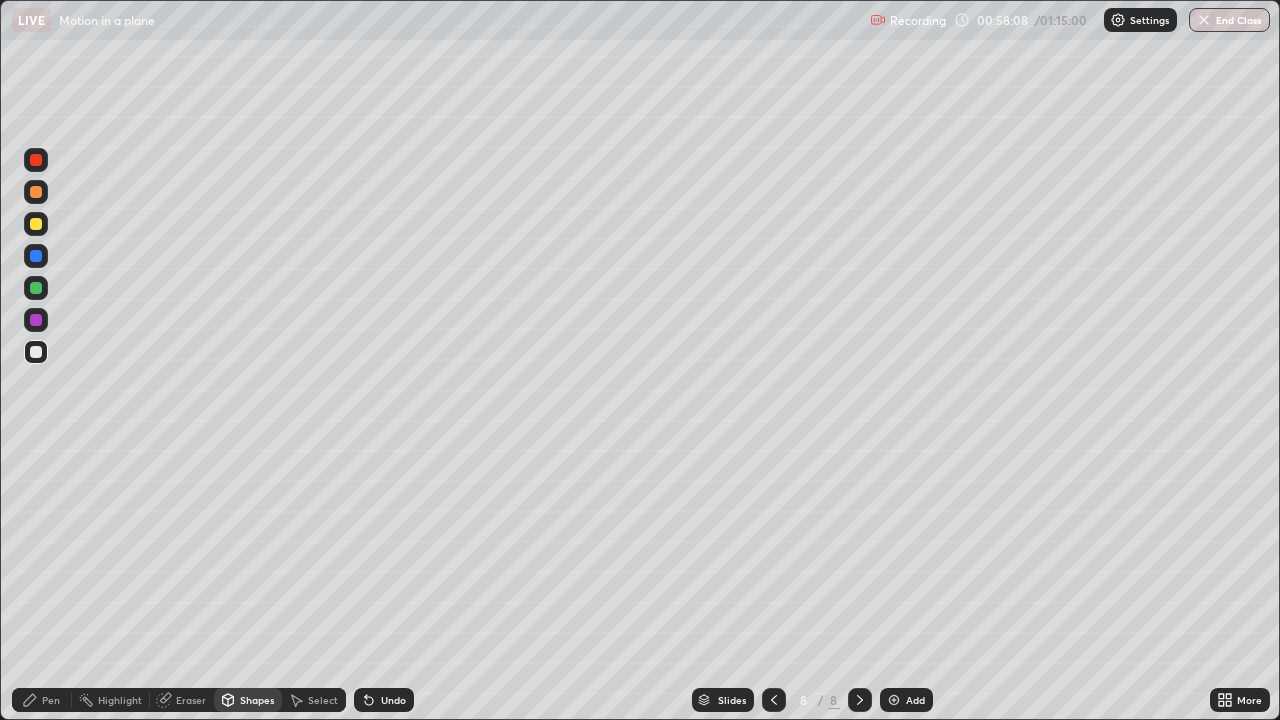 click at bounding box center (36, 256) 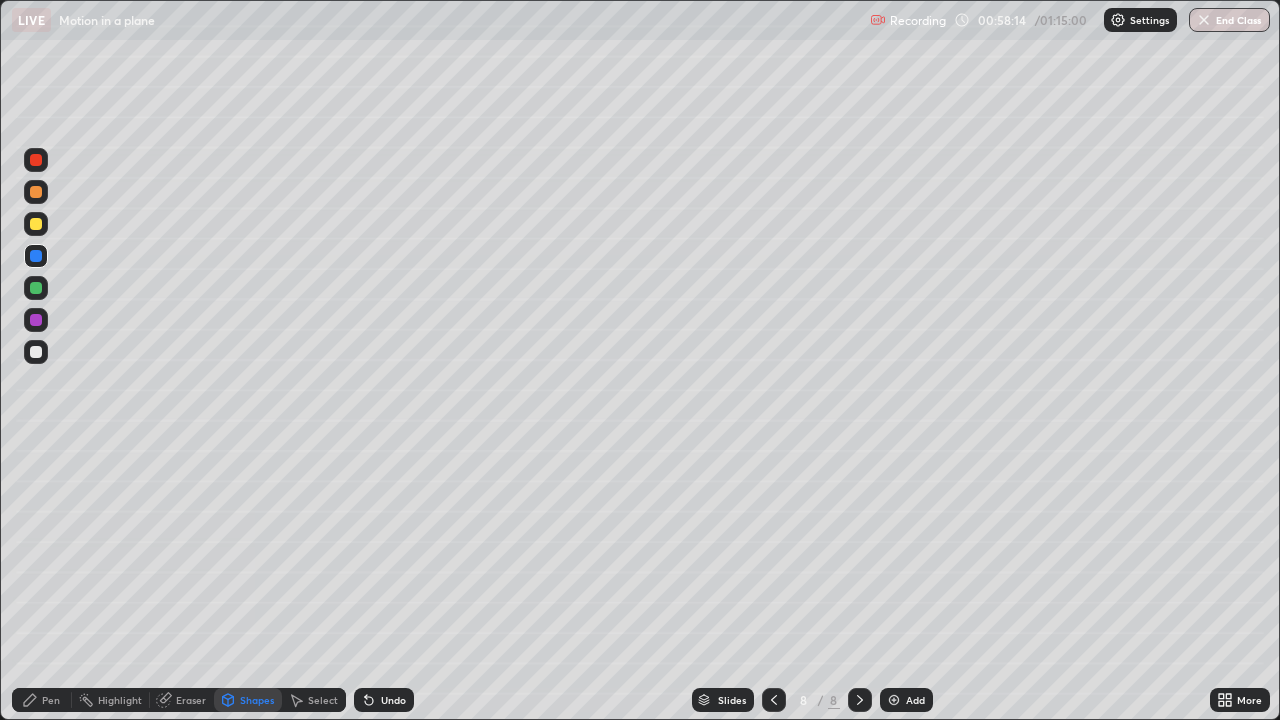 click on "Pen" at bounding box center [51, 700] 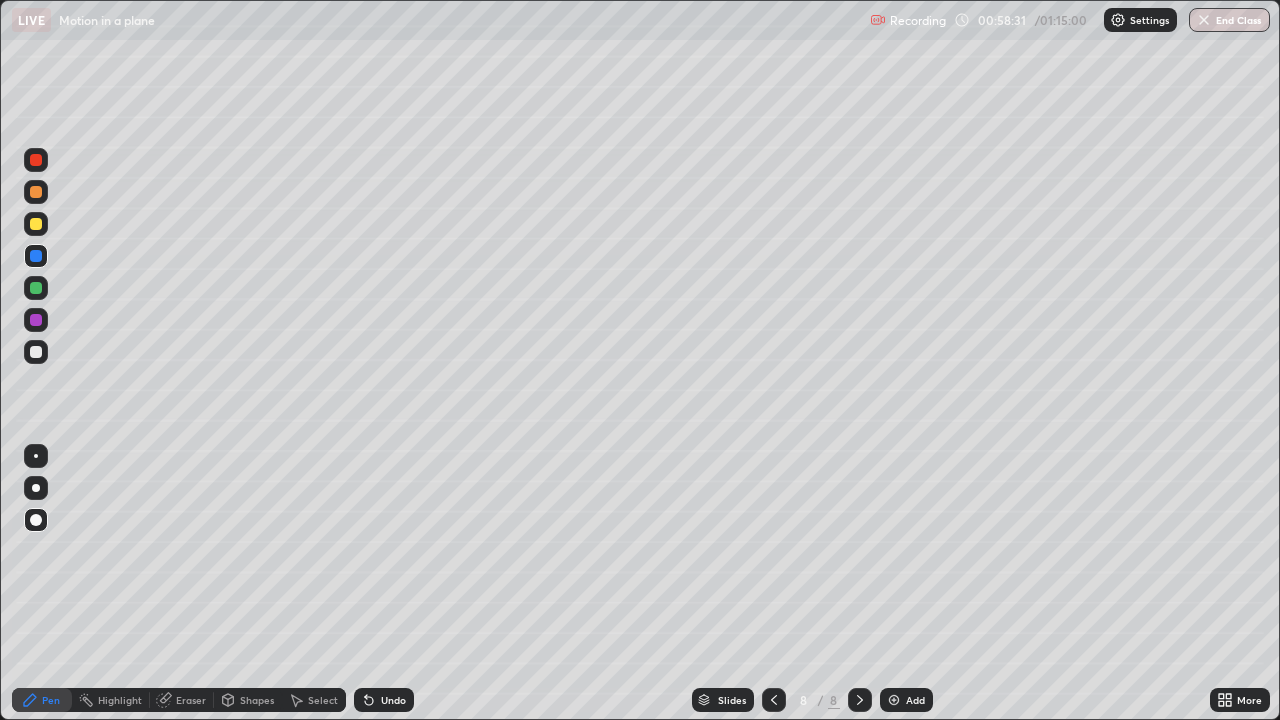 click at bounding box center (36, 352) 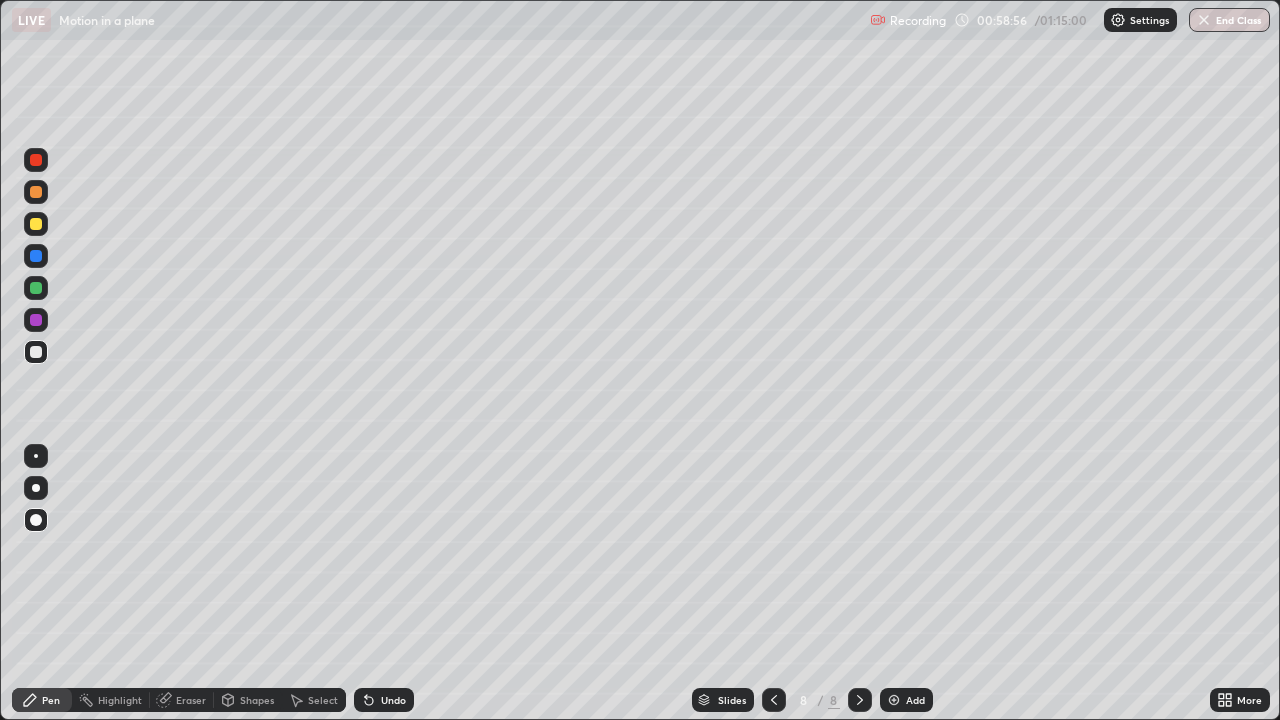 click on "Shapes" at bounding box center (248, 700) 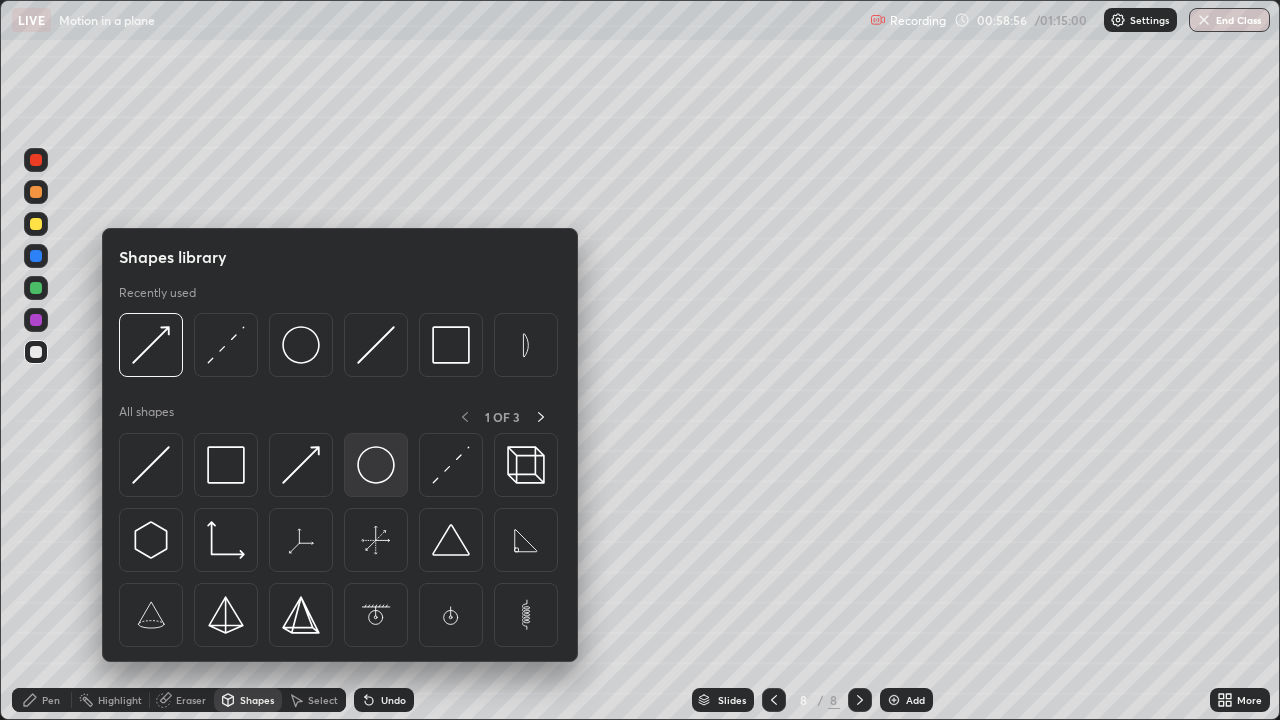 click at bounding box center (376, 465) 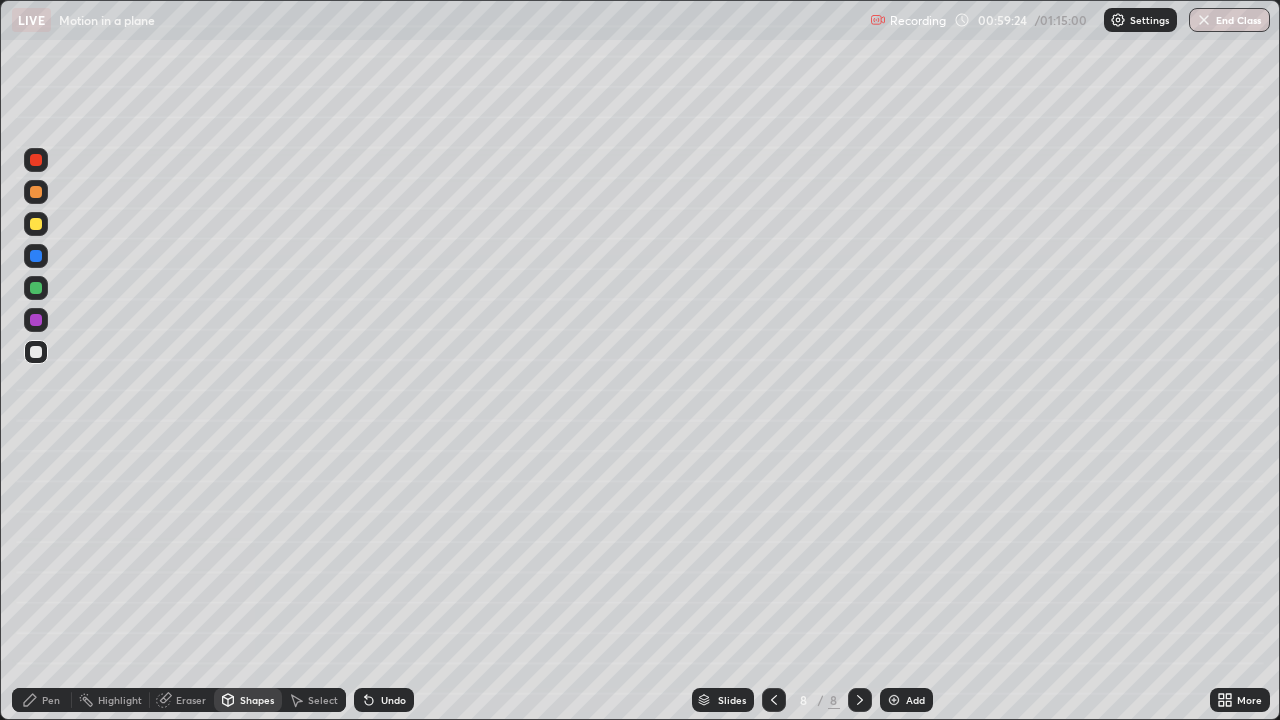 click on "Shapes" at bounding box center [257, 700] 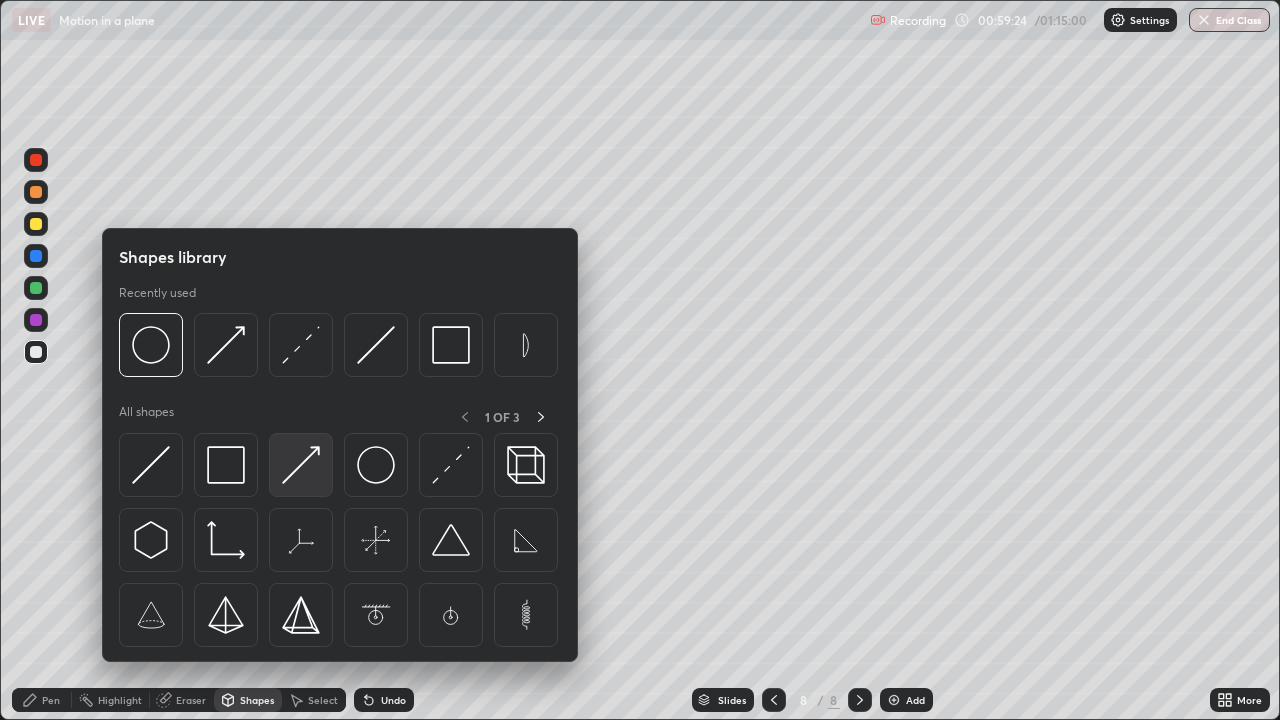 click at bounding box center (301, 465) 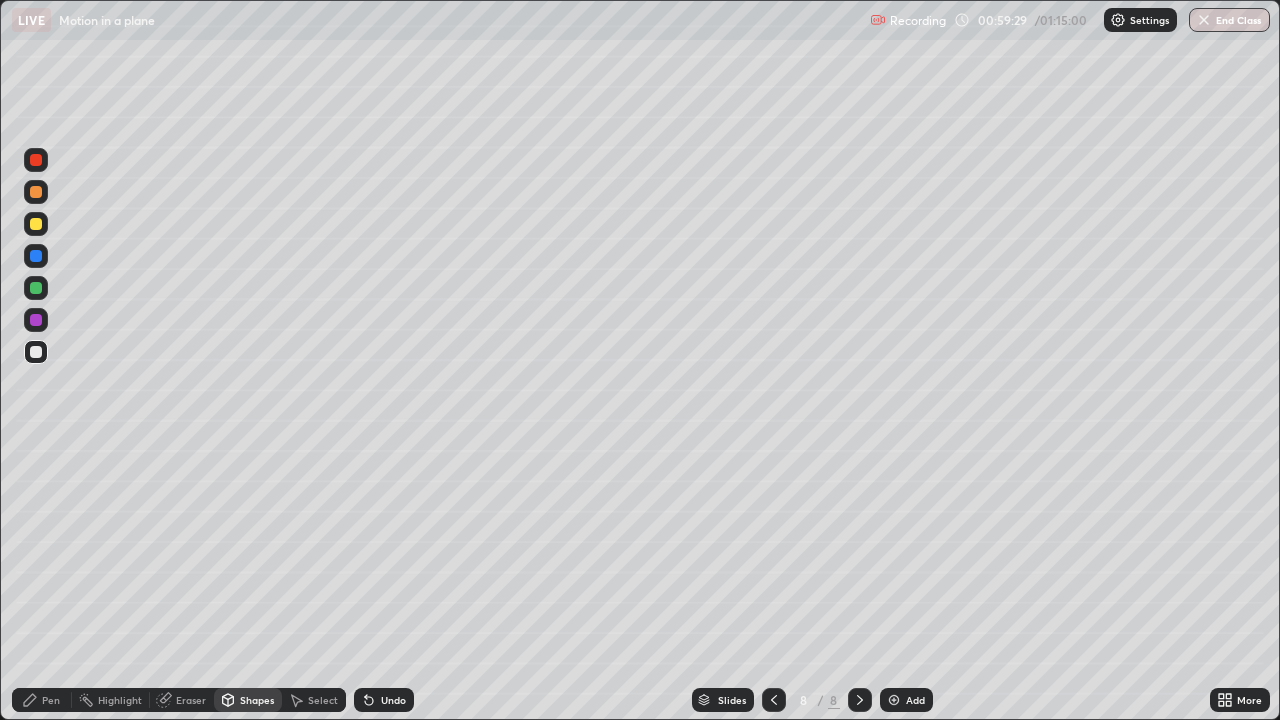 click at bounding box center [36, 320] 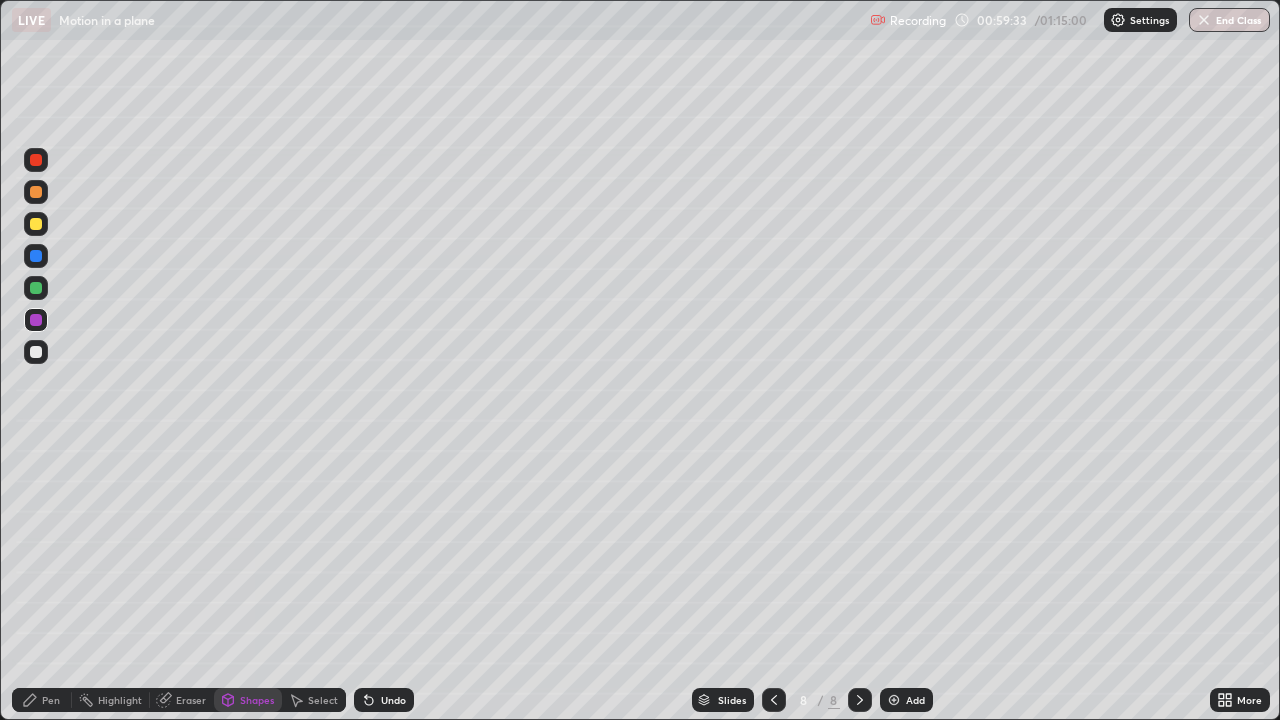 click at bounding box center (36, 288) 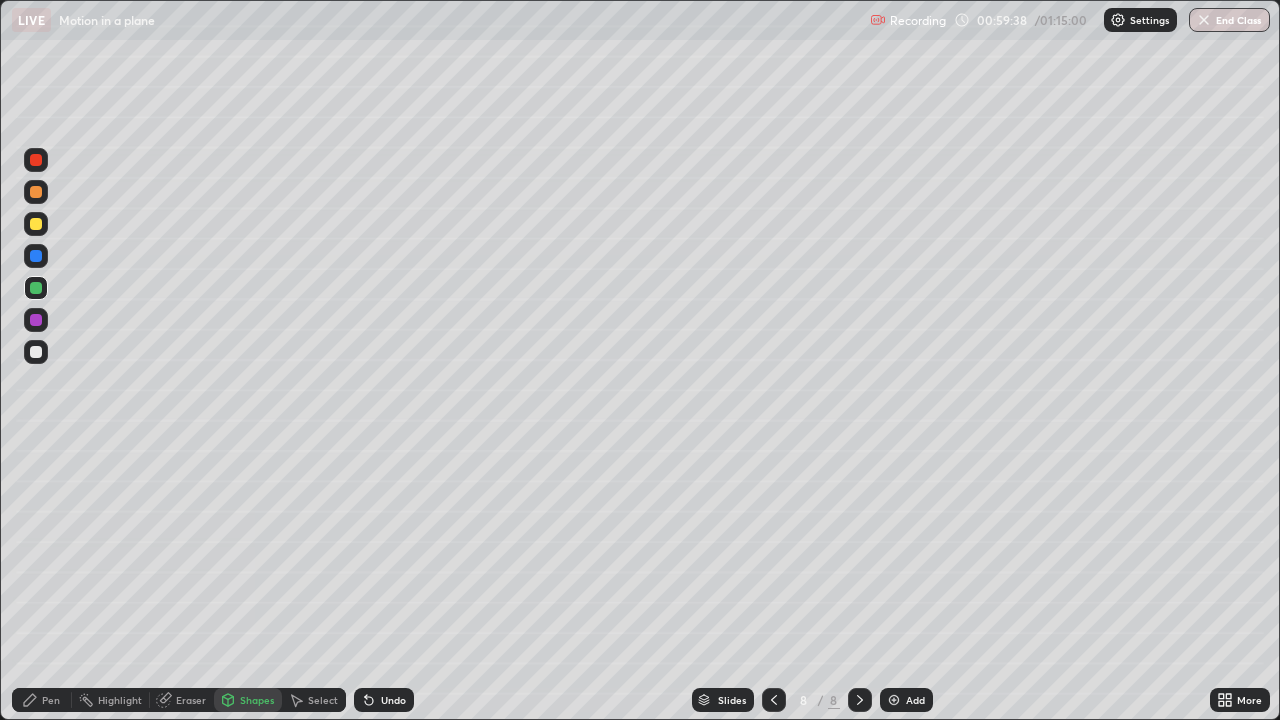 click on "Pen" at bounding box center (51, 700) 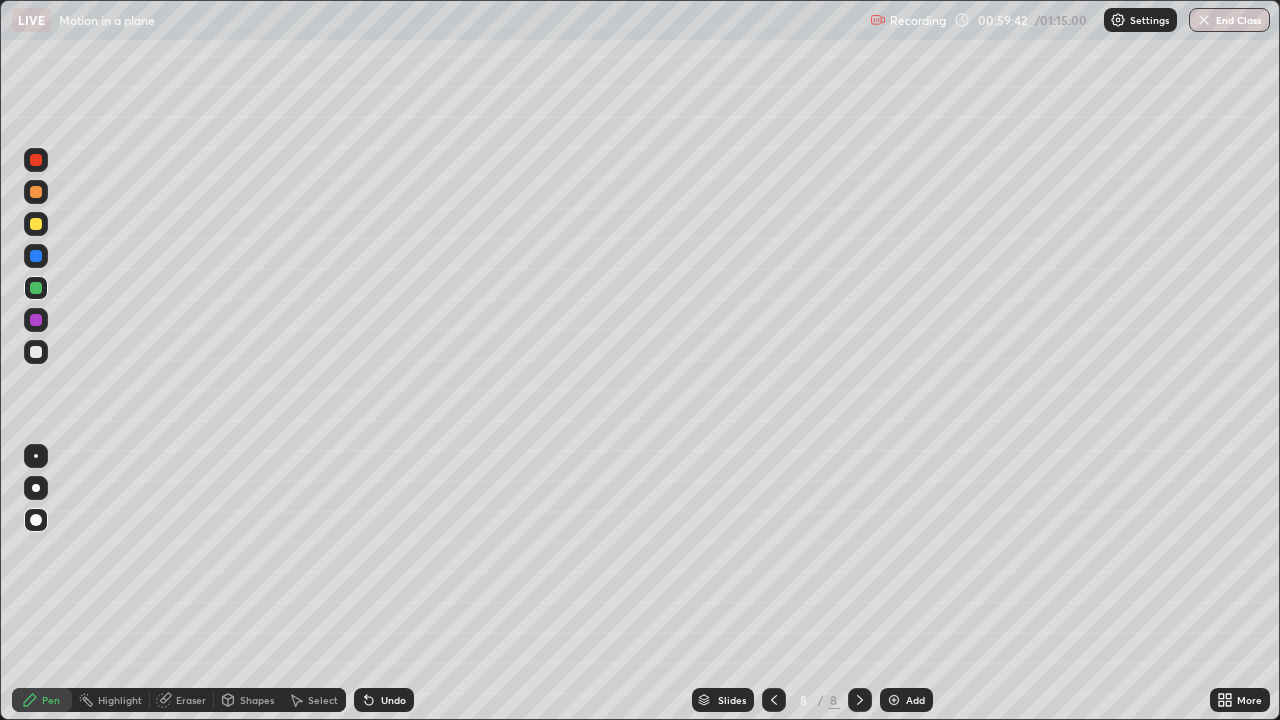 click at bounding box center [36, 320] 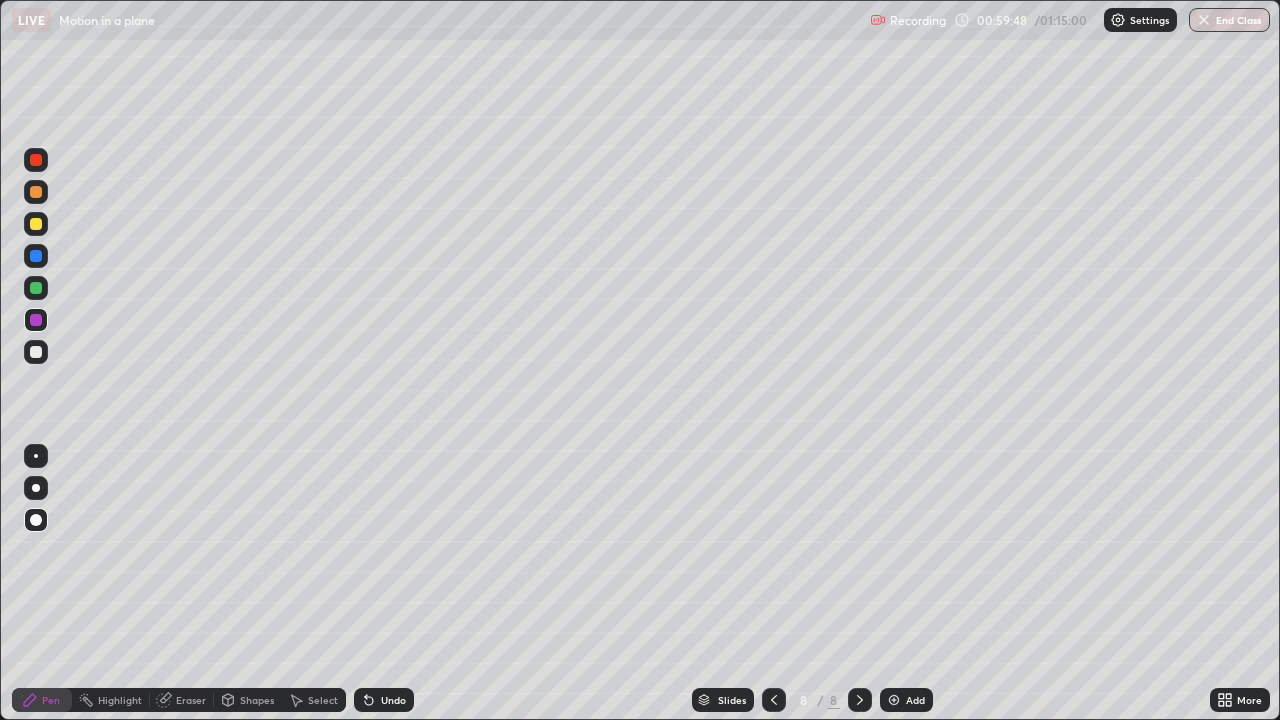 click at bounding box center [36, 352] 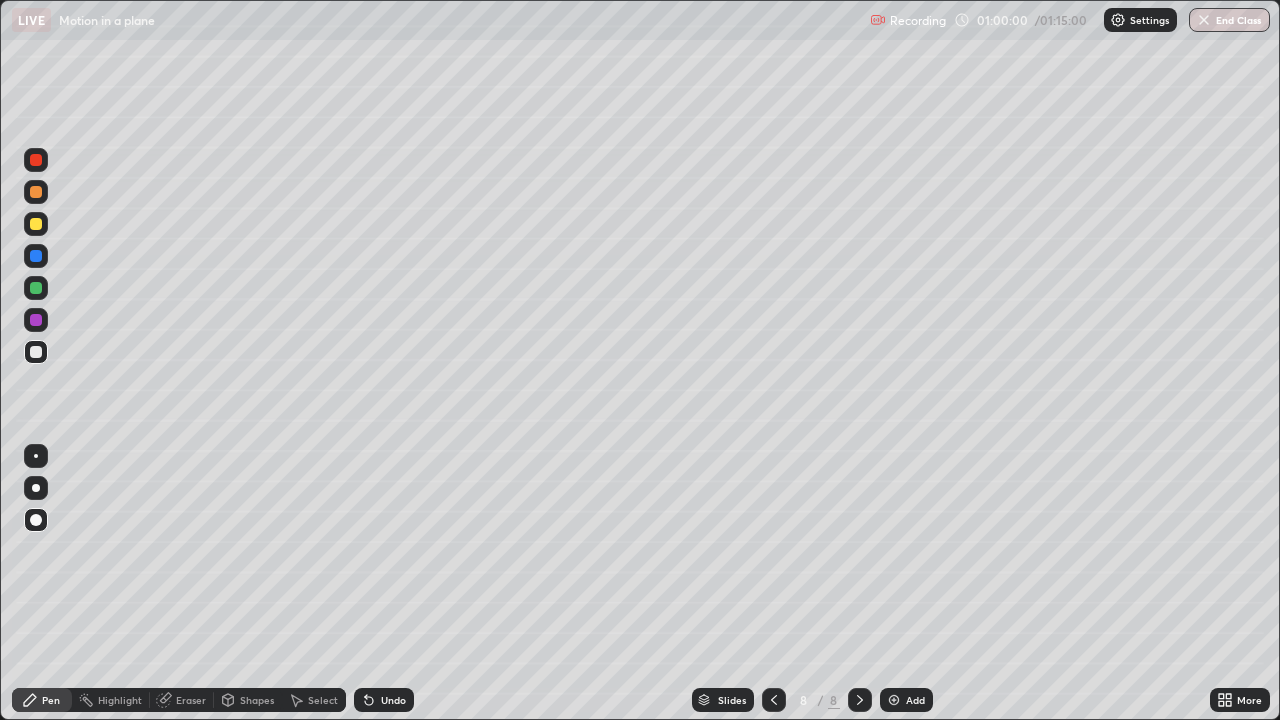 click on "Shapes" at bounding box center [257, 700] 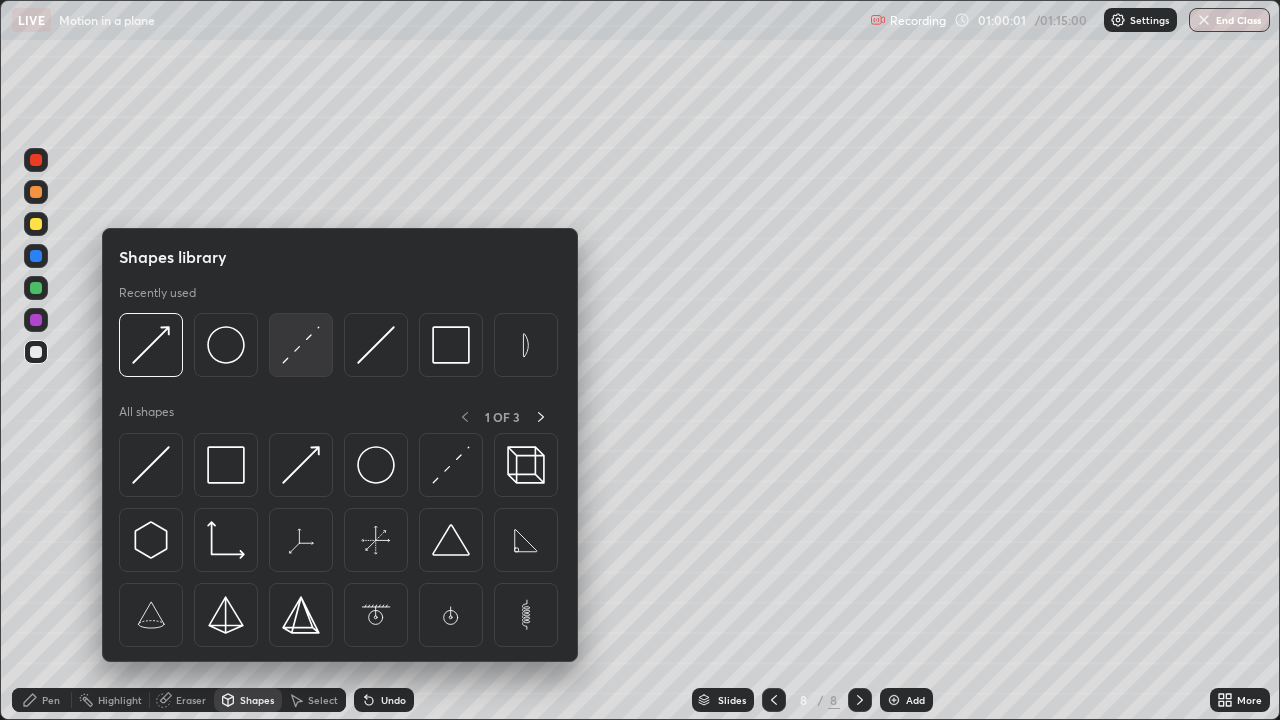 click at bounding box center (301, 345) 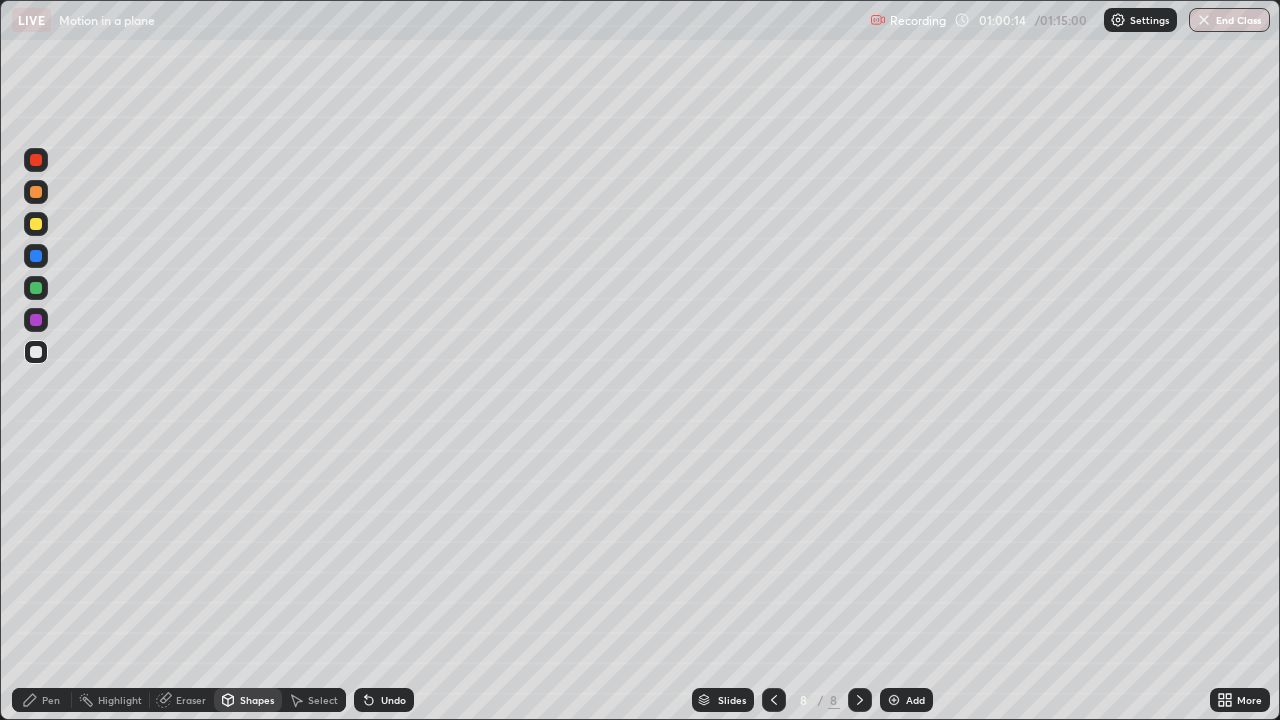 click on "Pen" at bounding box center [51, 700] 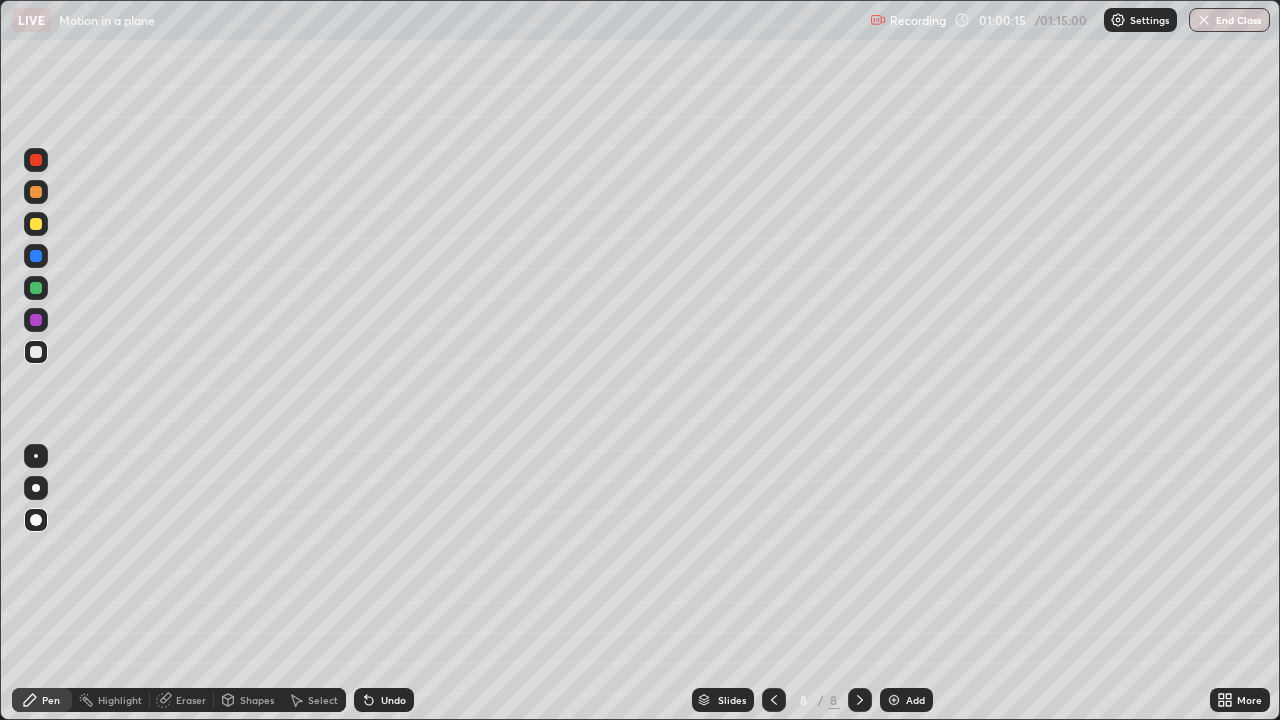 click at bounding box center [36, 224] 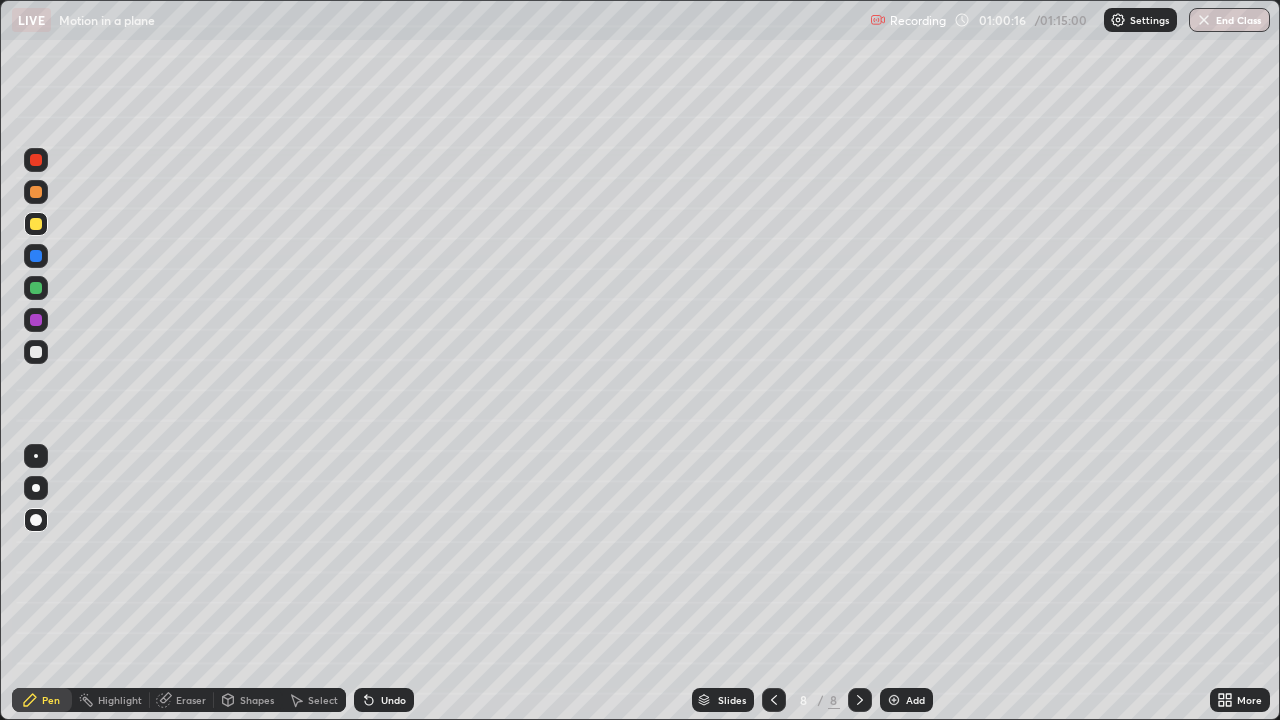 click on "Shapes" at bounding box center (257, 700) 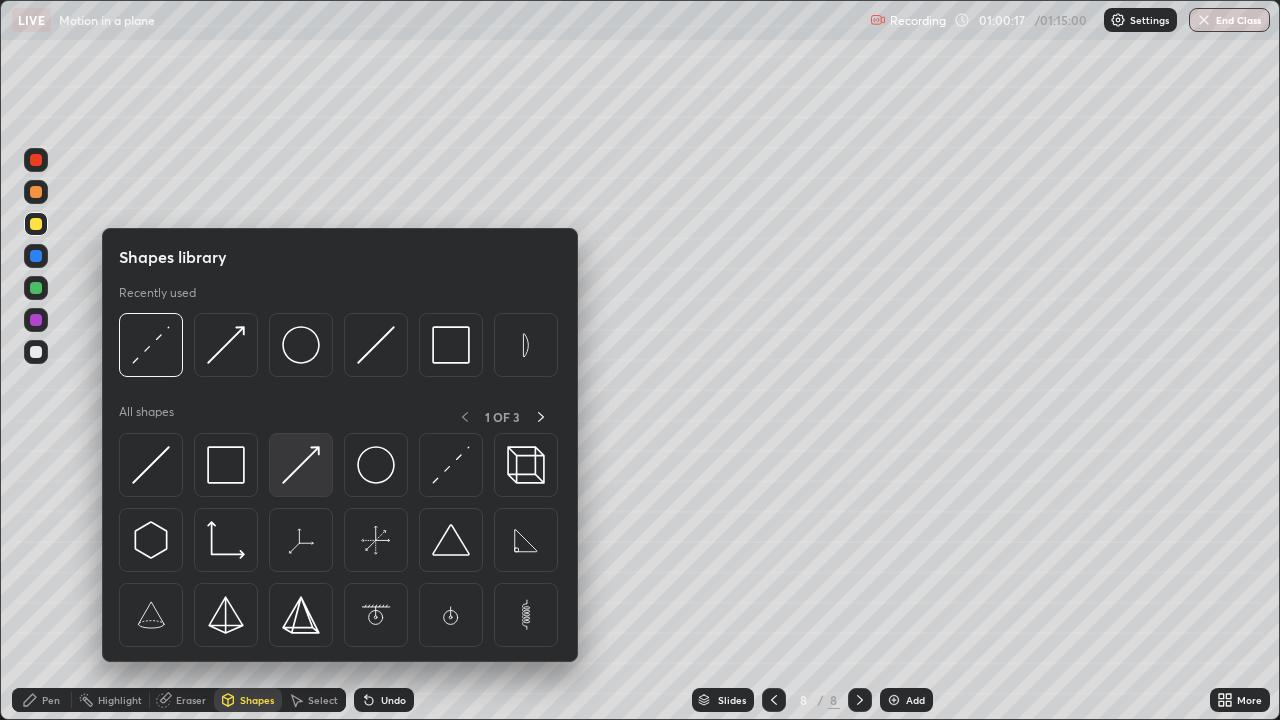 click at bounding box center [301, 465] 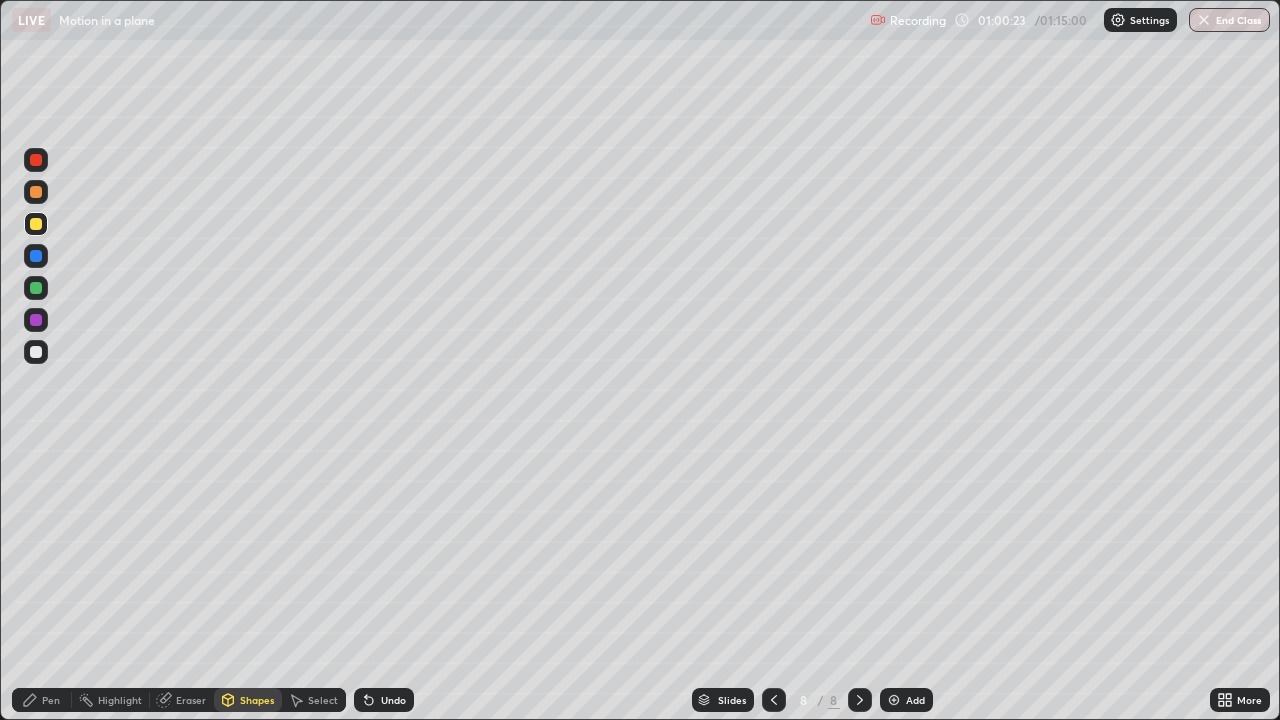 click on "Pen" at bounding box center (51, 700) 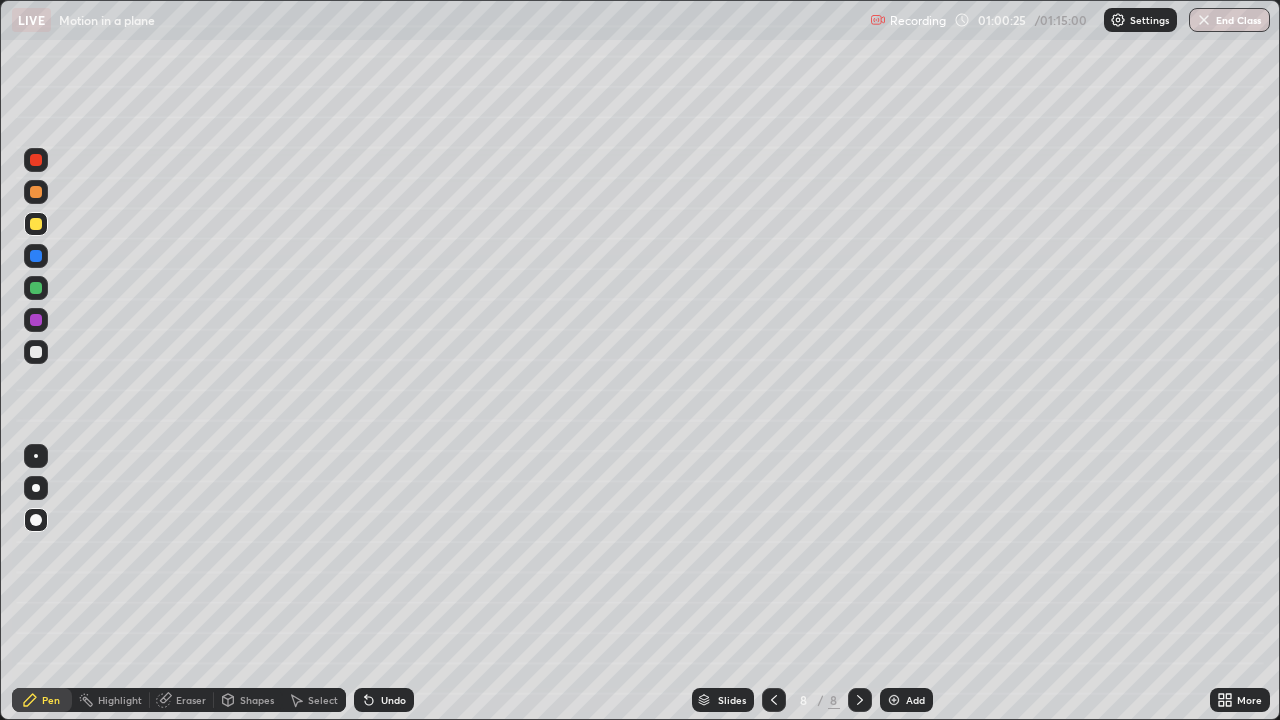 click at bounding box center [36, 352] 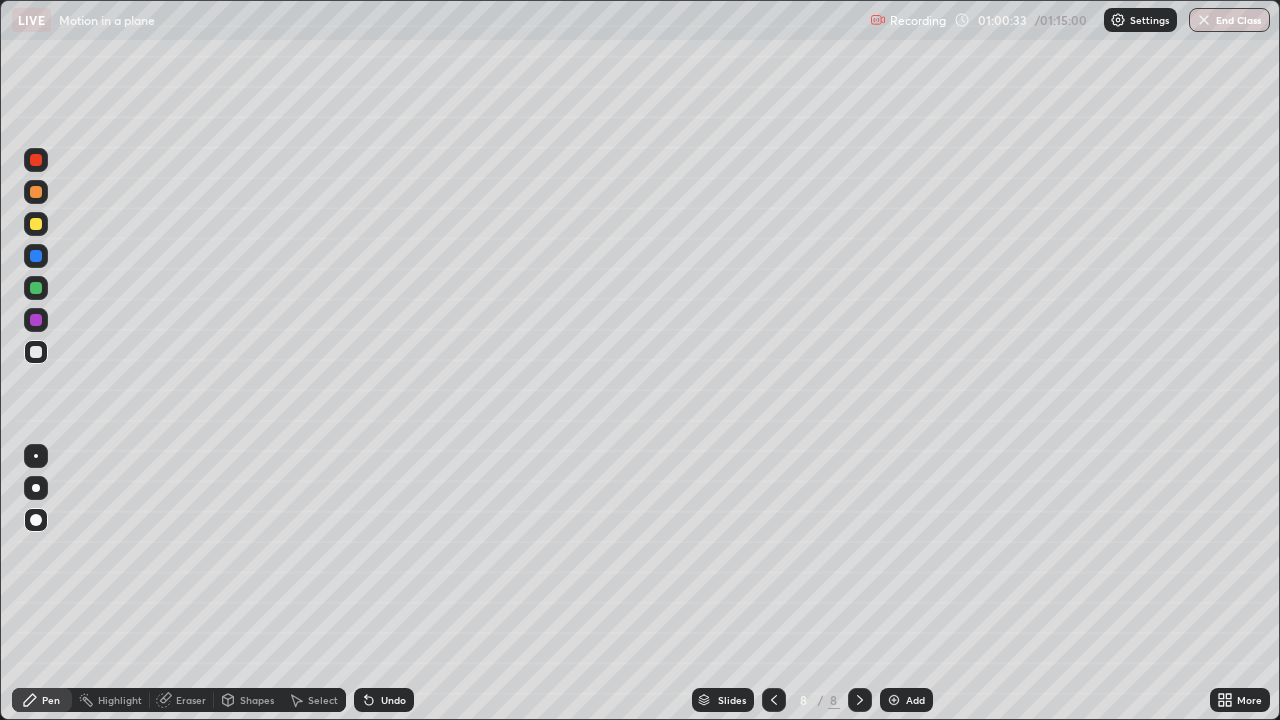 click at bounding box center (36, 224) 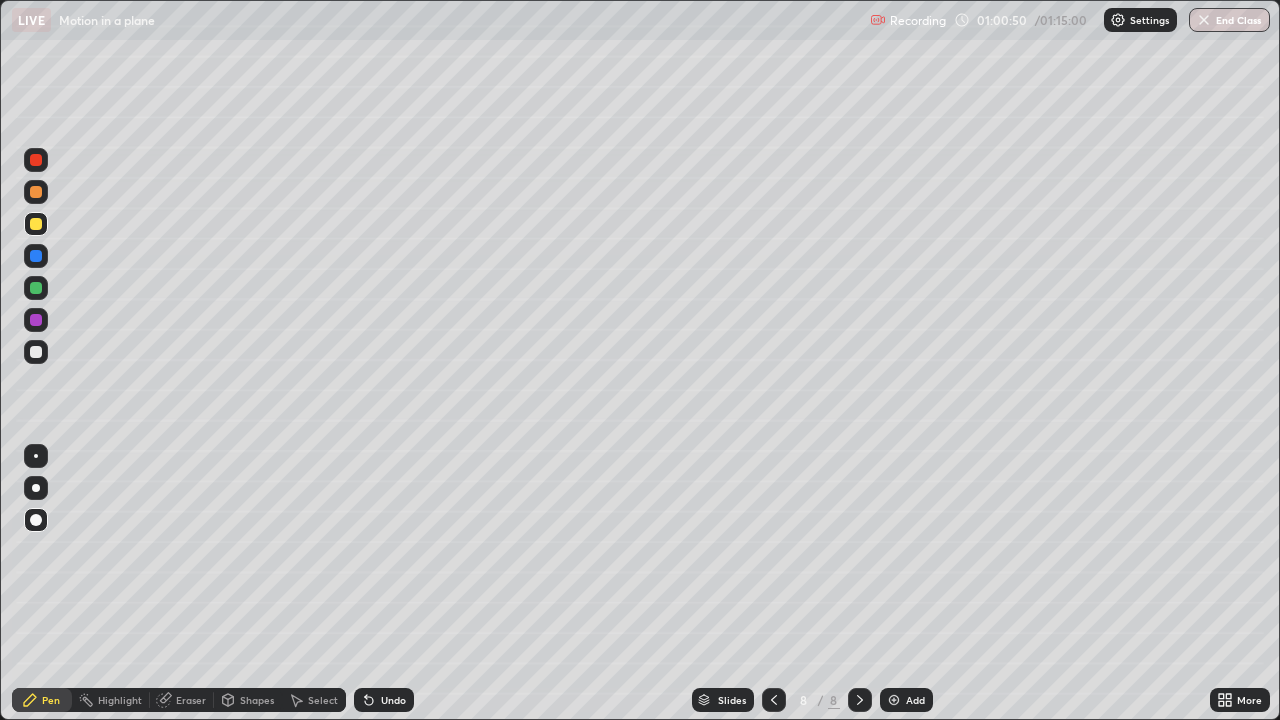 click at bounding box center (36, 352) 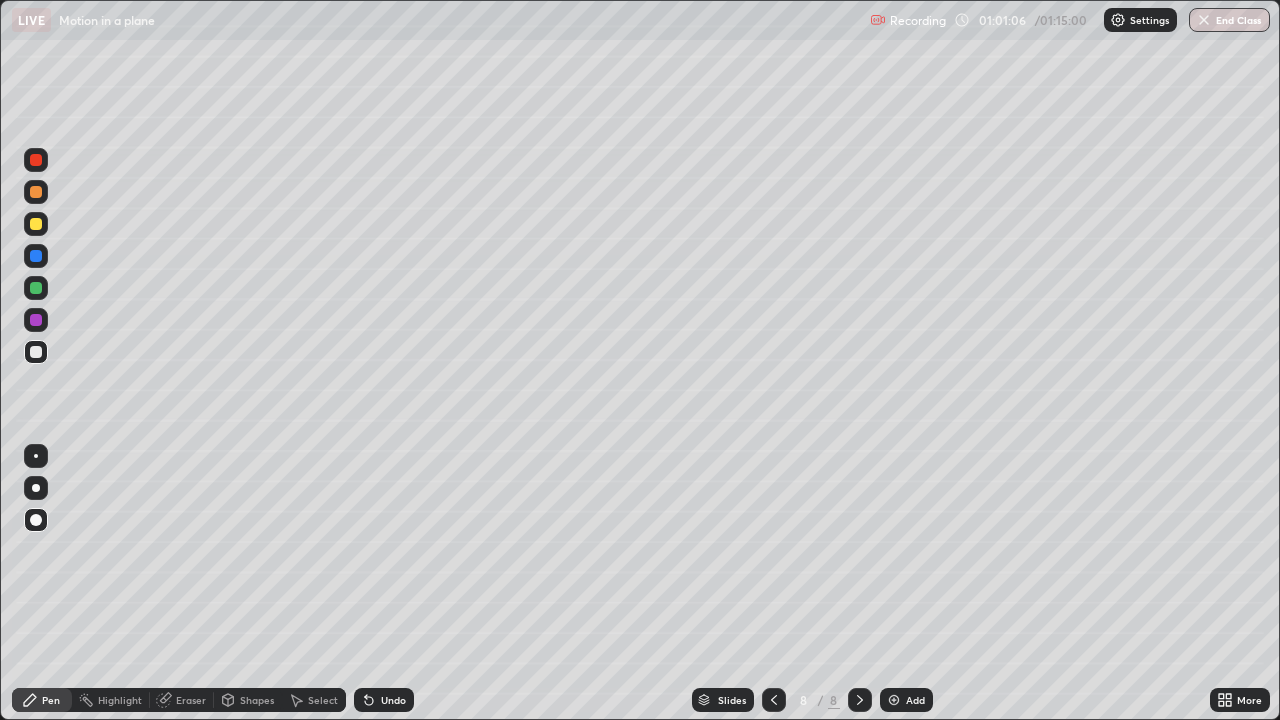 click at bounding box center (36, 192) 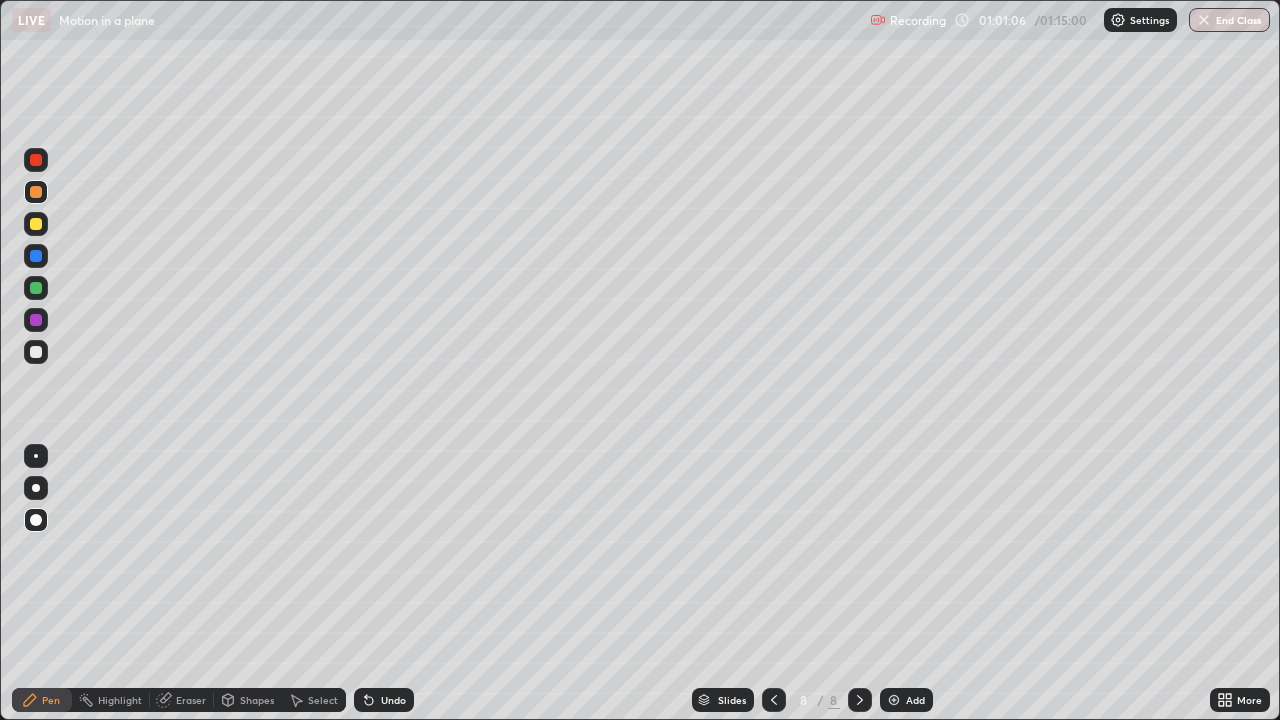 click on "Shapes" at bounding box center [248, 700] 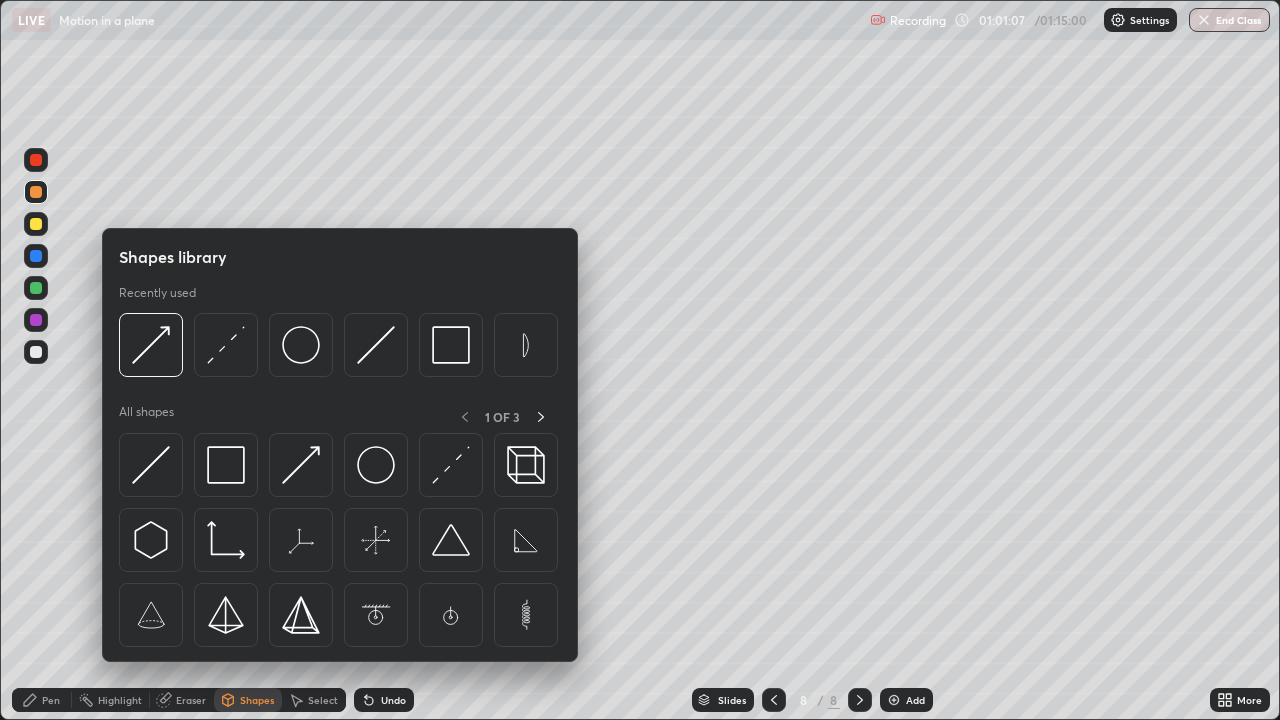 click on "Shapes" at bounding box center [257, 700] 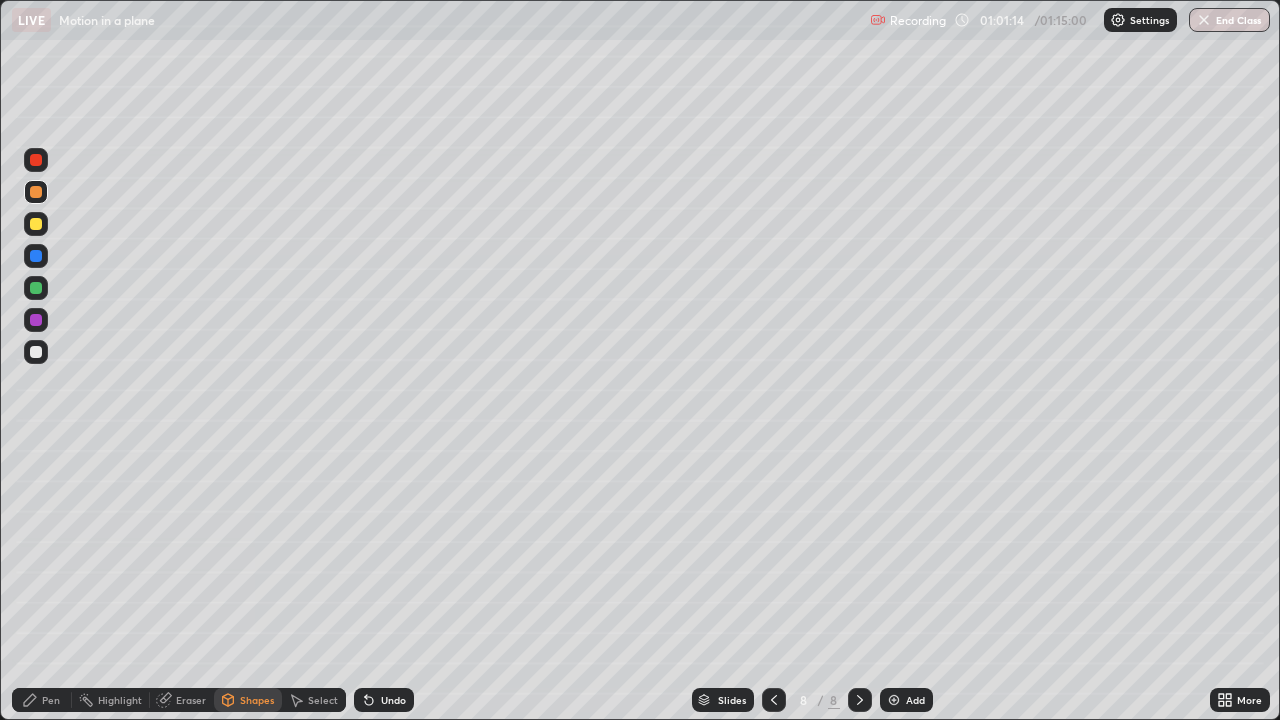 click on "Pen" at bounding box center (51, 700) 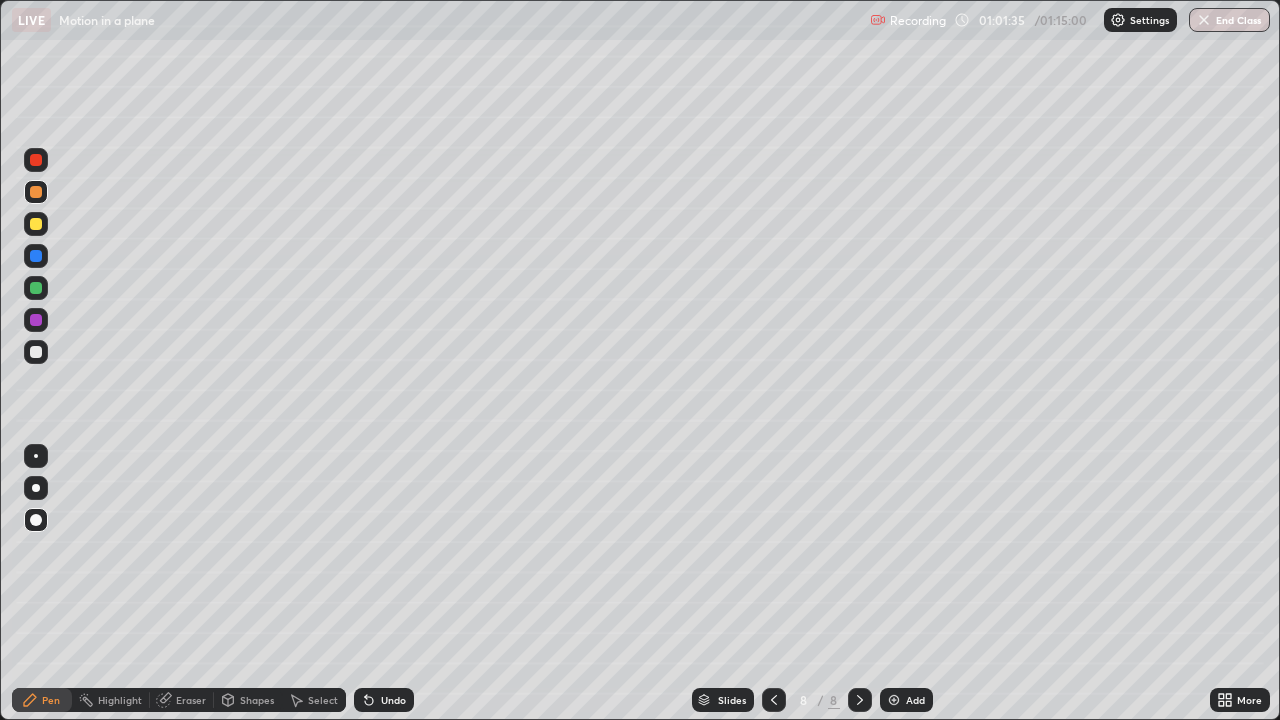 click at bounding box center [36, 352] 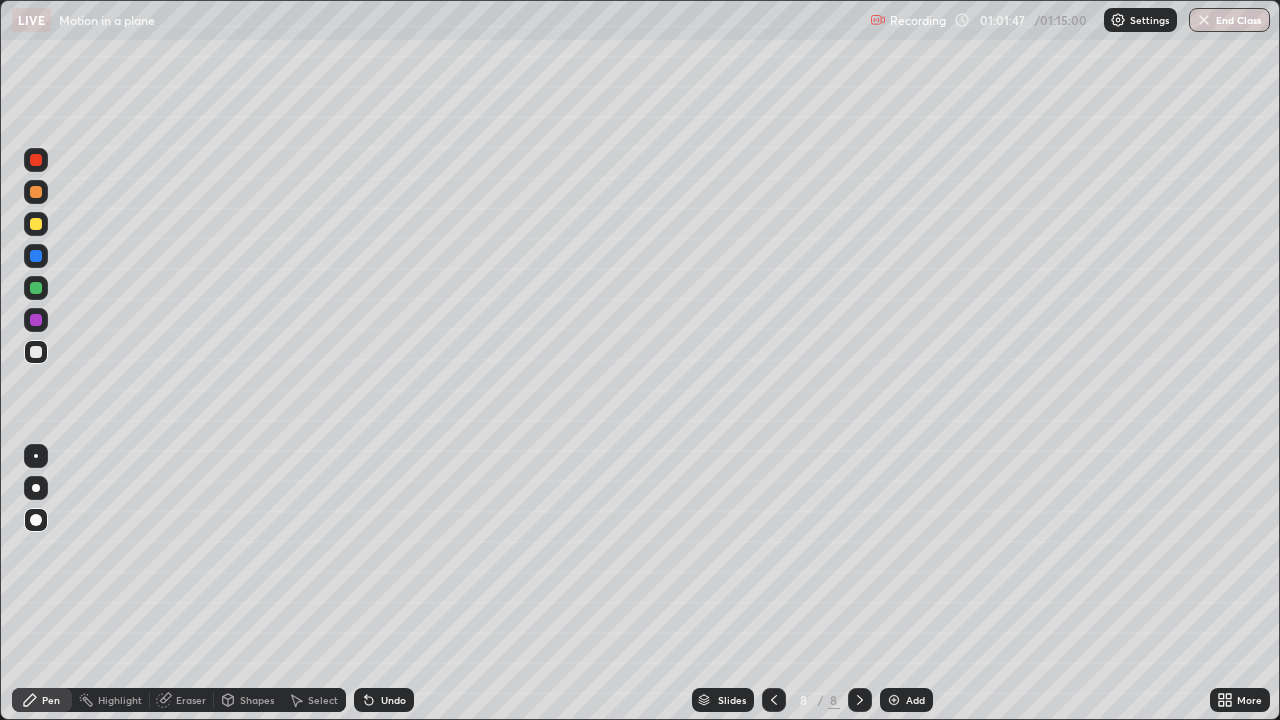 click on "Undo" at bounding box center (393, 700) 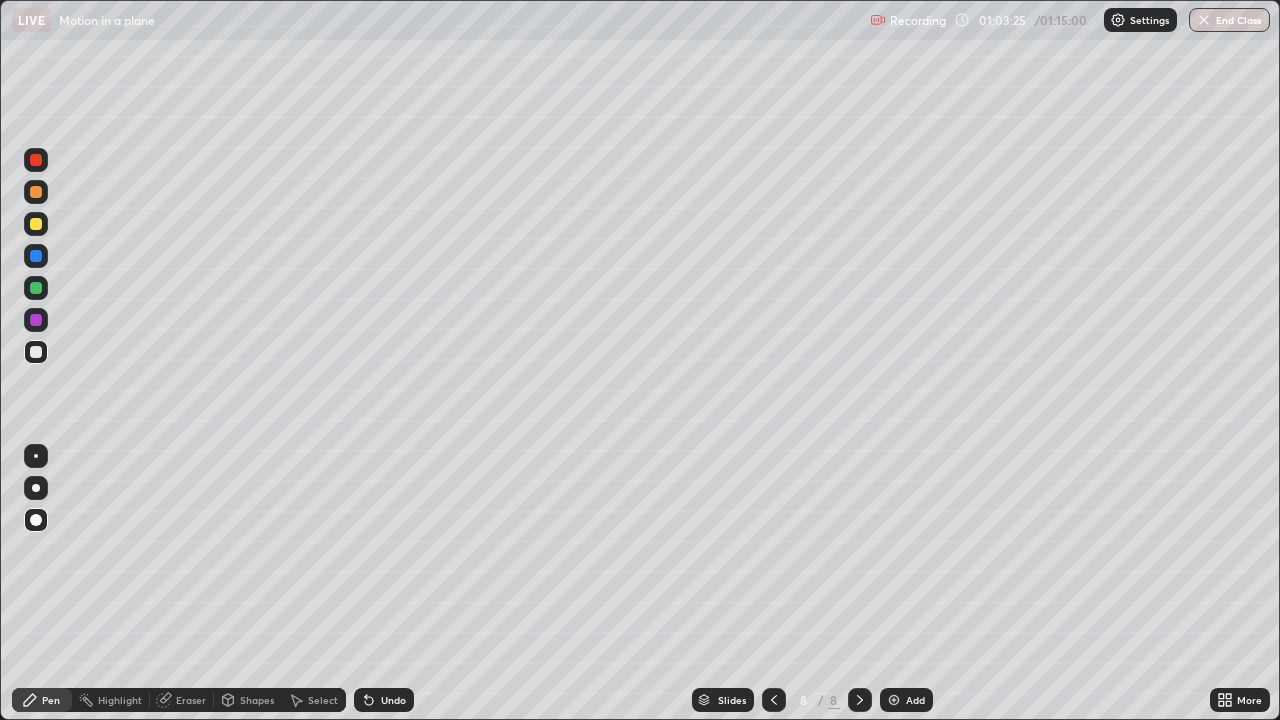 click on "Shapes" at bounding box center [257, 700] 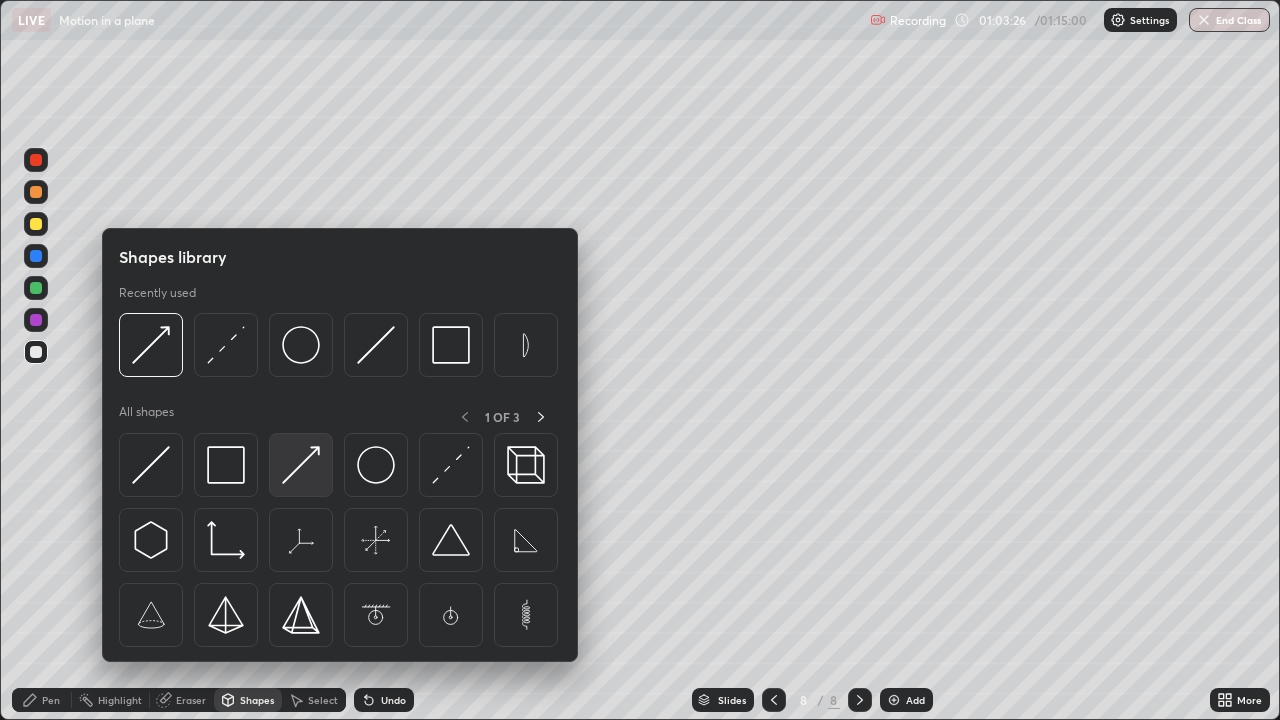 click at bounding box center (301, 465) 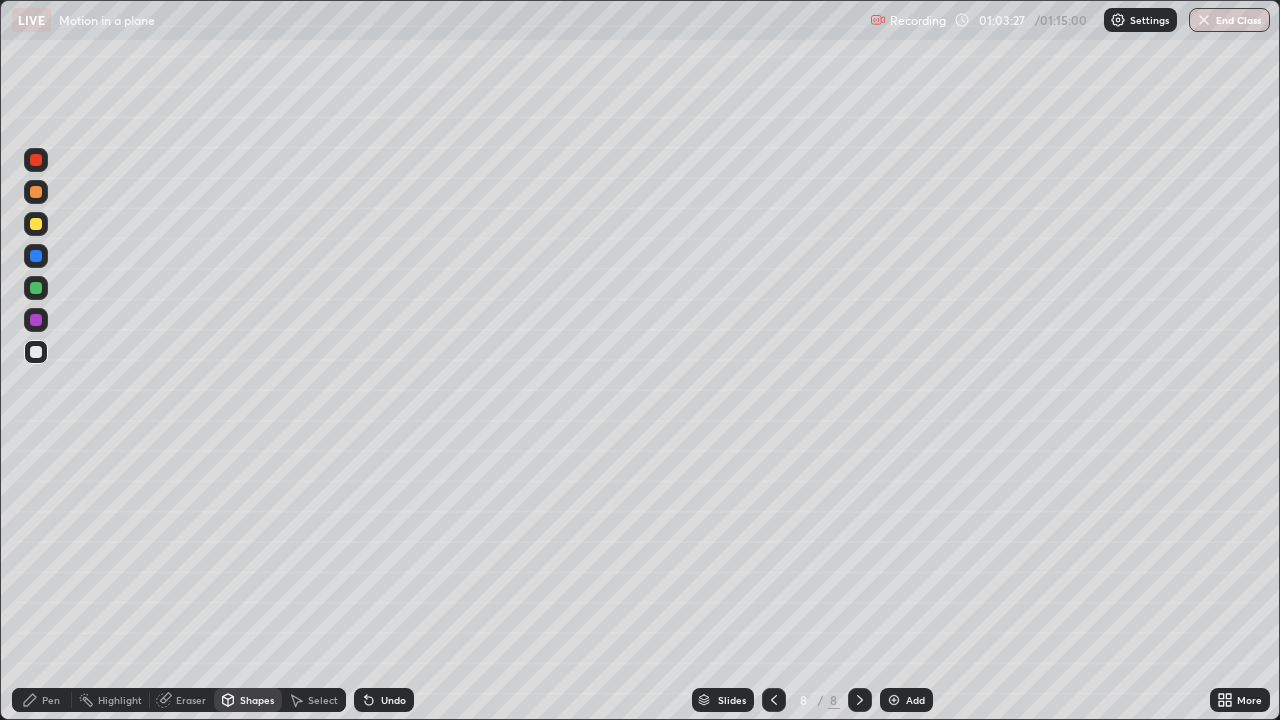 click at bounding box center [36, 320] 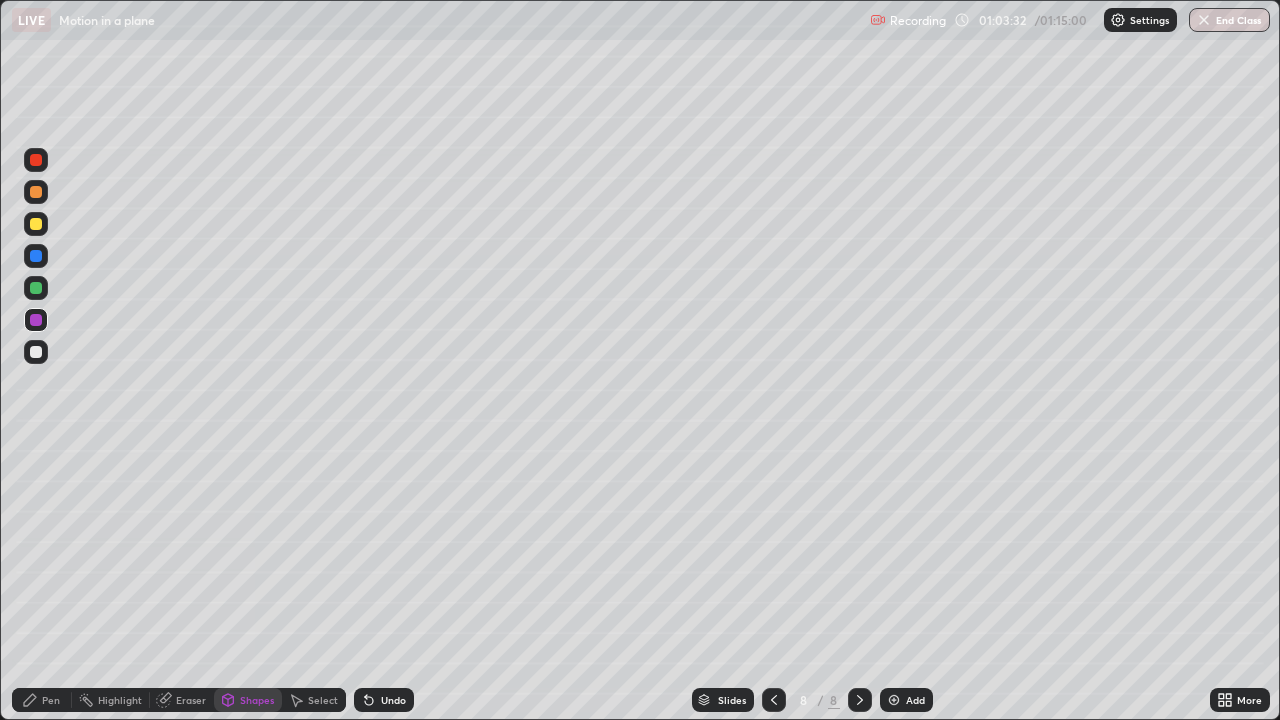 click at bounding box center (36, 288) 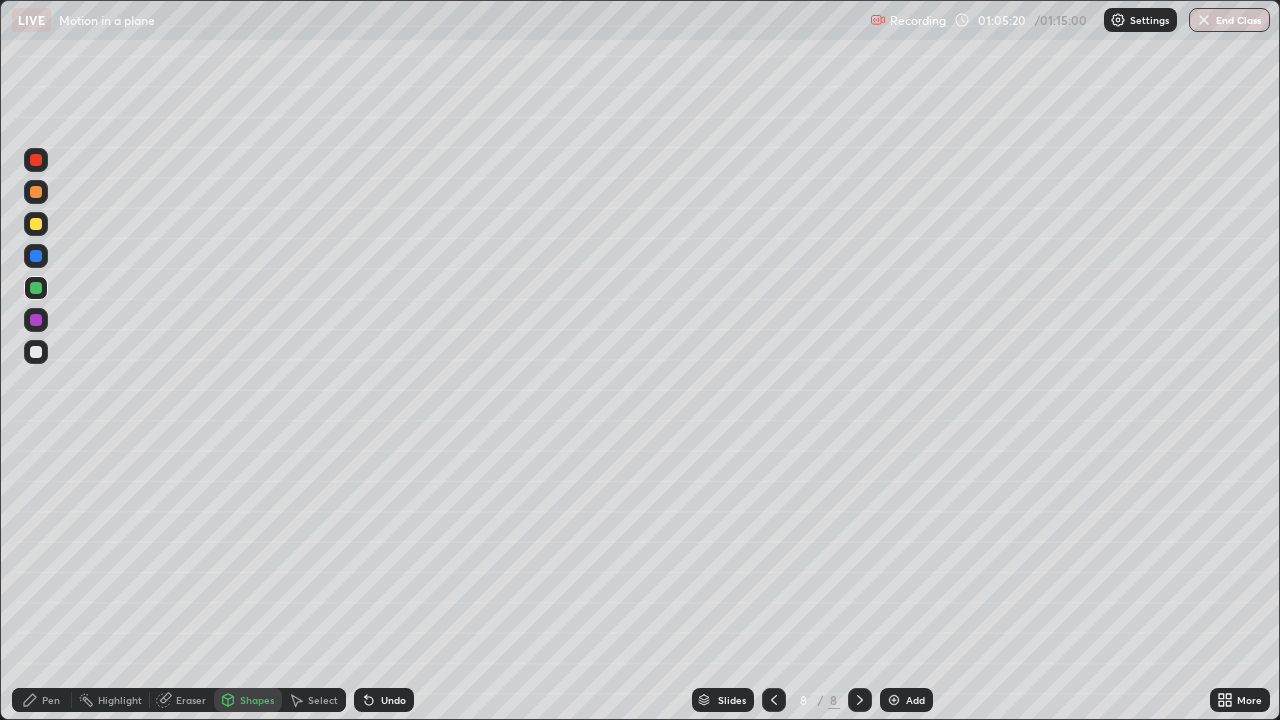 click on "Undo" at bounding box center (393, 700) 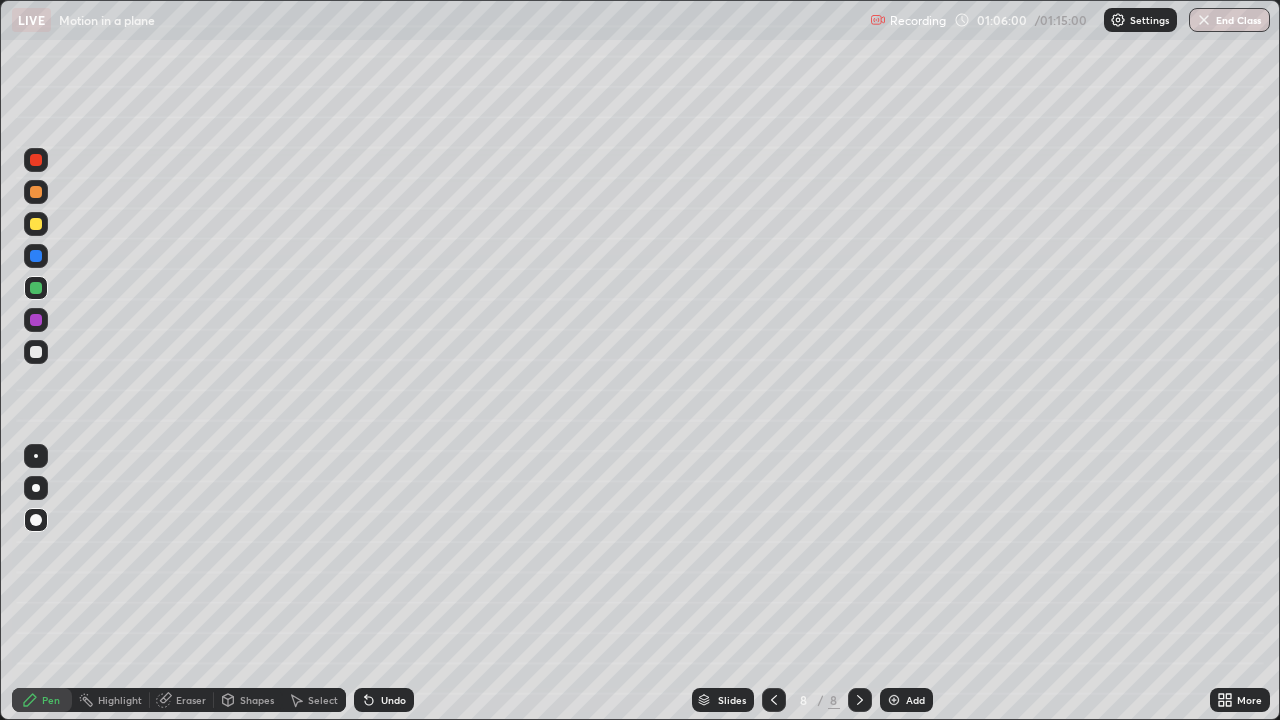 click on "Select" at bounding box center [323, 700] 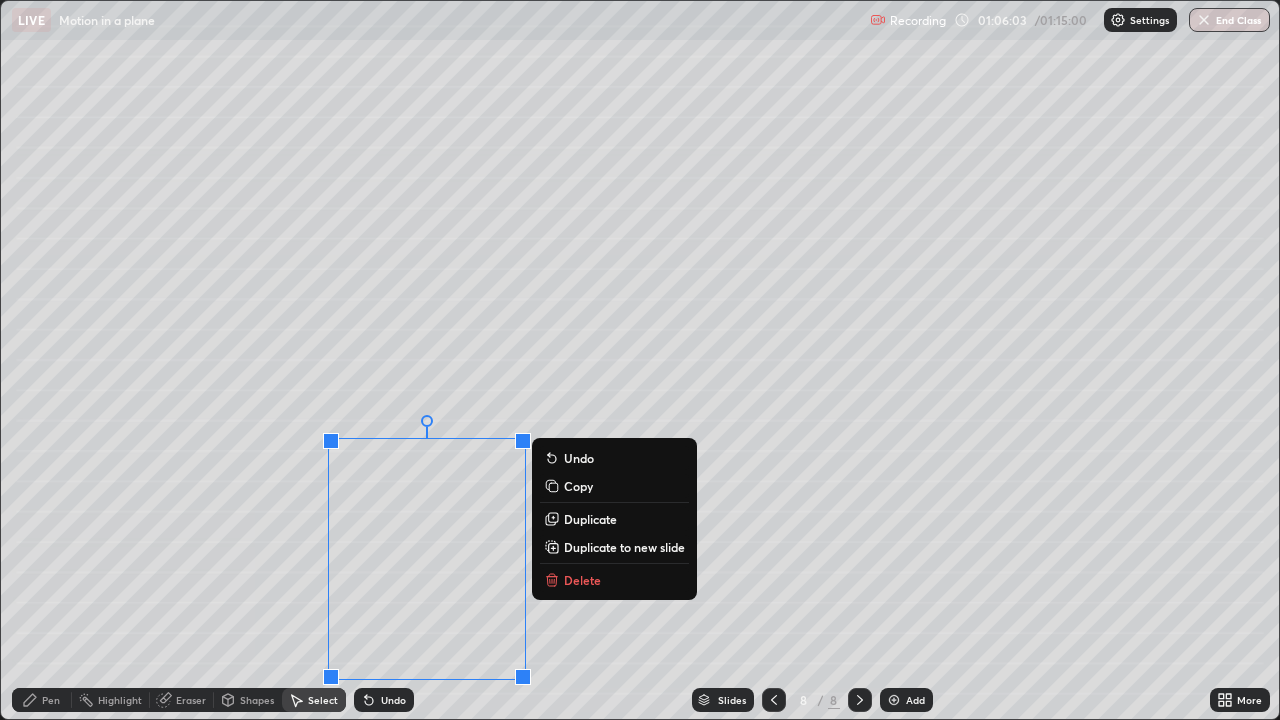 click on "Delete" at bounding box center (582, 580) 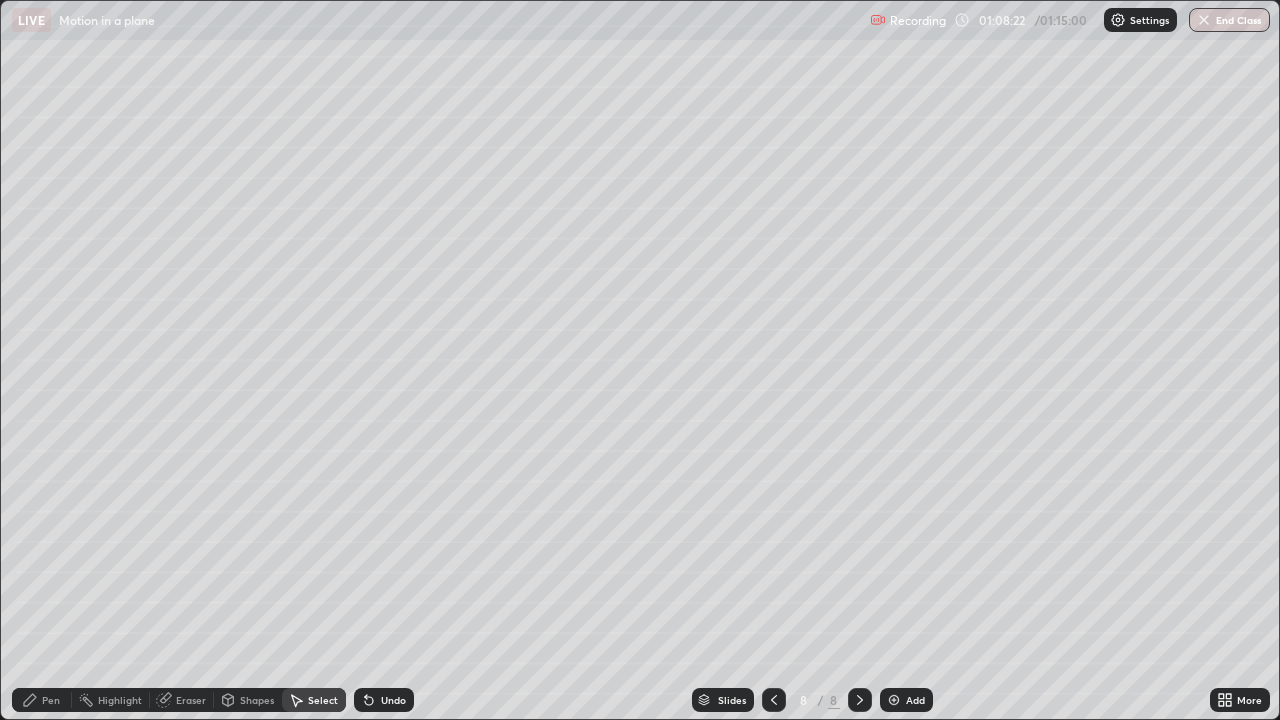click at bounding box center (894, 700) 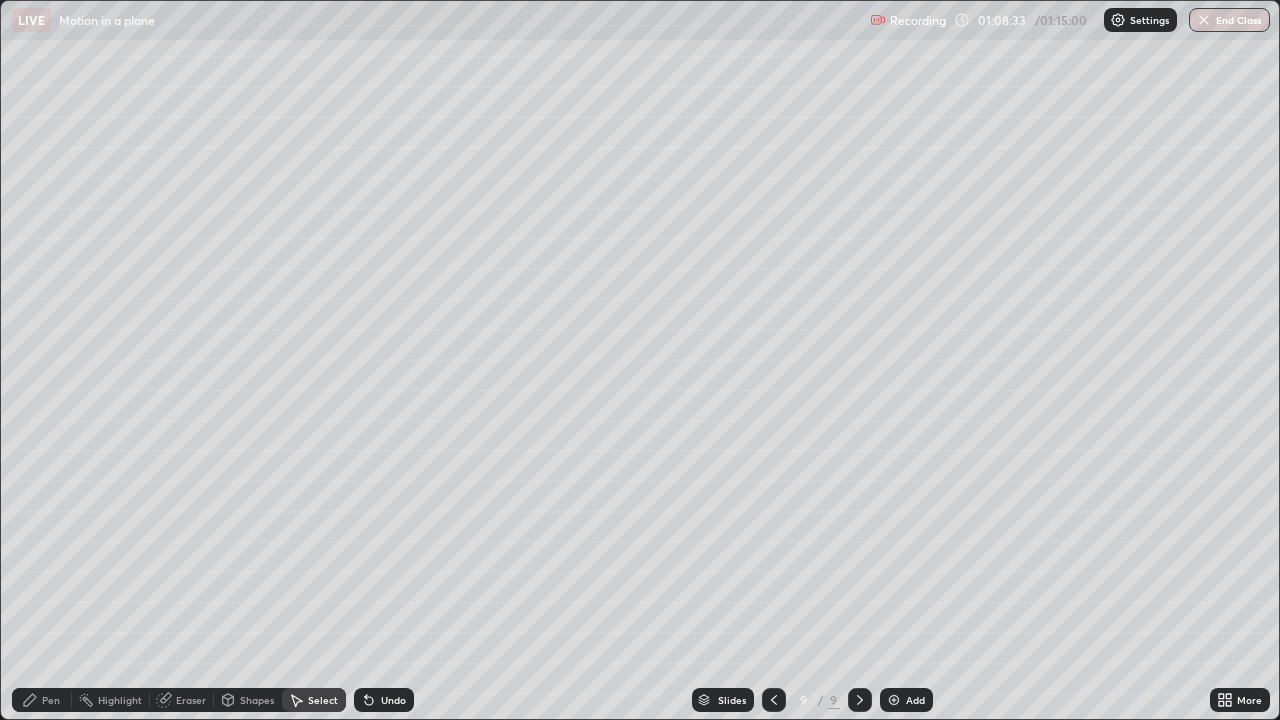 click on "Shapes" at bounding box center [257, 700] 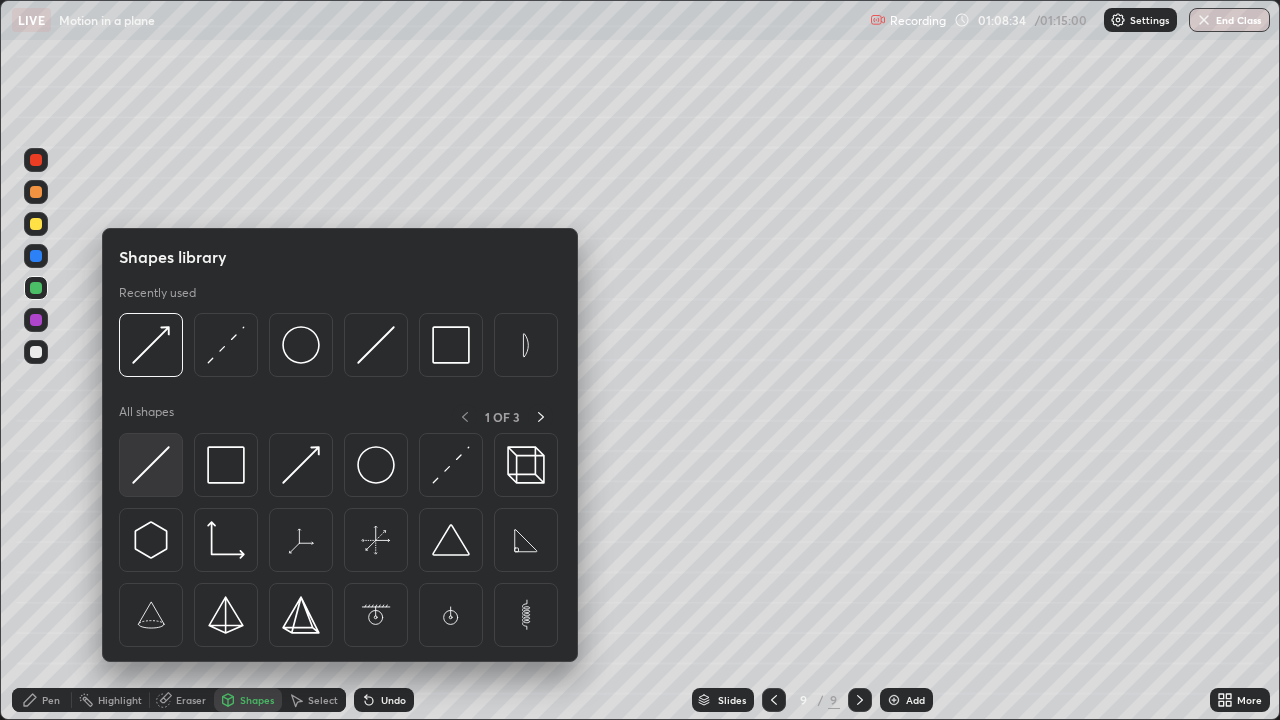 click at bounding box center [151, 465] 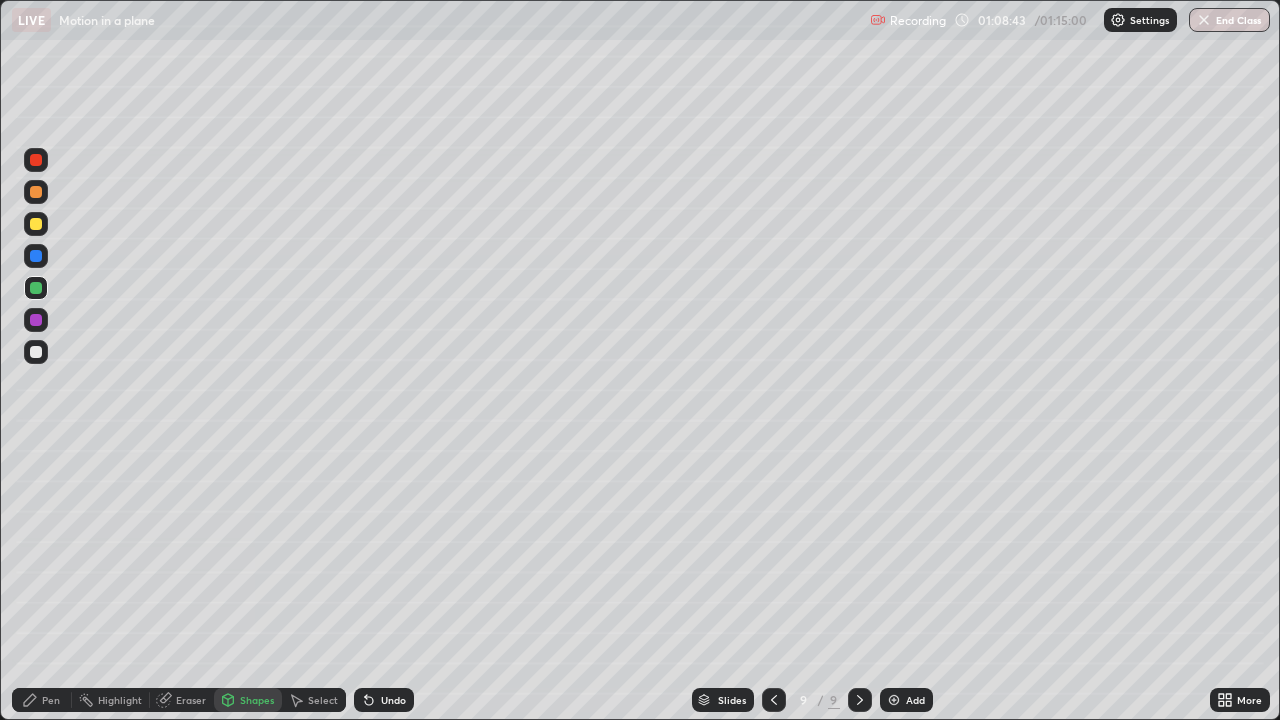 click on "Shapes" at bounding box center [257, 700] 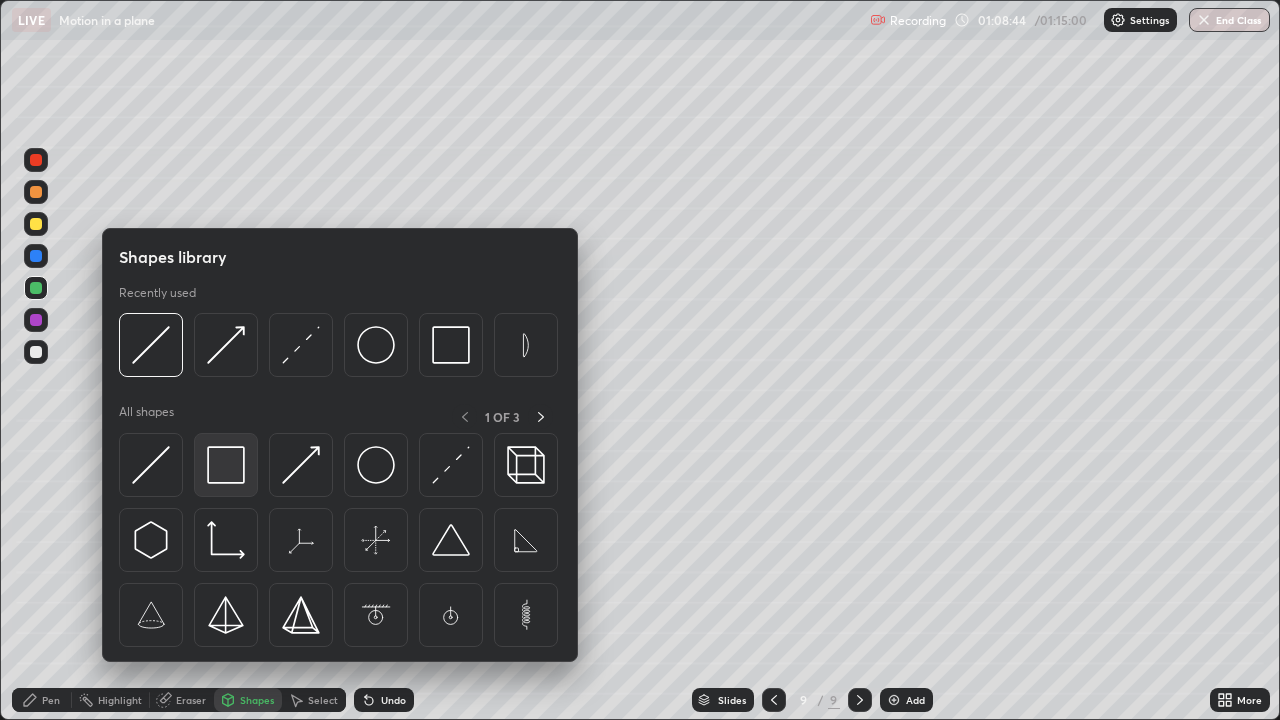 click at bounding box center [226, 465] 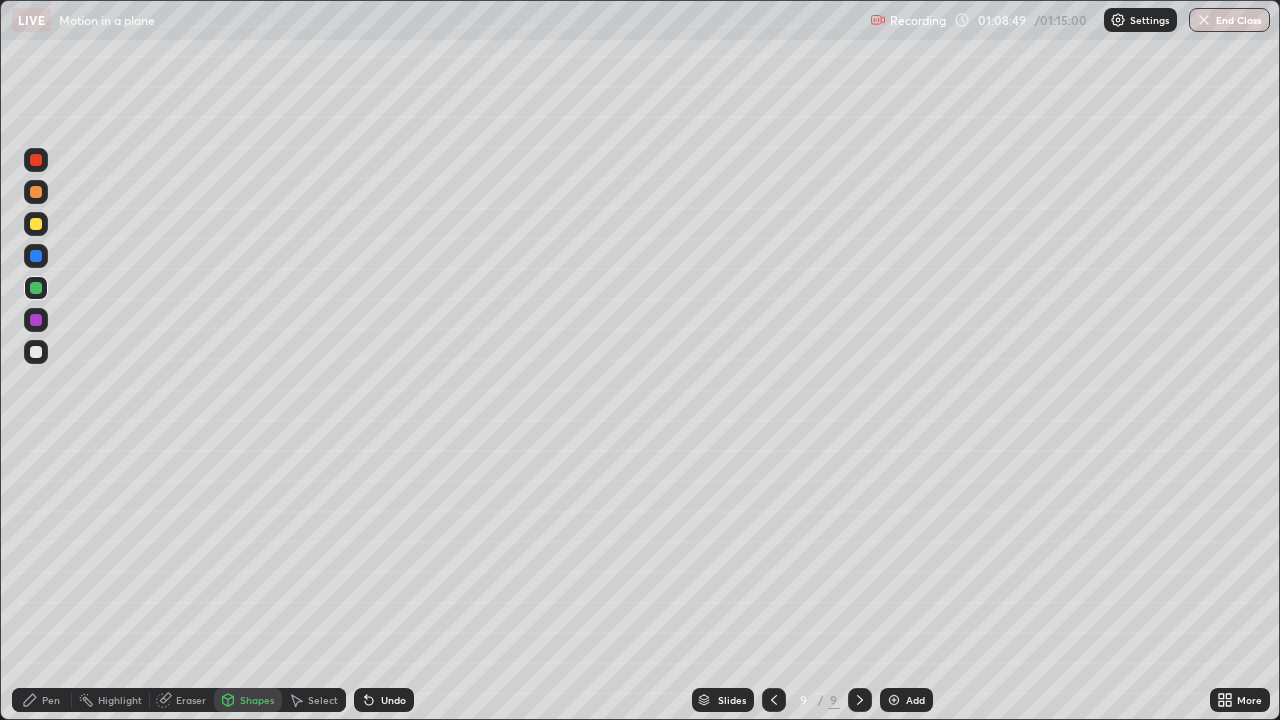 click at bounding box center (36, 224) 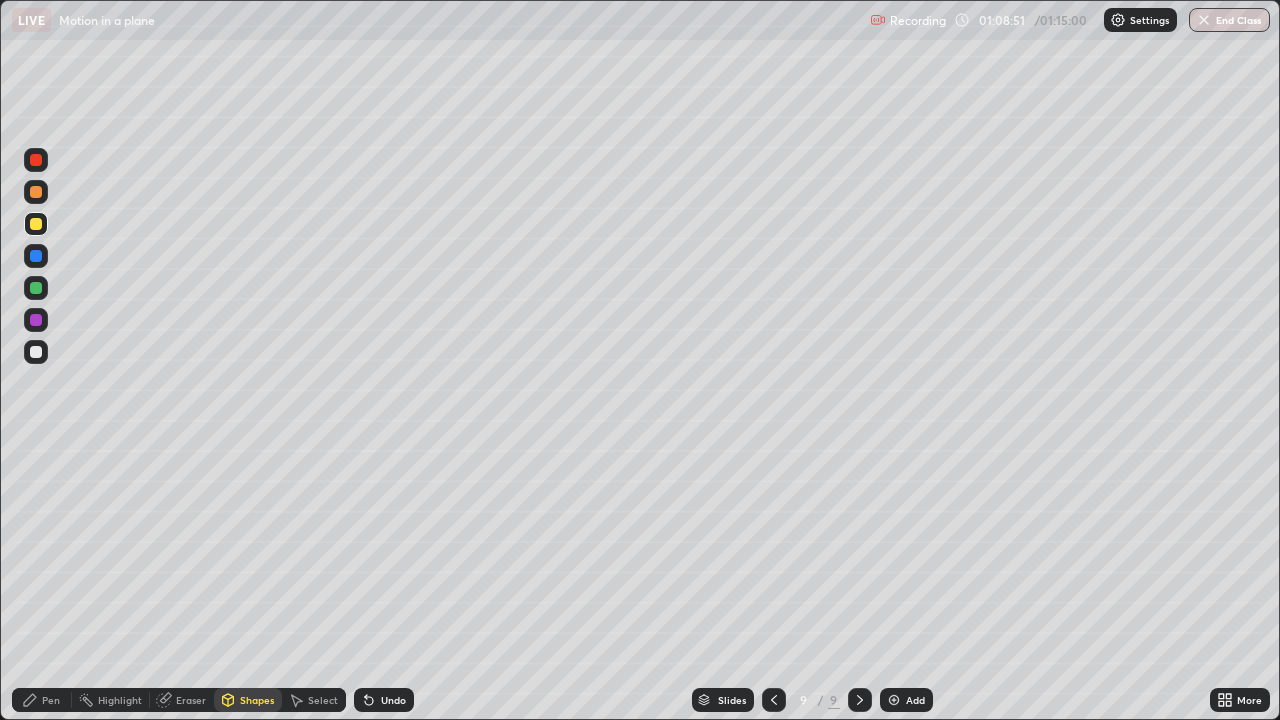 click on "Shapes" at bounding box center (257, 700) 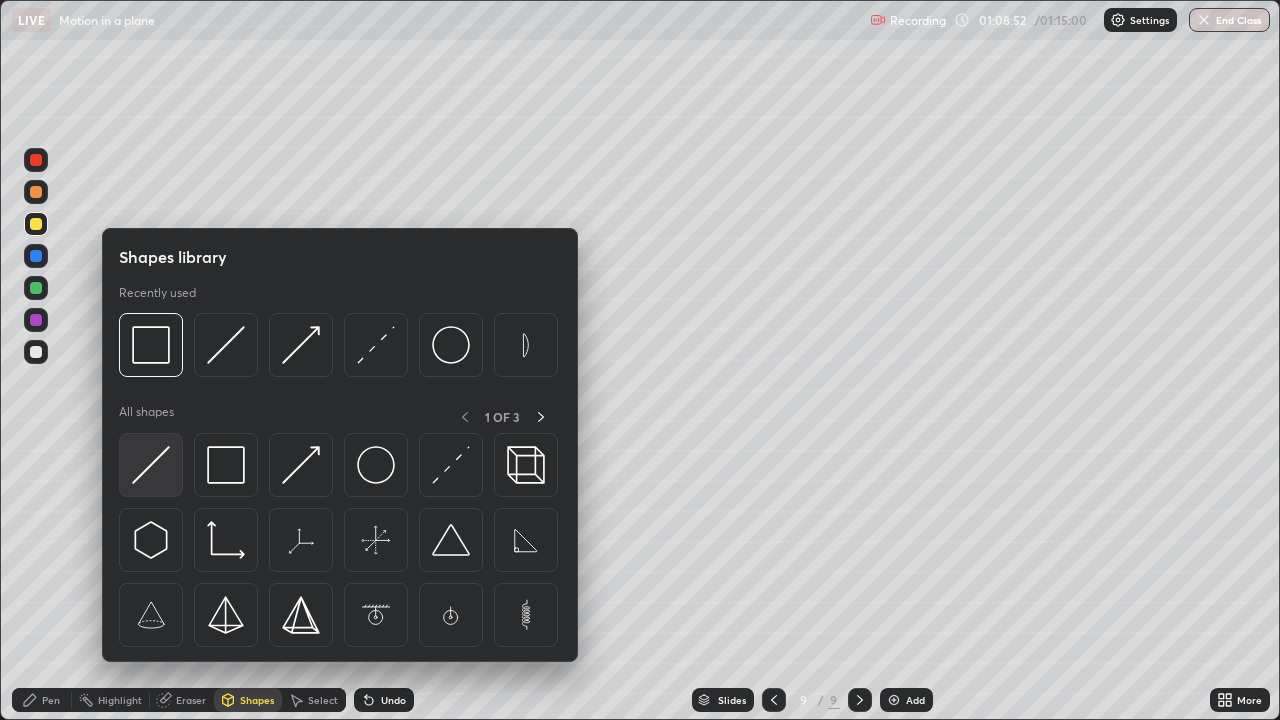click at bounding box center (151, 465) 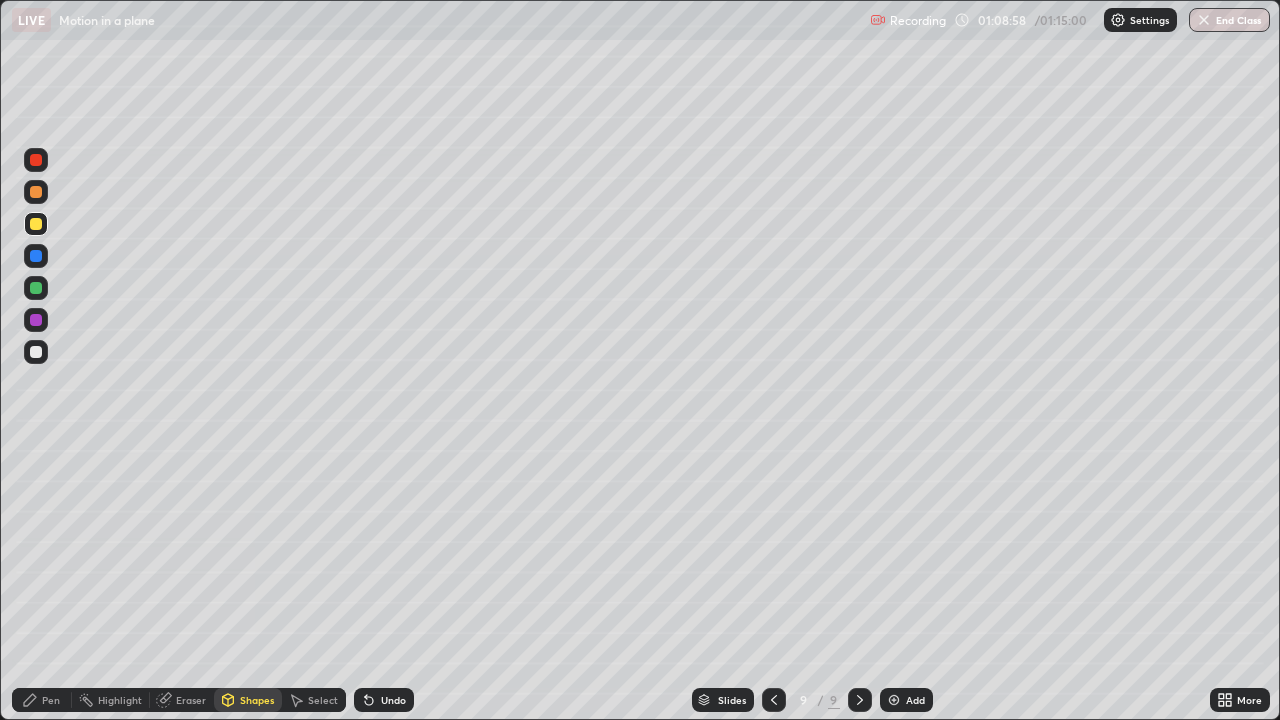 click on "Shapes" at bounding box center (257, 700) 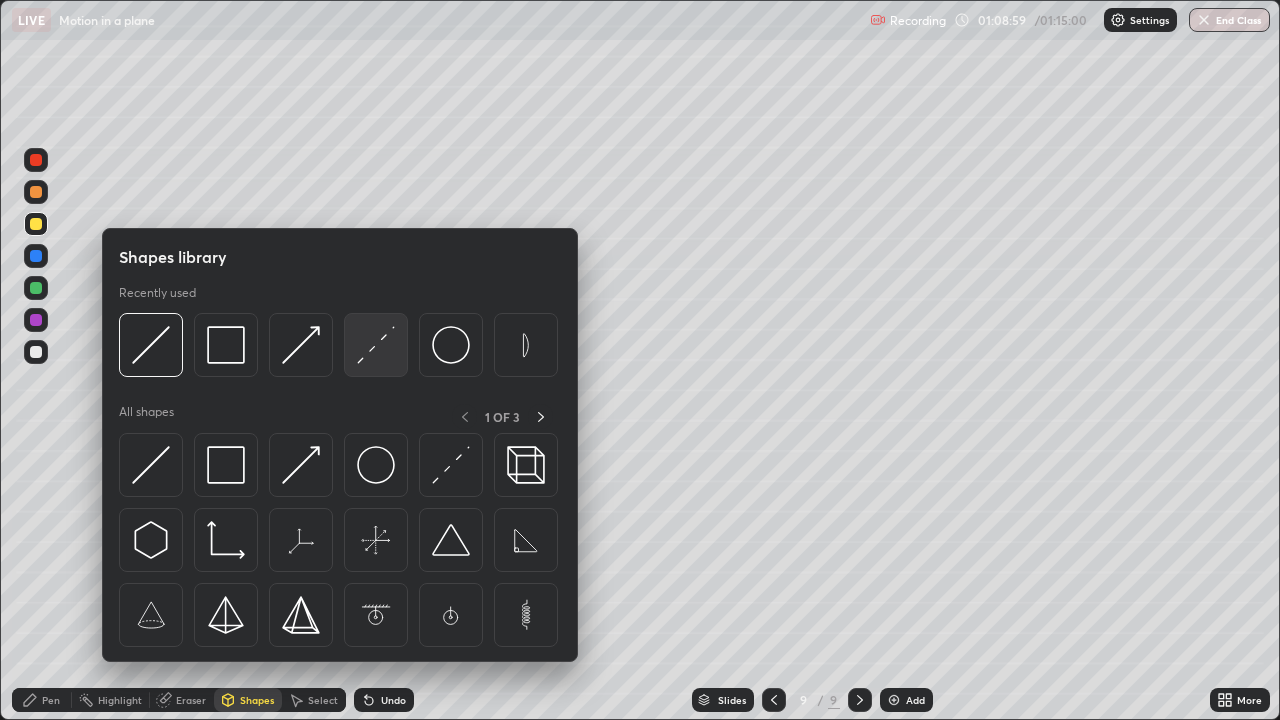 click at bounding box center (376, 345) 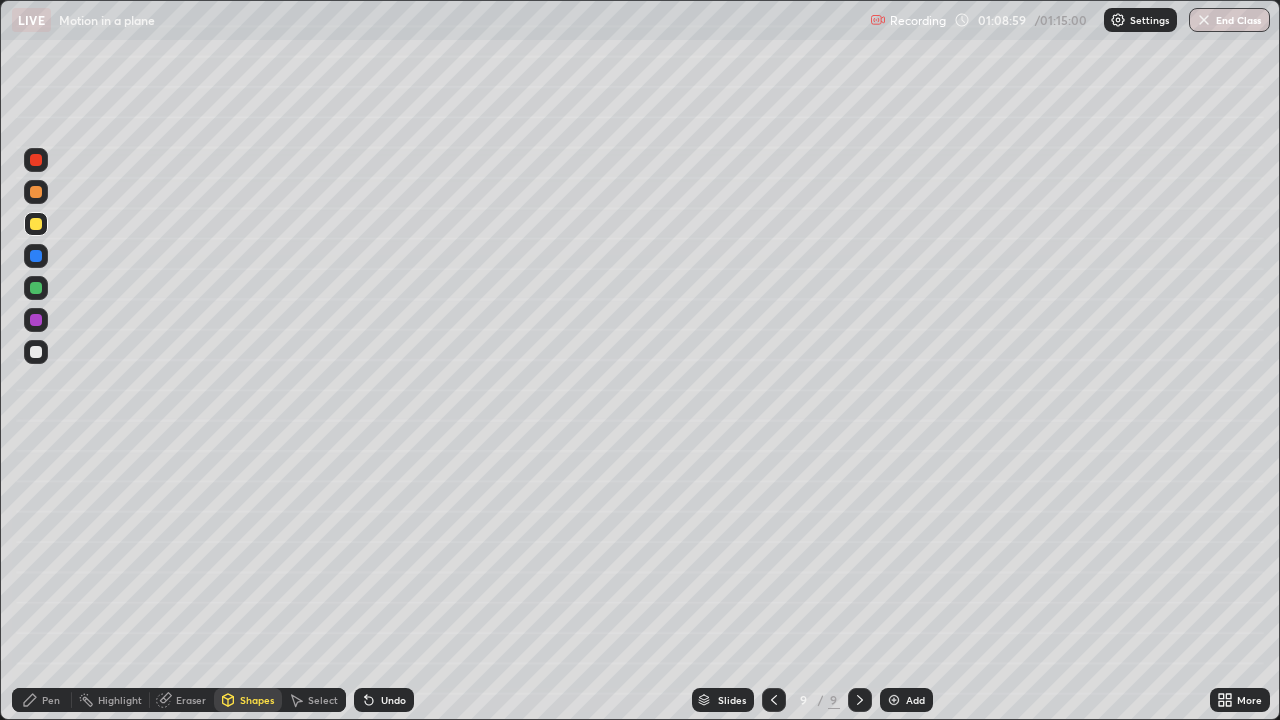 click at bounding box center (36, 352) 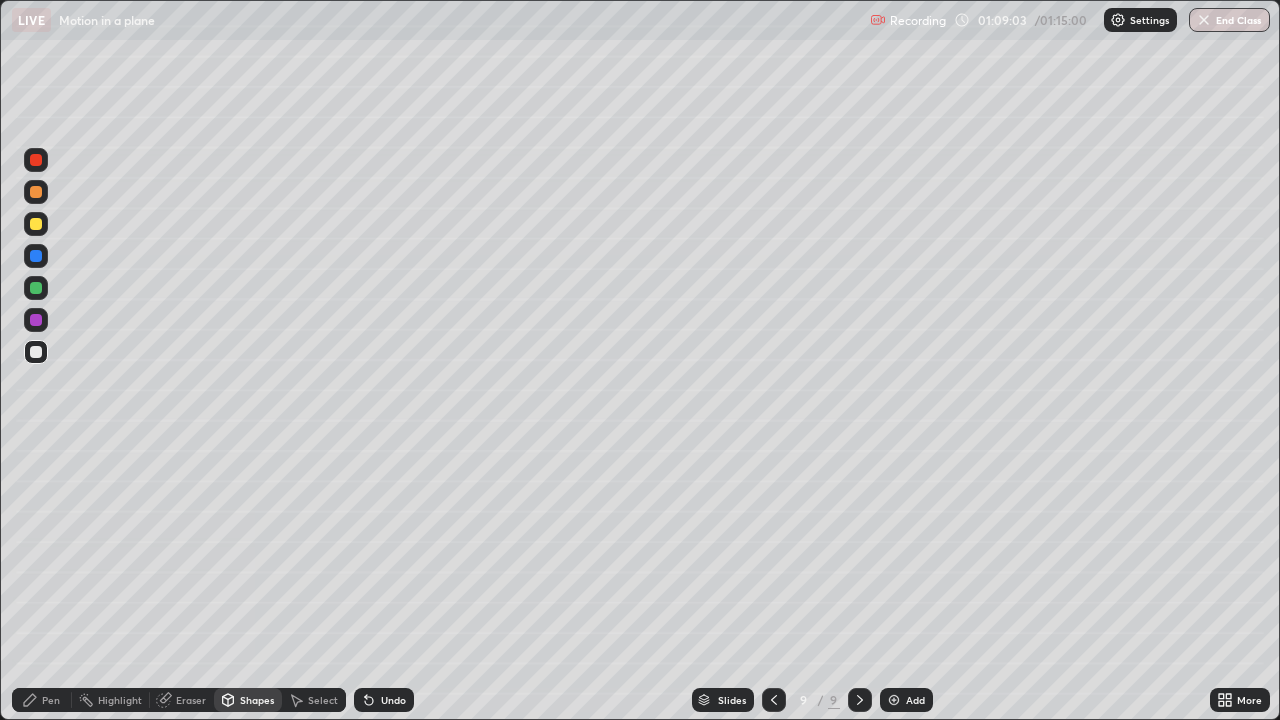 click on "Pen" at bounding box center (42, 700) 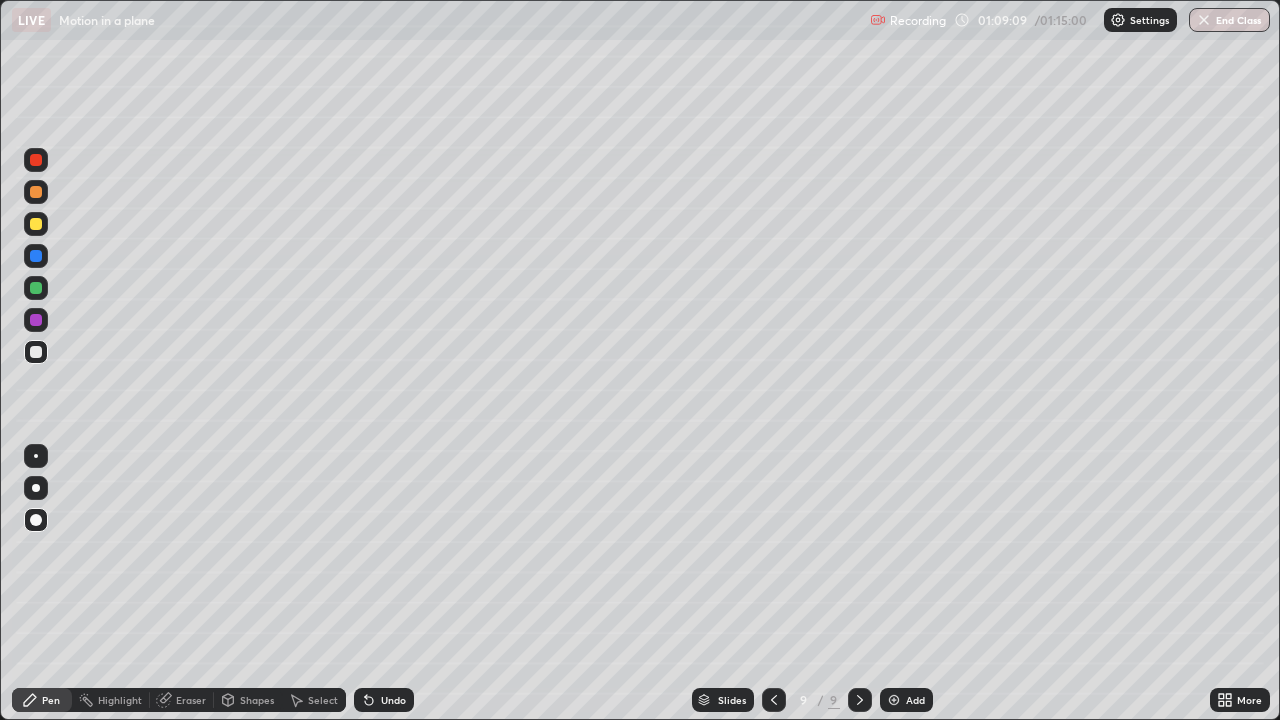 click on "Shapes" at bounding box center (257, 700) 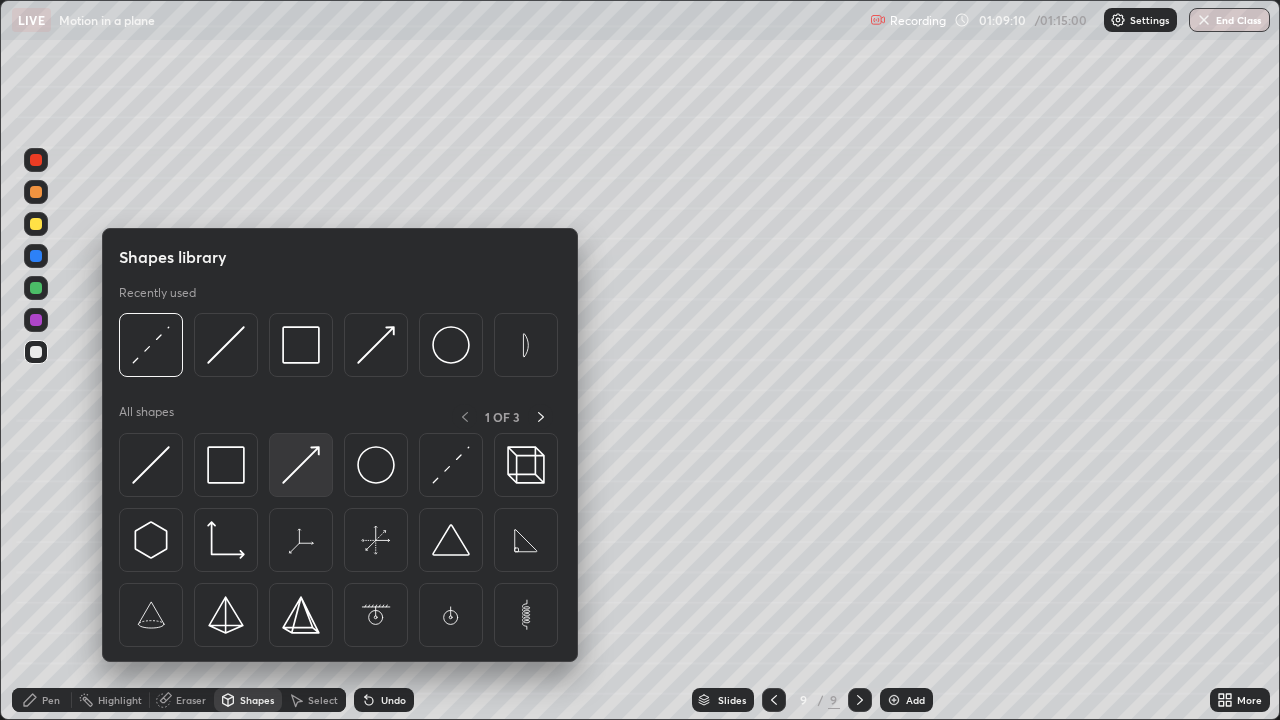 click at bounding box center [301, 465] 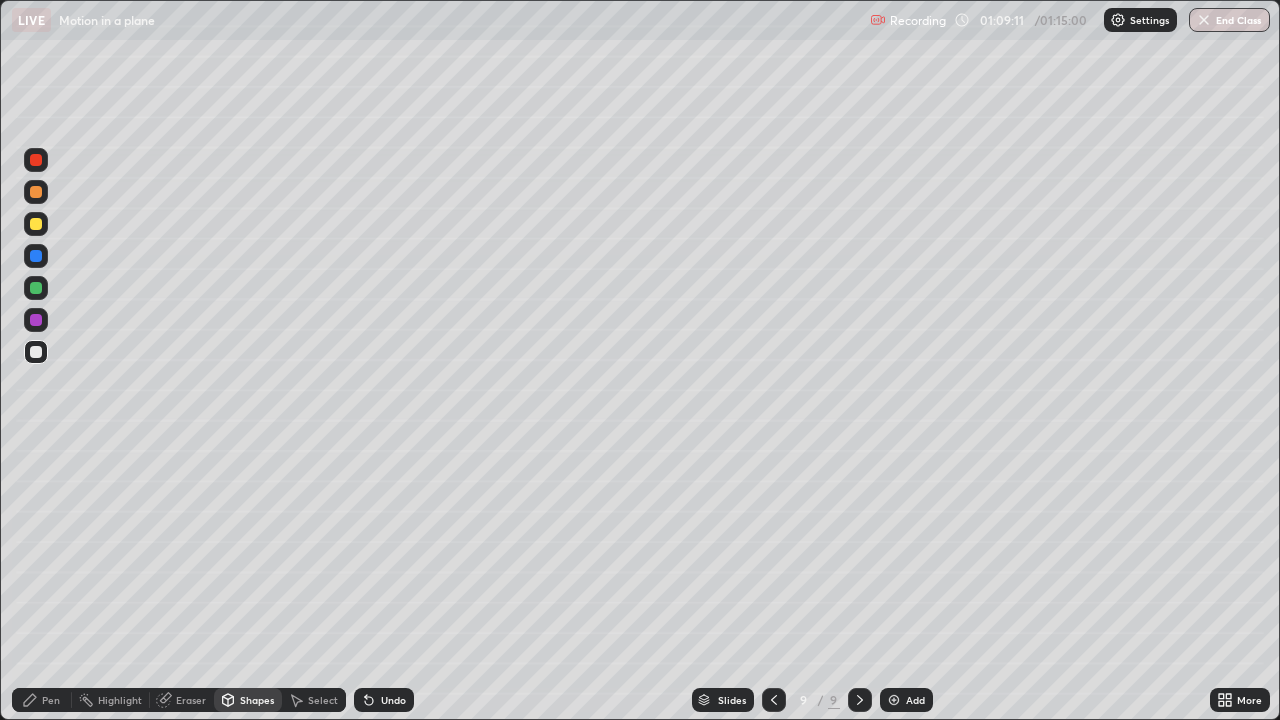 click at bounding box center (36, 320) 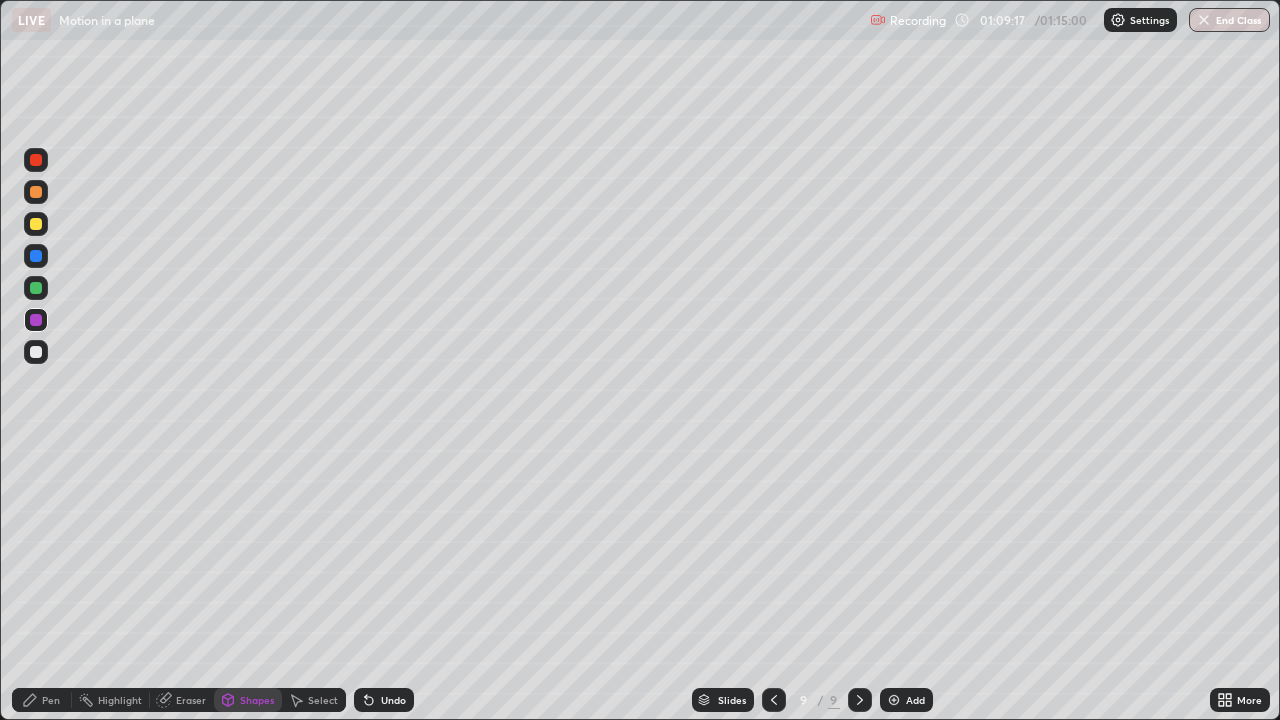 click on "Pen" at bounding box center (51, 700) 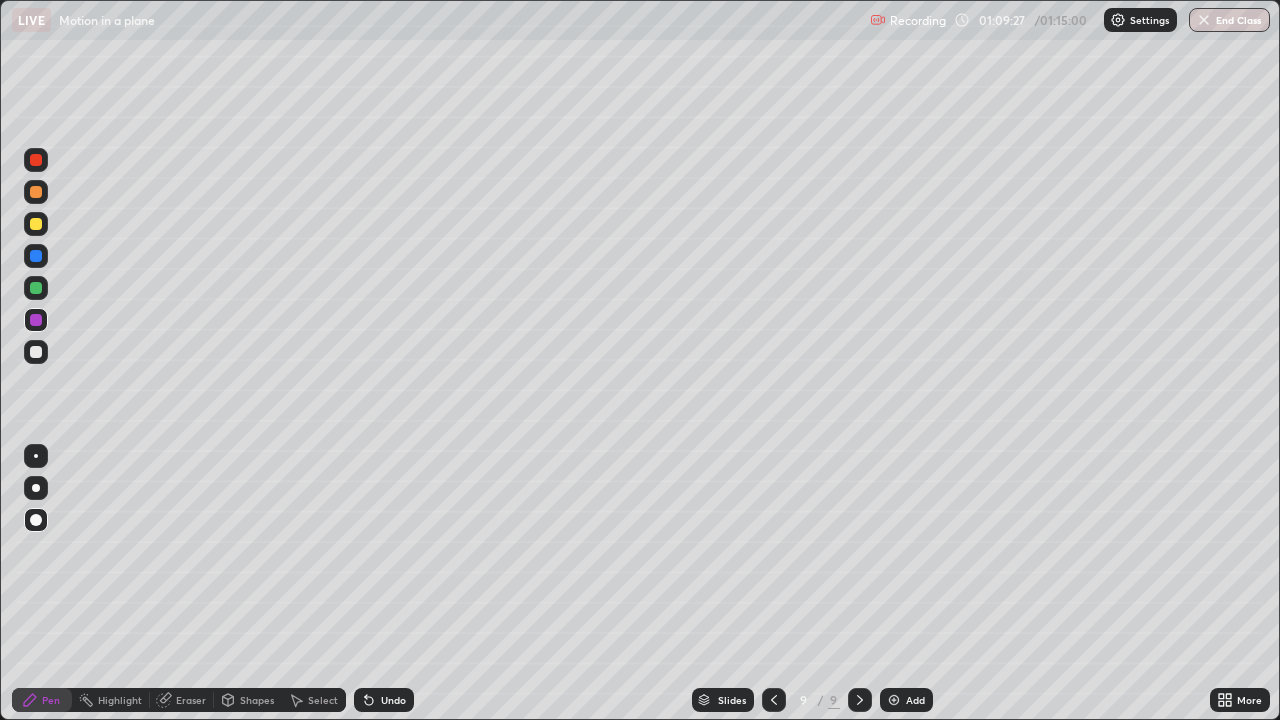 click at bounding box center [36, 352] 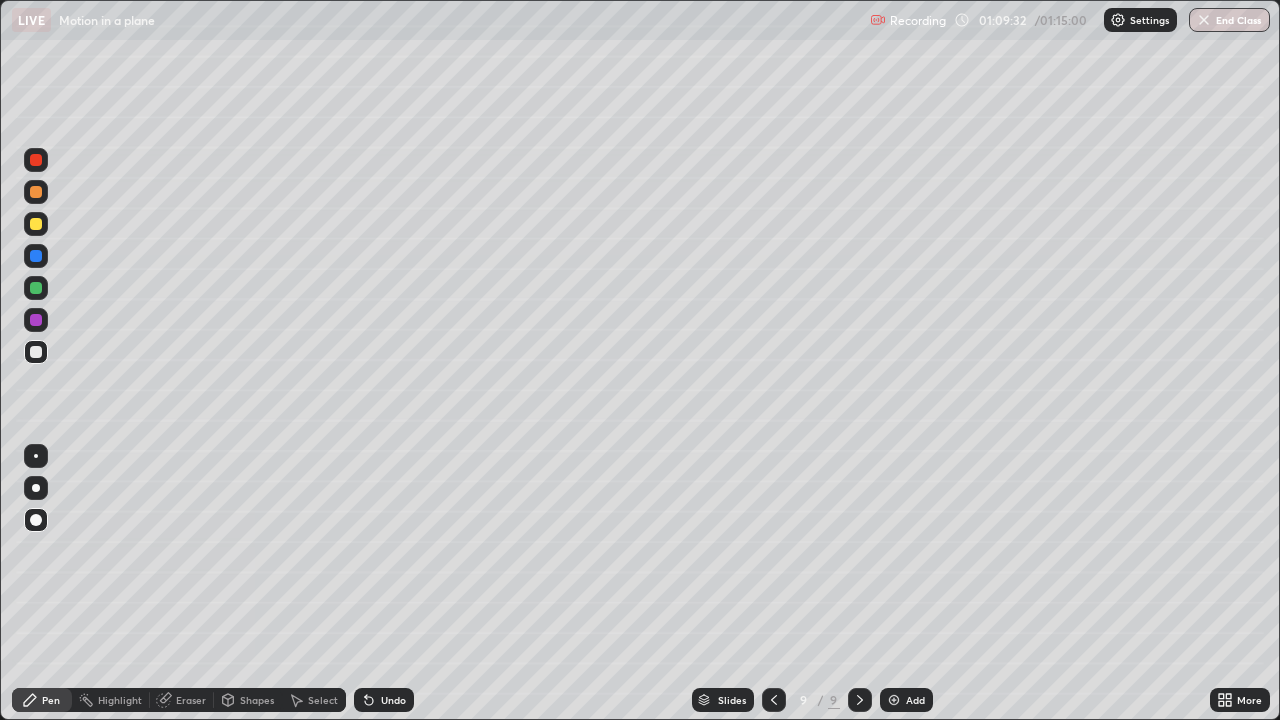 click on "Eraser" at bounding box center (191, 700) 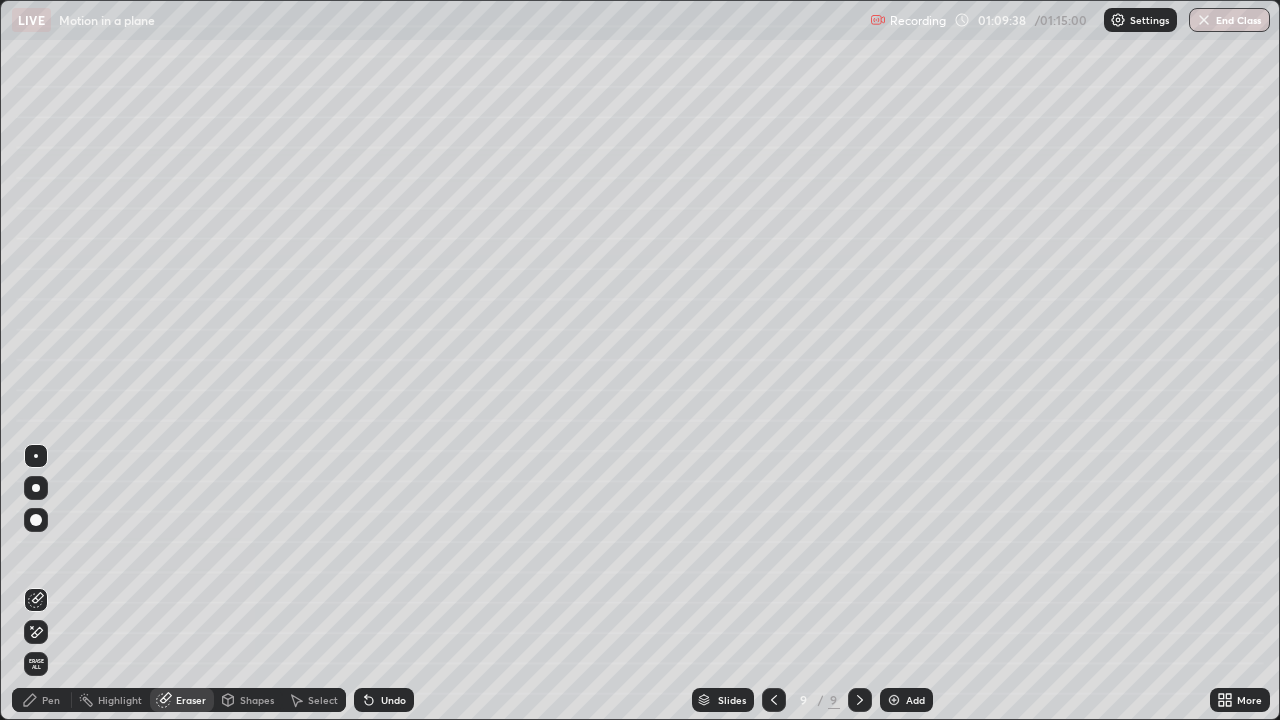 click on "Pen" at bounding box center [51, 700] 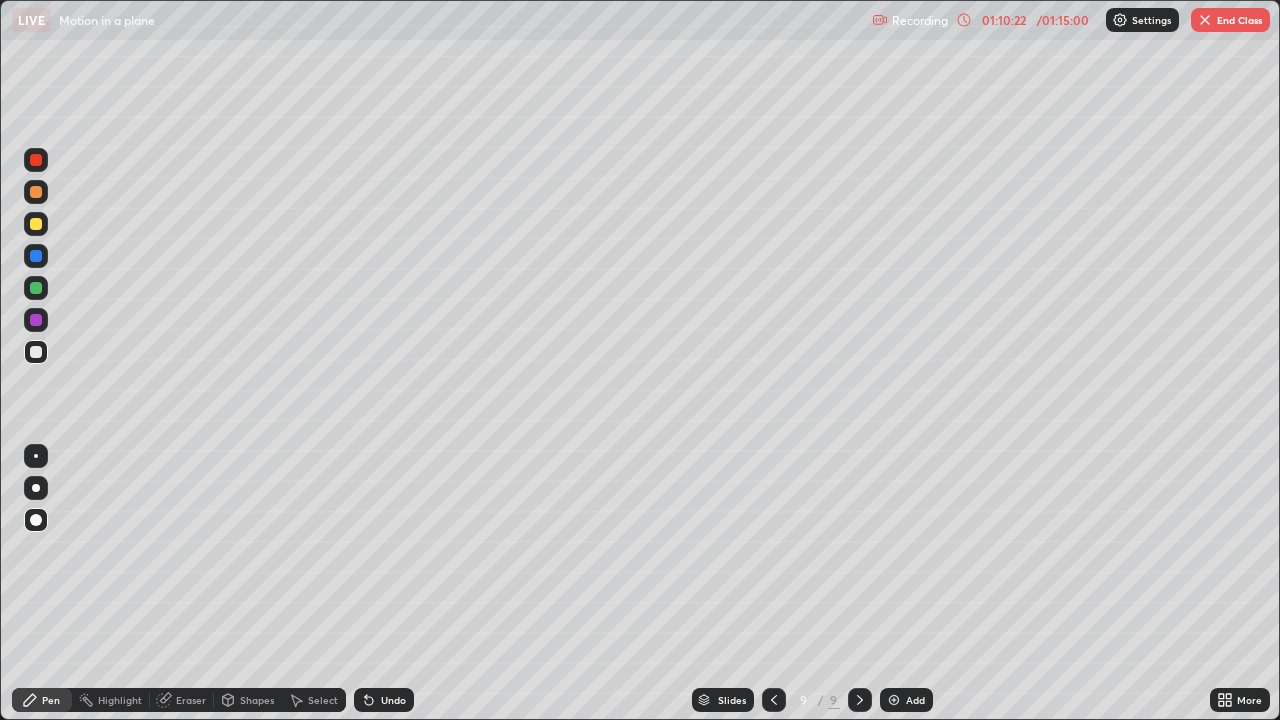 click on "Shapes" at bounding box center [257, 700] 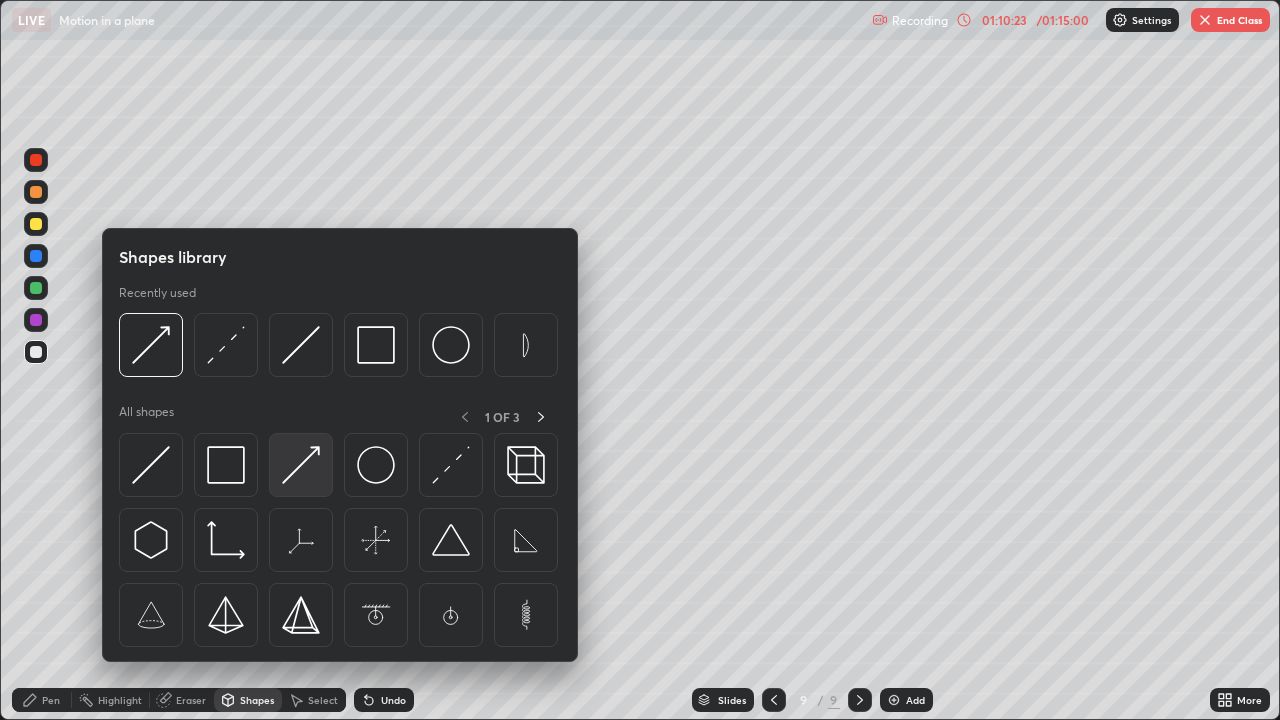 click at bounding box center (301, 465) 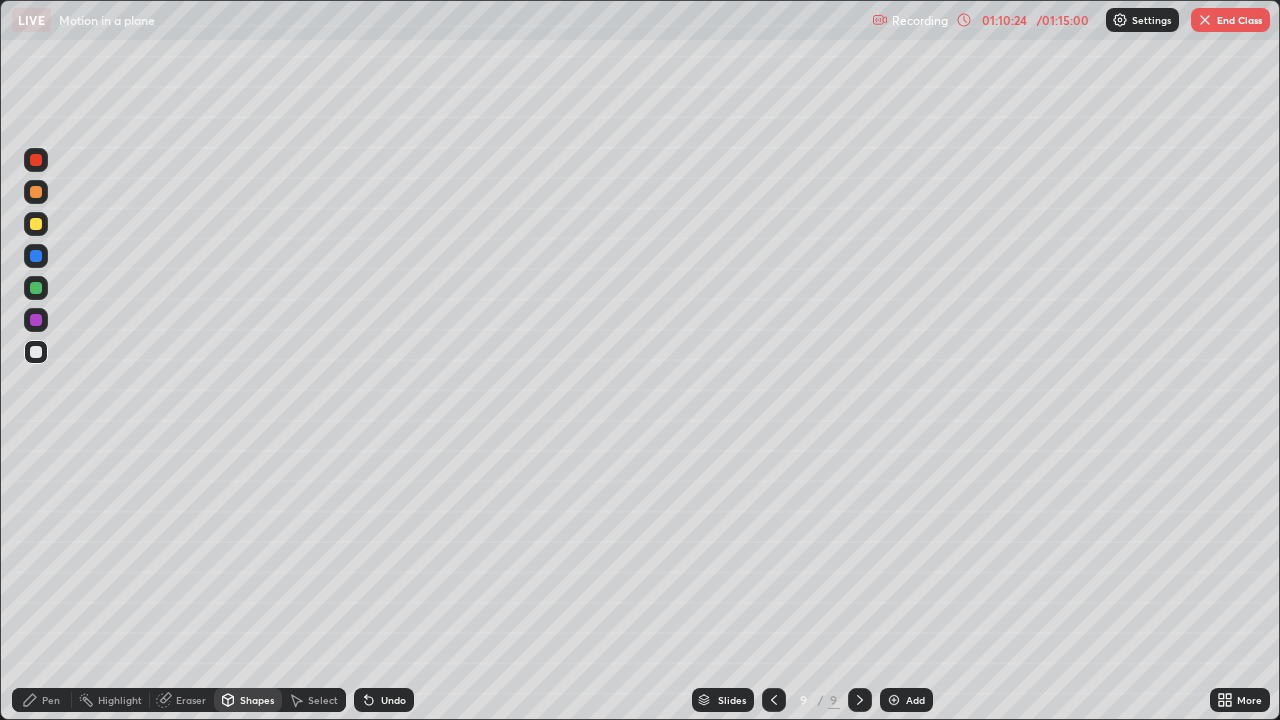 click at bounding box center [36, 288] 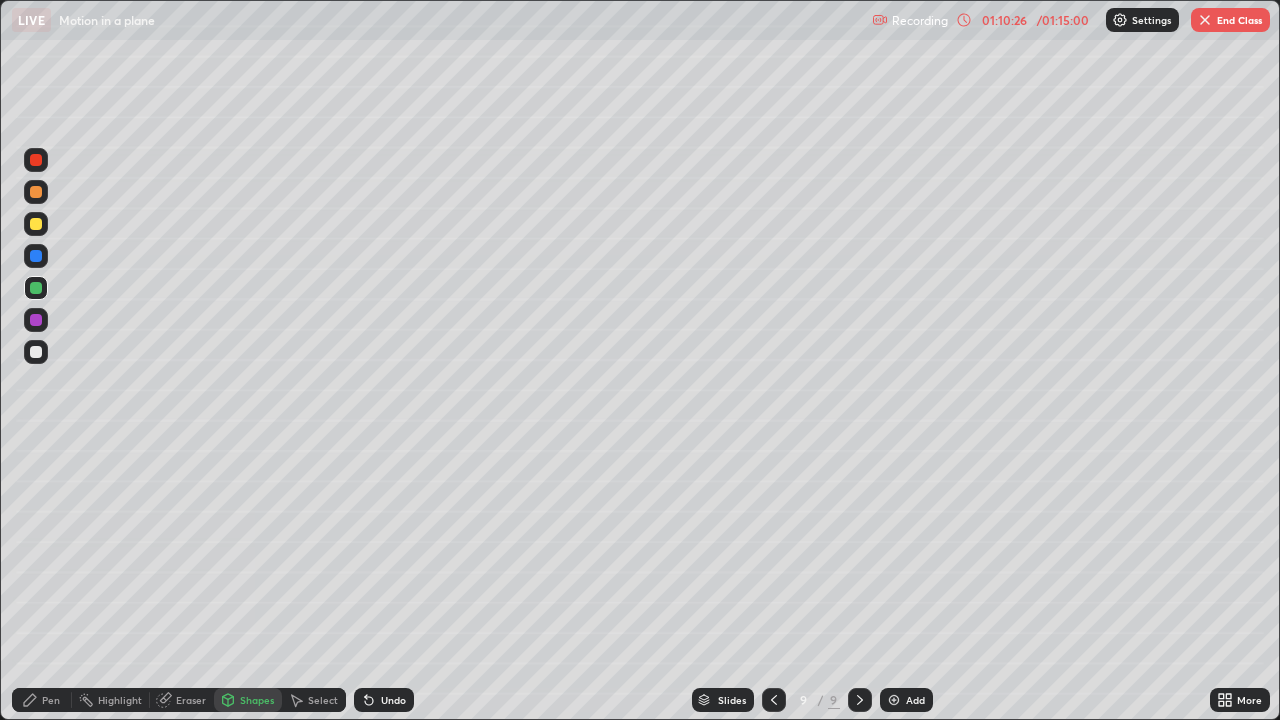 click 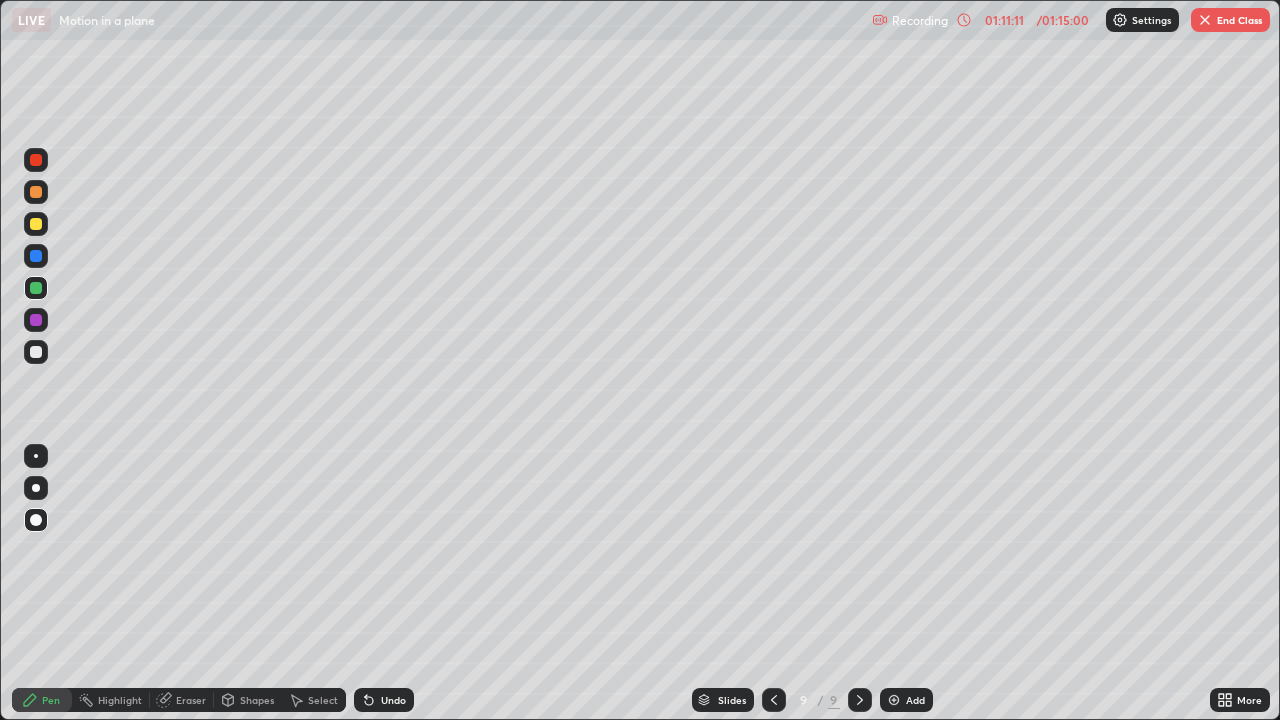 click on "Undo" at bounding box center (393, 700) 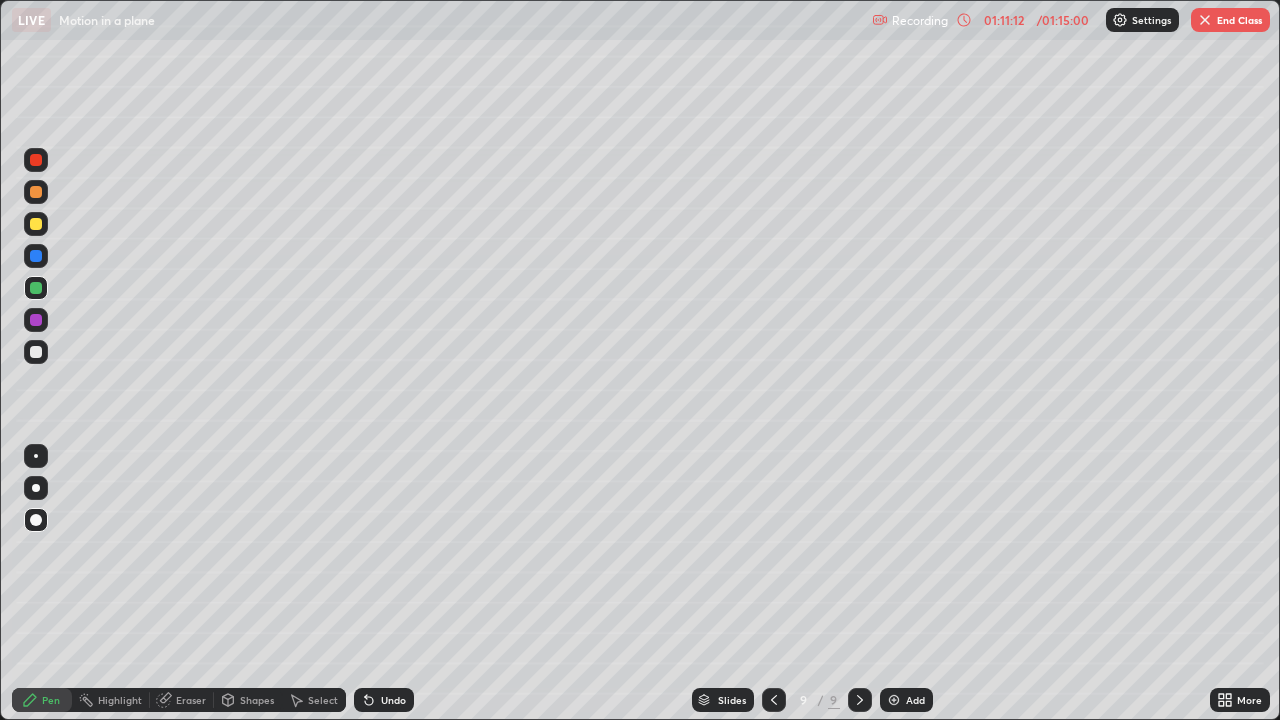click 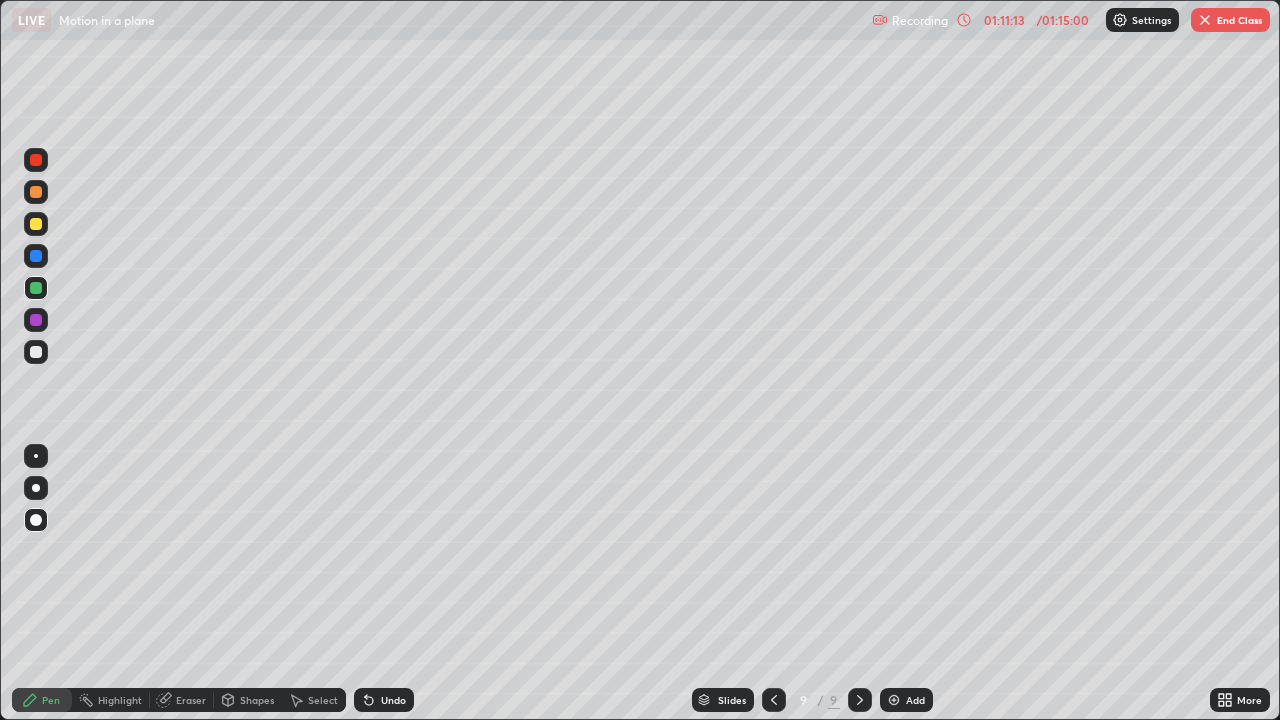 click on "Undo" at bounding box center [393, 700] 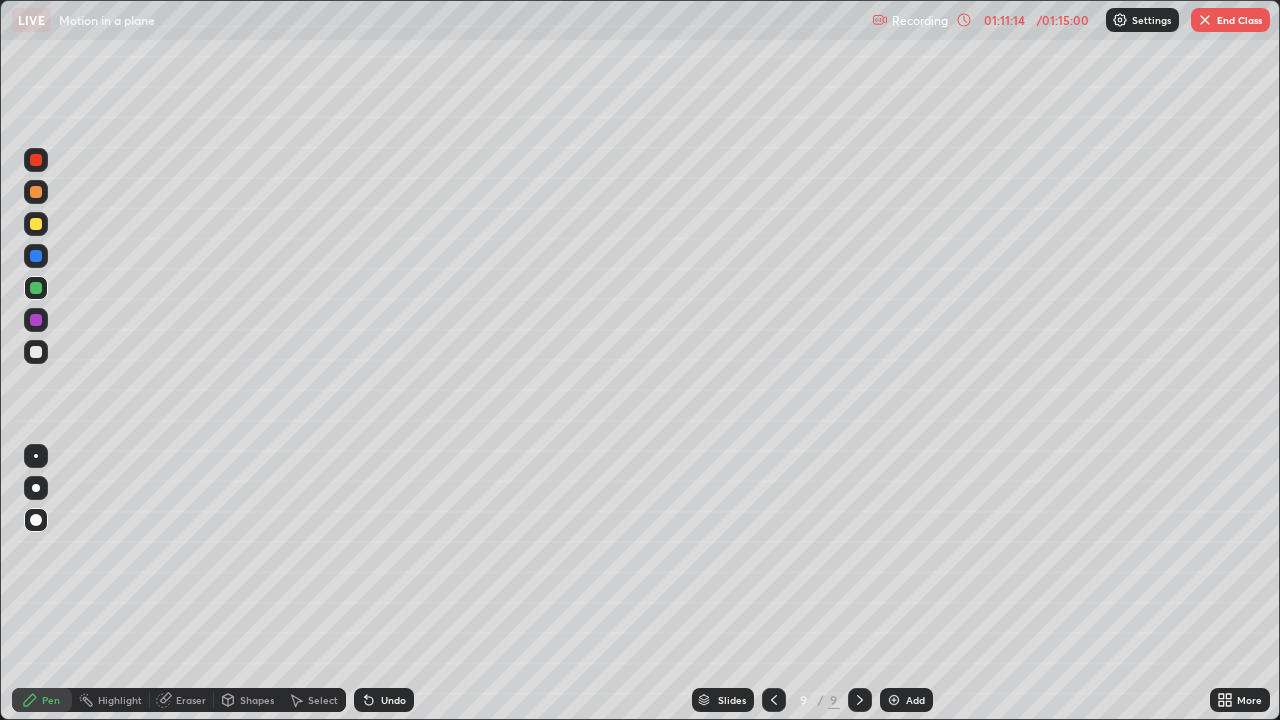 click on "Shapes" at bounding box center [257, 700] 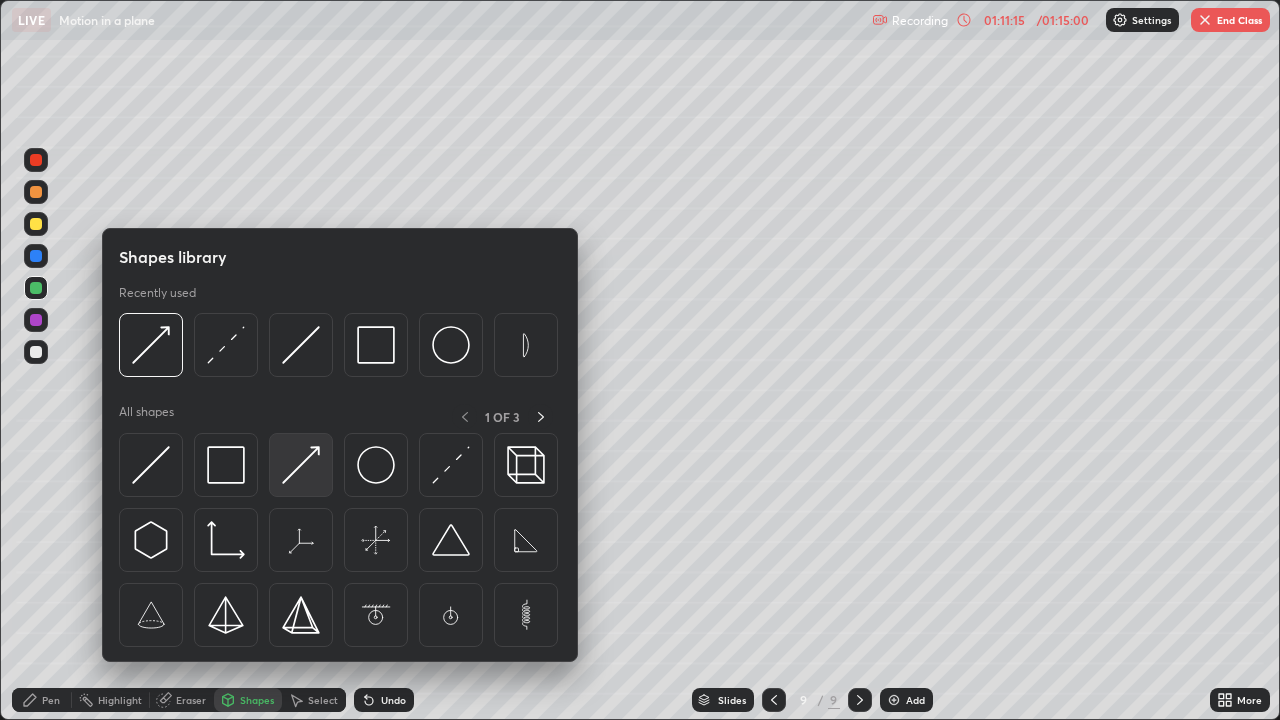 click at bounding box center (301, 465) 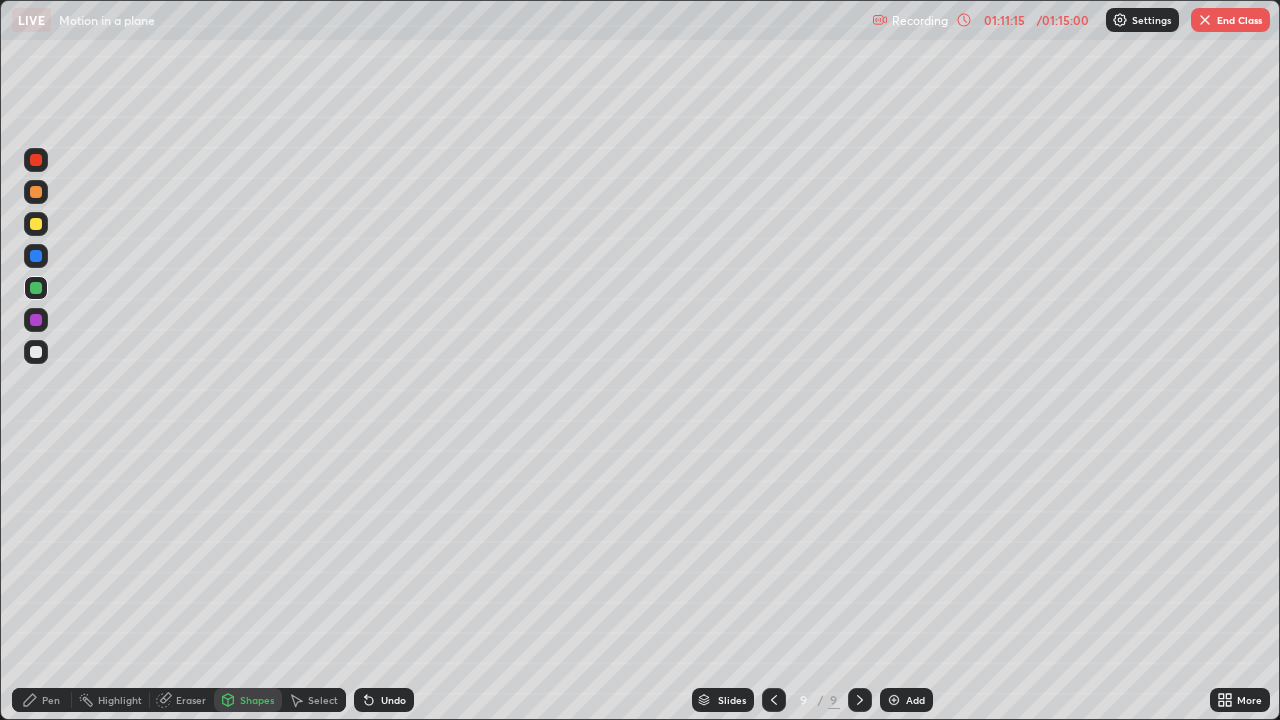 click at bounding box center (36, 192) 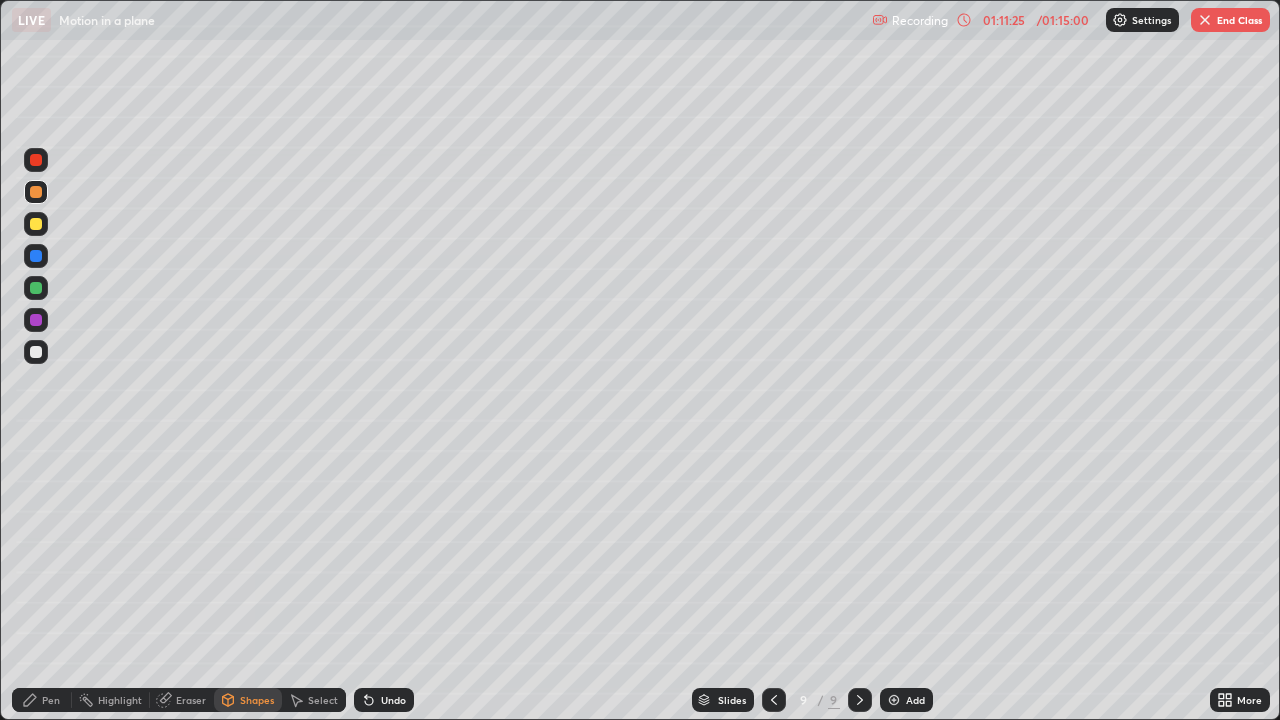 click at bounding box center [36, 320] 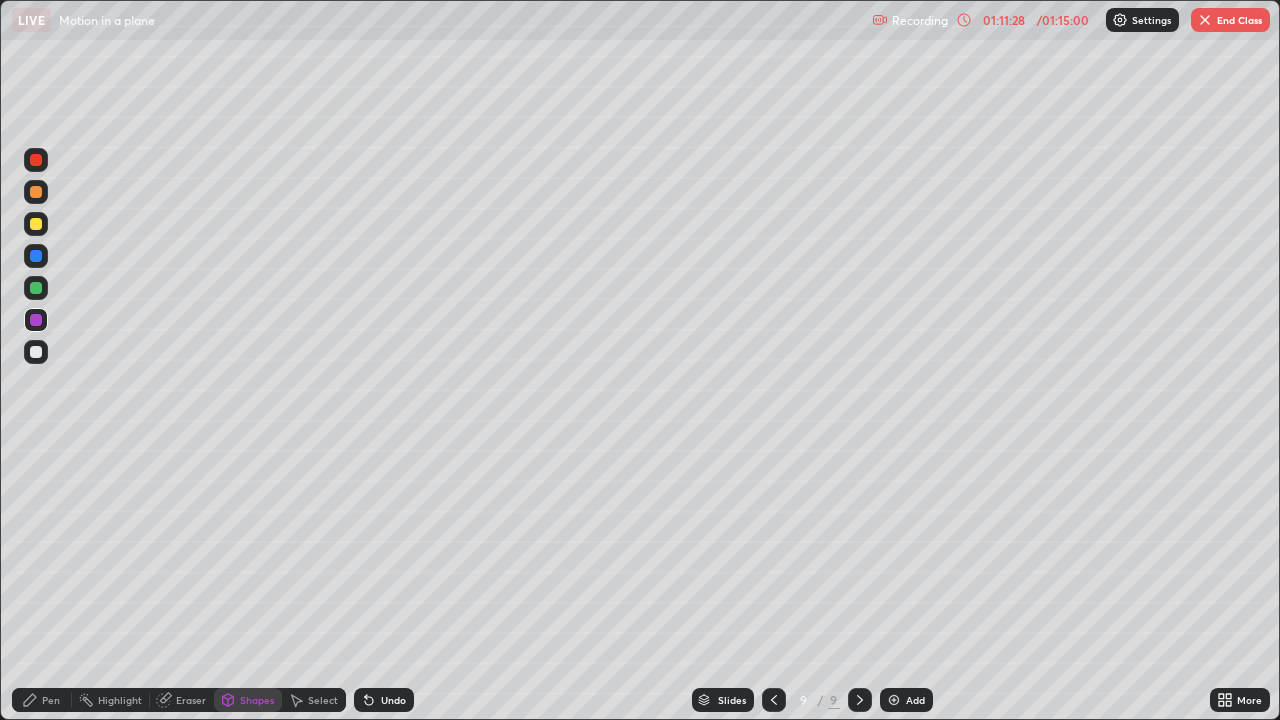 click at bounding box center (36, 288) 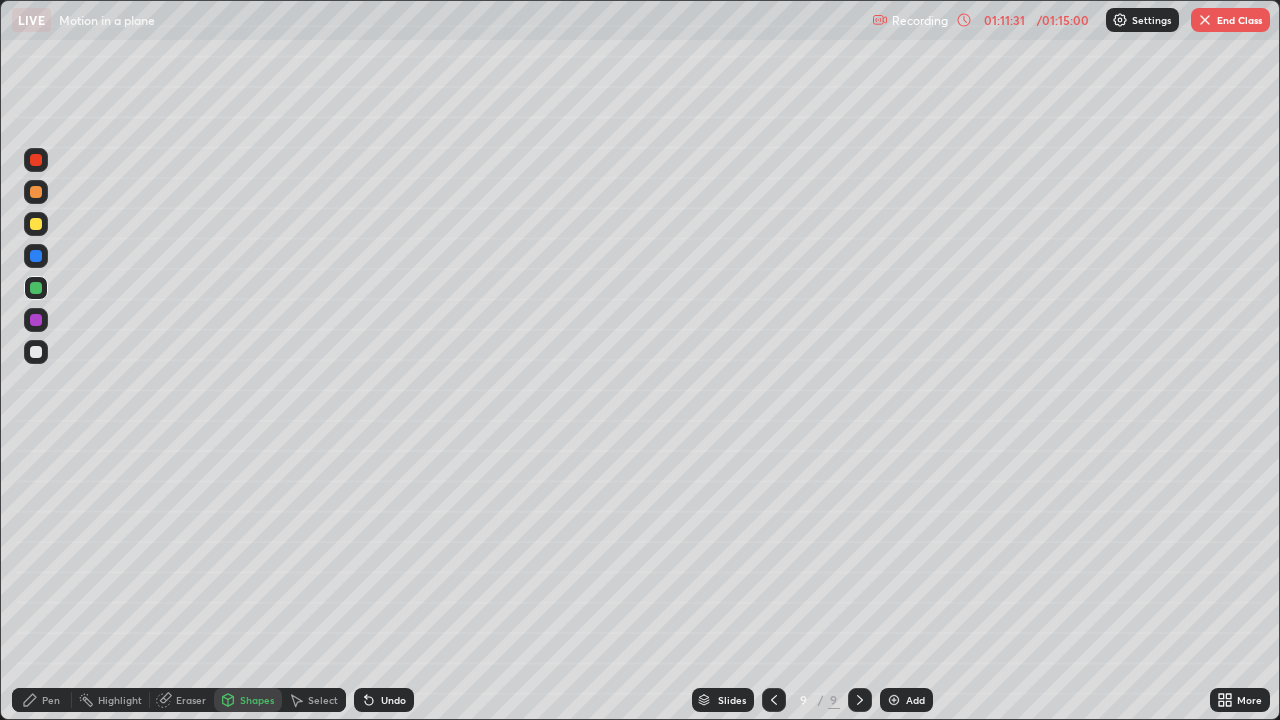 click on "Pen" at bounding box center [51, 700] 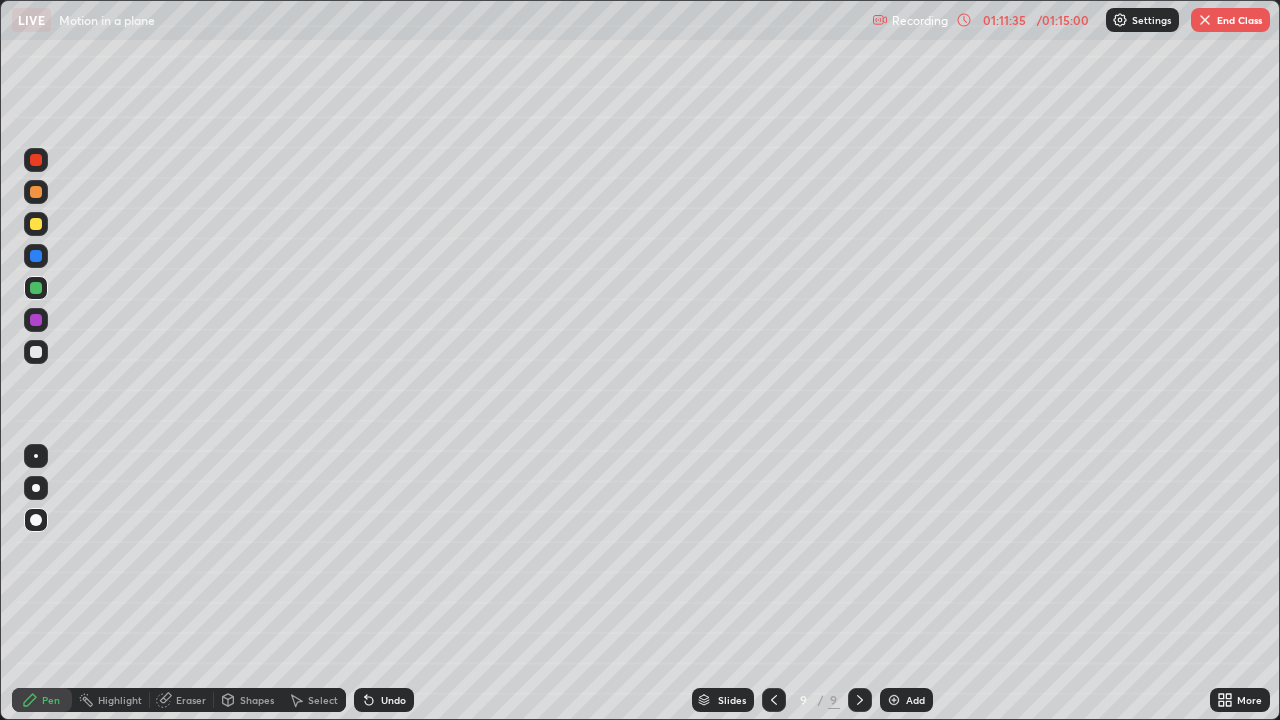 click at bounding box center [36, 320] 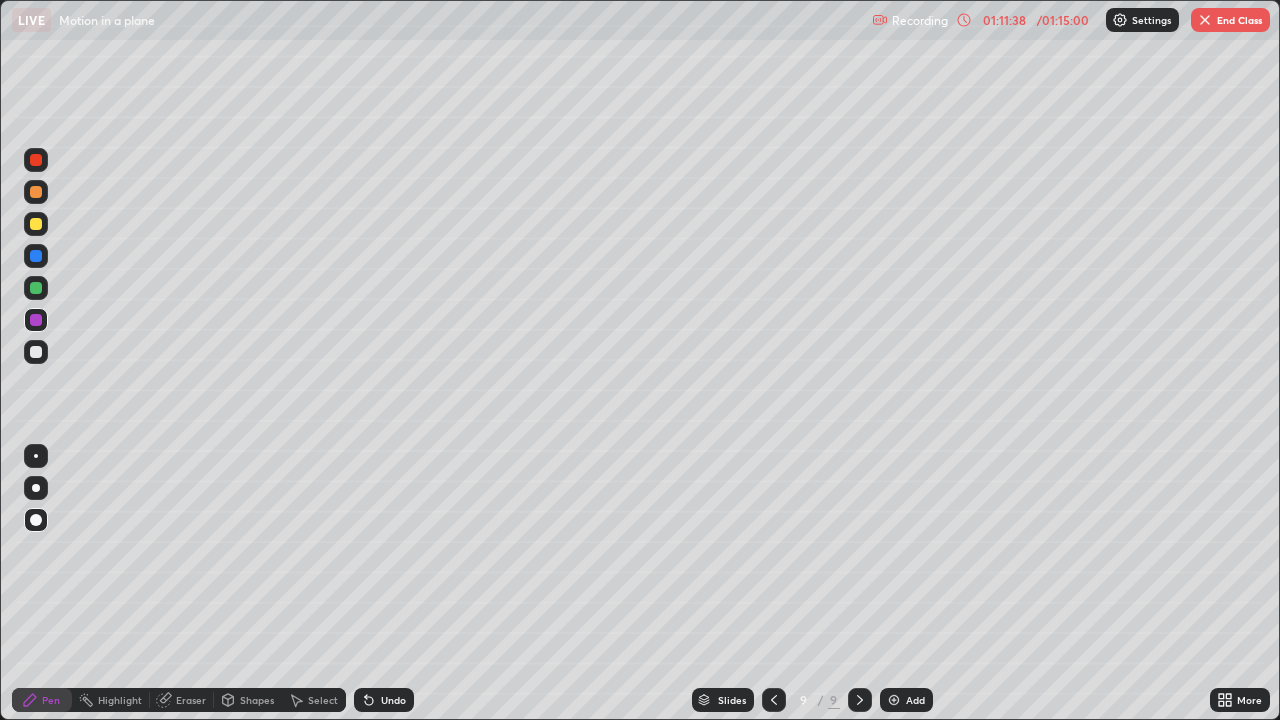click at bounding box center (36, 224) 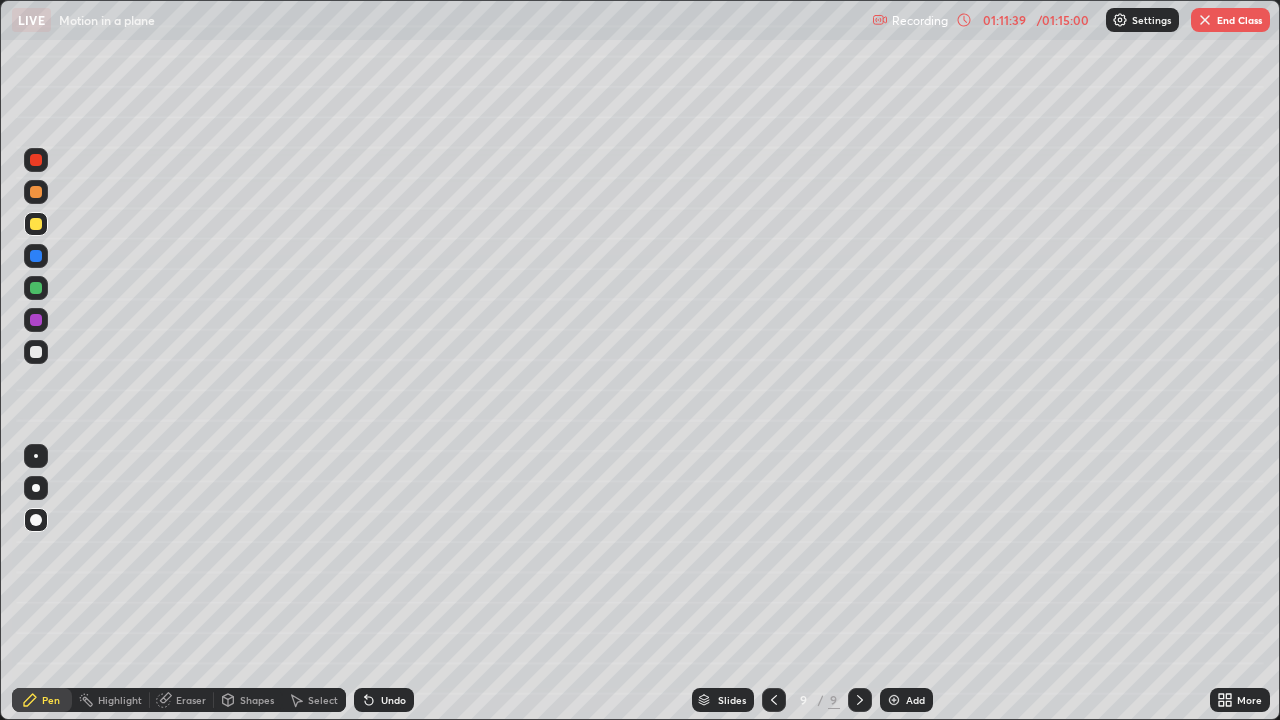 click at bounding box center (36, 192) 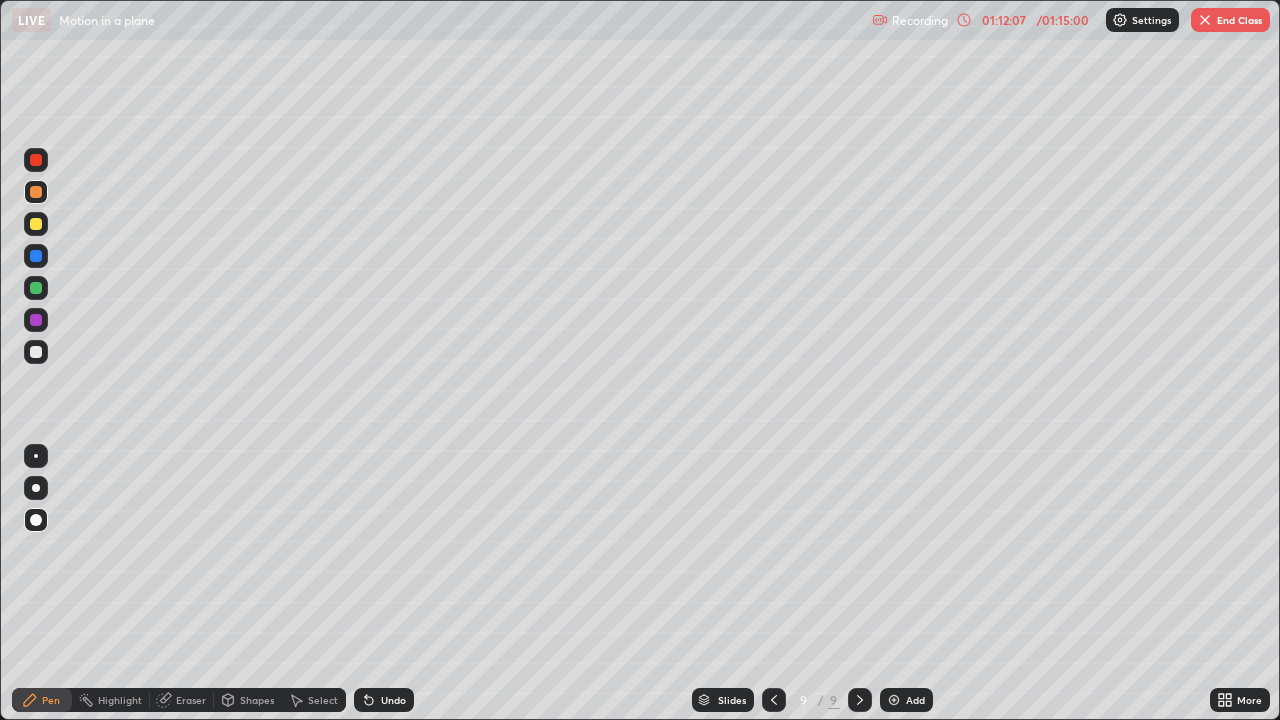 click on "Shapes" at bounding box center [257, 700] 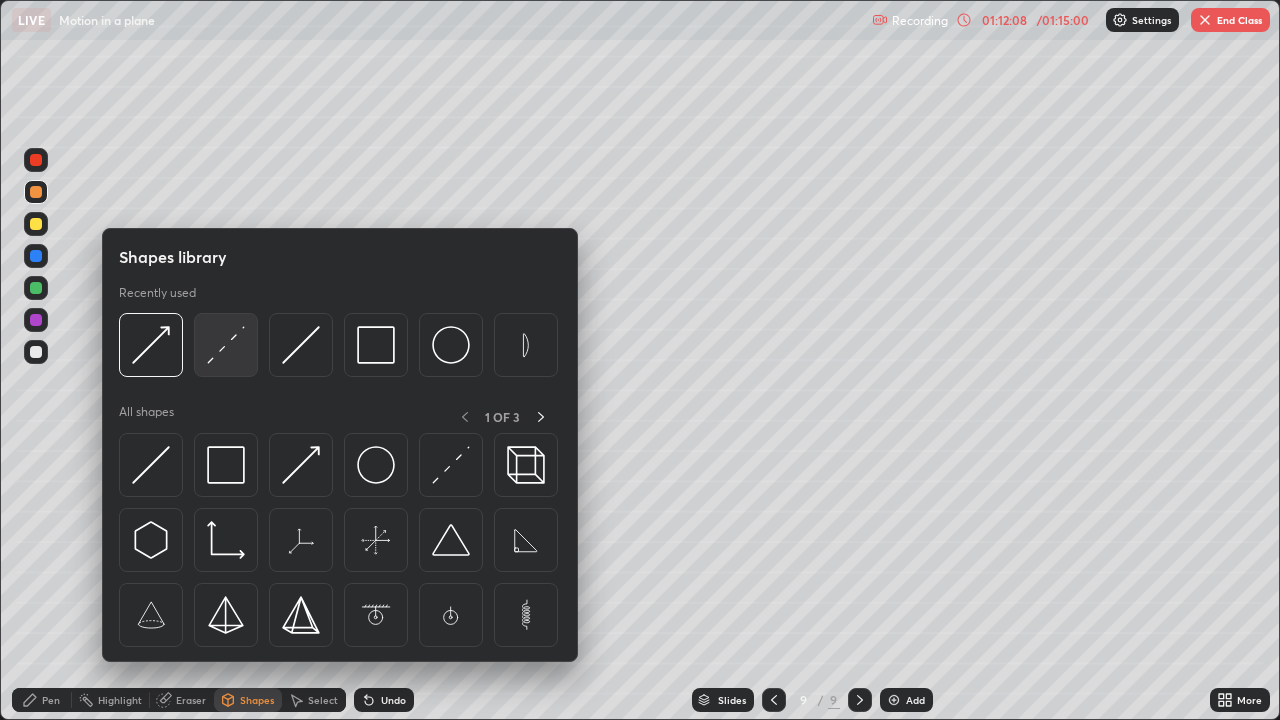 click at bounding box center (226, 345) 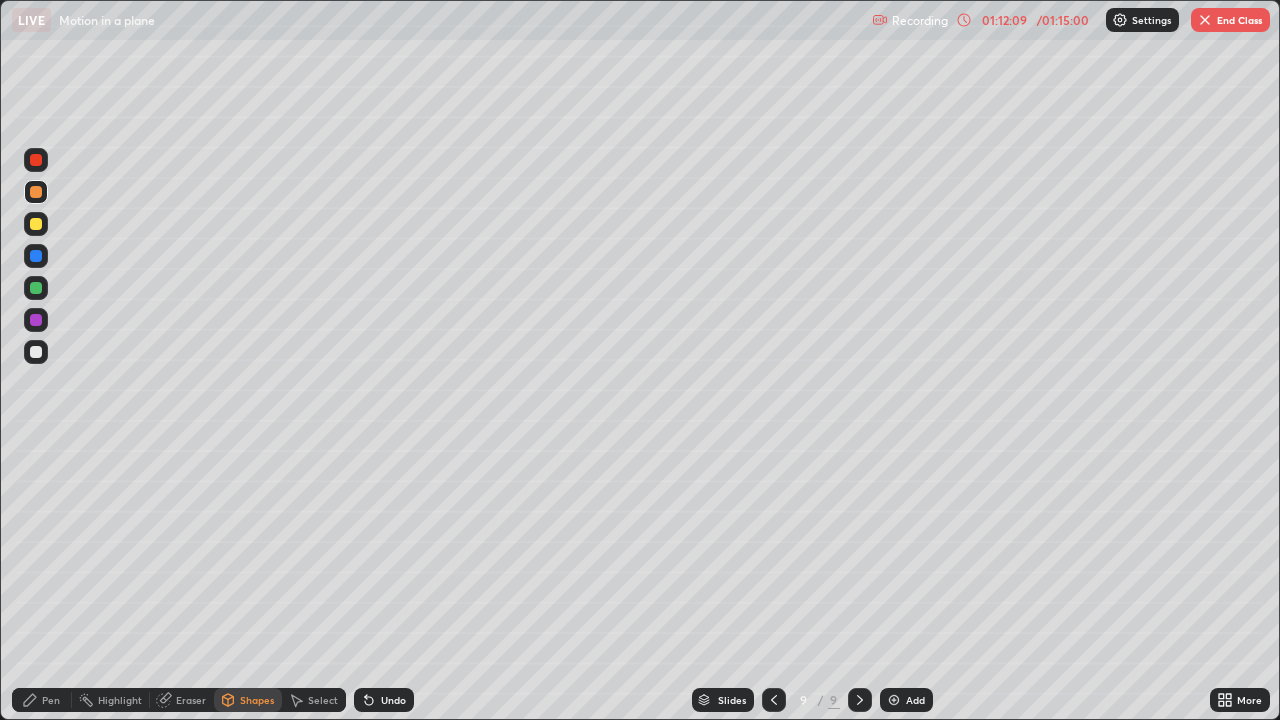 click at bounding box center [36, 320] 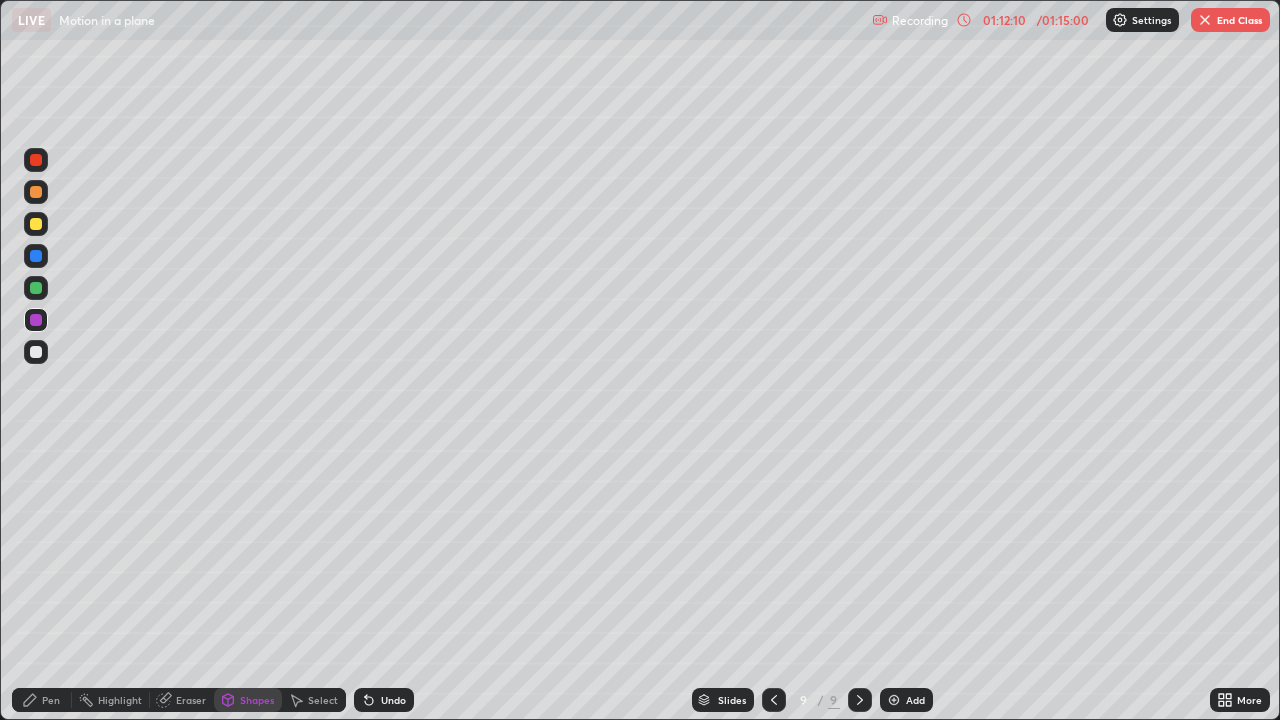 click at bounding box center (36, 160) 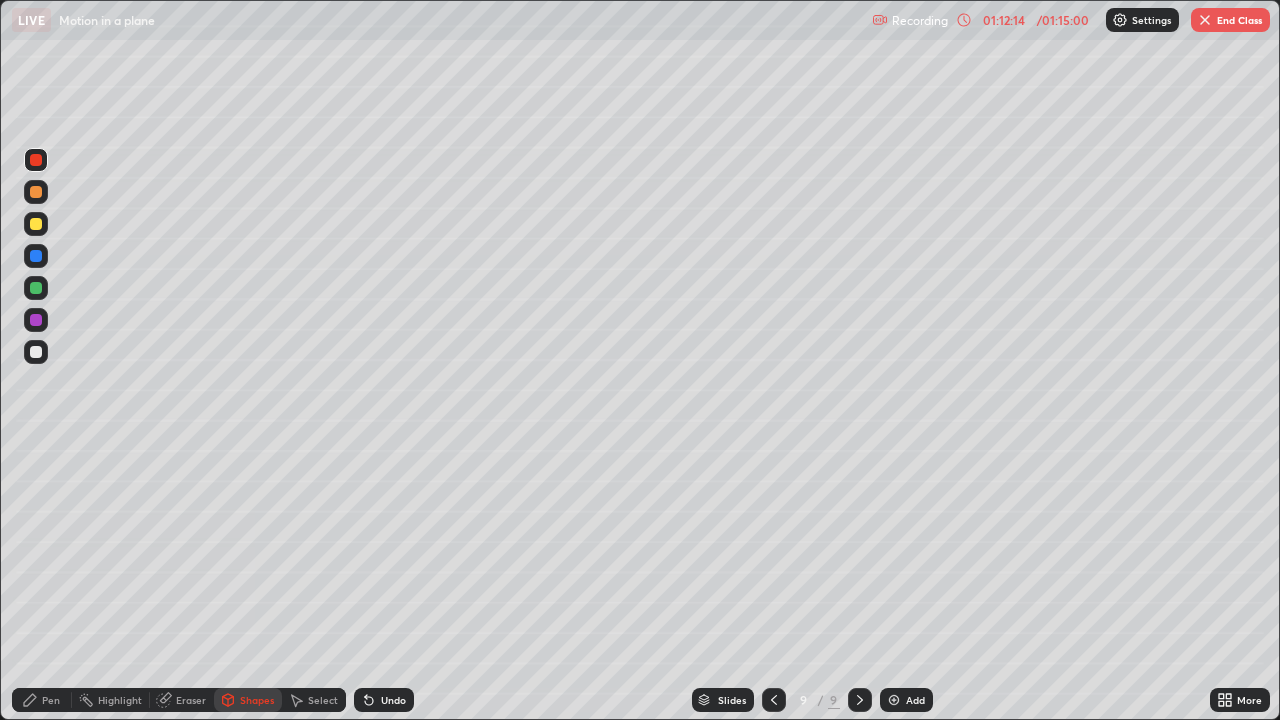 click at bounding box center [36, 256] 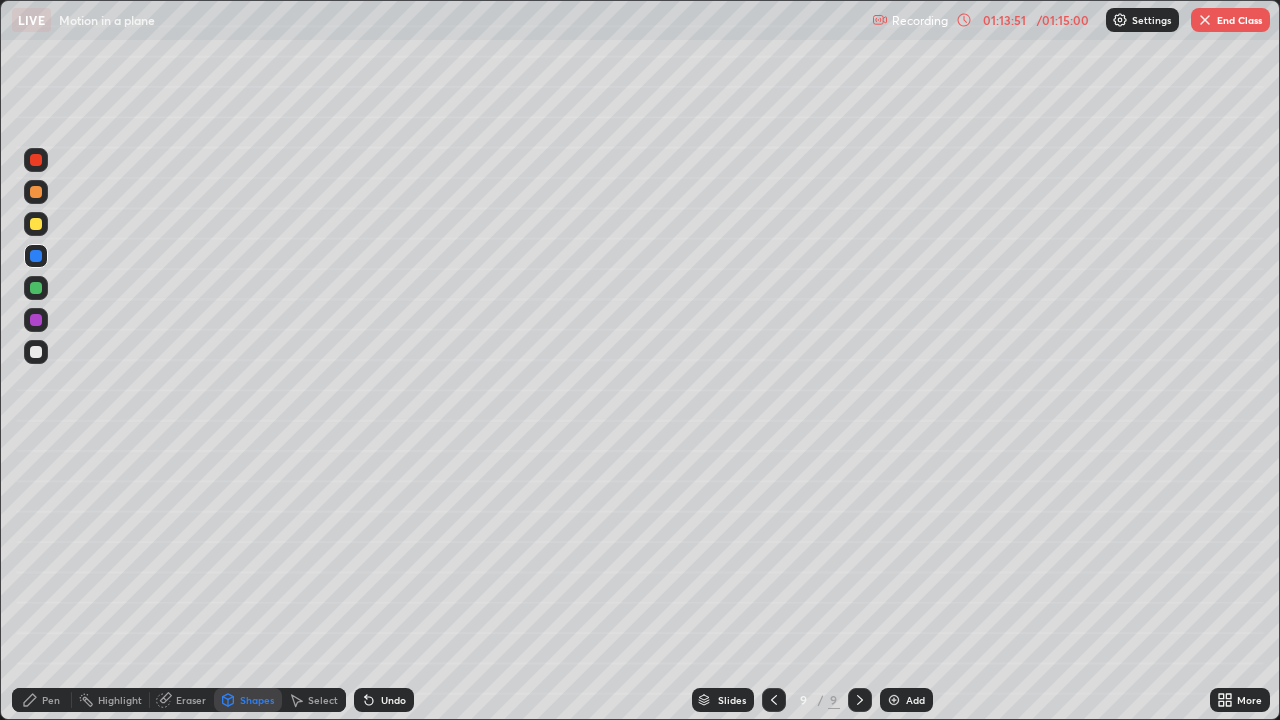click on "End Class" at bounding box center (1230, 20) 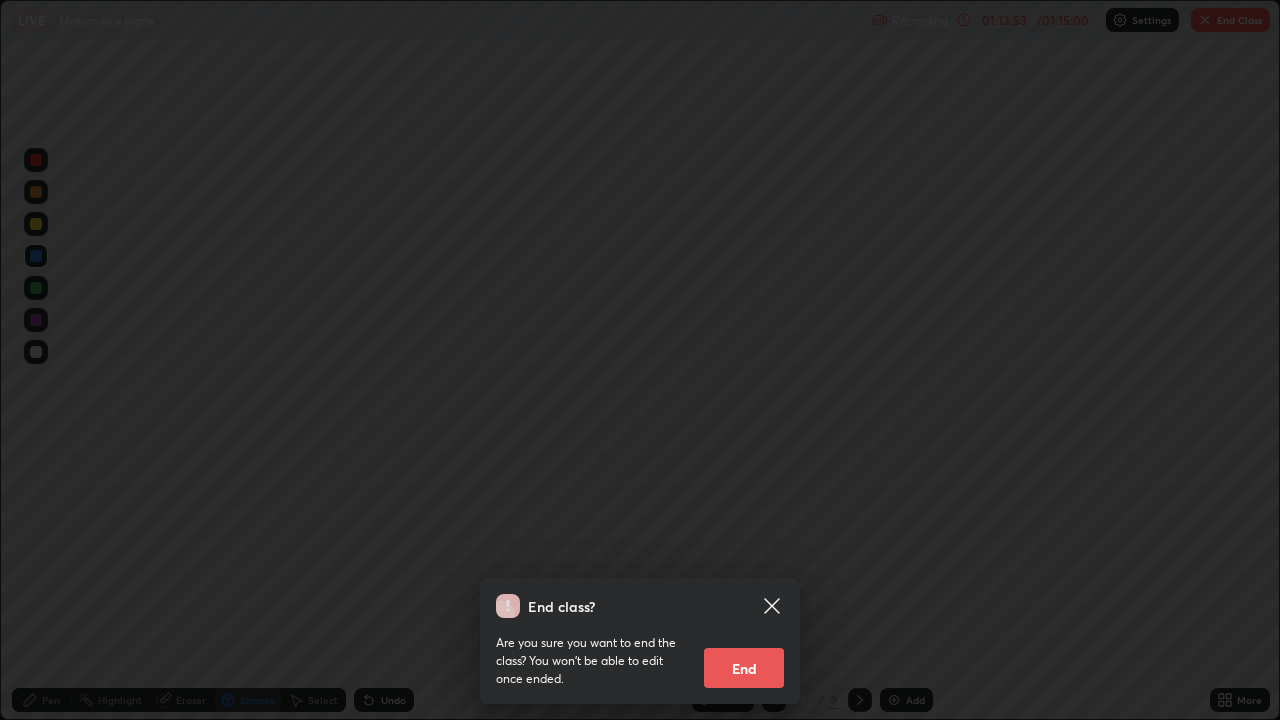 click on "End" at bounding box center [744, 668] 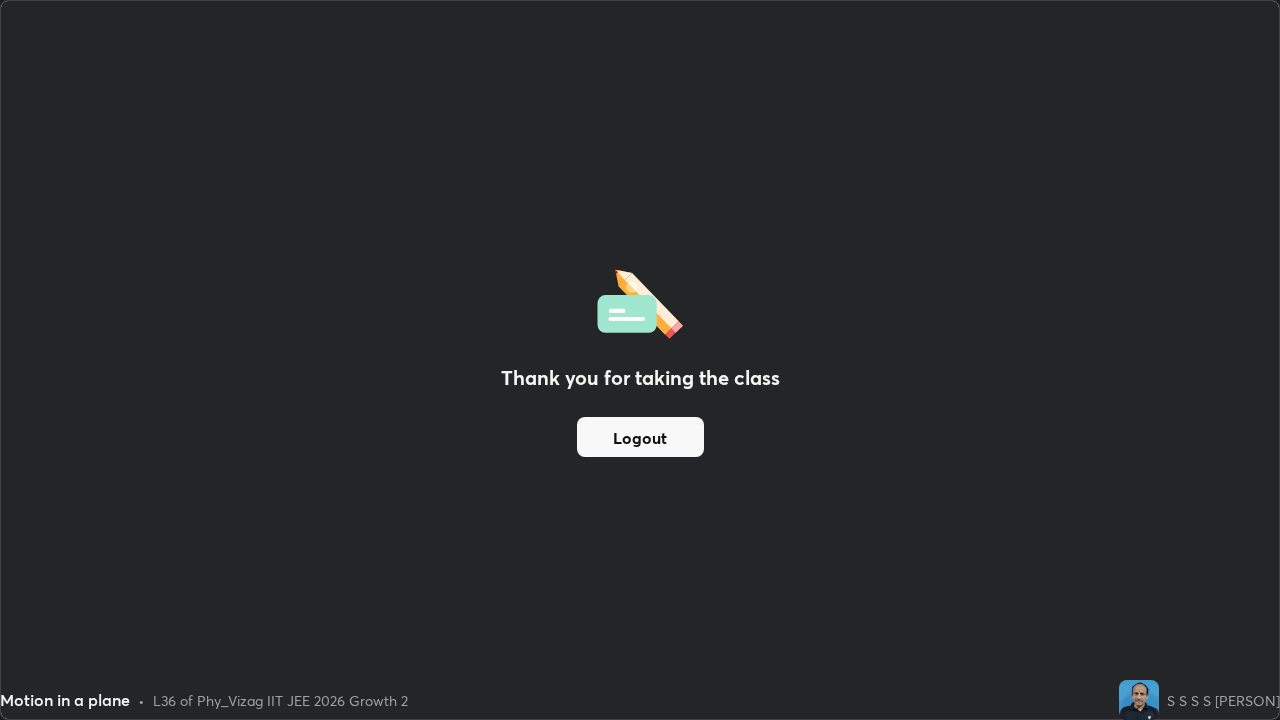 click on "Logout" at bounding box center (640, 437) 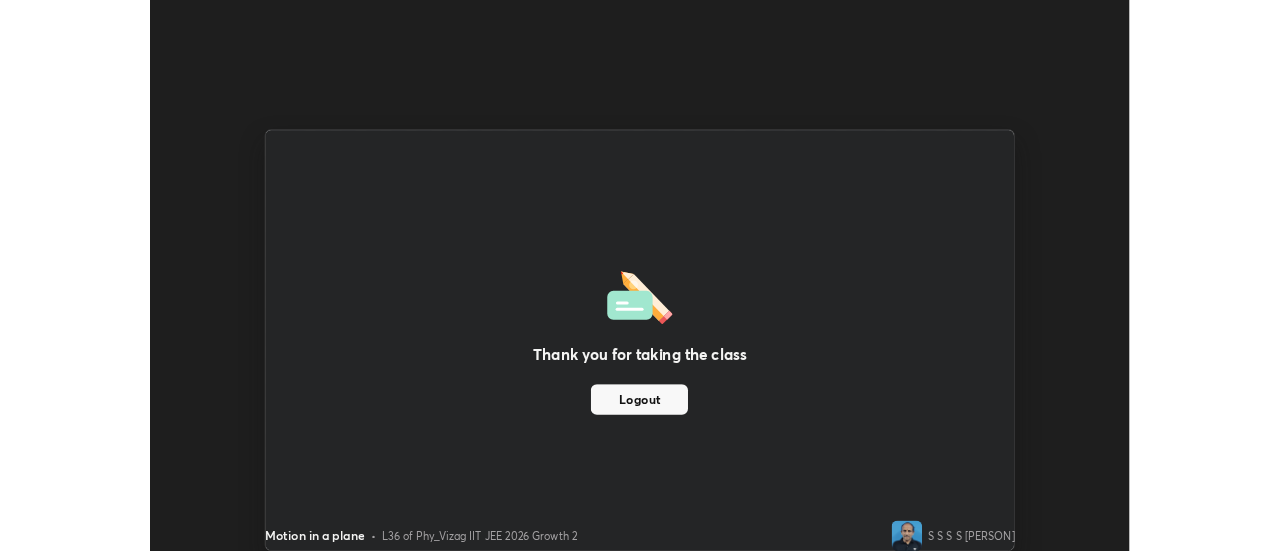 scroll, scrollTop: 551, scrollLeft: 1280, axis: both 